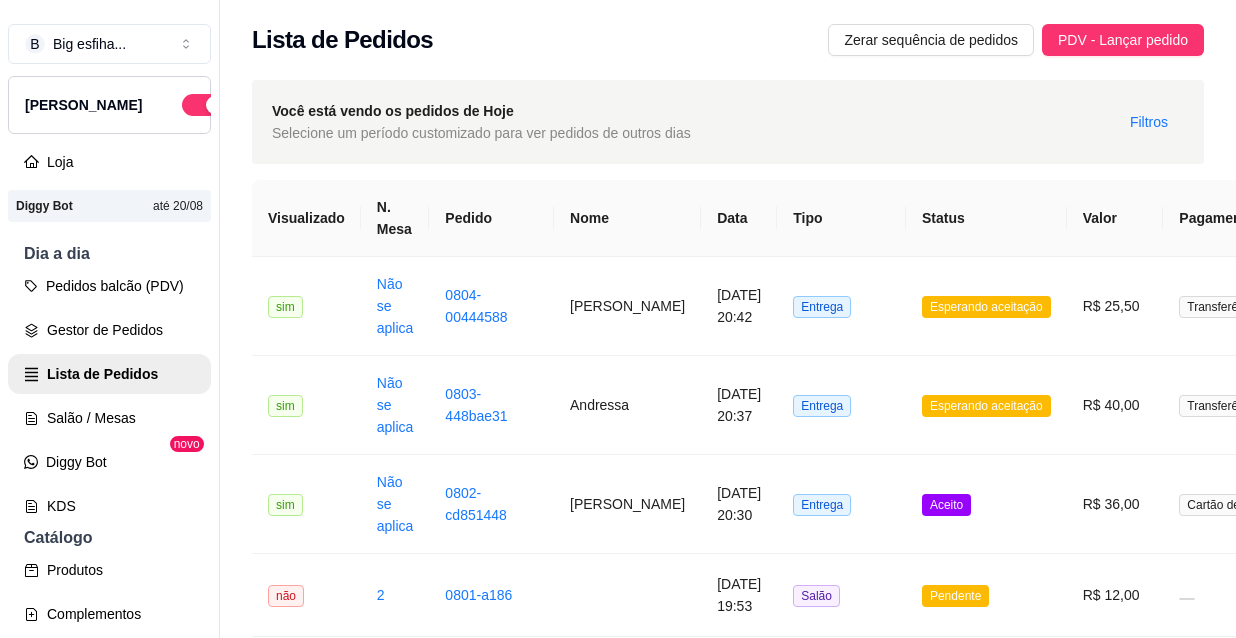 scroll, scrollTop: 0, scrollLeft: 0, axis: both 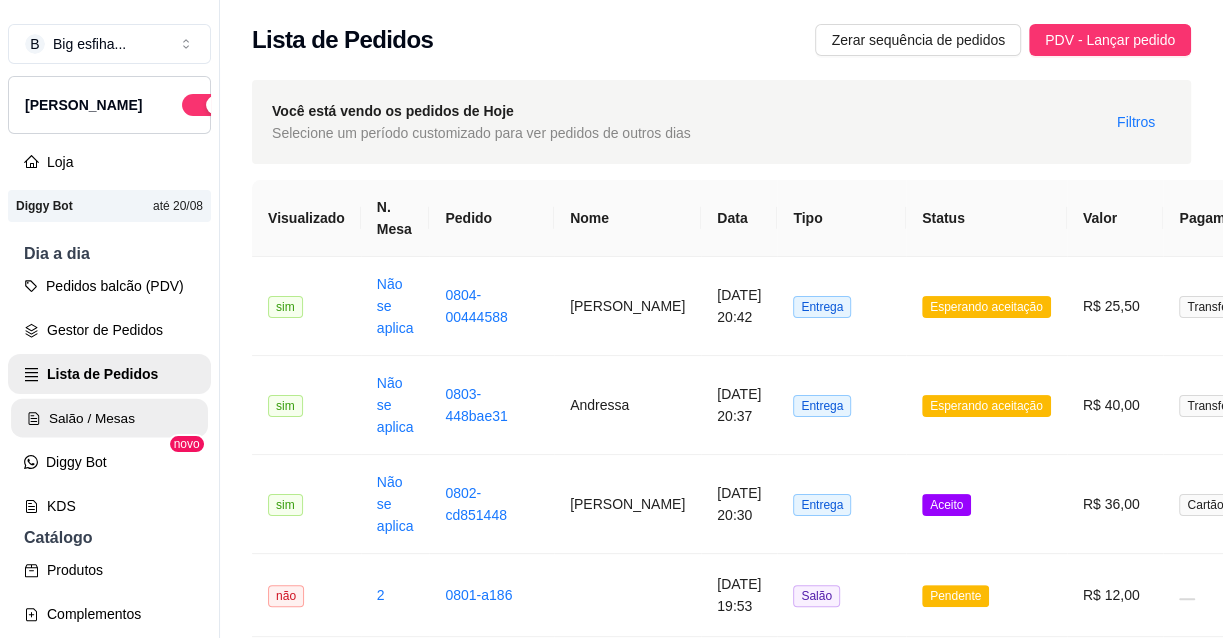 click on "Salão / Mesas" at bounding box center (109, 418) 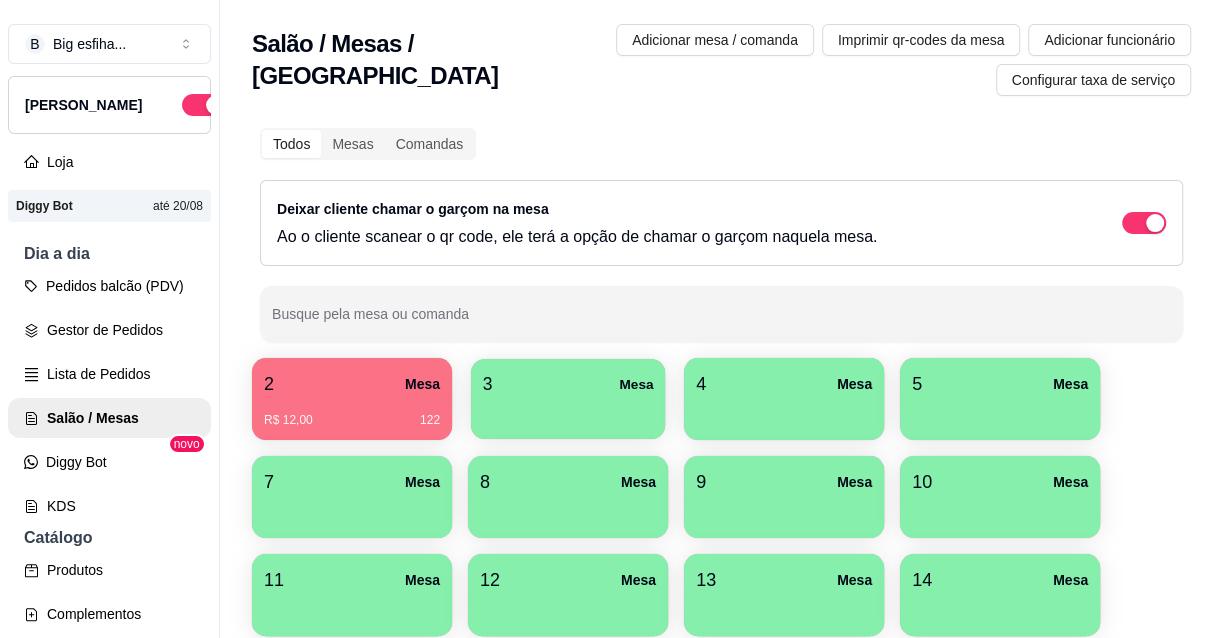 click on "3 Mesa" at bounding box center [568, 384] 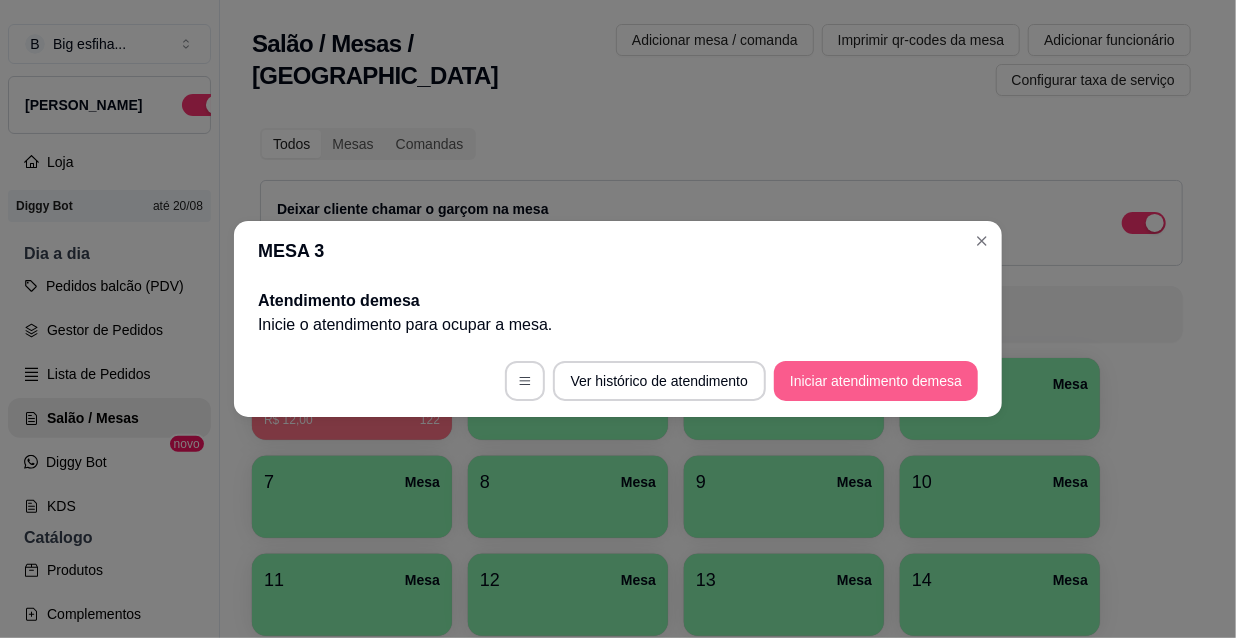 click on "Iniciar atendimento de  mesa" at bounding box center [876, 381] 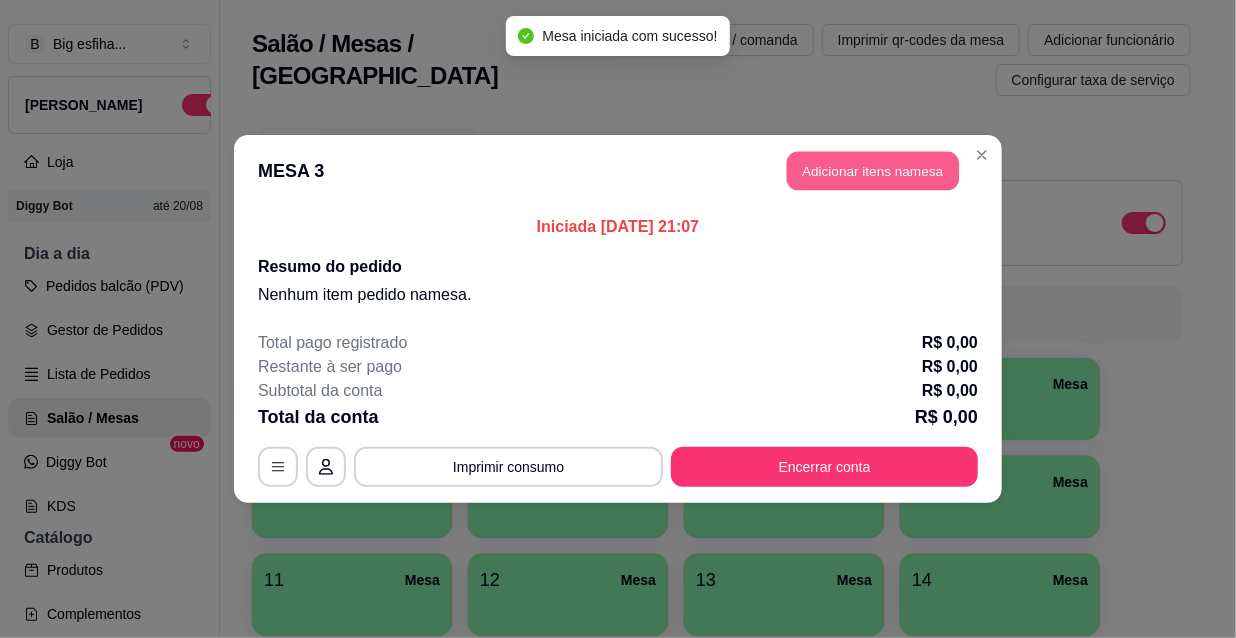 click on "Adicionar itens na  mesa" at bounding box center [873, 171] 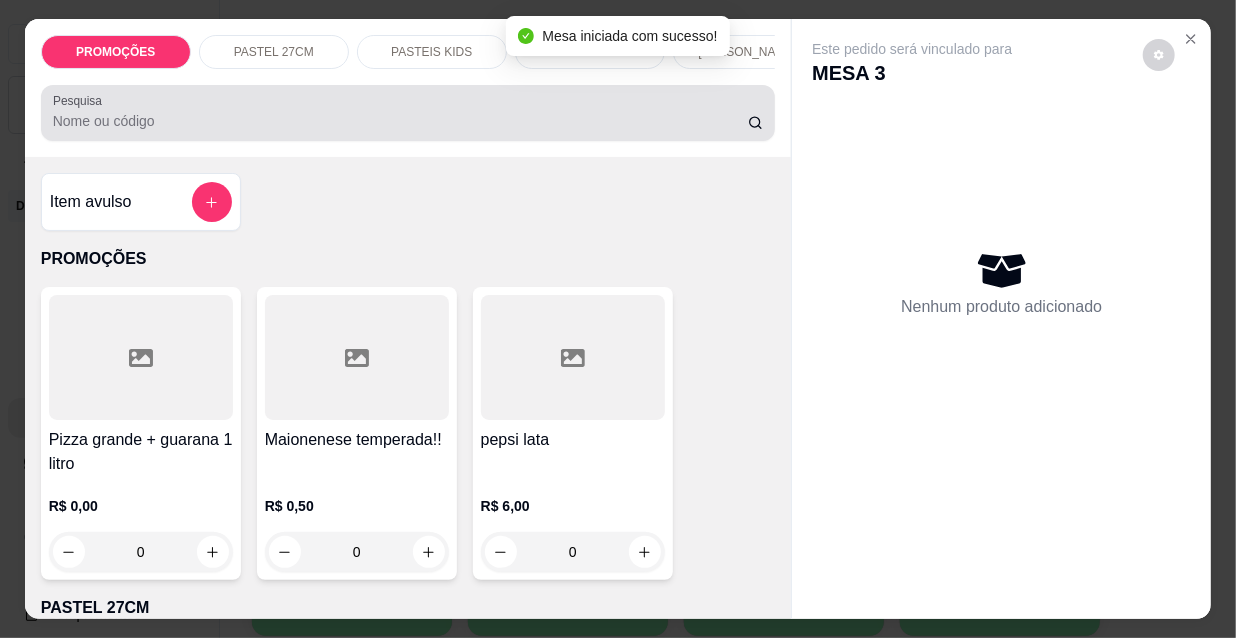 click on "Pesquisa" at bounding box center (400, 121) 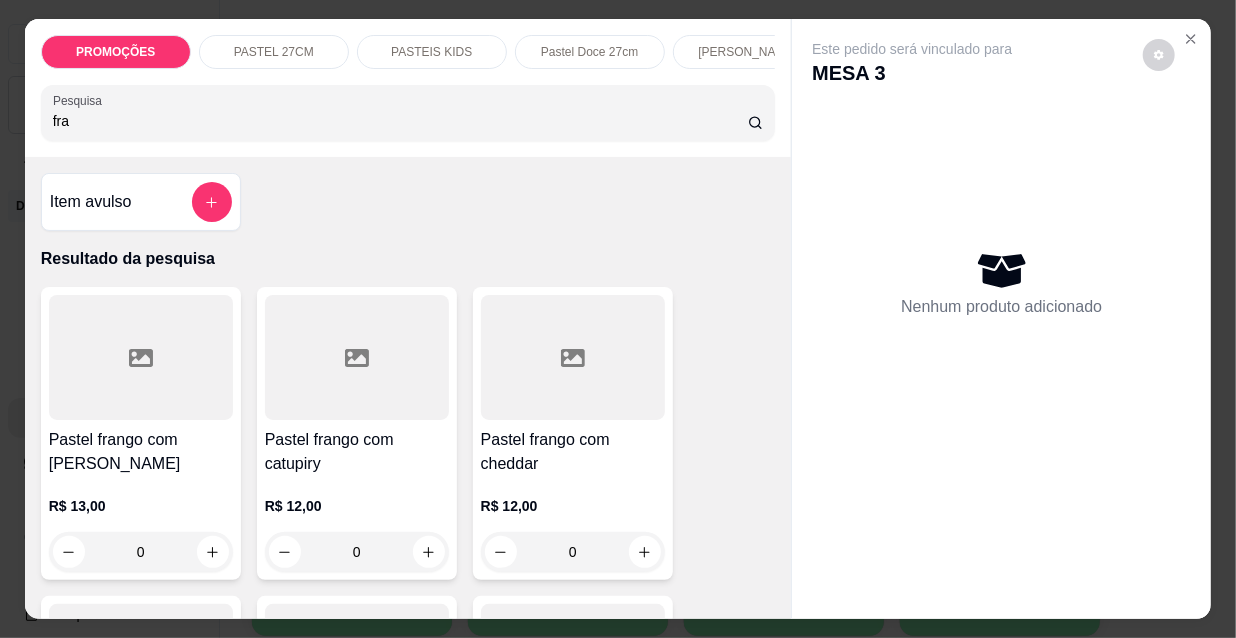 click on "Pesquisa fra" at bounding box center [408, 113] 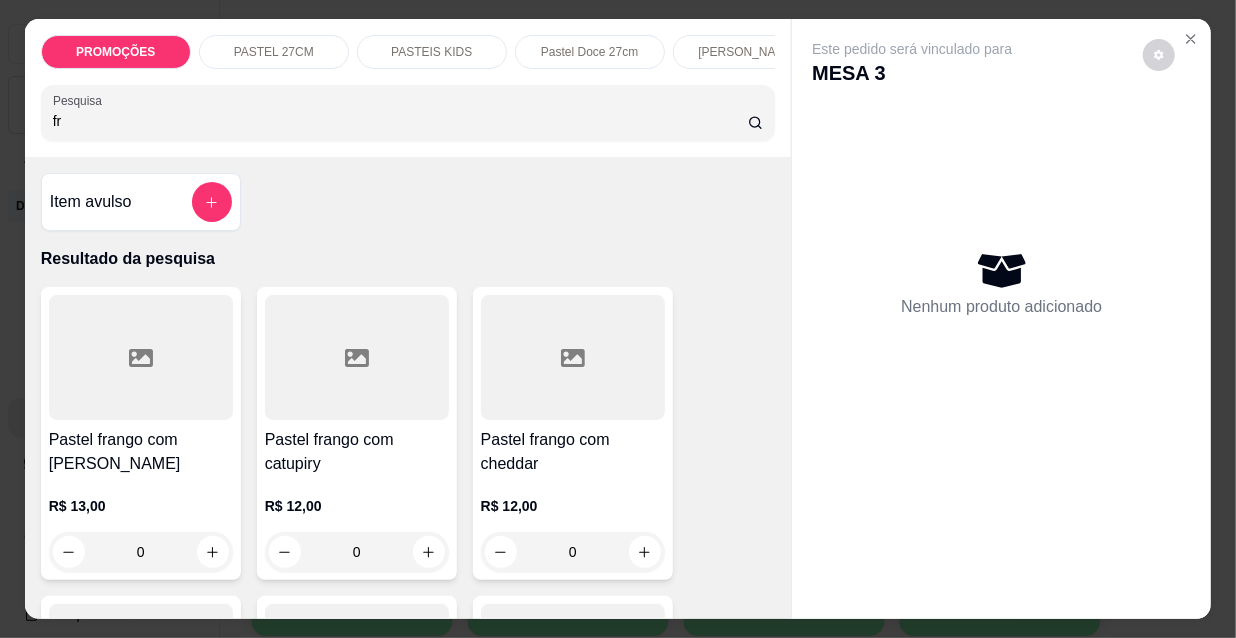 type on "f" 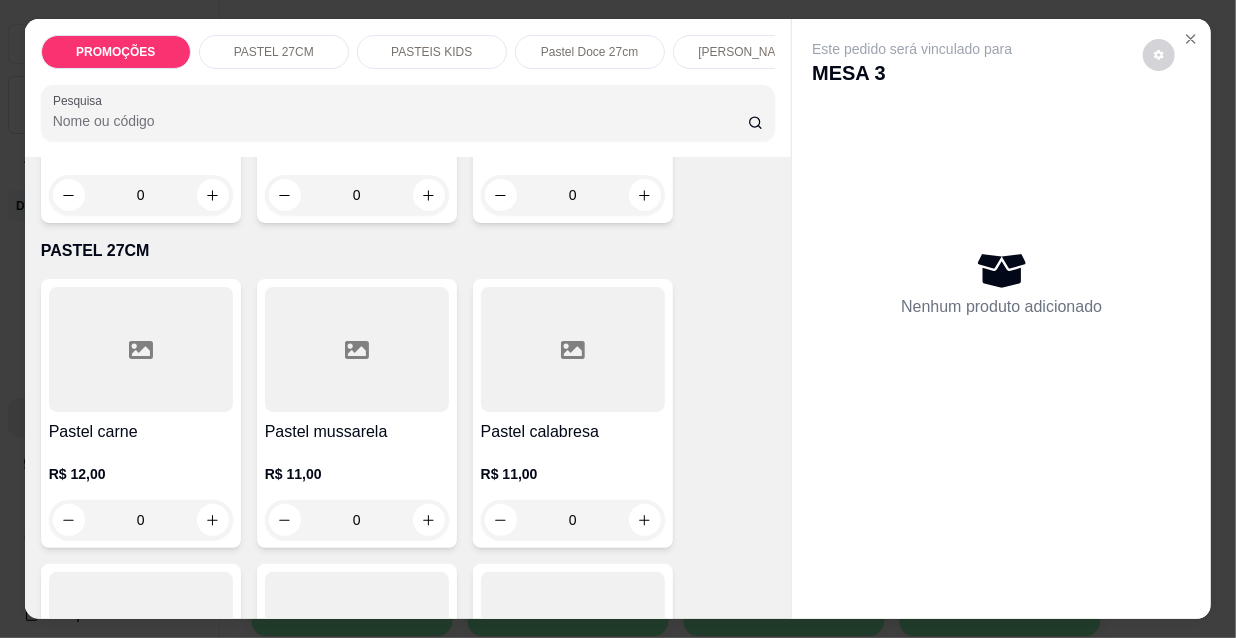 scroll, scrollTop: 363, scrollLeft: 0, axis: vertical 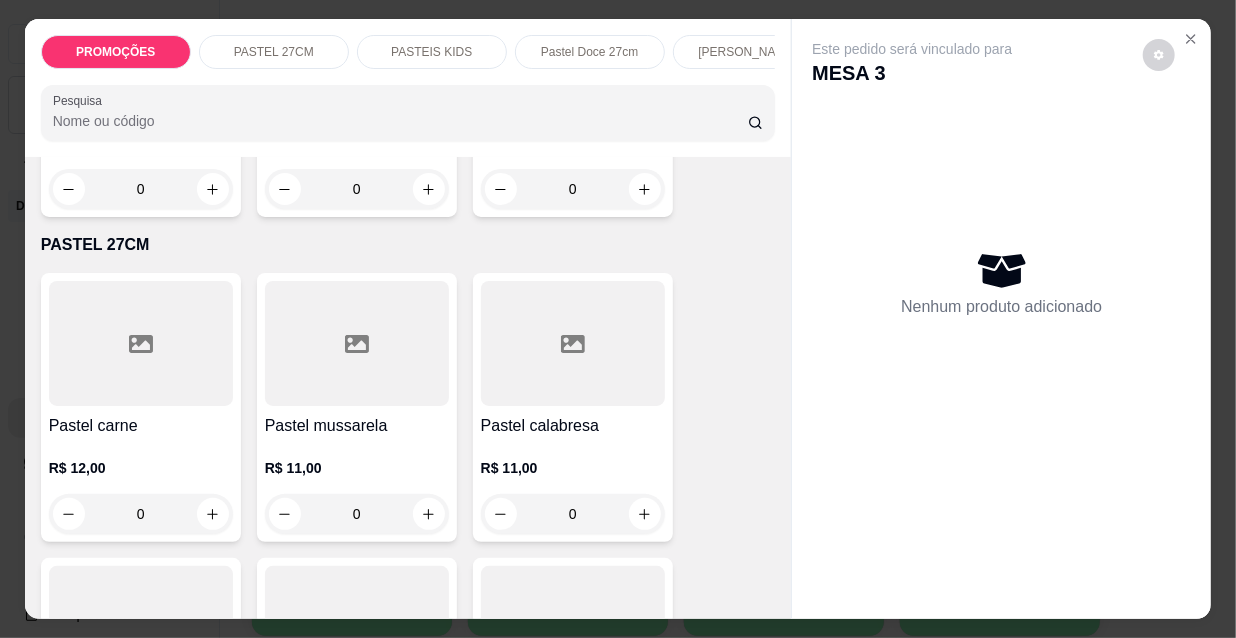 type 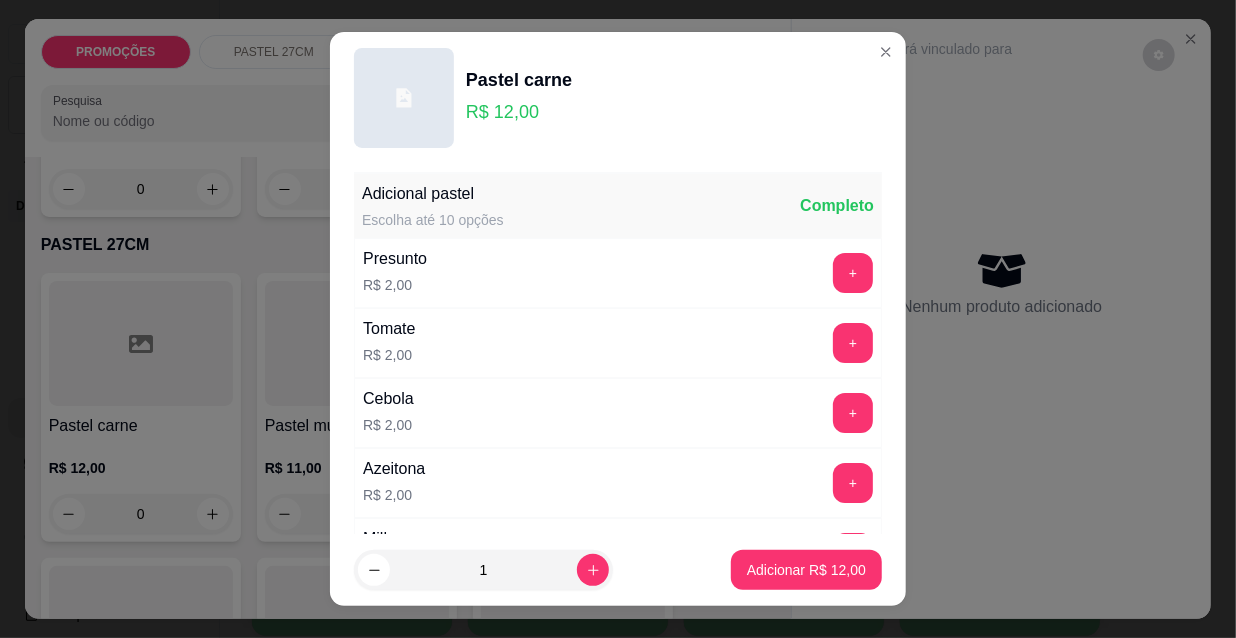 scroll, scrollTop: 90, scrollLeft: 0, axis: vertical 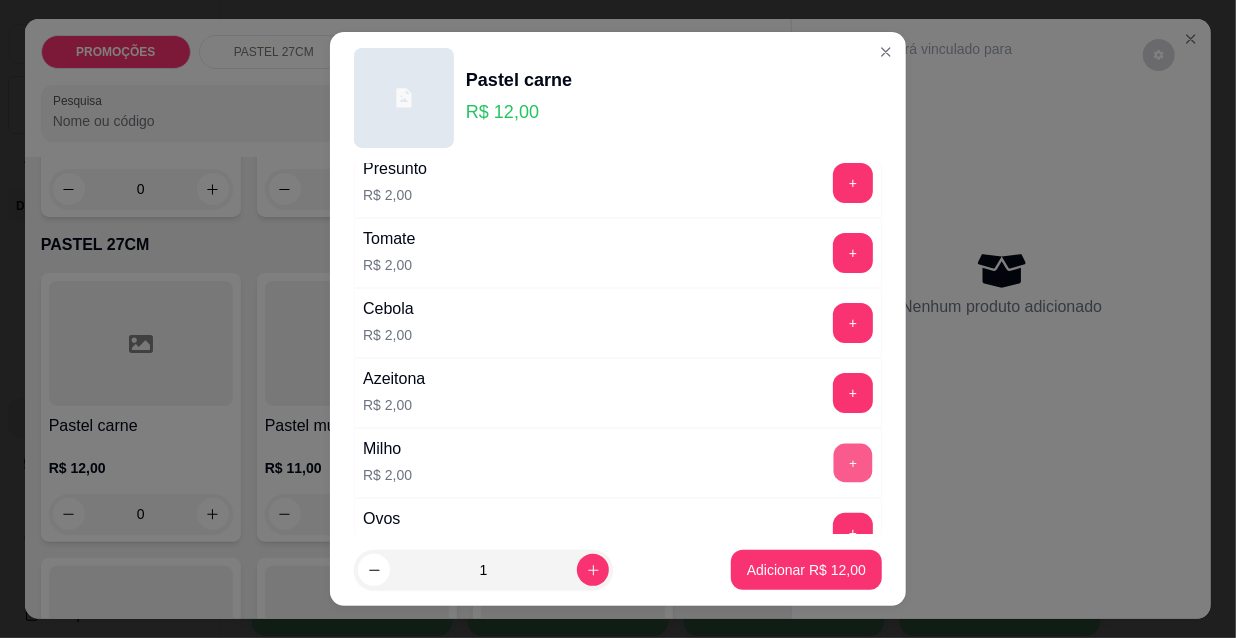 click on "+" at bounding box center [853, 463] 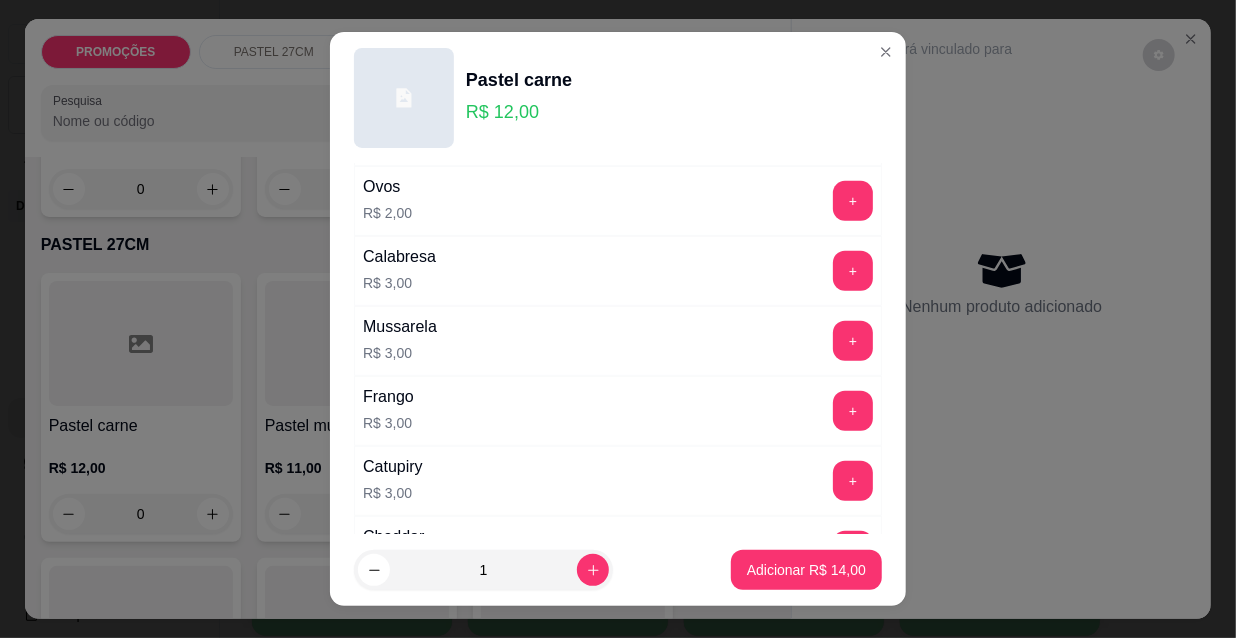scroll, scrollTop: 454, scrollLeft: 0, axis: vertical 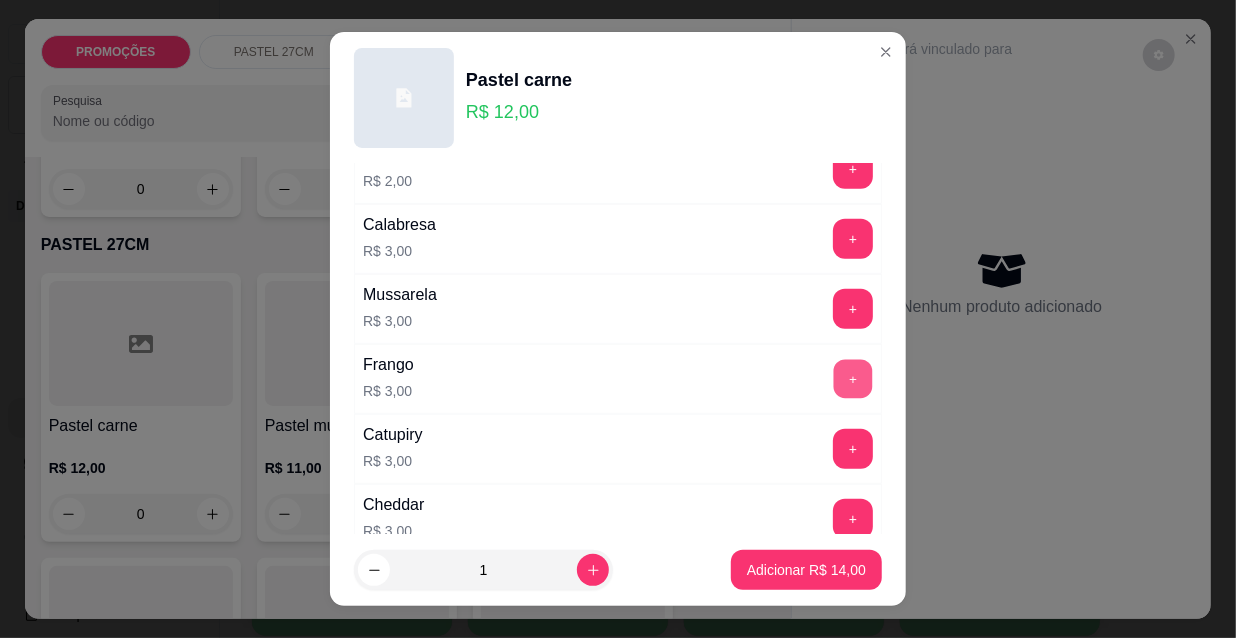 click on "+" at bounding box center (853, 379) 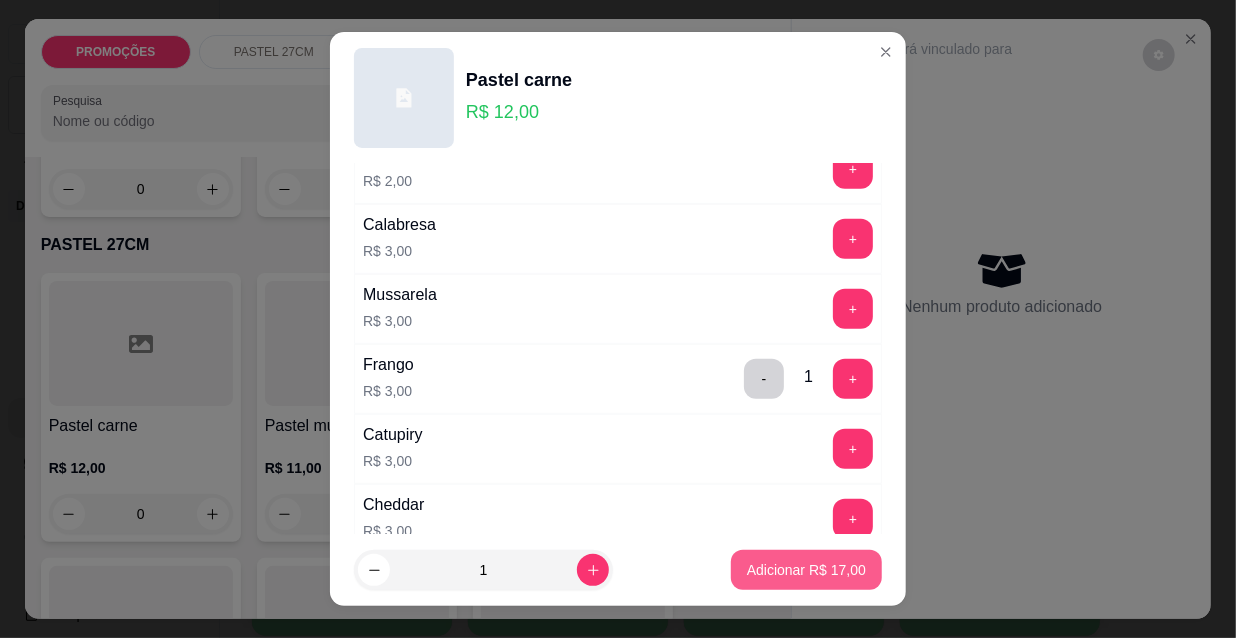 click on "Adicionar   R$ 17,00" at bounding box center [806, 570] 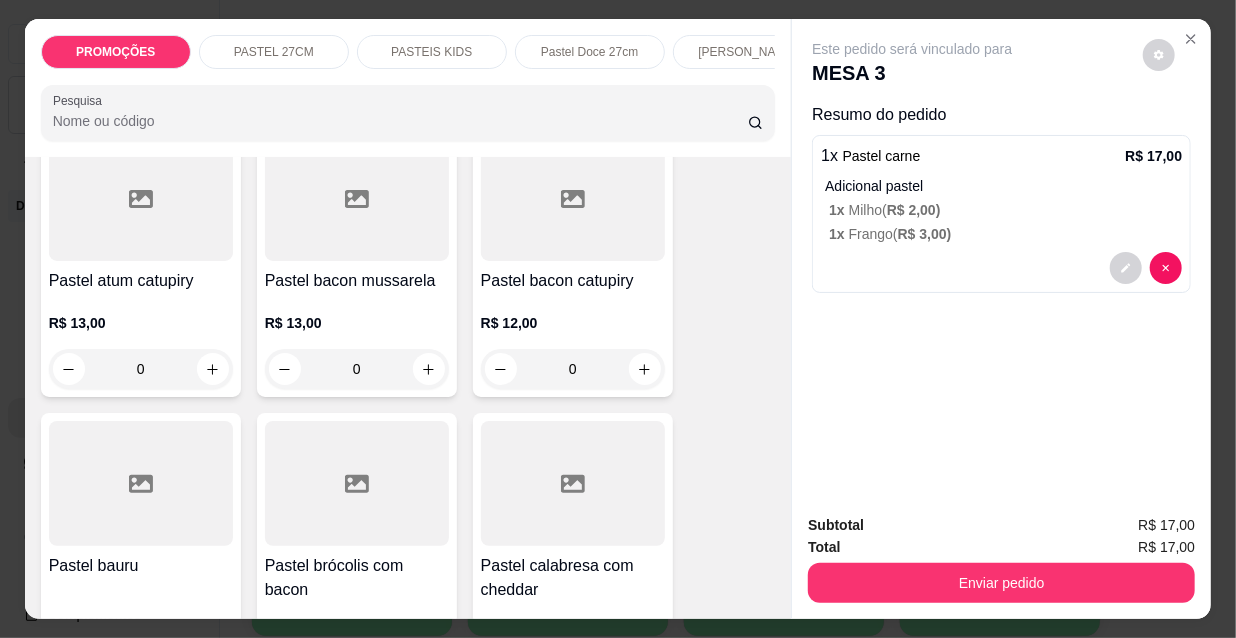 scroll, scrollTop: 1454, scrollLeft: 0, axis: vertical 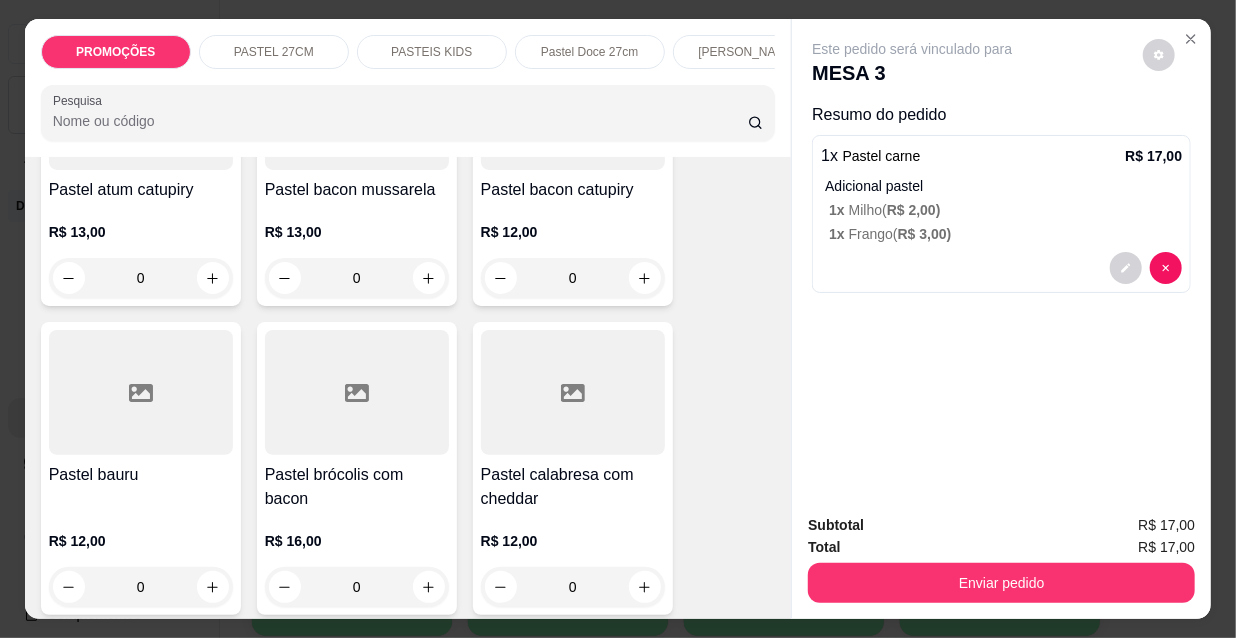 click at bounding box center [141, 392] 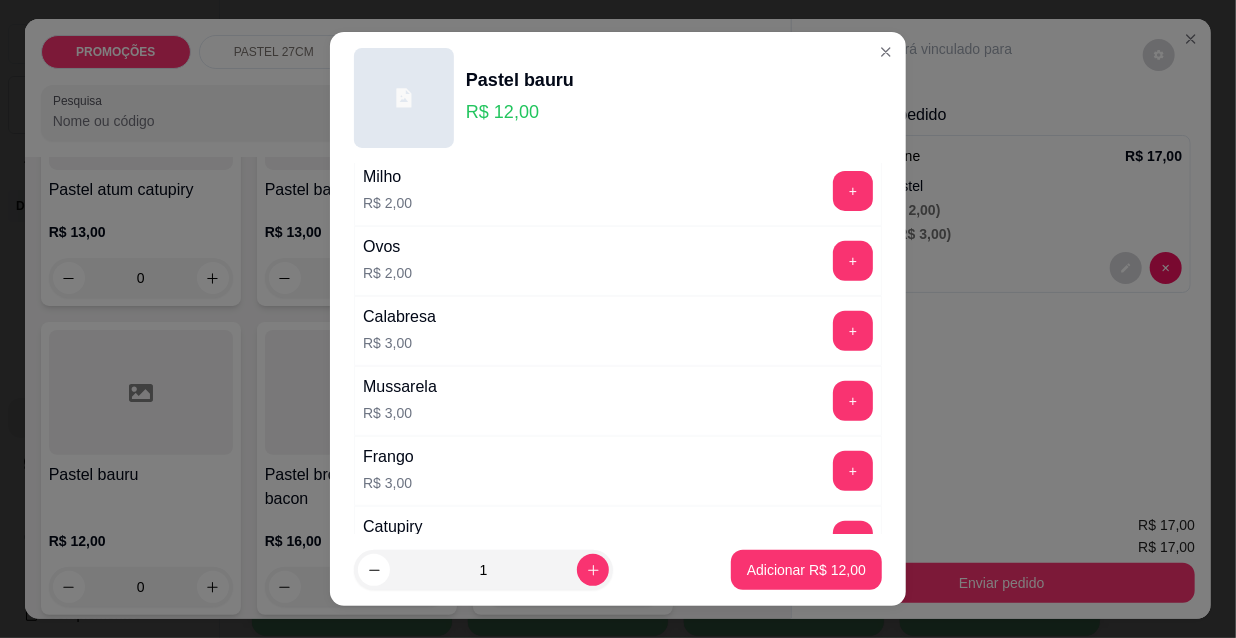 scroll, scrollTop: 363, scrollLeft: 0, axis: vertical 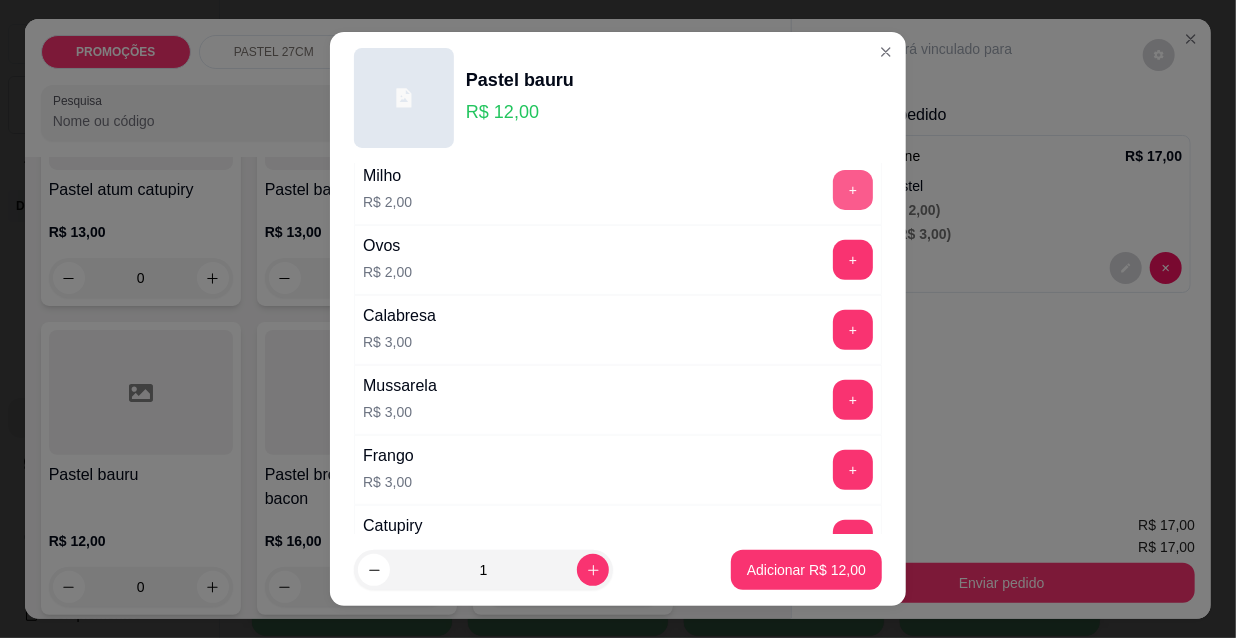 click on "+" at bounding box center [853, 190] 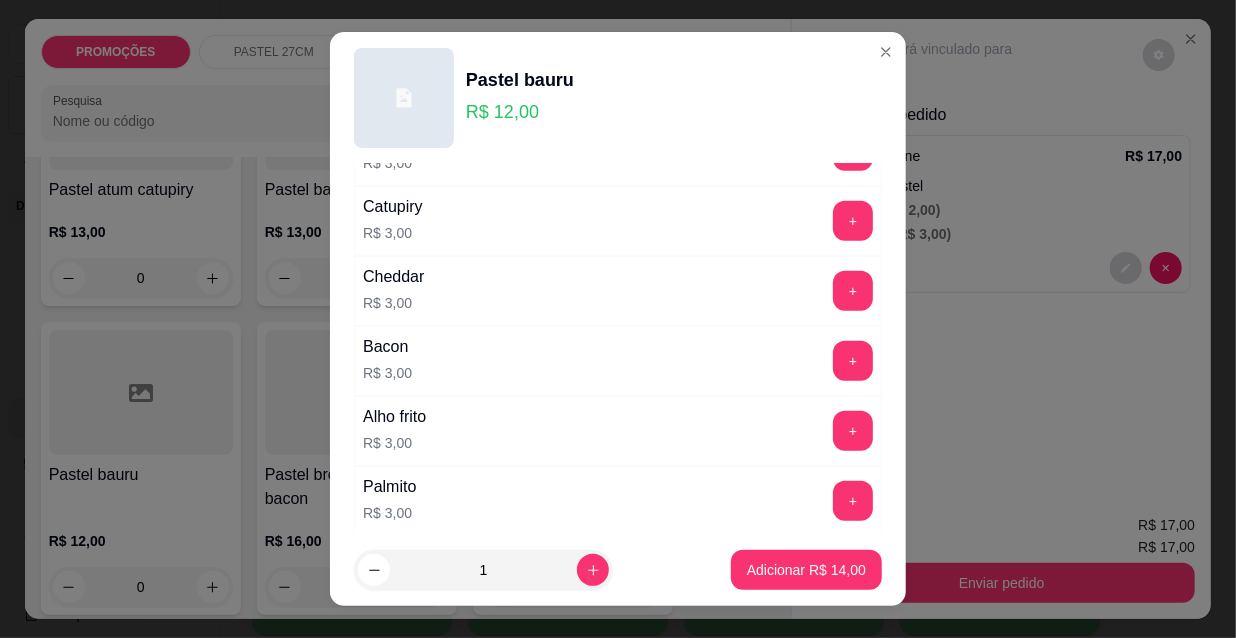 scroll, scrollTop: 727, scrollLeft: 0, axis: vertical 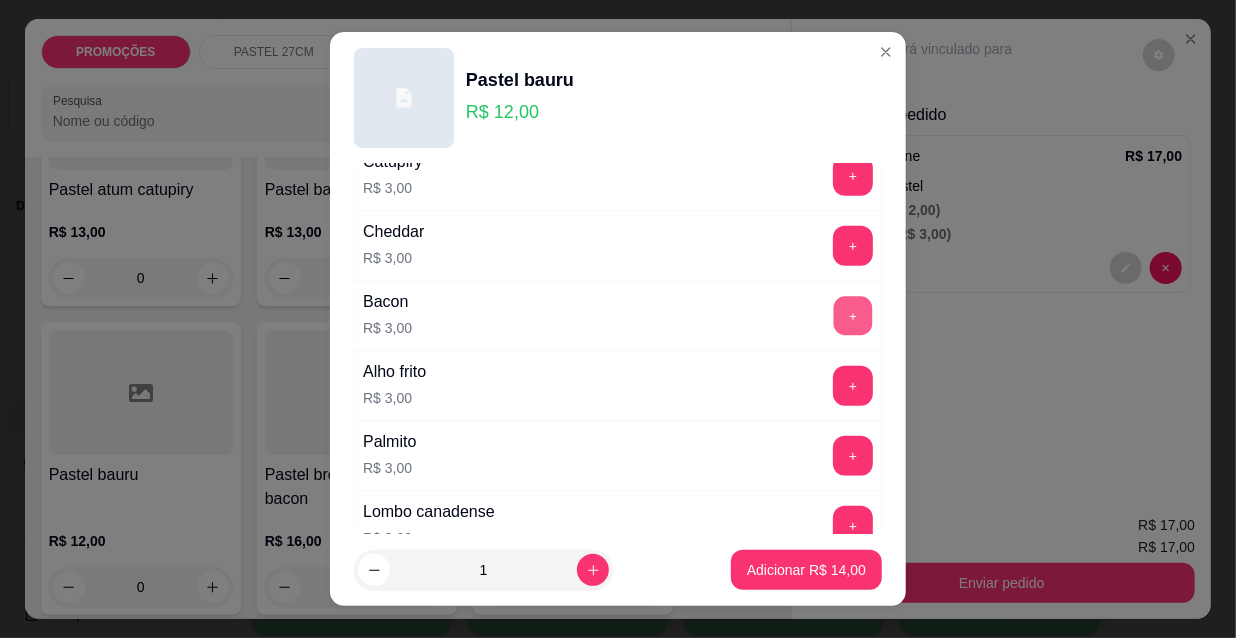 click on "+" at bounding box center (853, 316) 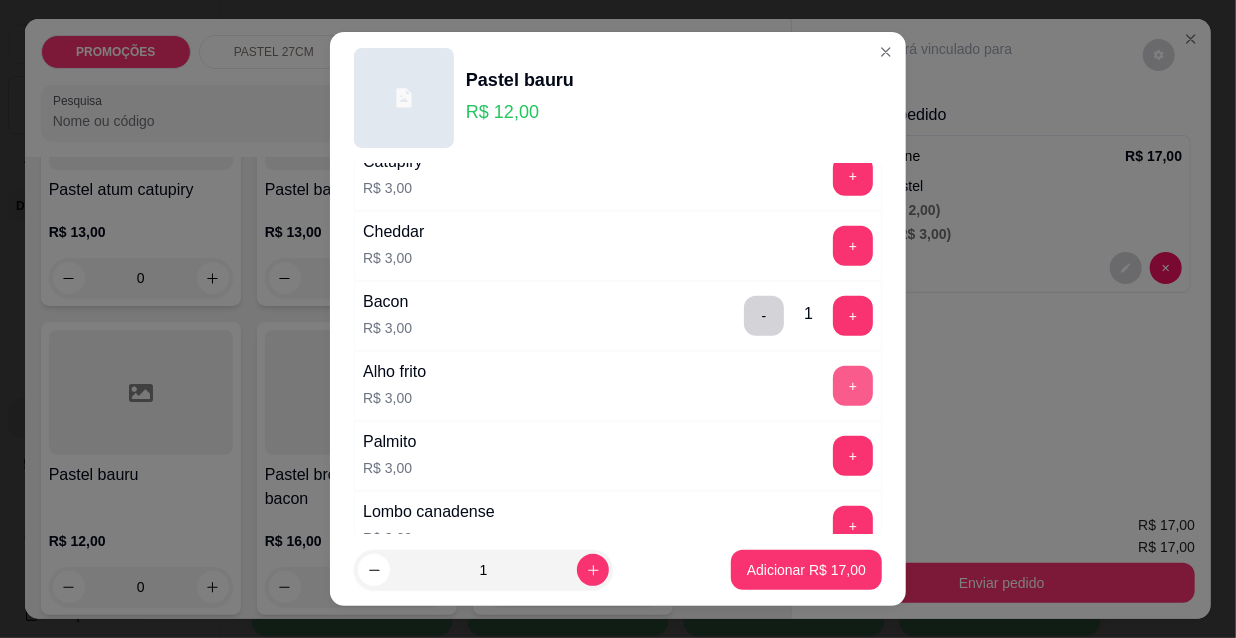 scroll, scrollTop: 1318, scrollLeft: 0, axis: vertical 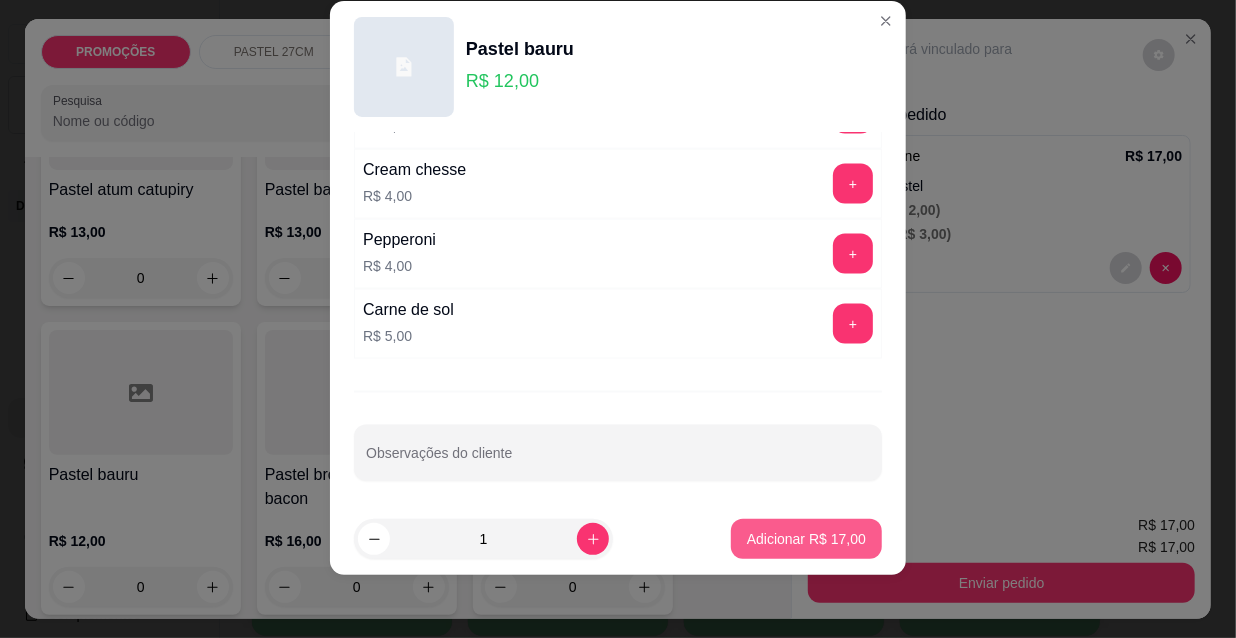 click on "Adicionar   R$ 17,00" at bounding box center (806, 539) 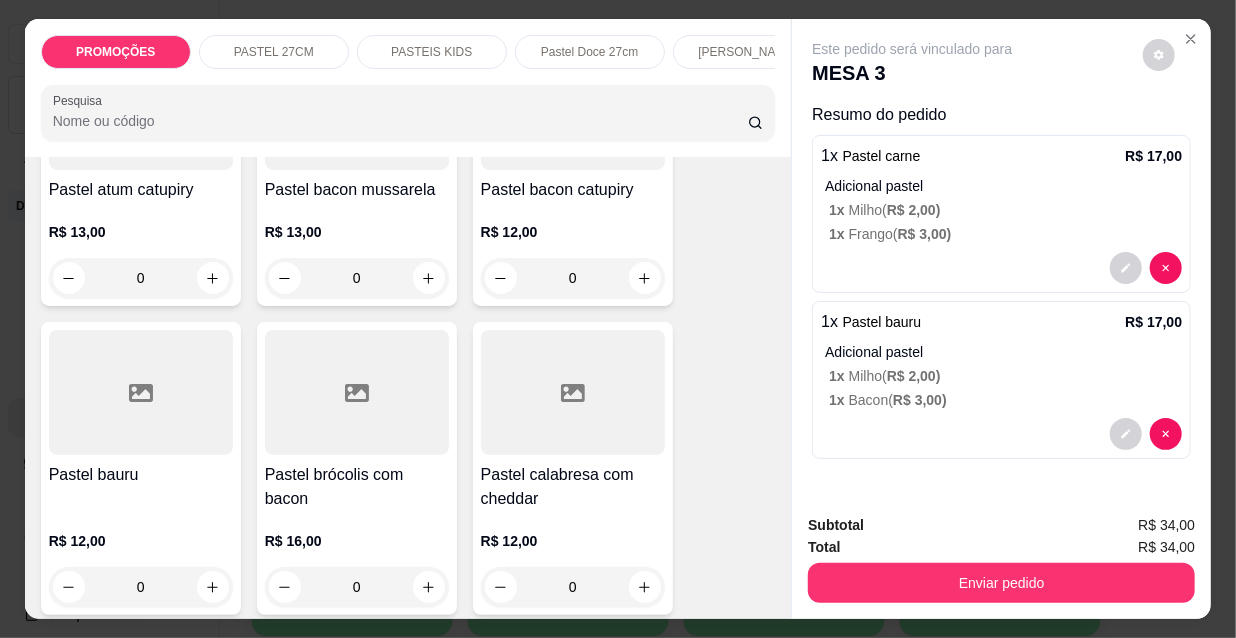 scroll, scrollTop: 0, scrollLeft: 643, axis: horizontal 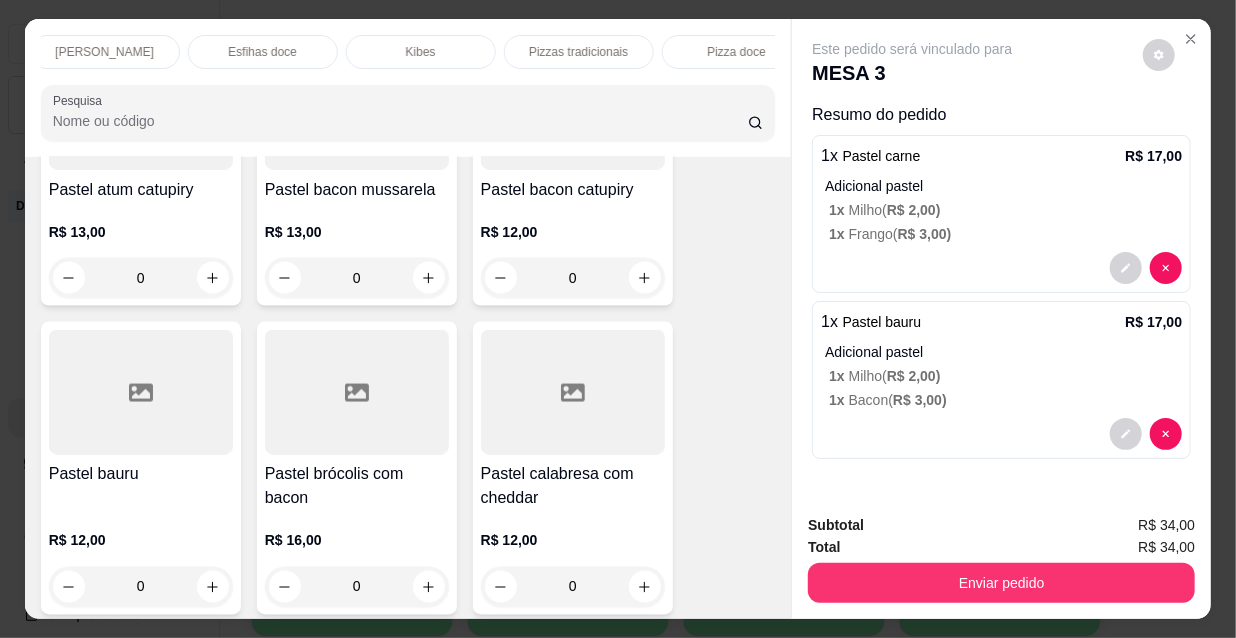 click on "Kibes" at bounding box center [421, 52] 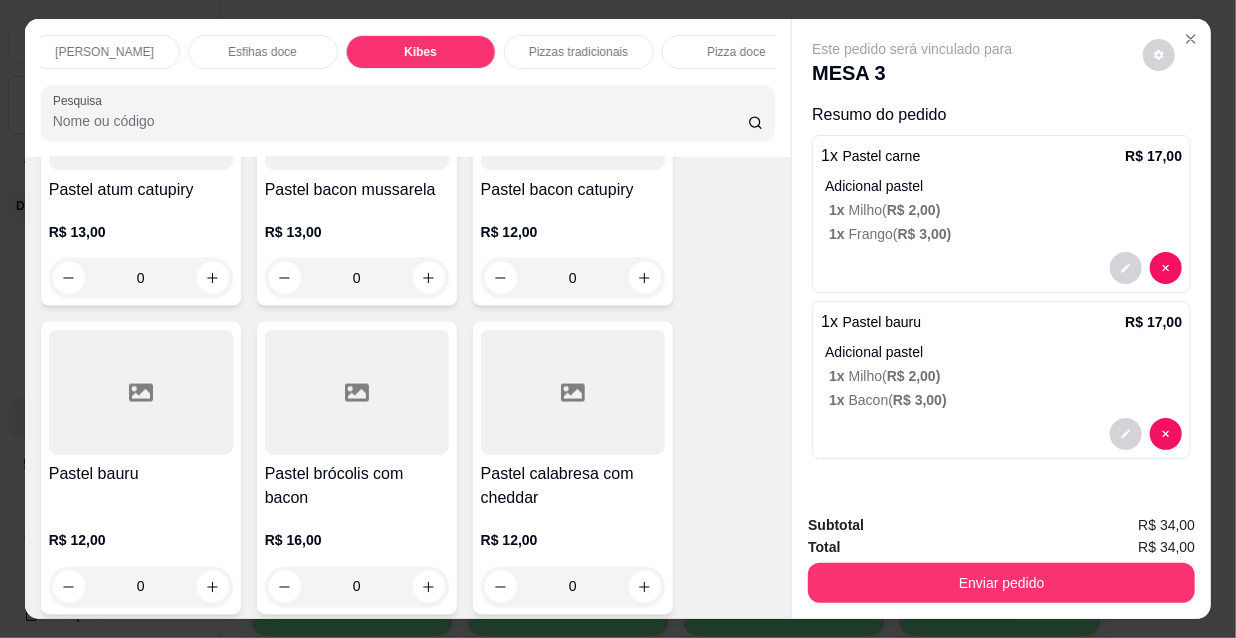 scroll, scrollTop: 16200, scrollLeft: 0, axis: vertical 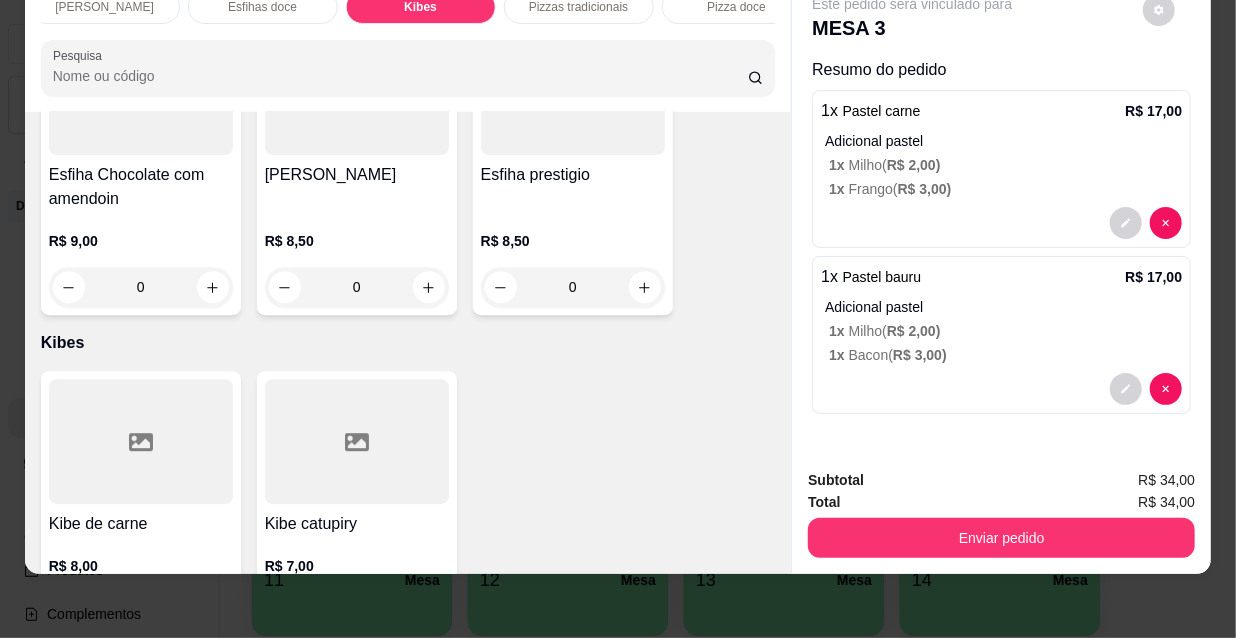 click 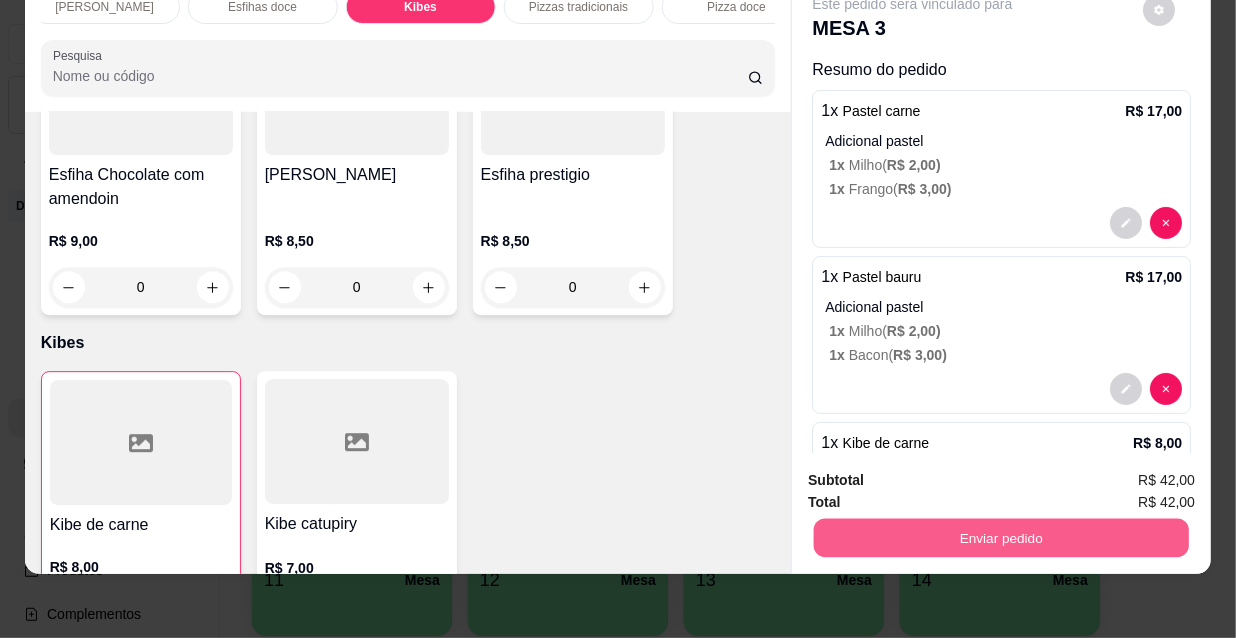 click on "Enviar pedido" at bounding box center (1001, 537) 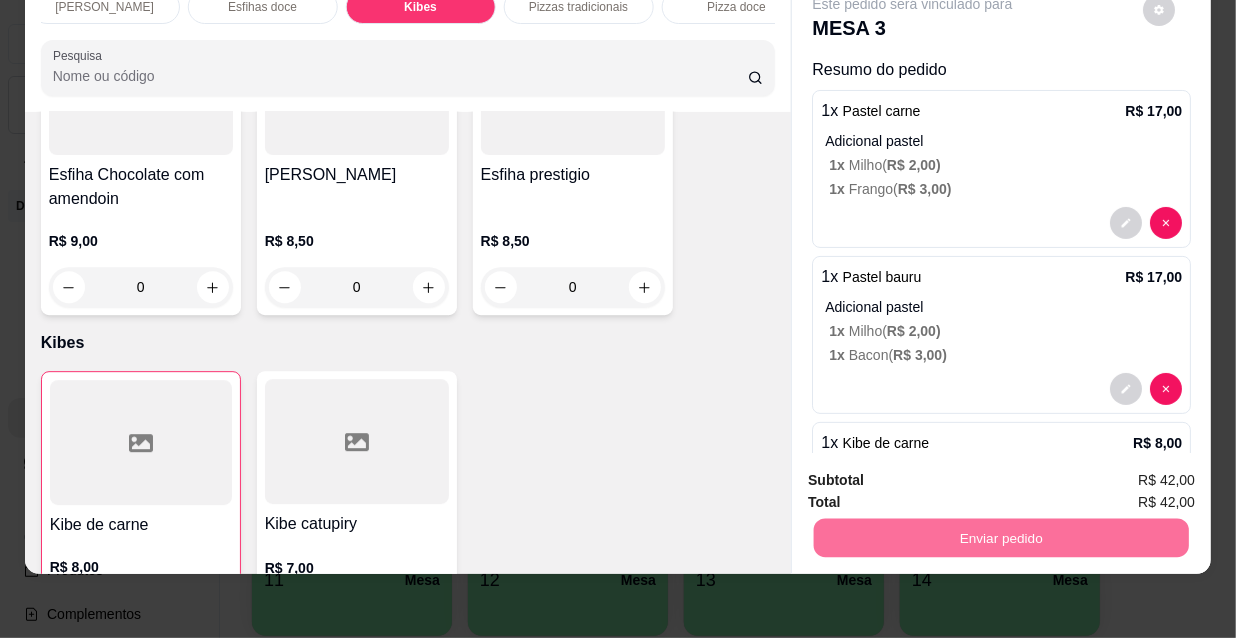 click on "Não registrar e enviar pedido" at bounding box center (937, 475) 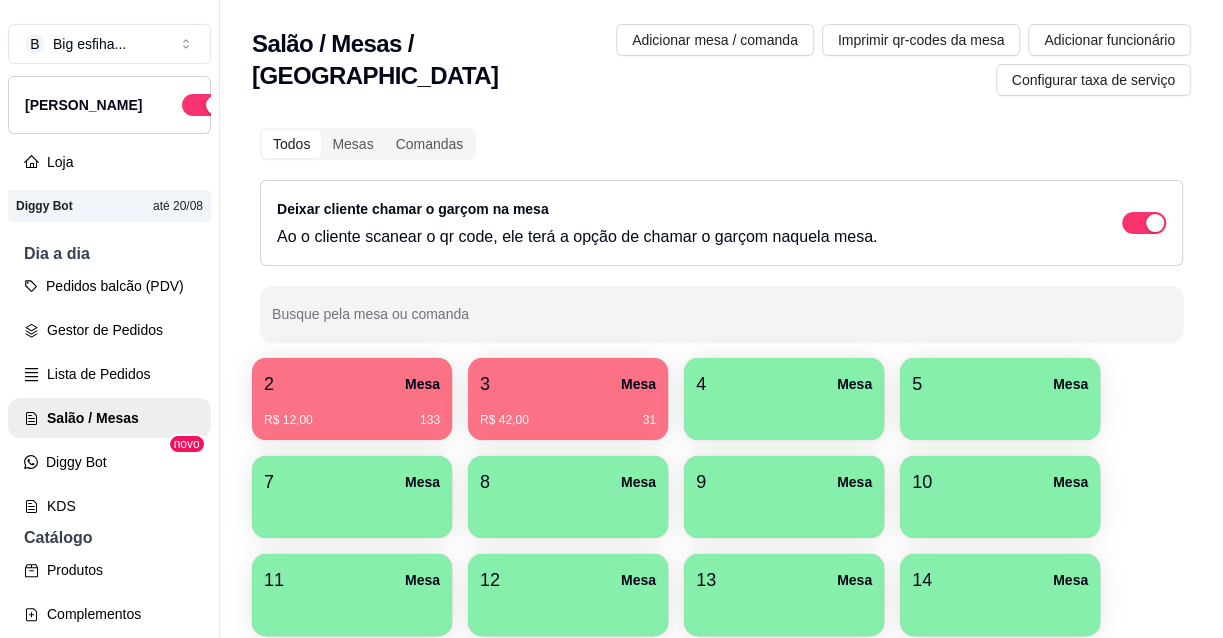 click at bounding box center (784, 413) 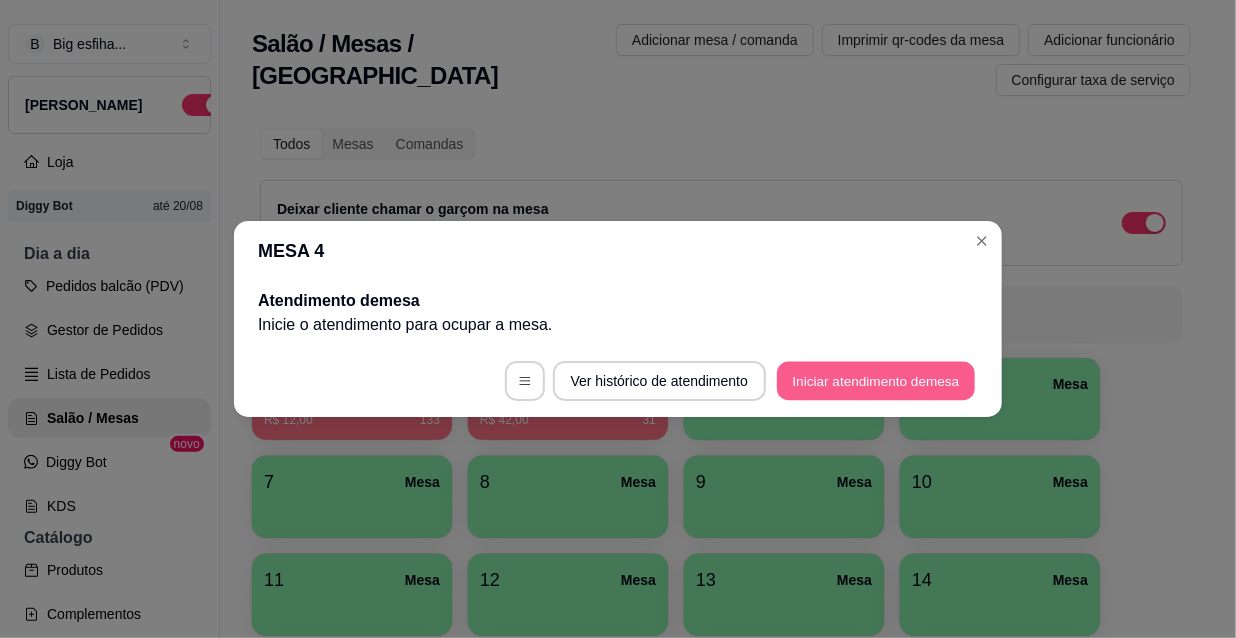 click on "Iniciar atendimento de  mesa" at bounding box center (876, 381) 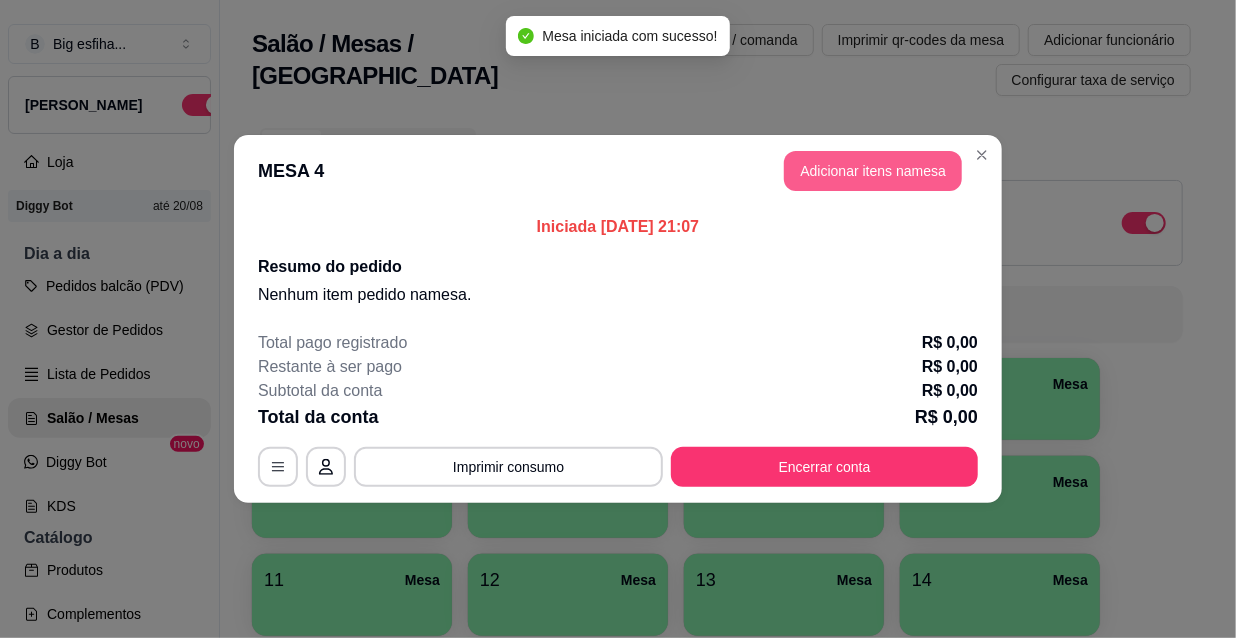 click on "Adicionar itens na  mesa" at bounding box center [873, 171] 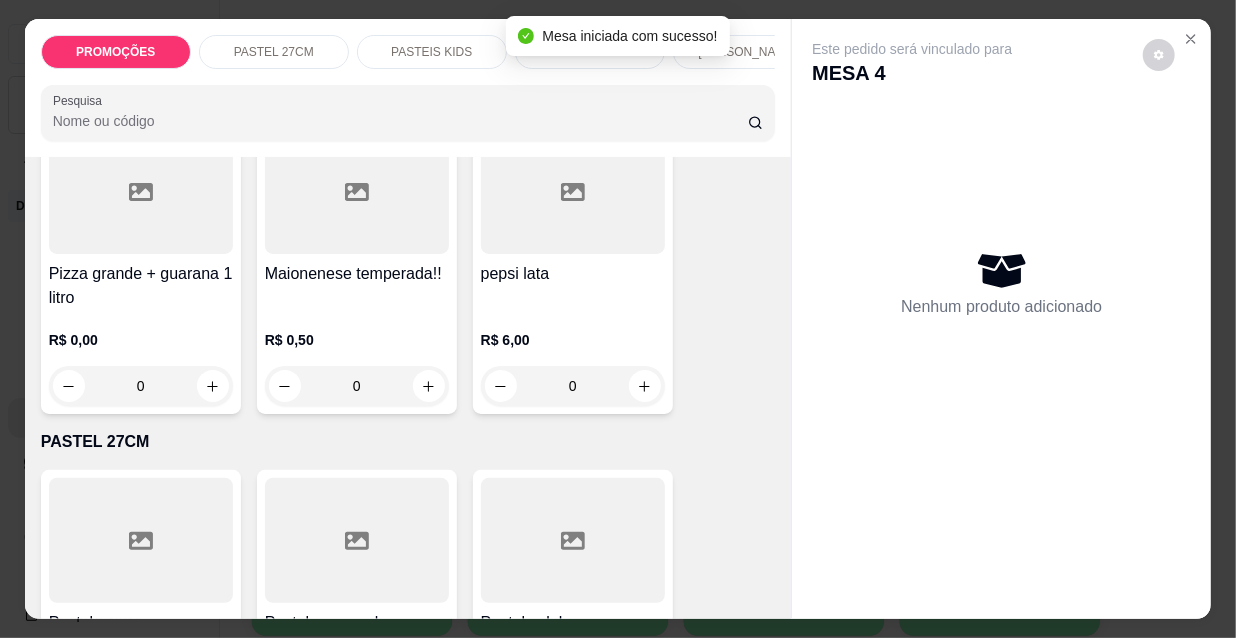 scroll, scrollTop: 181, scrollLeft: 0, axis: vertical 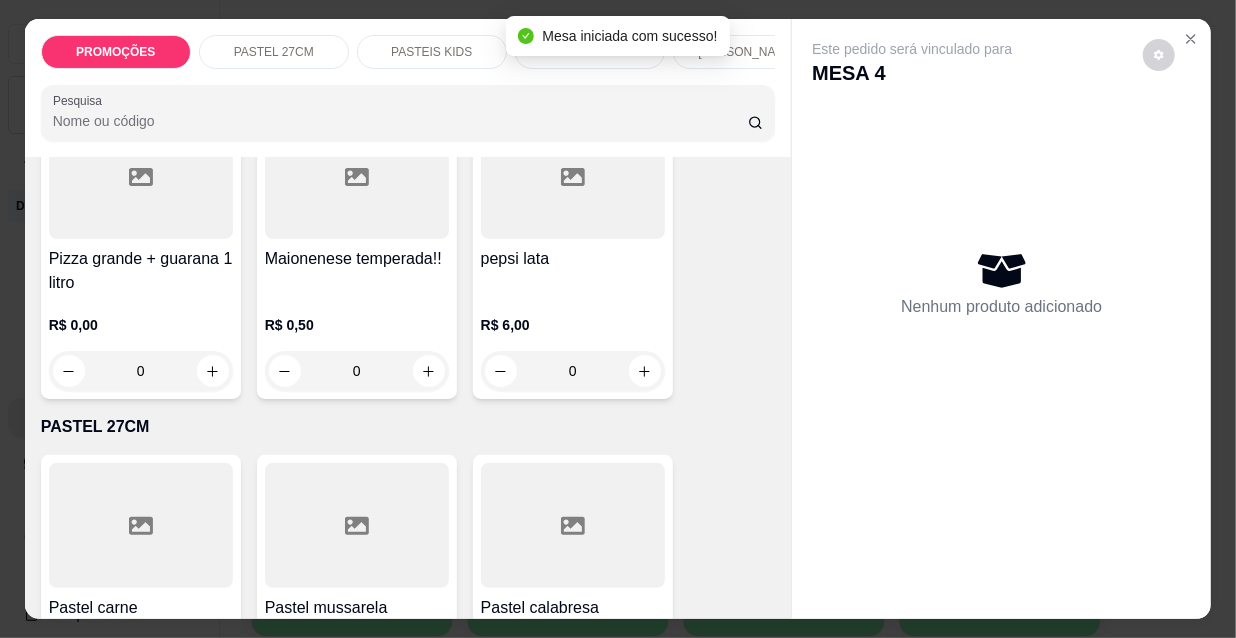 click at bounding box center [141, 525] 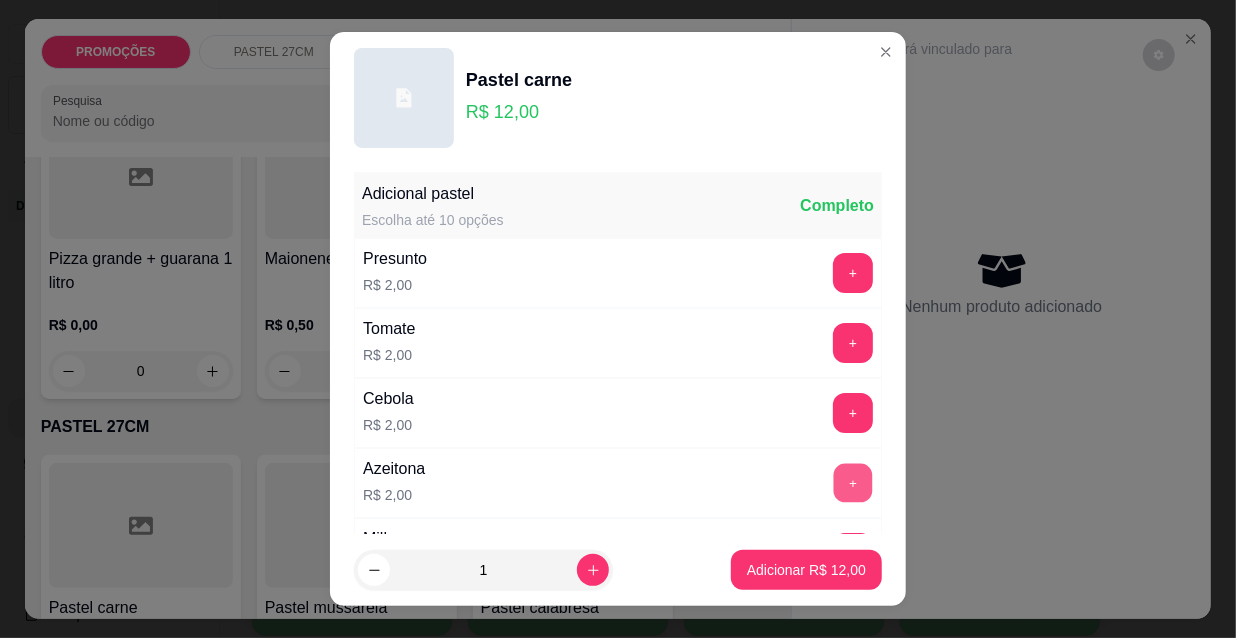 click on "+" at bounding box center (853, 483) 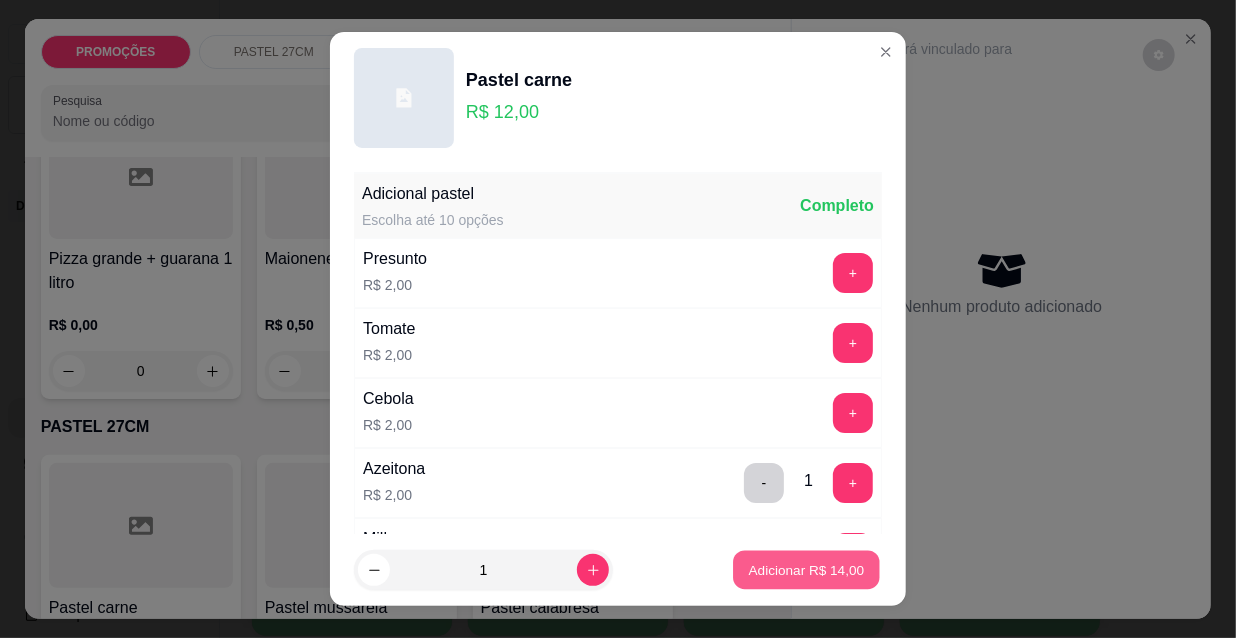 click on "Adicionar   R$ 14,00" at bounding box center (807, 569) 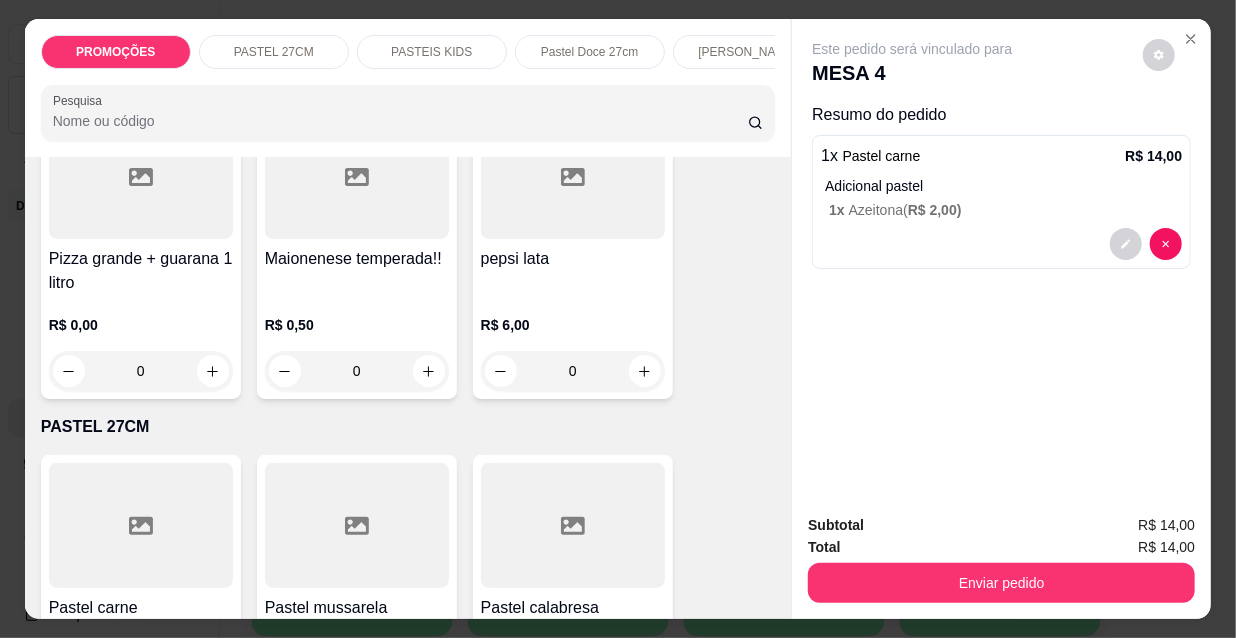 scroll, scrollTop: 51, scrollLeft: 0, axis: vertical 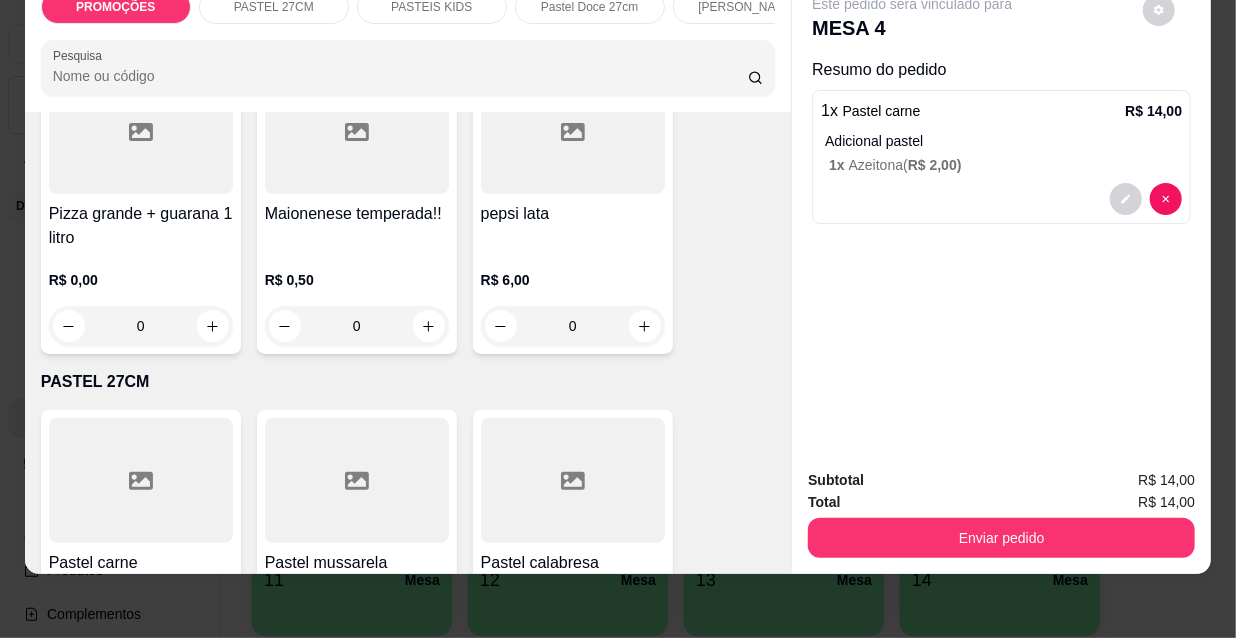 click at bounding box center [141, 480] 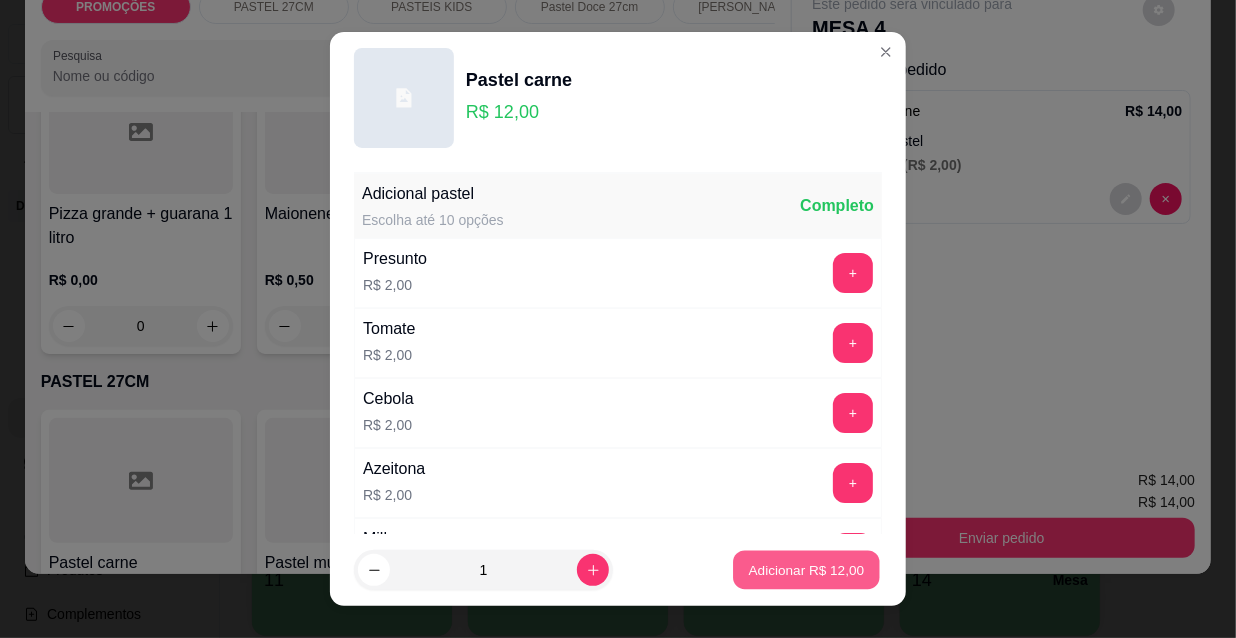 click on "Adicionar   R$ 12,00" at bounding box center [806, 570] 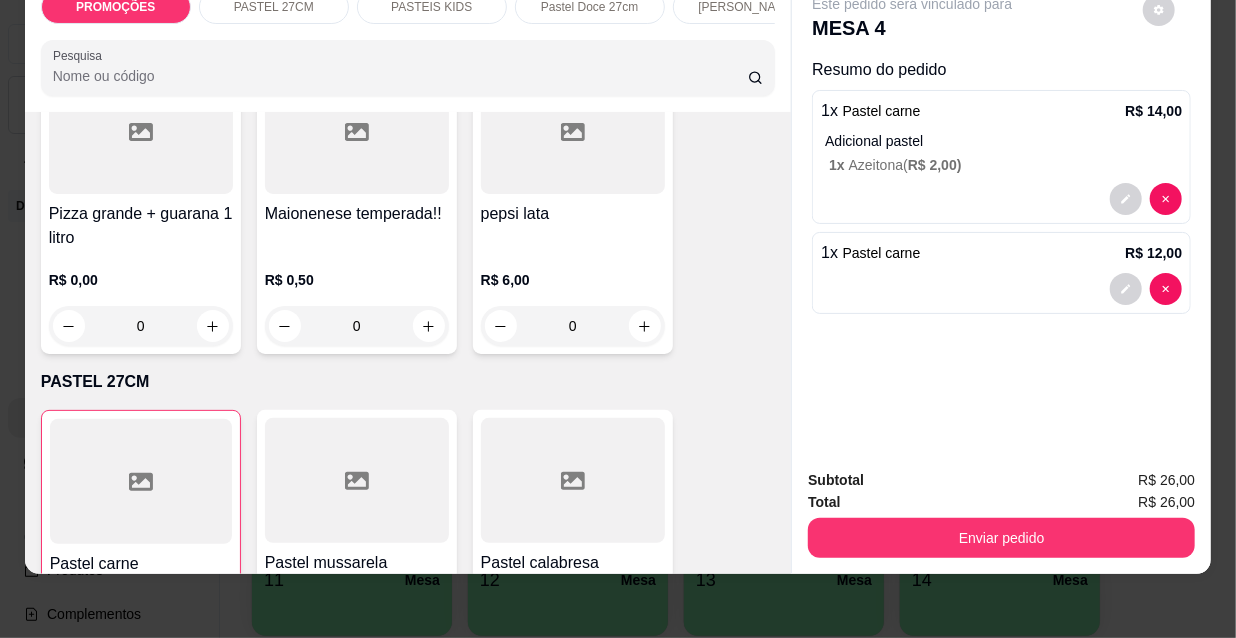 scroll, scrollTop: 272, scrollLeft: 0, axis: vertical 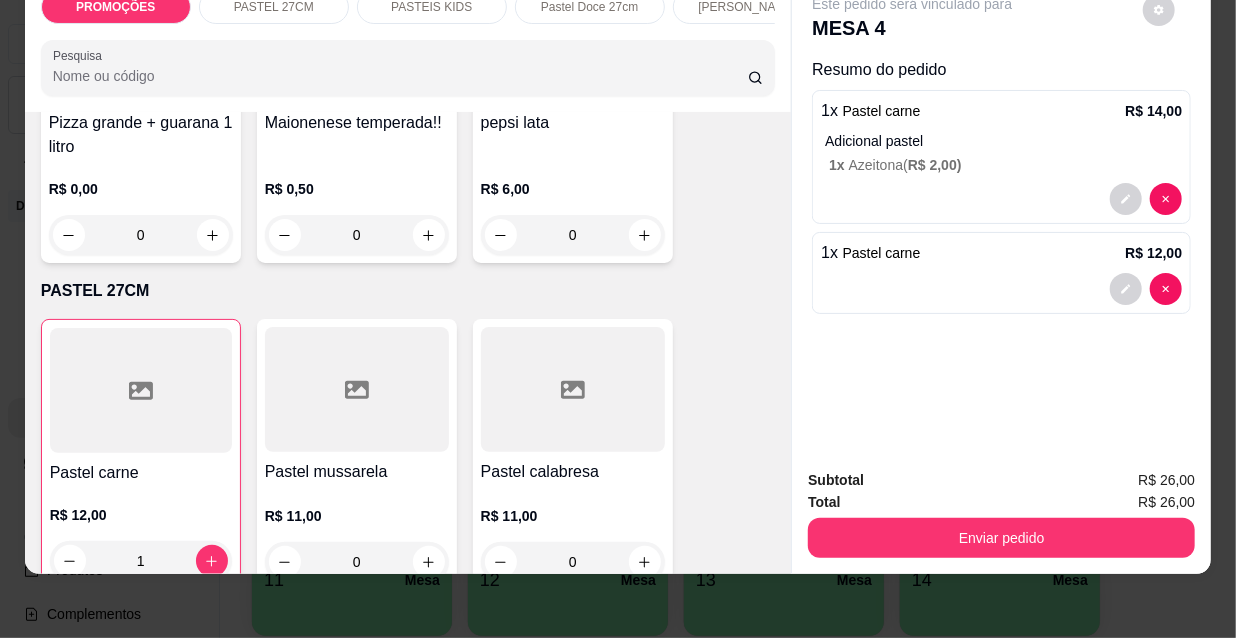 click at bounding box center (357, 389) 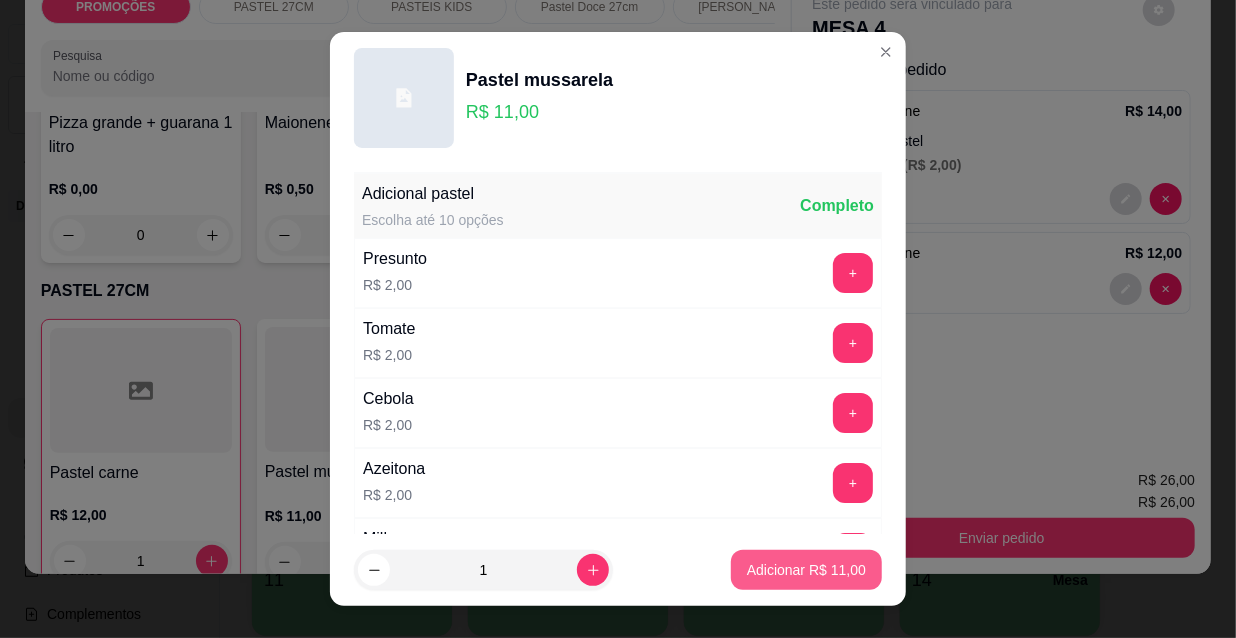 click on "Adicionar   R$ 11,00" at bounding box center [806, 570] 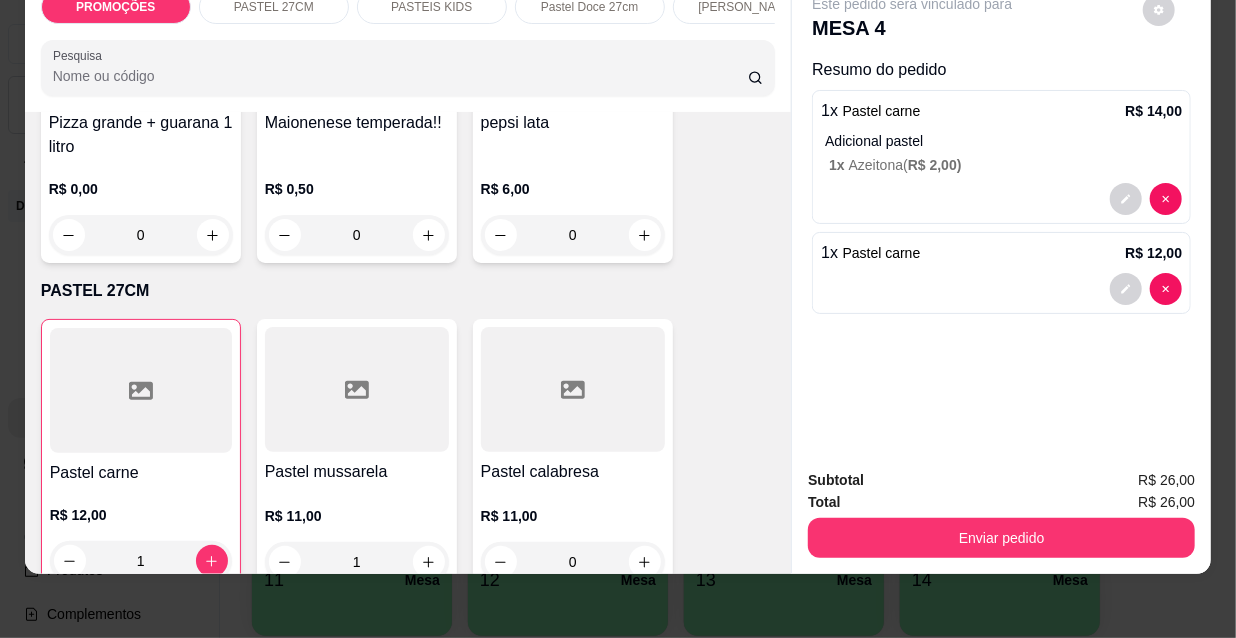 type on "0" 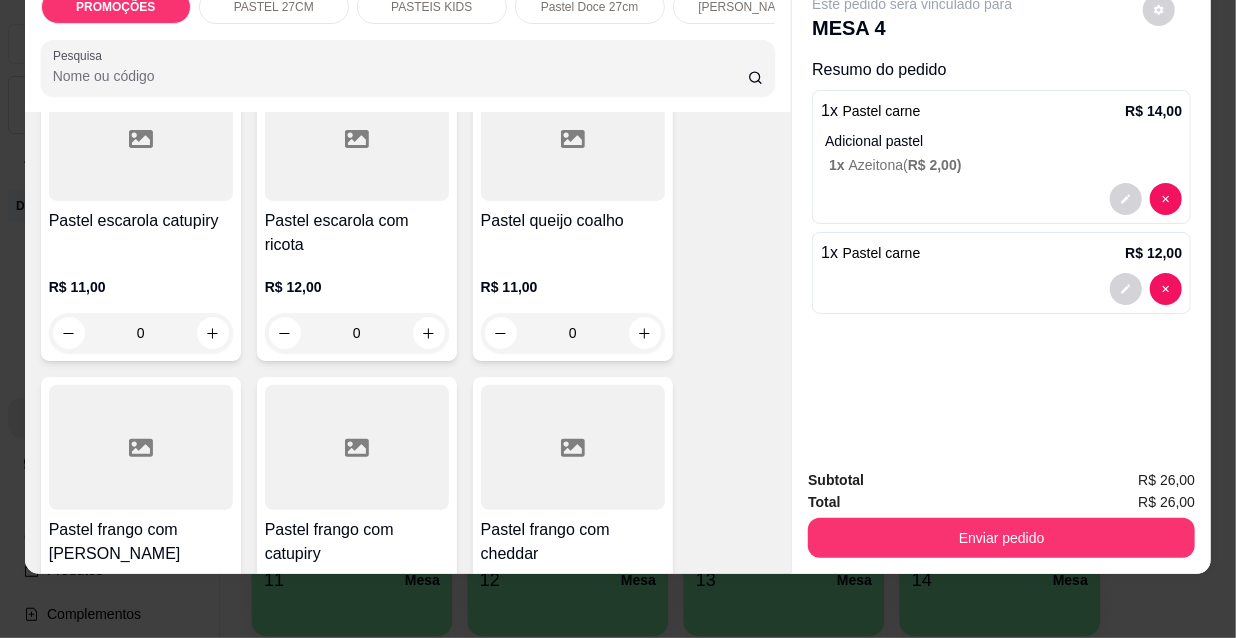 scroll, scrollTop: 3272, scrollLeft: 0, axis: vertical 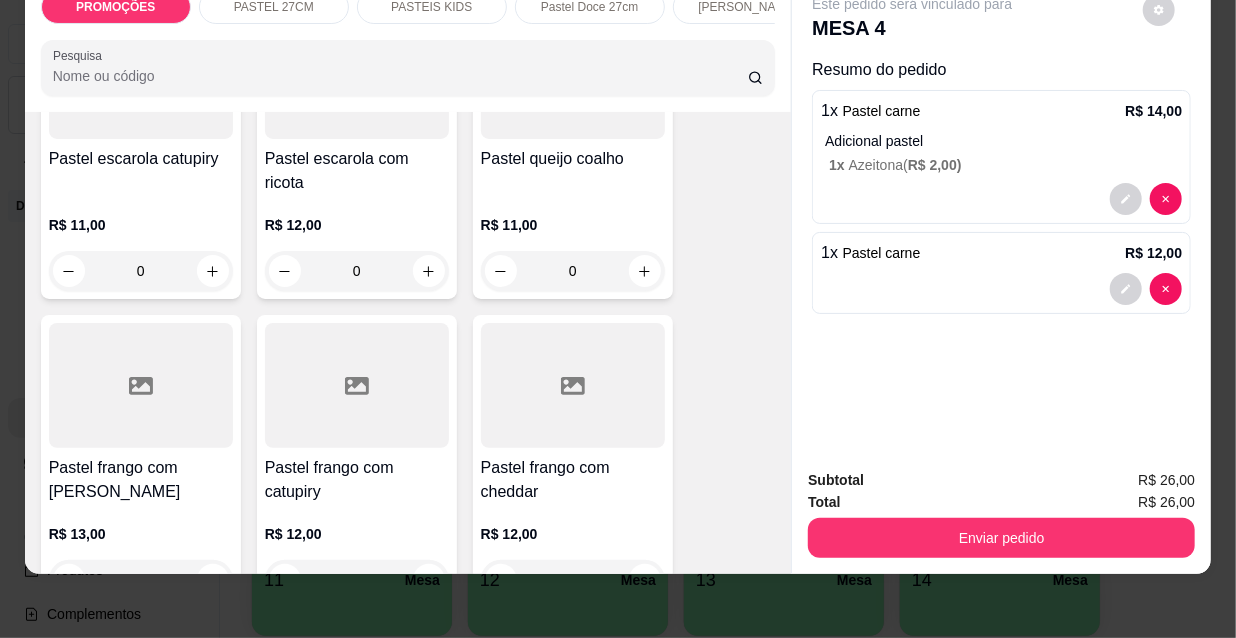 click on "R$ 11,00 0" at bounding box center [573, 243] 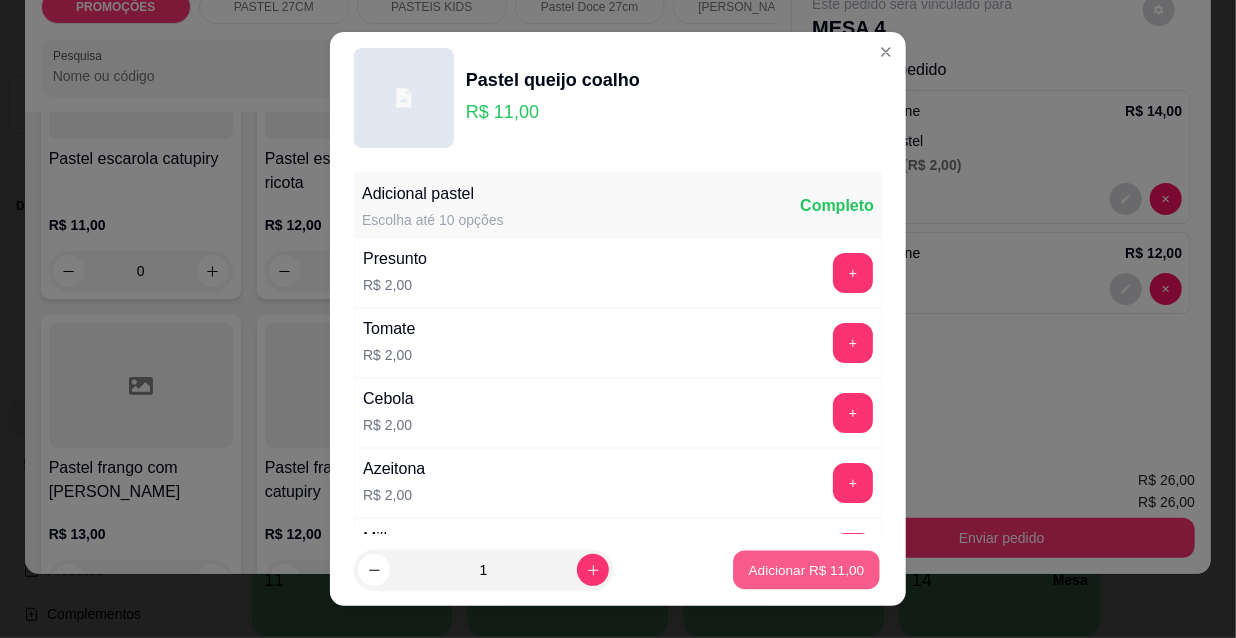 click on "Adicionar   R$ 11,00" at bounding box center (806, 570) 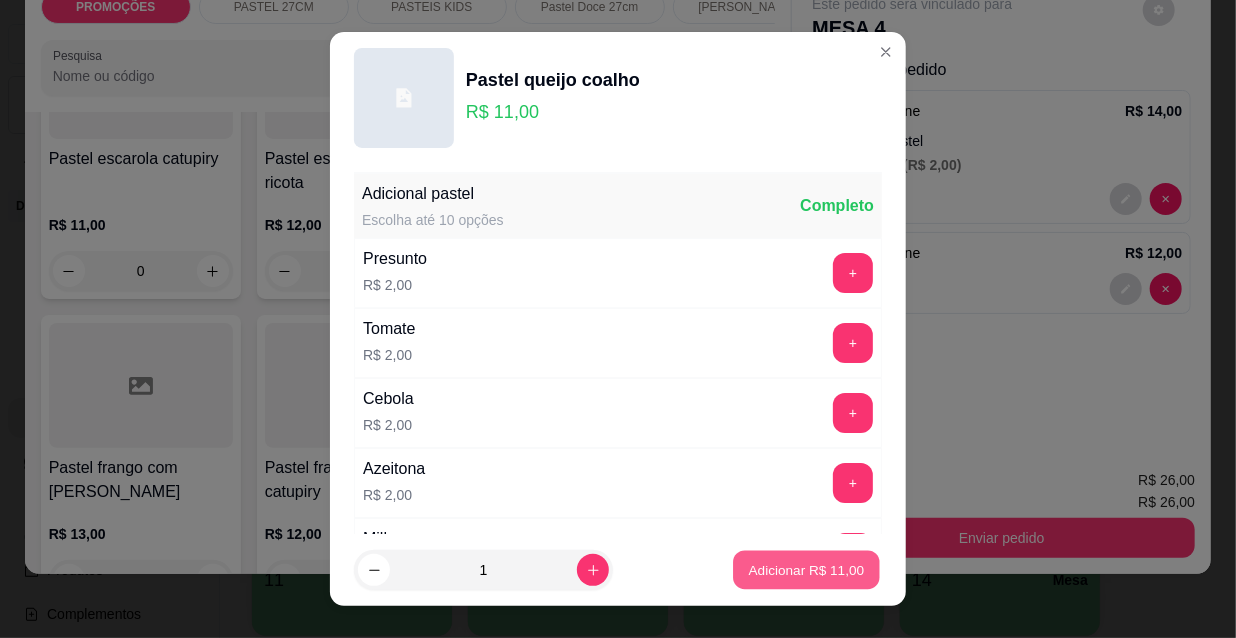 type on "1" 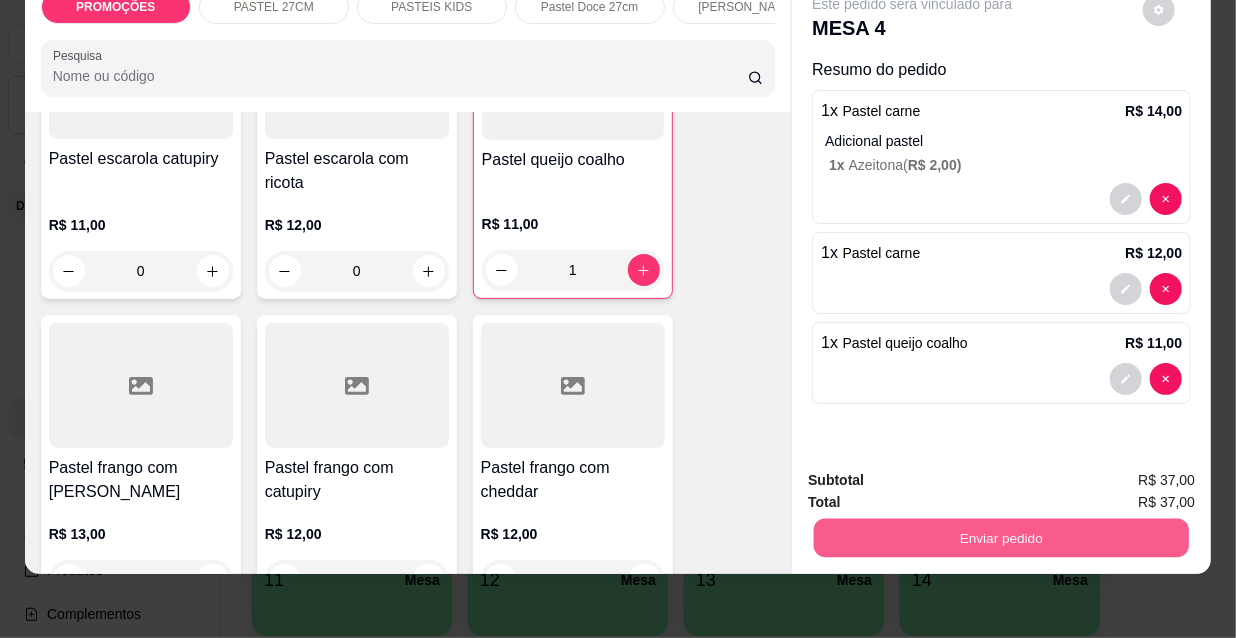 click on "Enviar pedido" at bounding box center [1001, 537] 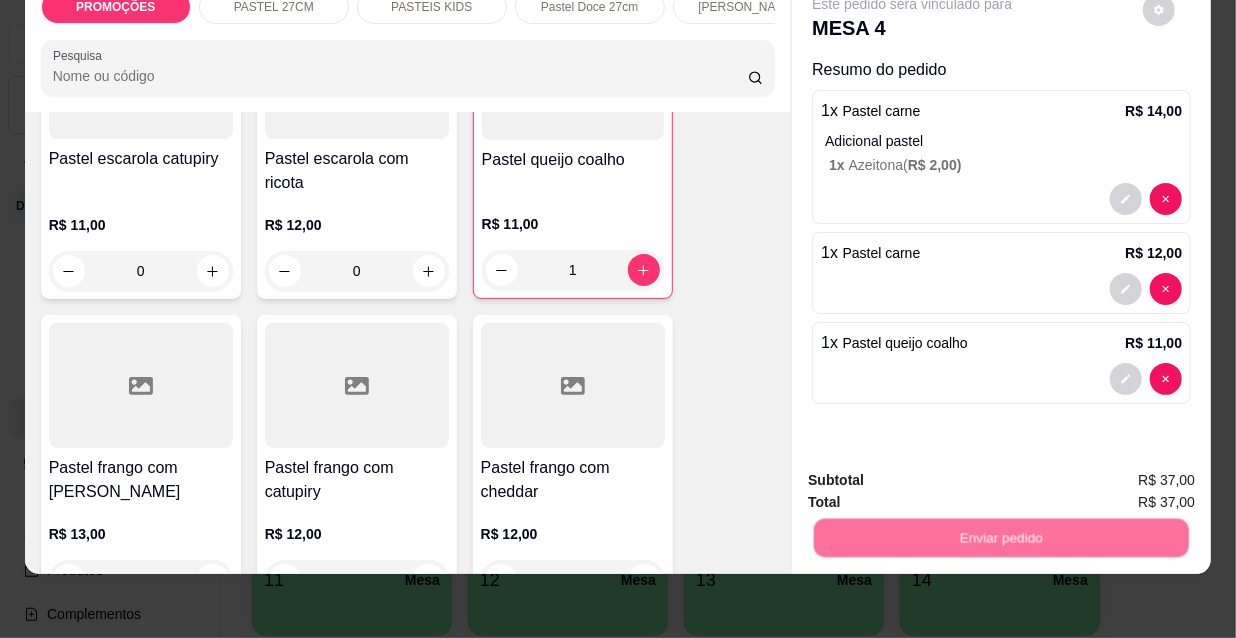 click on "Não registrar e enviar pedido" at bounding box center (937, 474) 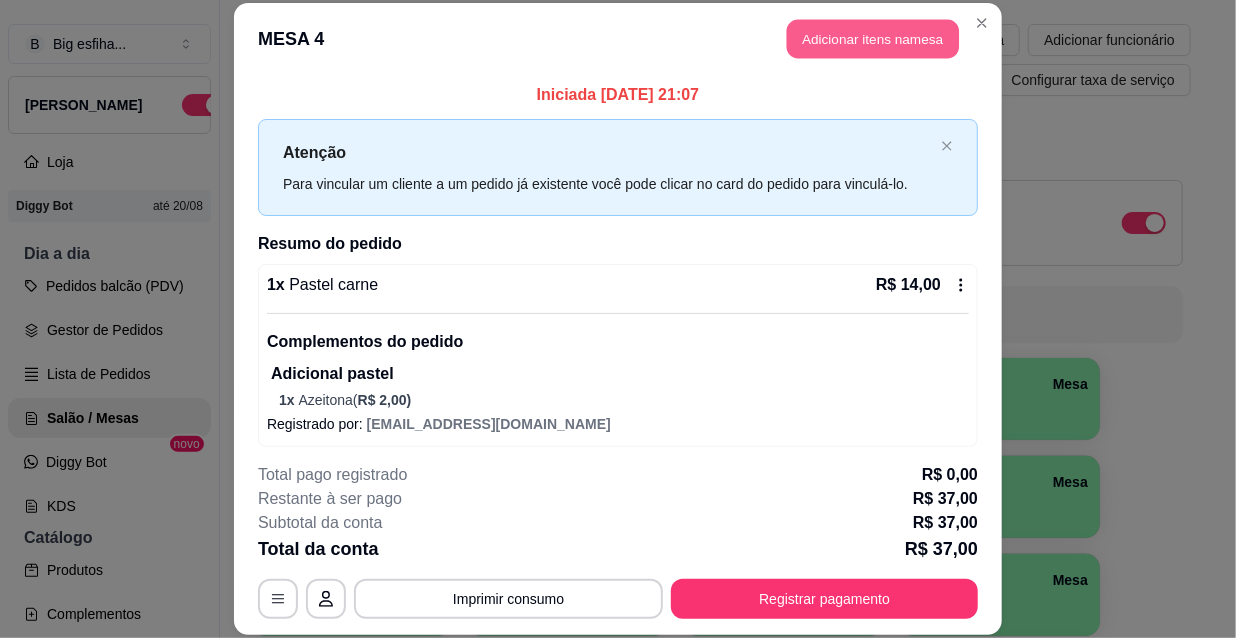 click on "Adicionar itens na  mesa" at bounding box center [873, 39] 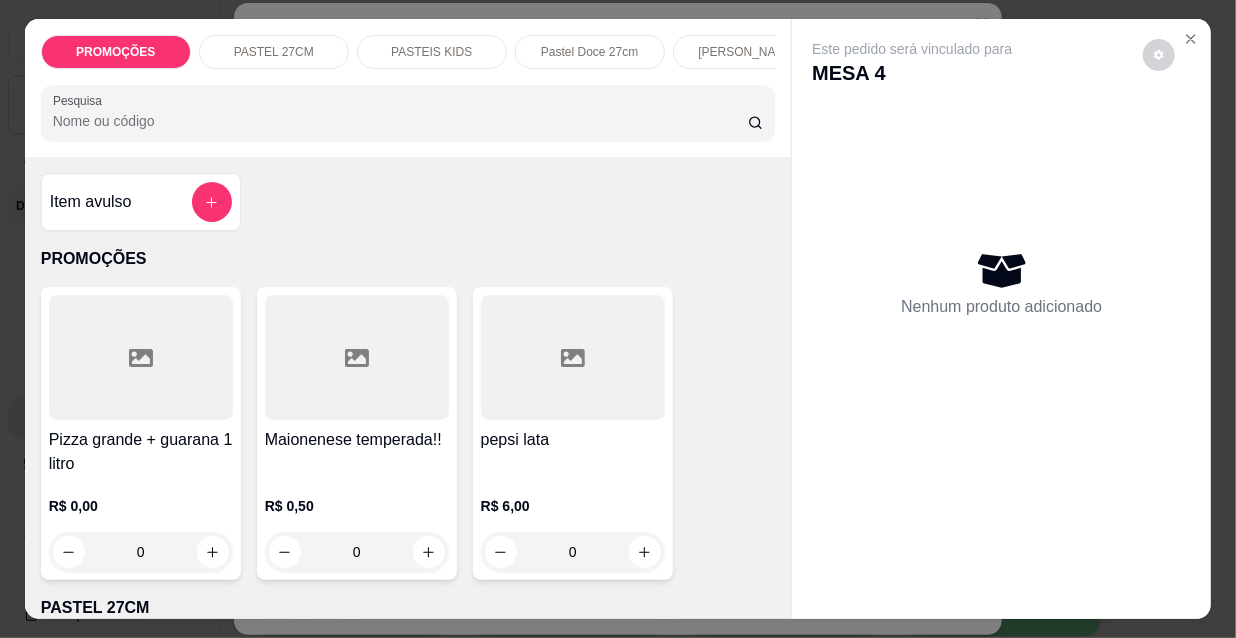 click on "PROMOÇÕES PASTEL 27CM PASTEIS KIDS Pastel Doce 27cm Esfihas Salgadas Esfihas doce Kibes Pizzas tradicionais Pizza doce Beirutes Refrigerante Suco" at bounding box center (408, 52) 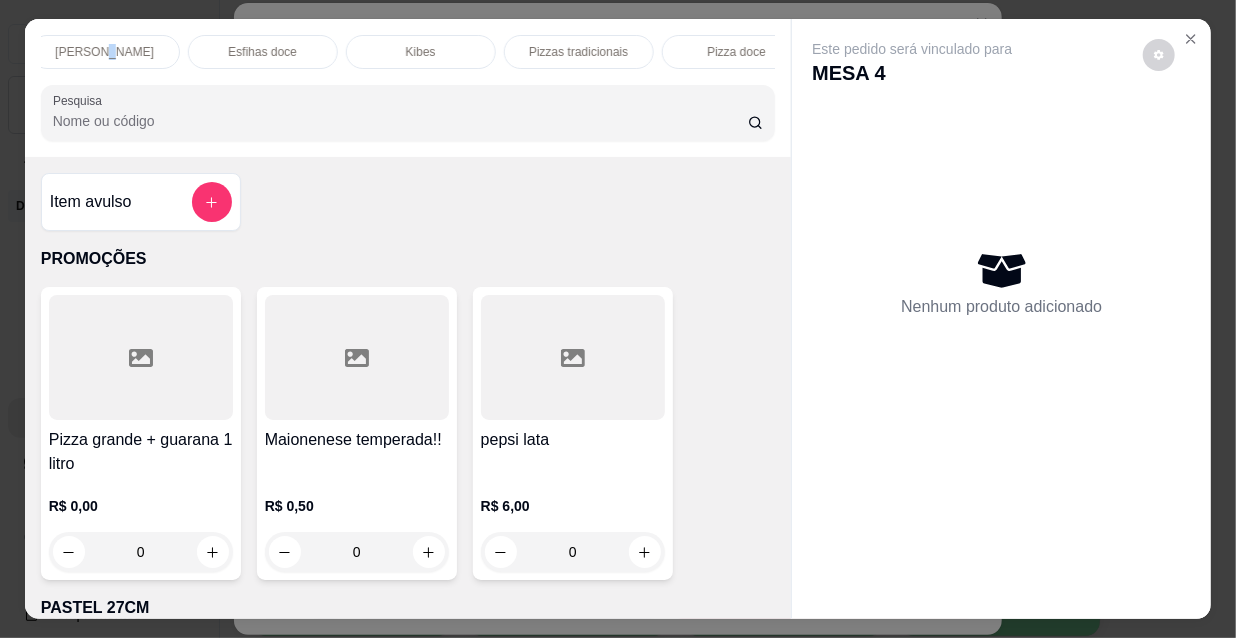 scroll, scrollTop: 0, scrollLeft: 1152, axis: horizontal 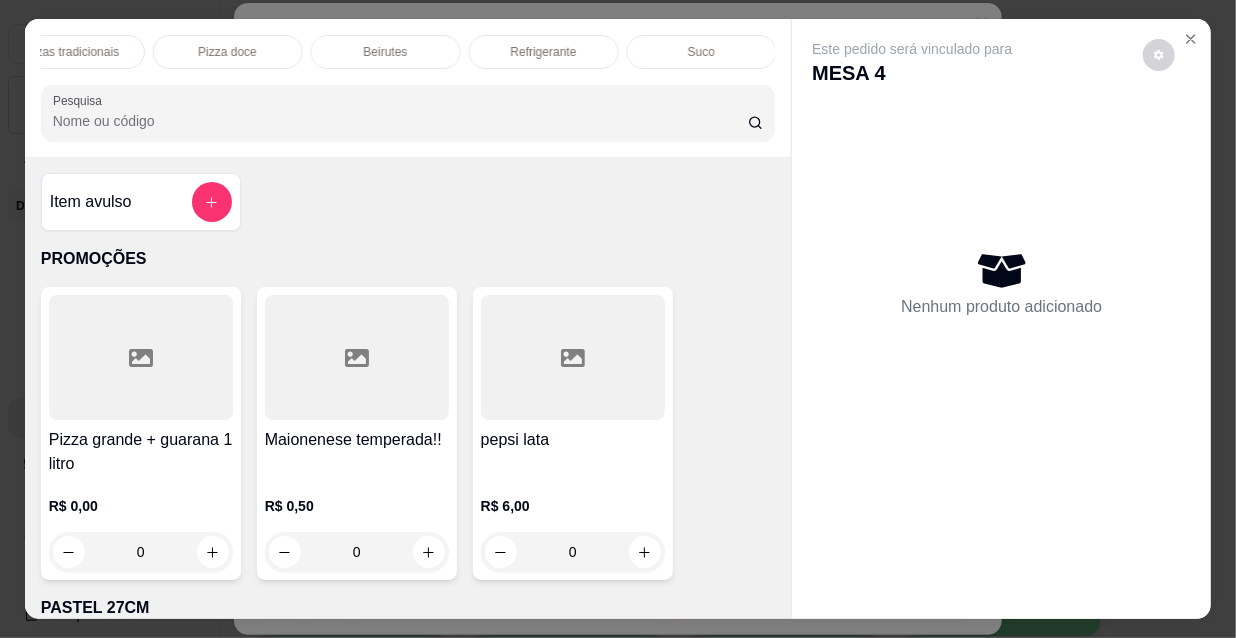 click on "Refrigerante" at bounding box center (544, 52) 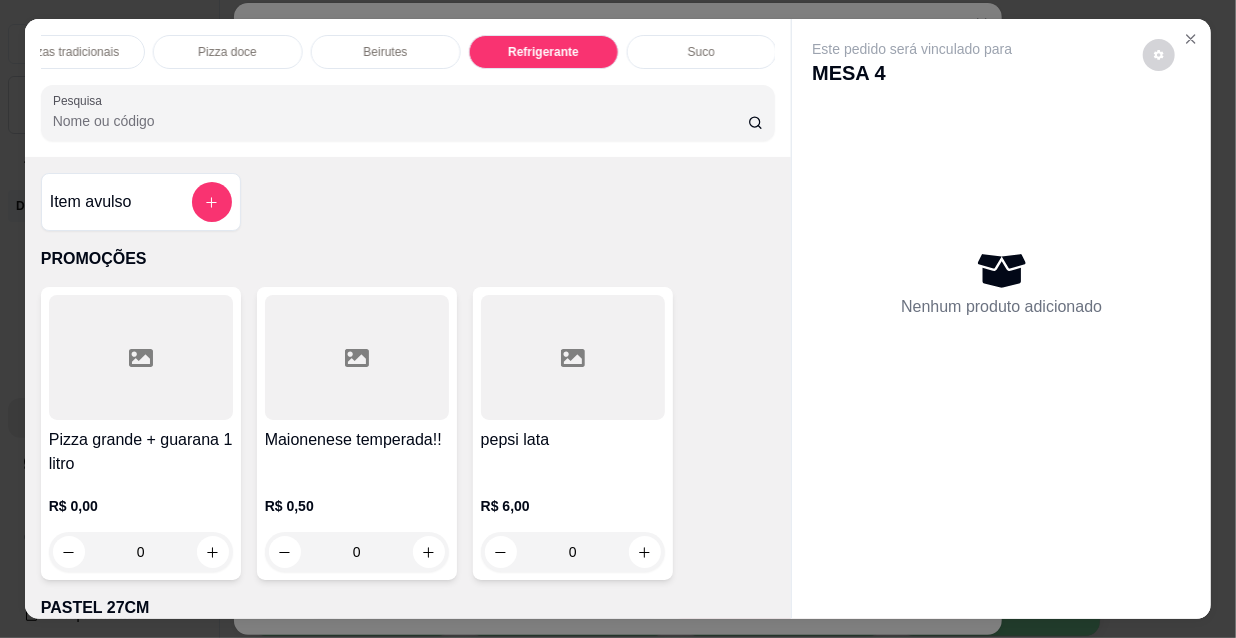scroll, scrollTop: 18046, scrollLeft: 0, axis: vertical 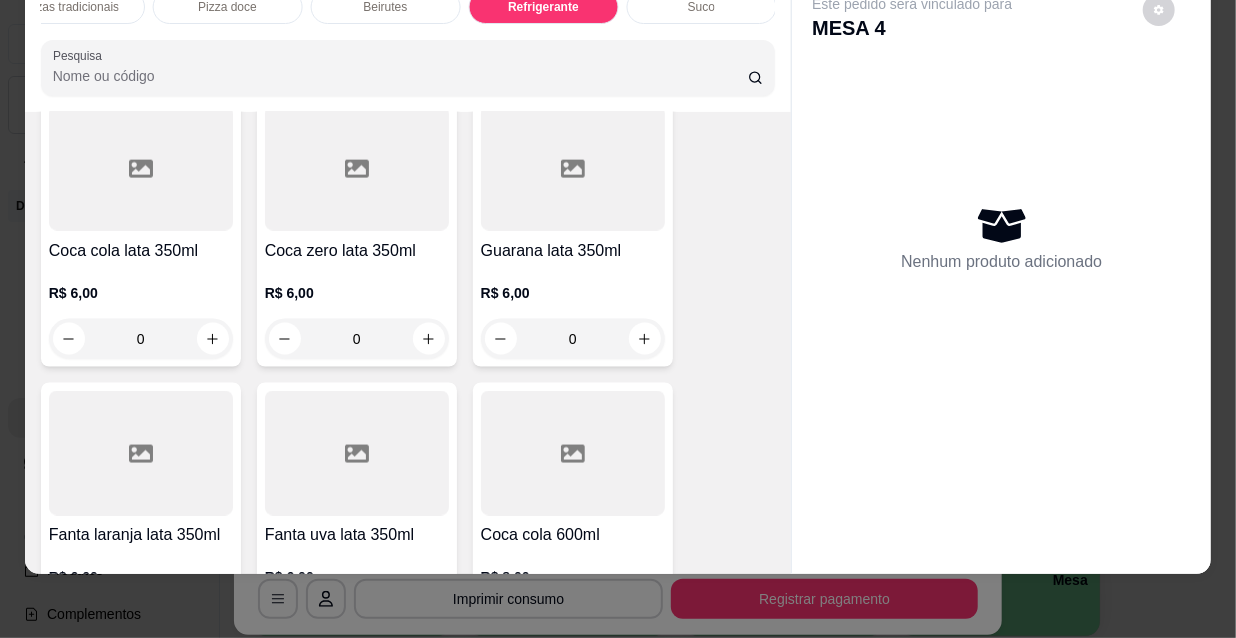 click 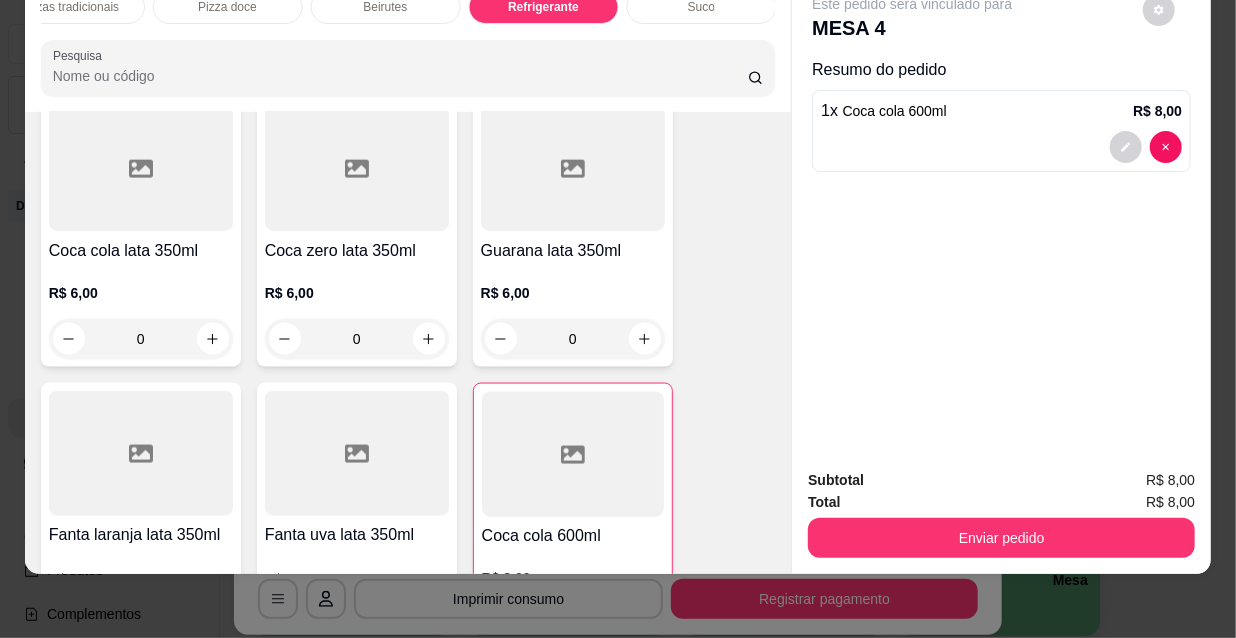 type on "1" 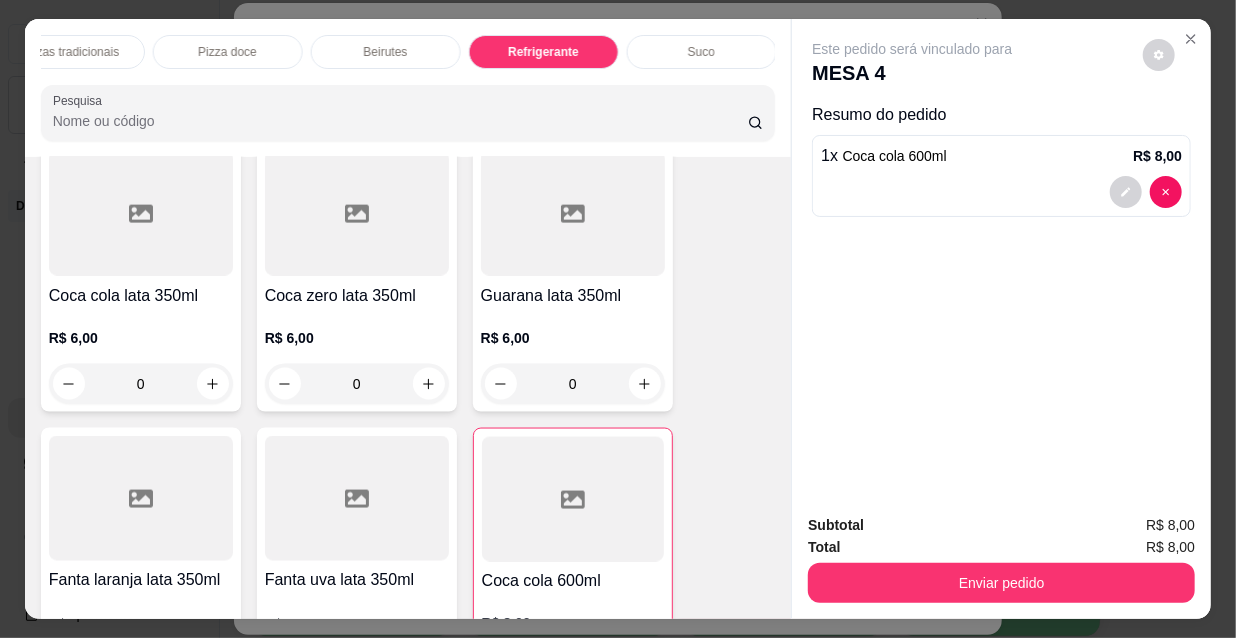 click on "Suco" at bounding box center (701, 52) 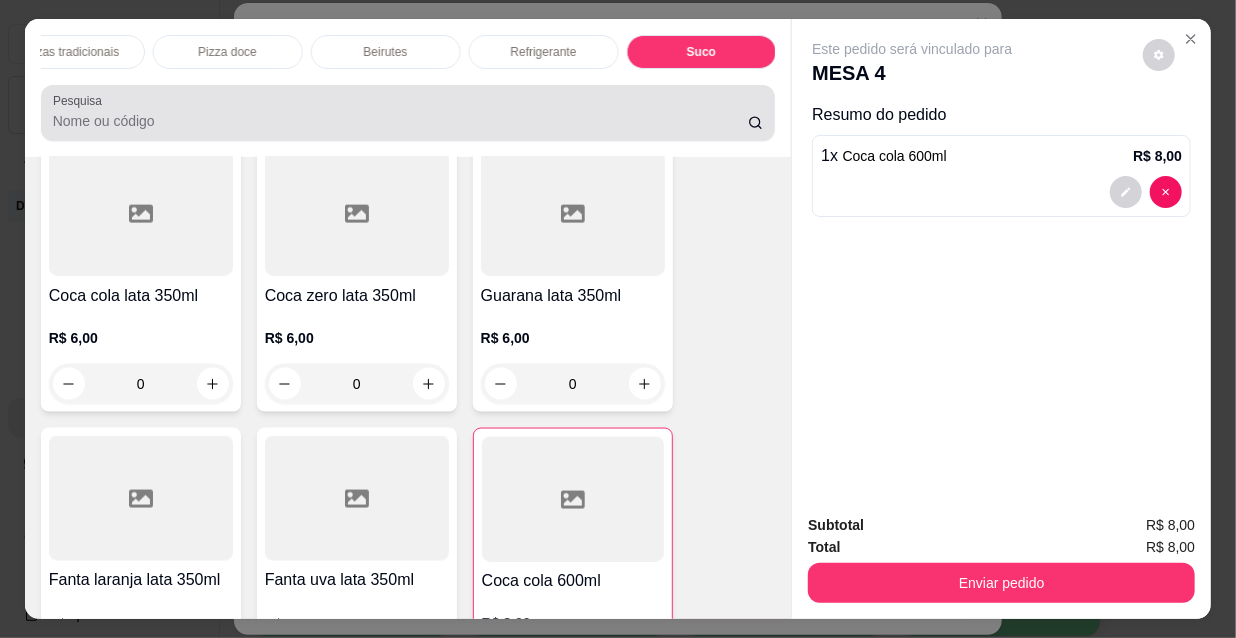 scroll, scrollTop: 20083, scrollLeft: 0, axis: vertical 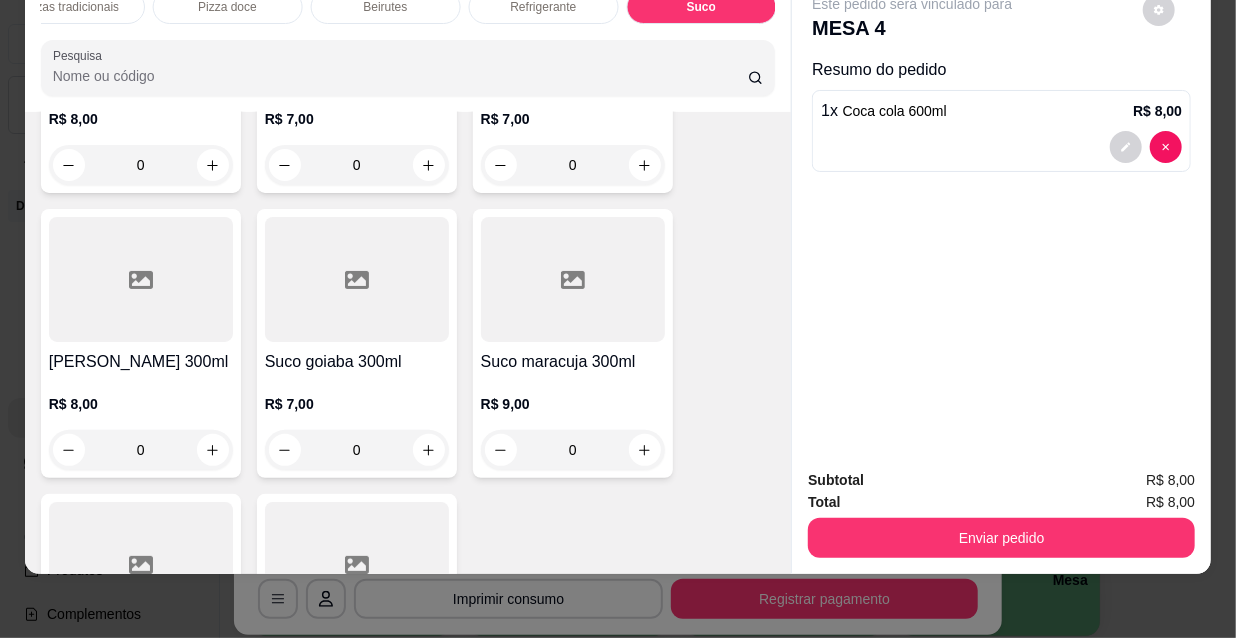 click on "0" at bounding box center [357, 735] 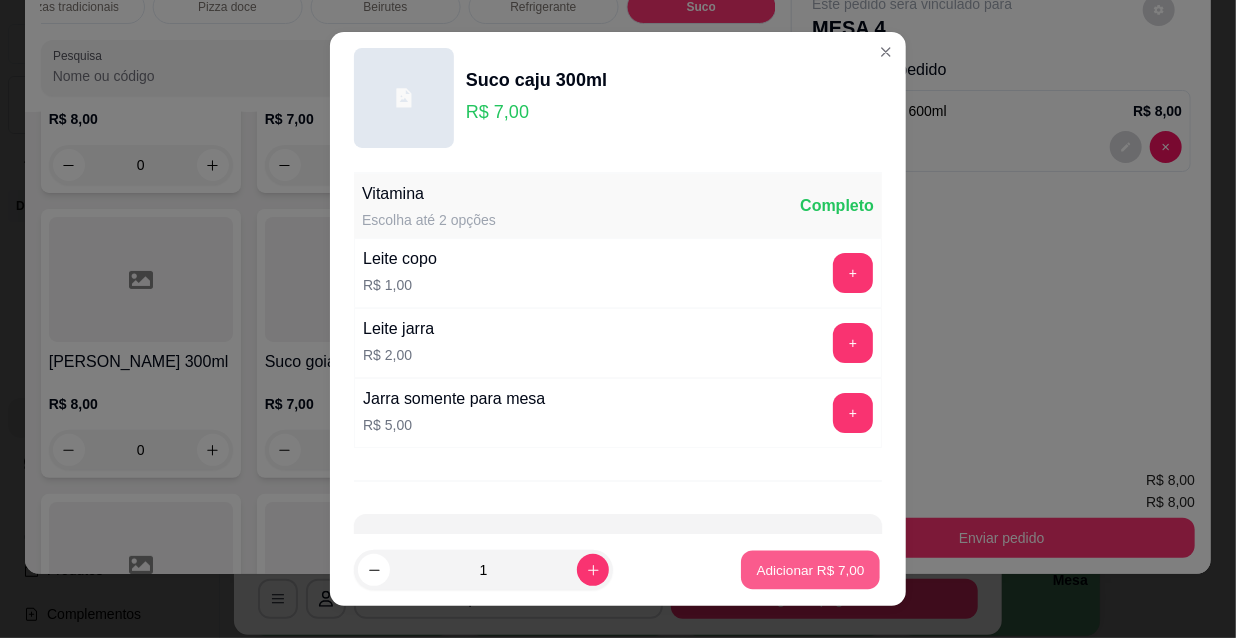 click on "Adicionar   R$ 7,00" at bounding box center (810, 569) 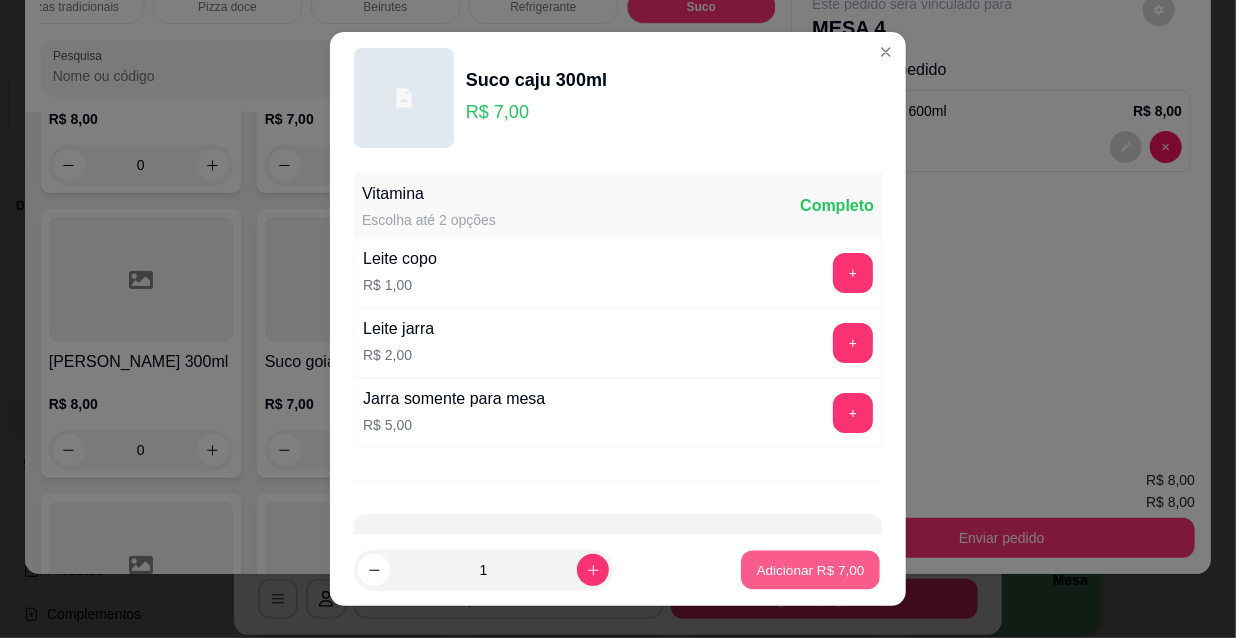type on "1" 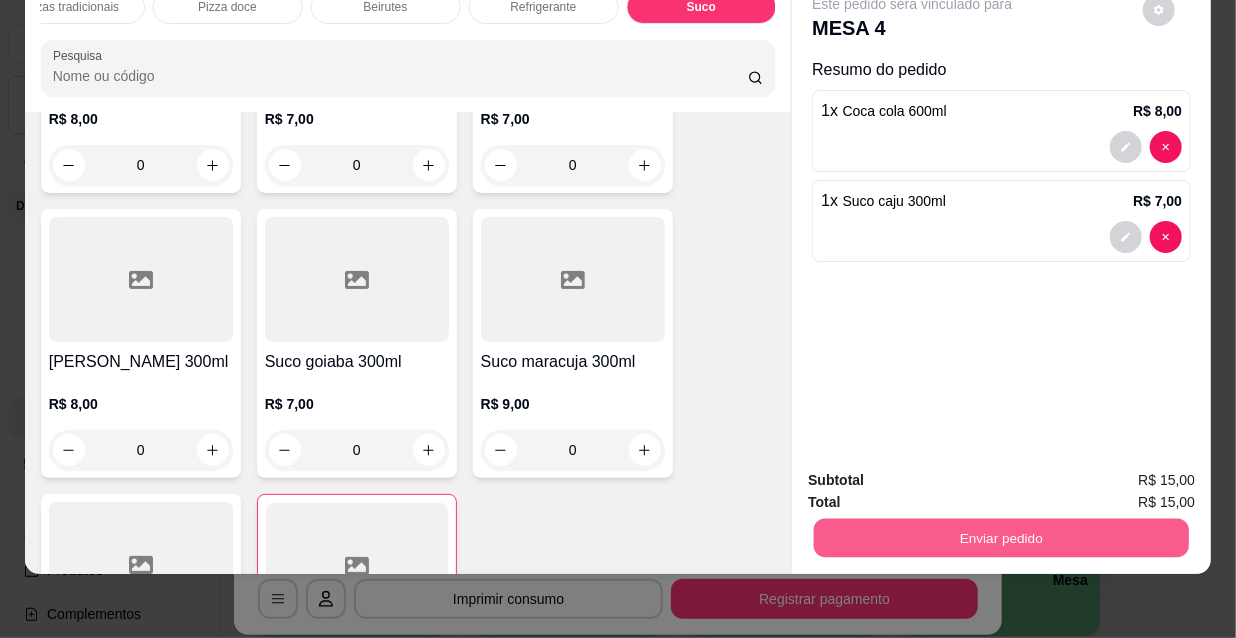 click on "Enviar pedido" at bounding box center [1001, 537] 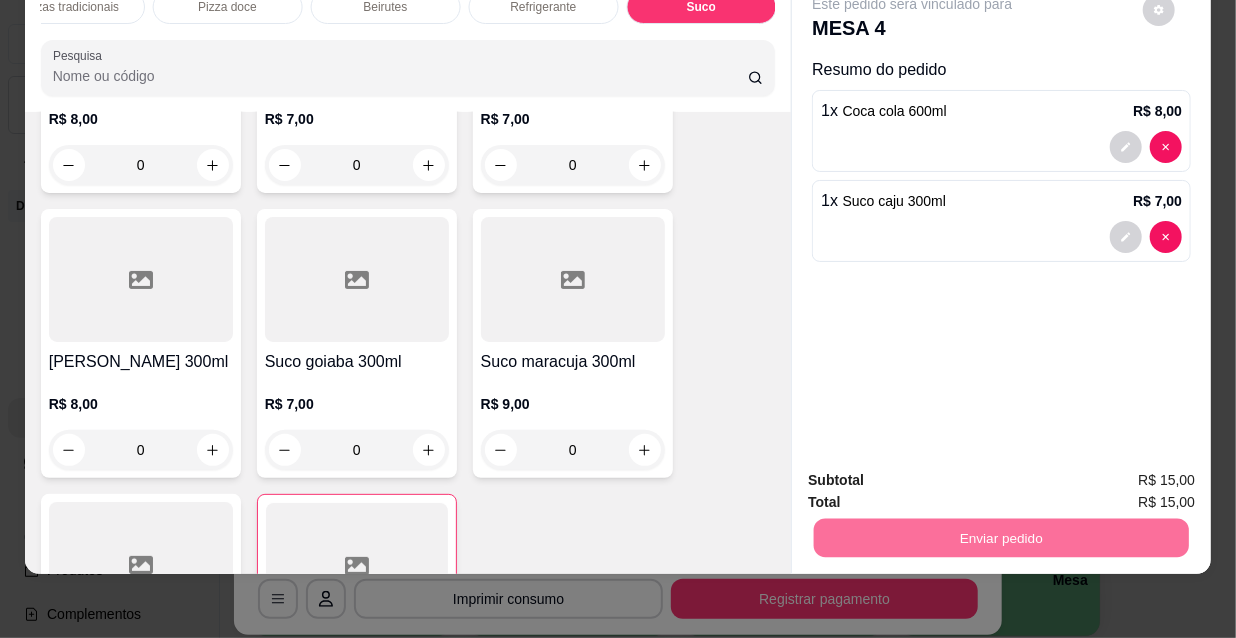 click on "Não registrar e enviar pedido" at bounding box center (937, 475) 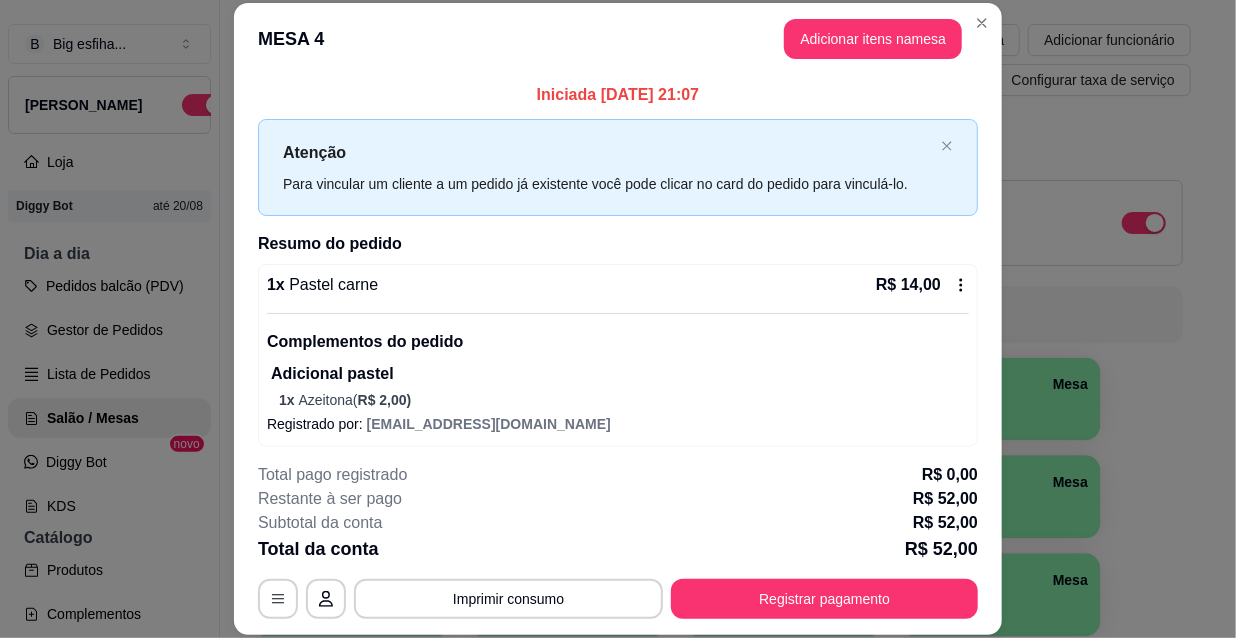 type 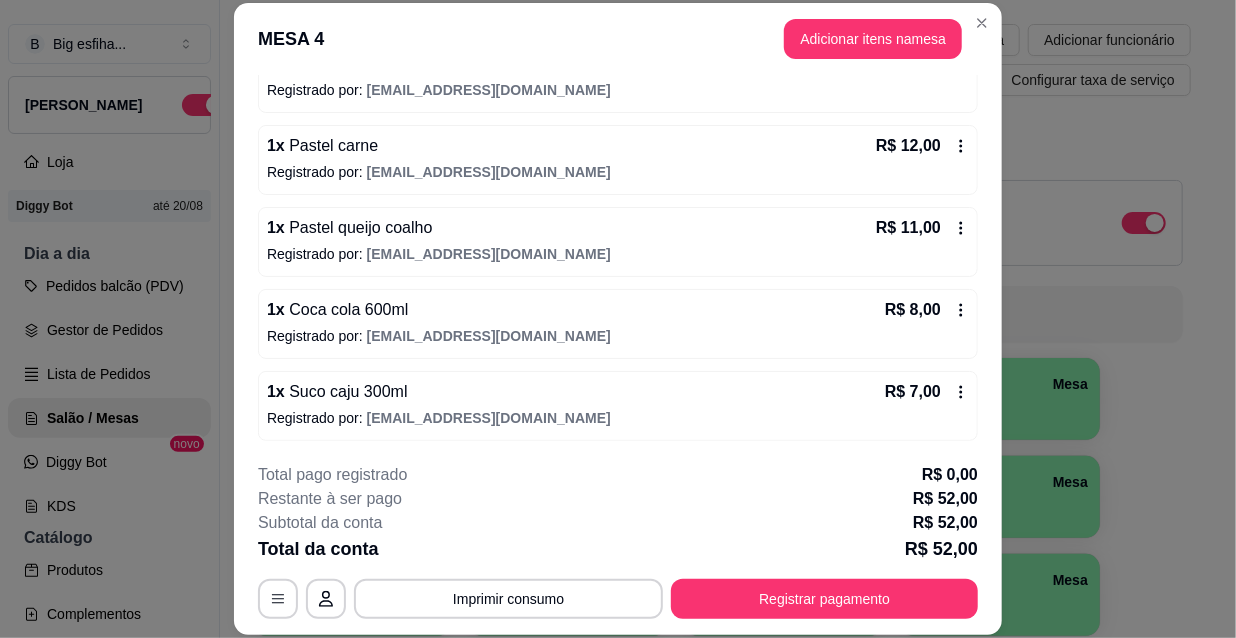 scroll, scrollTop: 0, scrollLeft: 0, axis: both 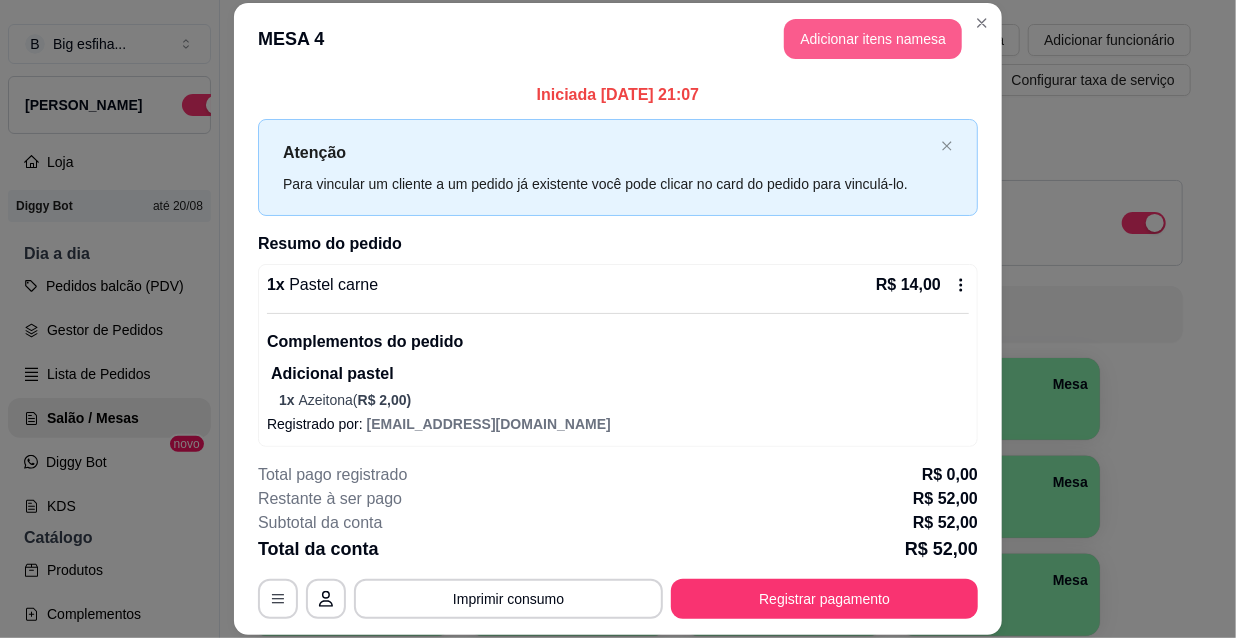 click on "Adicionar itens na  mesa" at bounding box center [873, 39] 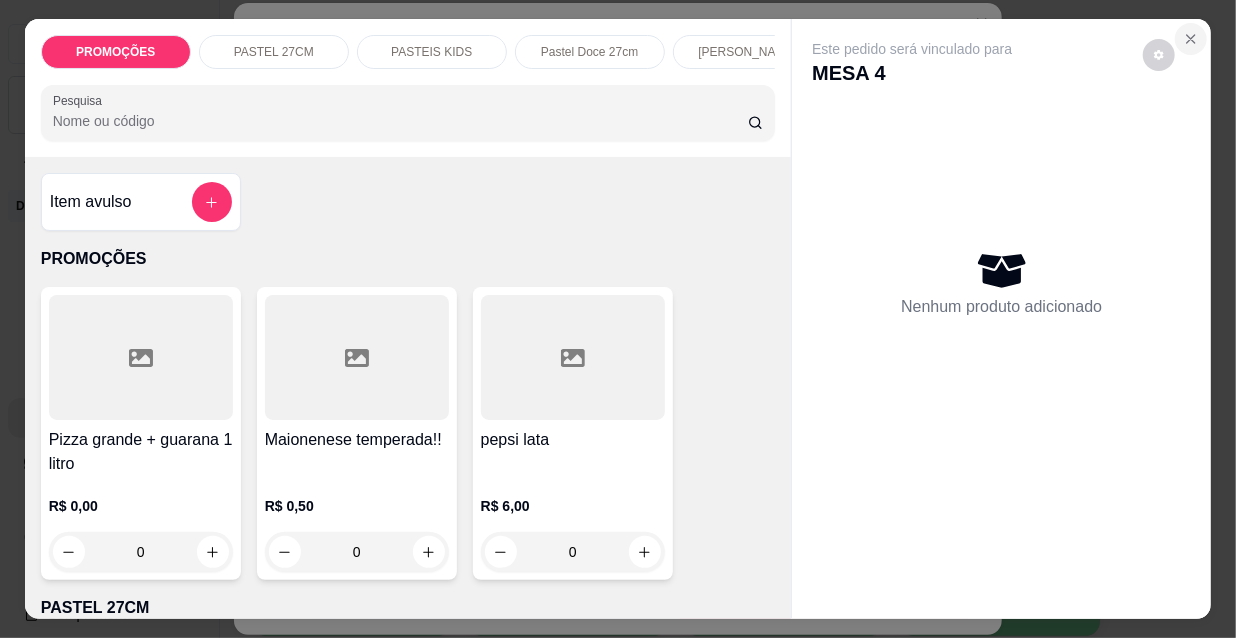 click 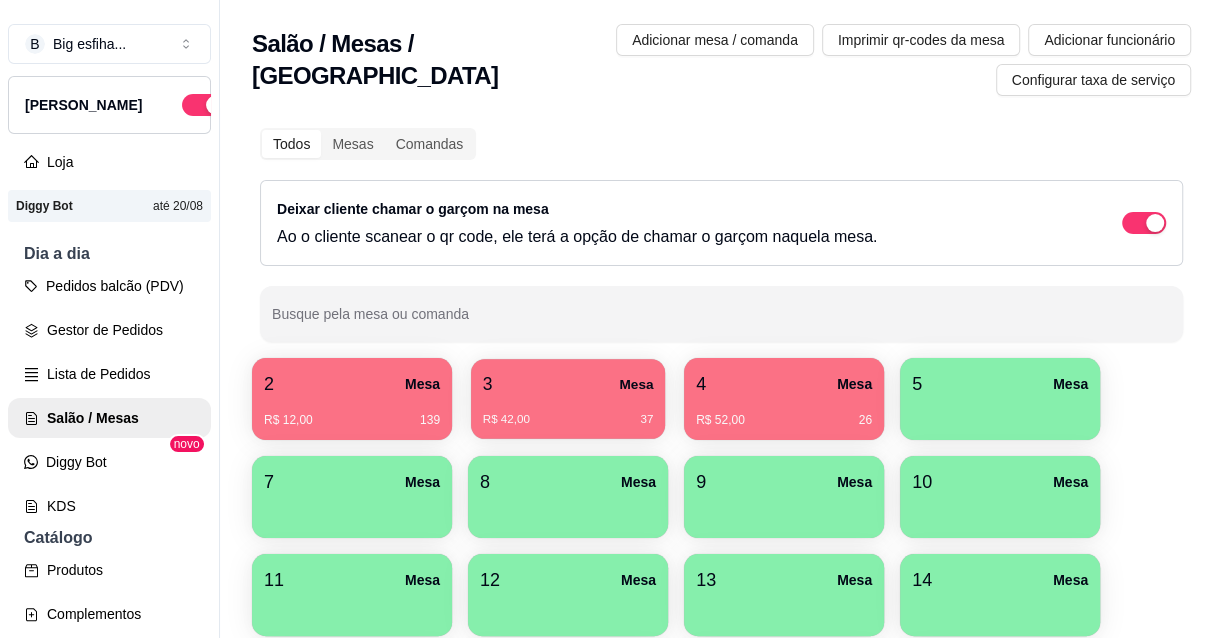 click on "3 Mesa" at bounding box center [568, 384] 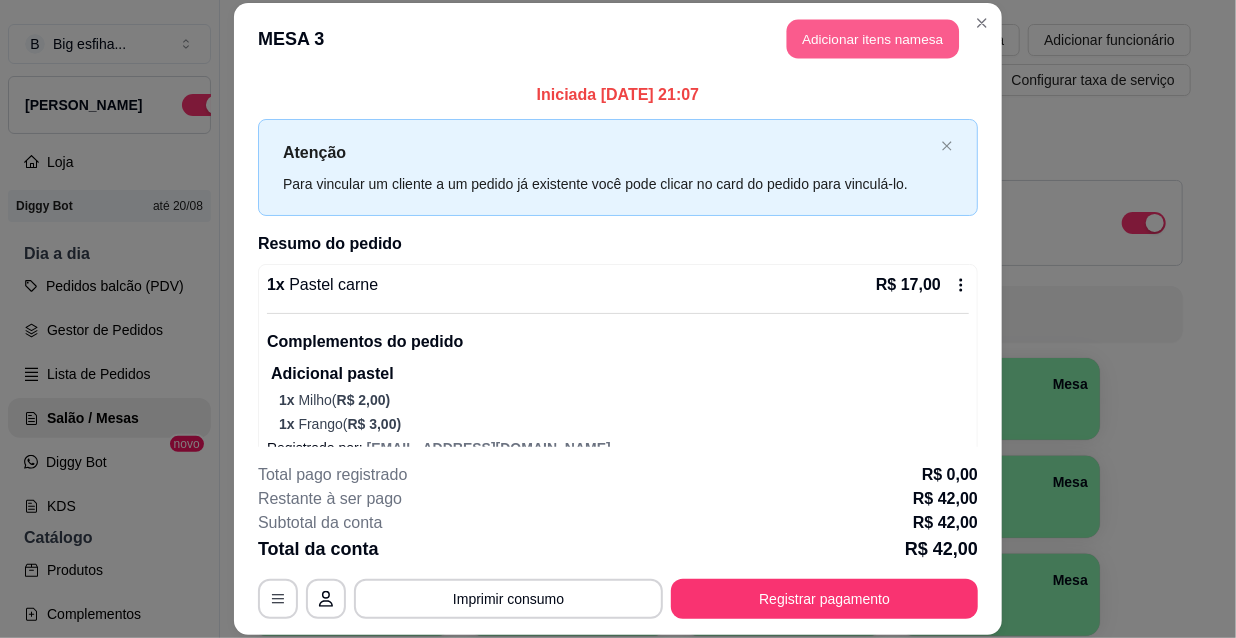 click on "Adicionar itens na  mesa" at bounding box center [873, 39] 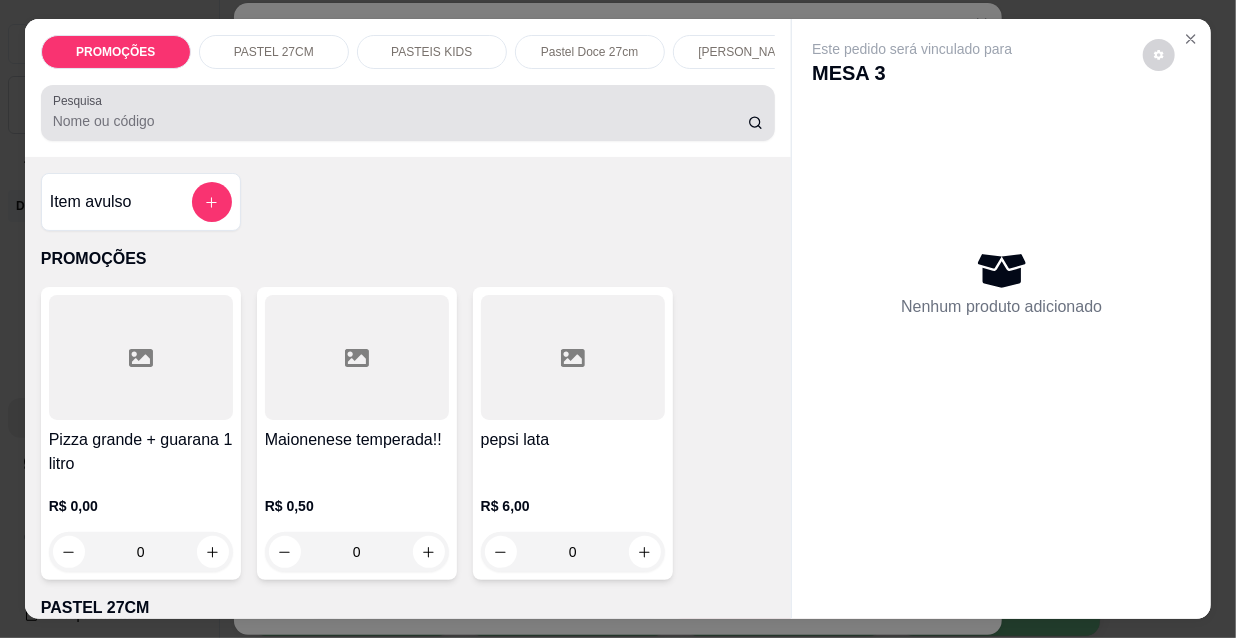 click on "Pesquisa" at bounding box center [400, 121] 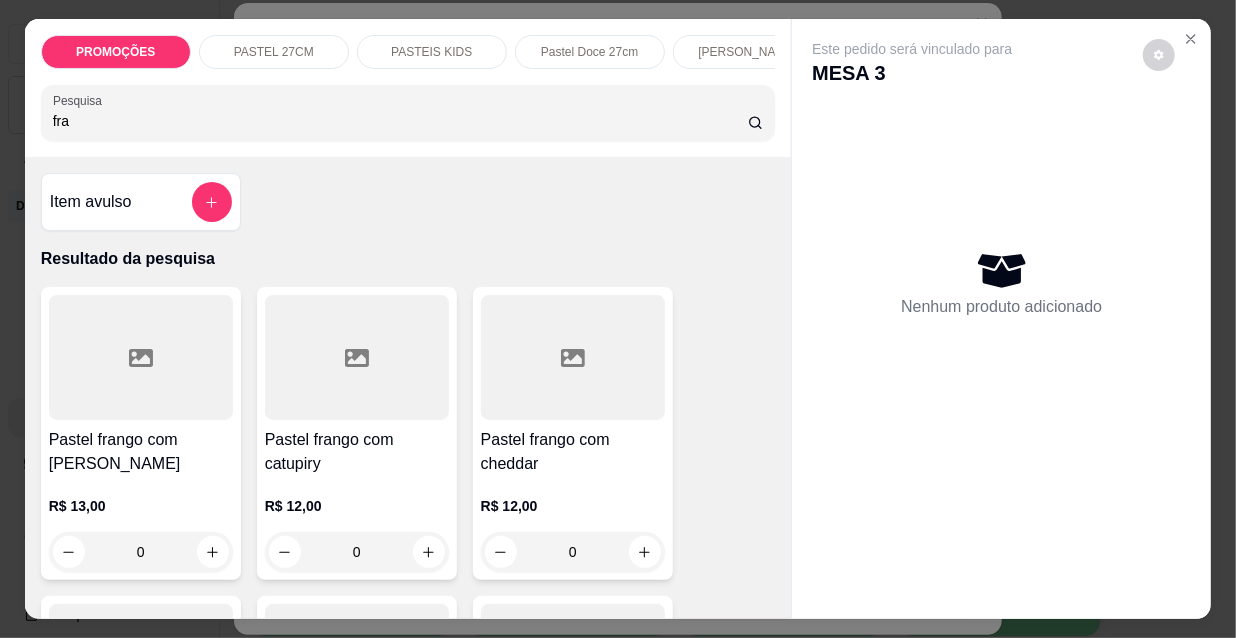 type on "fra" 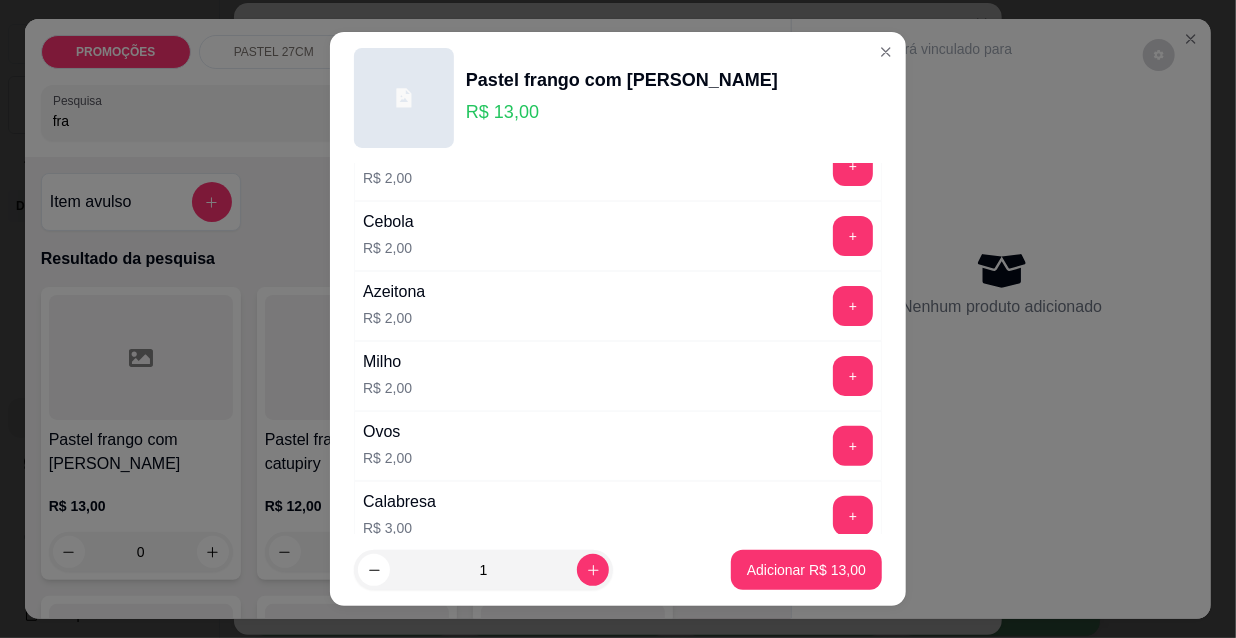 scroll, scrollTop: 181, scrollLeft: 0, axis: vertical 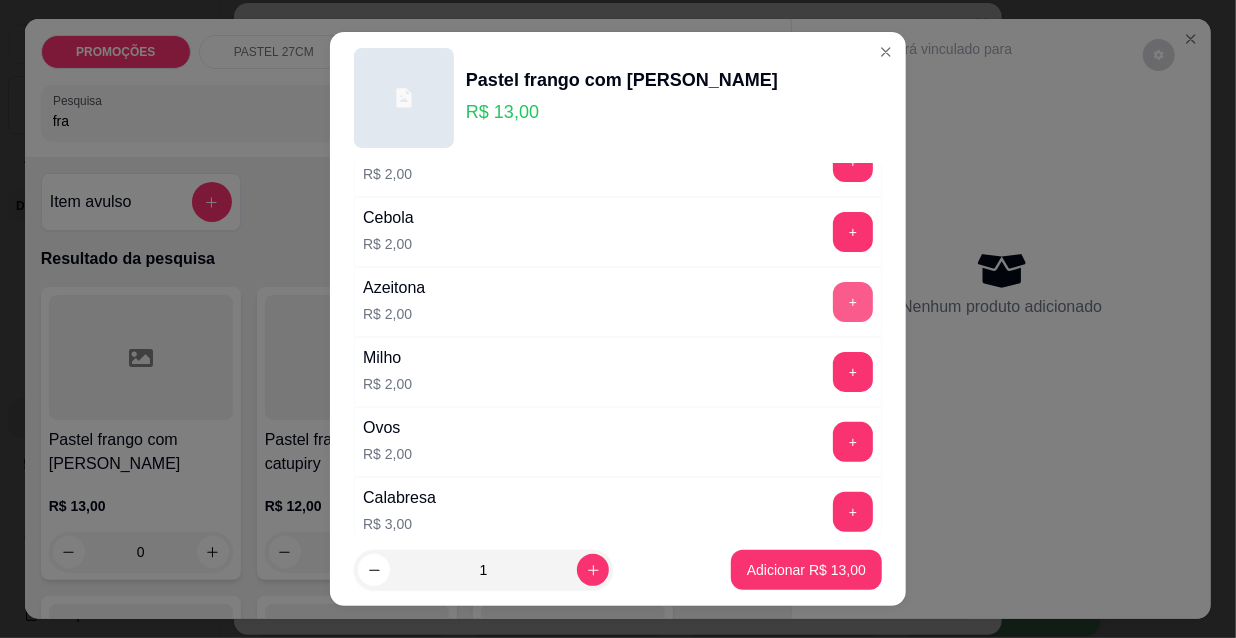 click on "+" at bounding box center [853, 302] 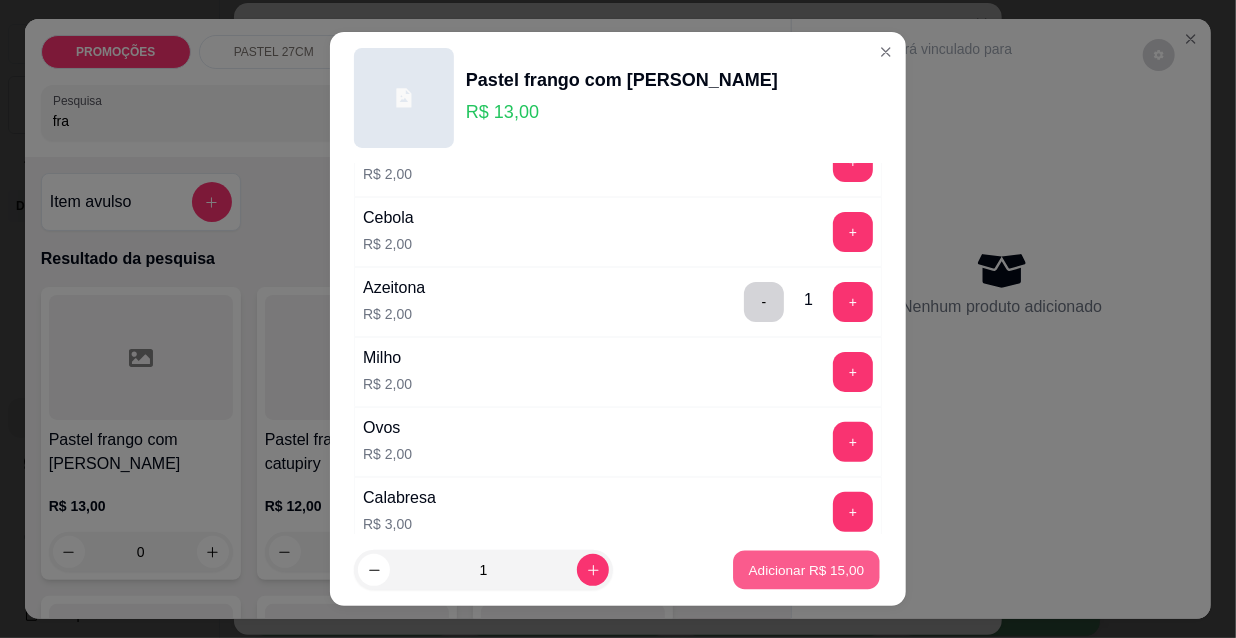 click on "Adicionar   R$ 15,00" at bounding box center (807, 569) 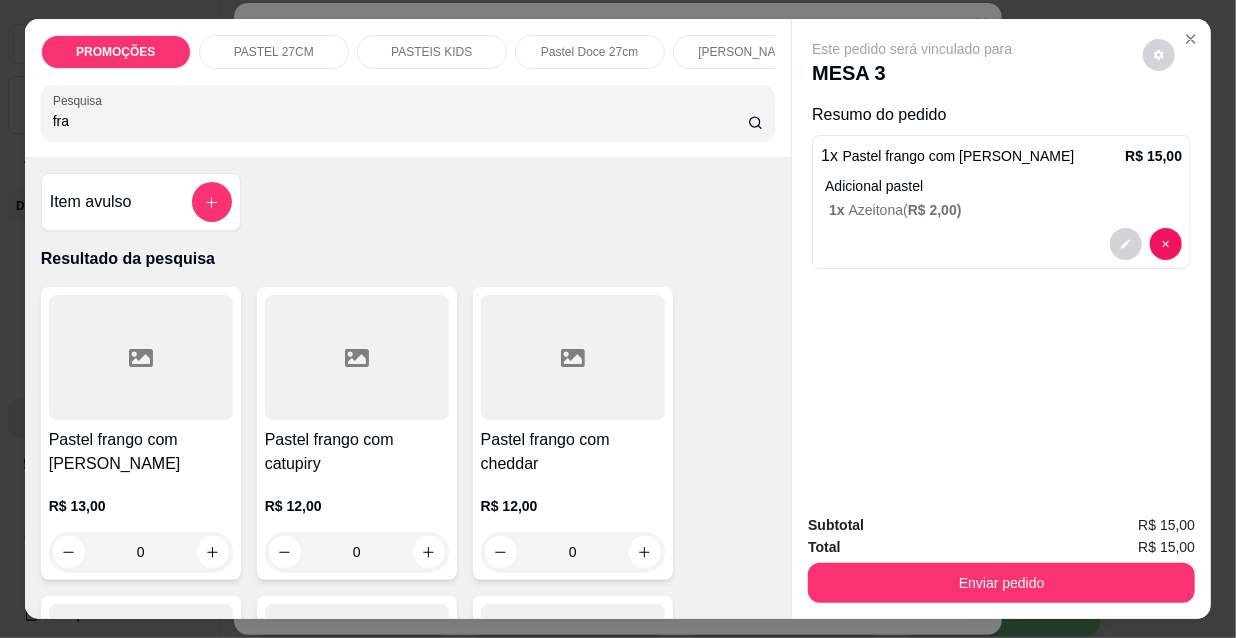click on "fra" at bounding box center (400, 121) 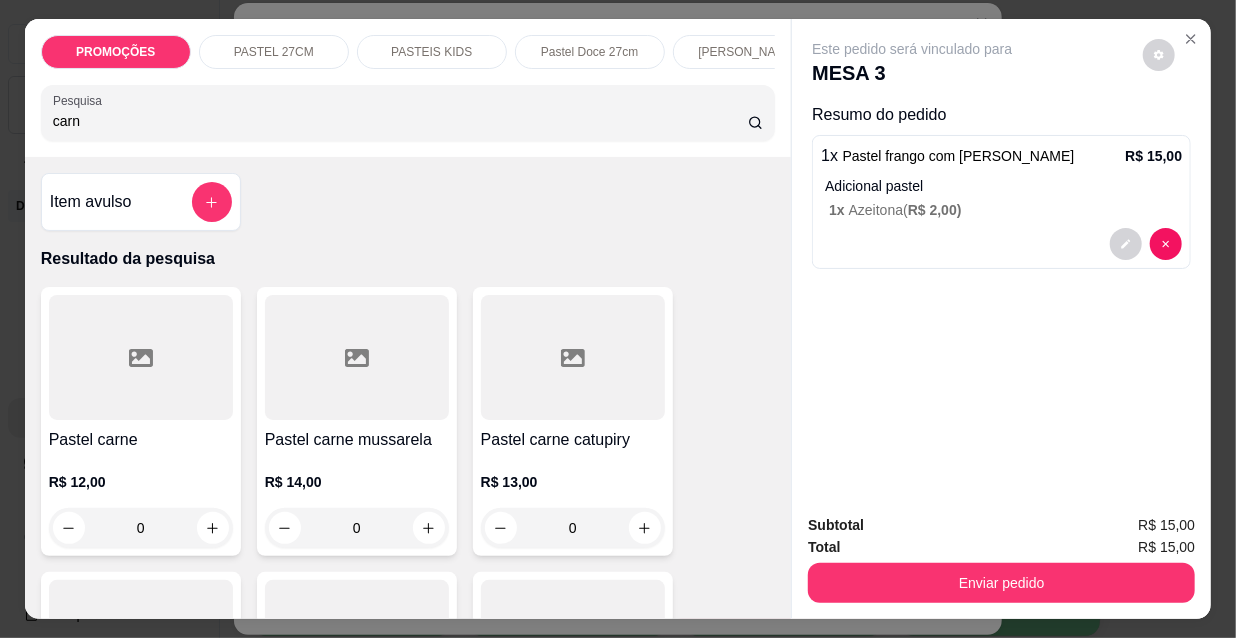 type on "carn" 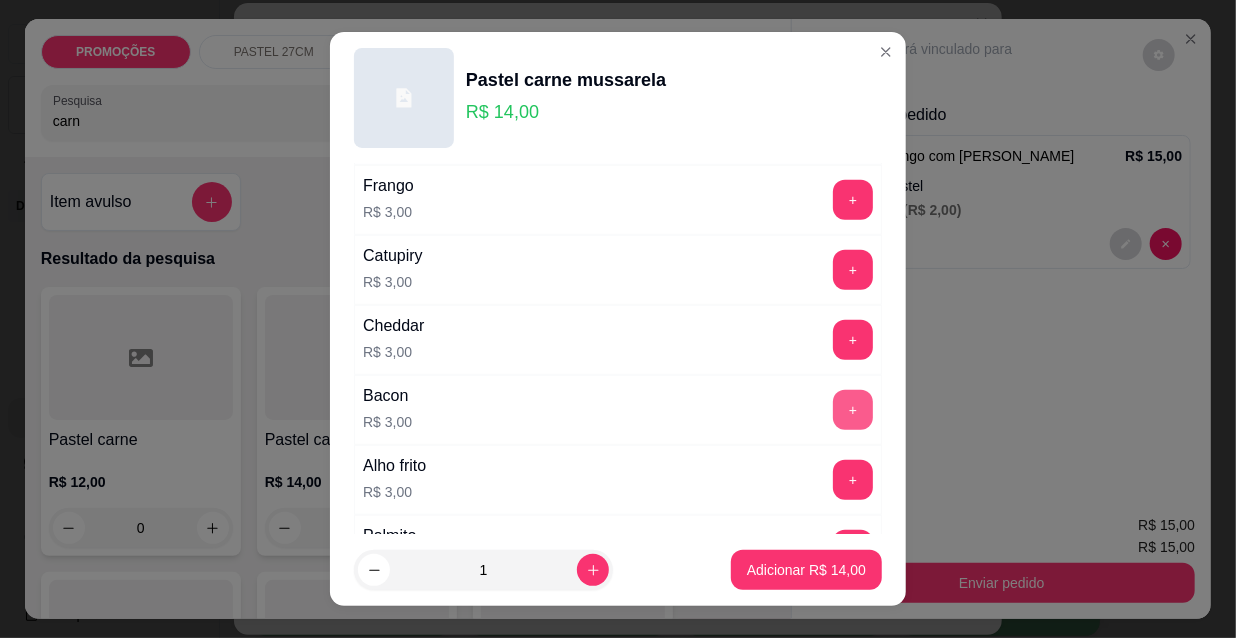 scroll, scrollTop: 636, scrollLeft: 0, axis: vertical 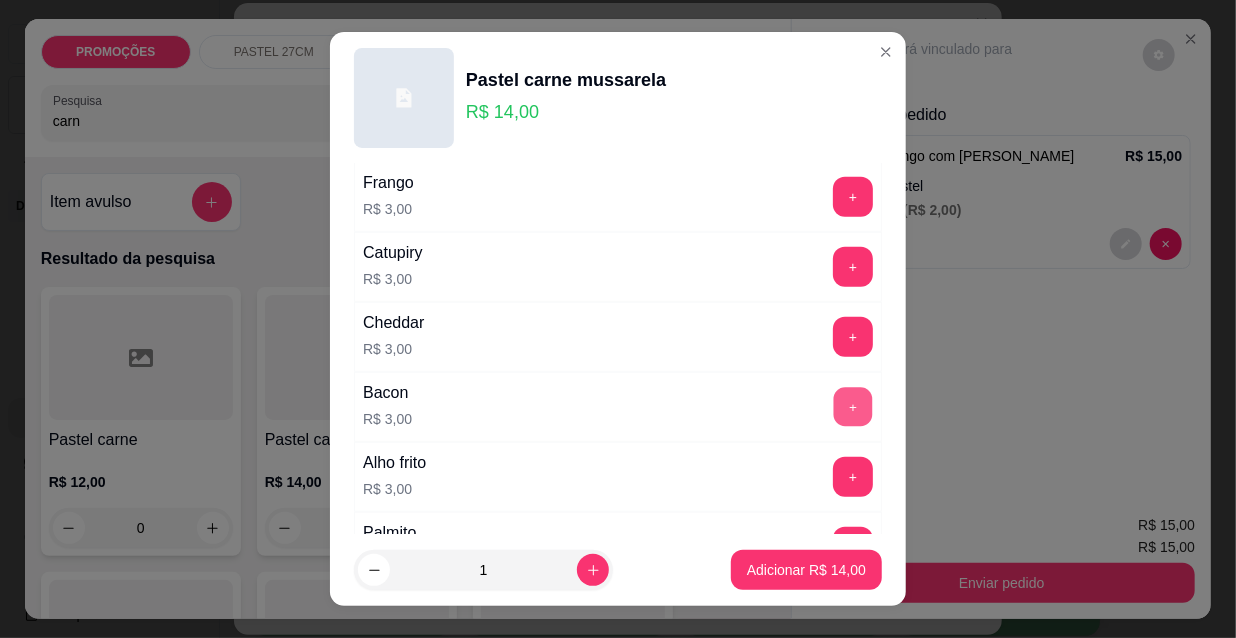 click on "+" at bounding box center [853, 407] 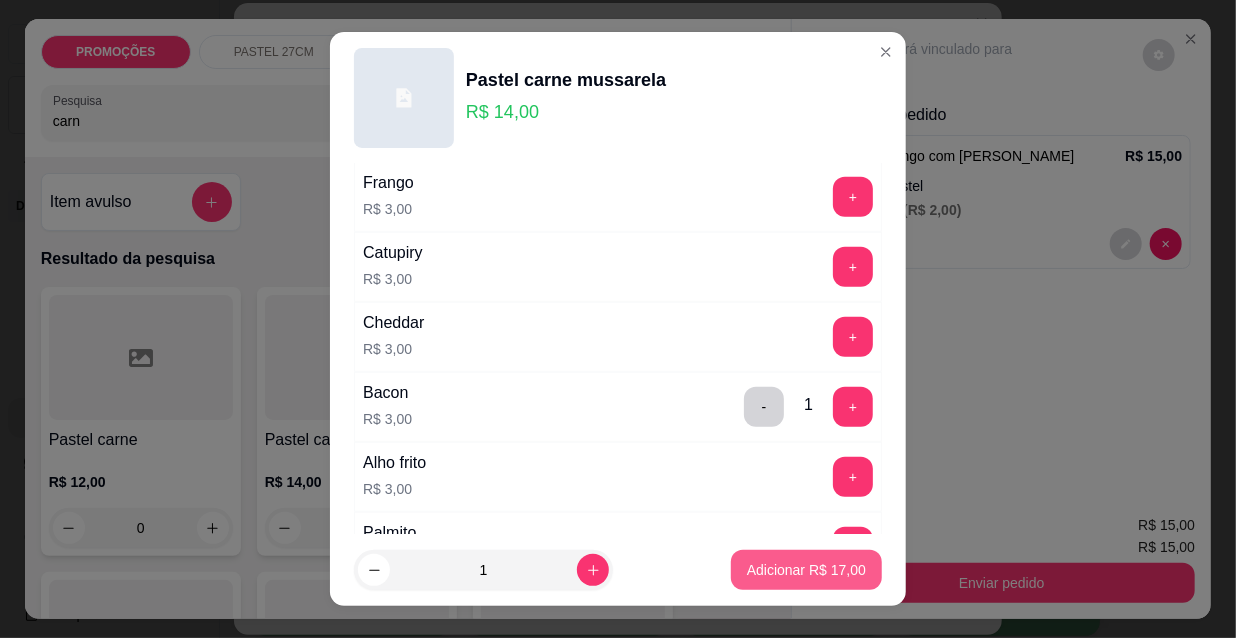 click on "Adicionar   R$ 17,00" at bounding box center (806, 570) 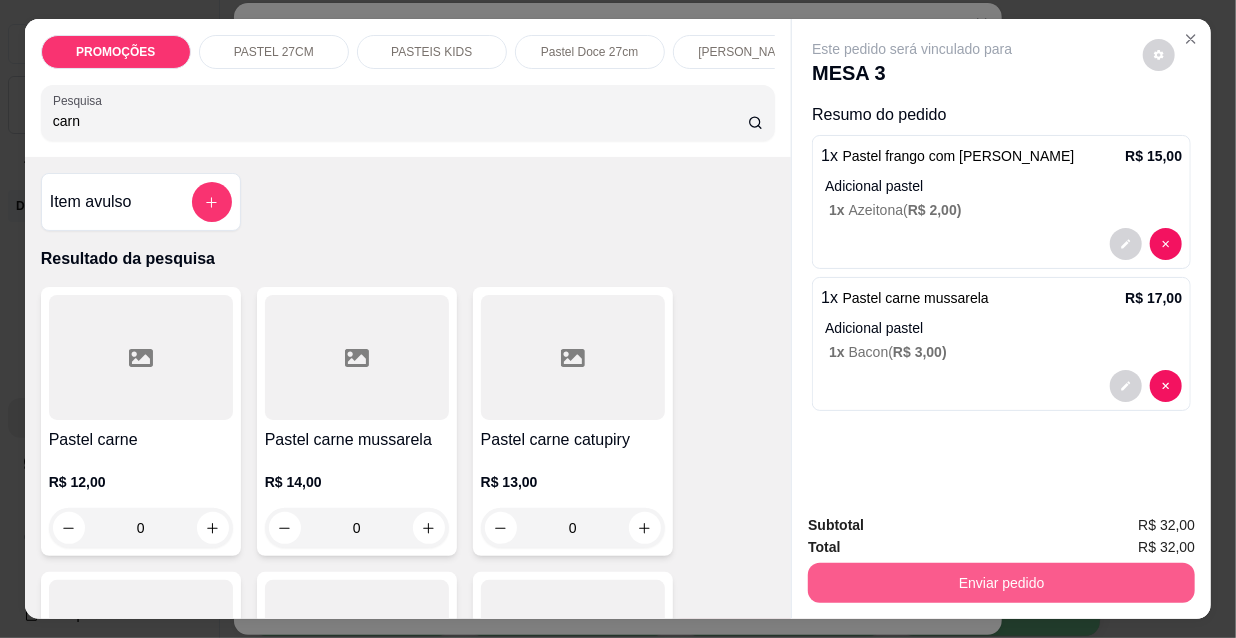 click on "Enviar pedido" at bounding box center (1001, 583) 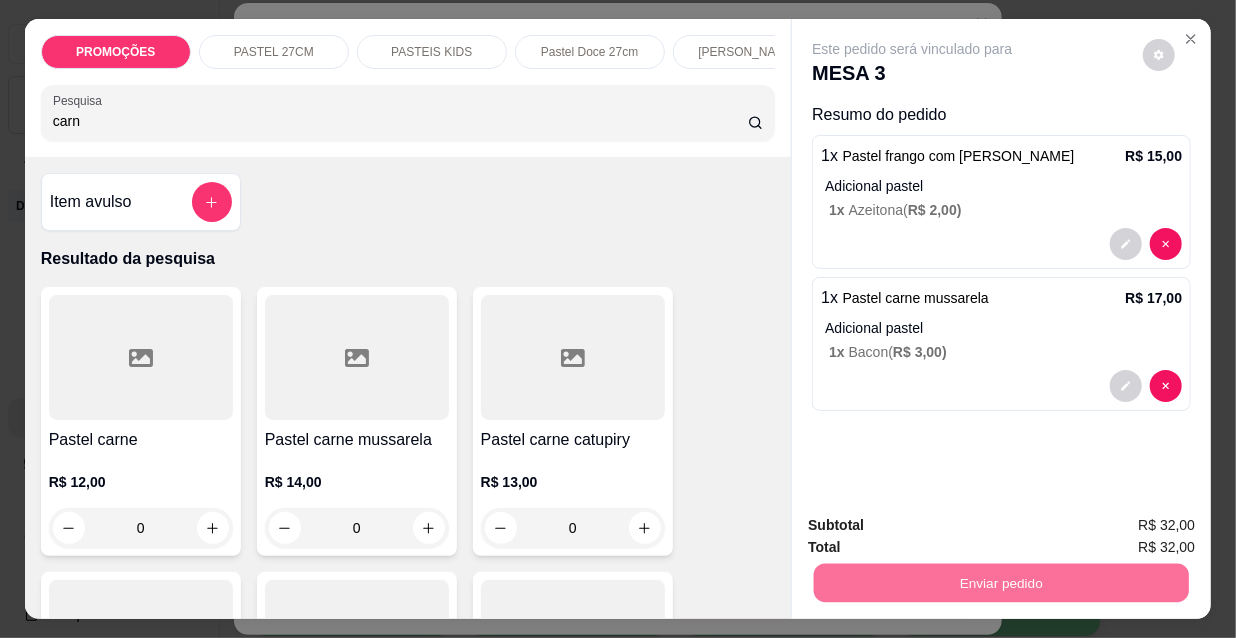click on "Não registrar e enviar pedido" at bounding box center (937, 527) 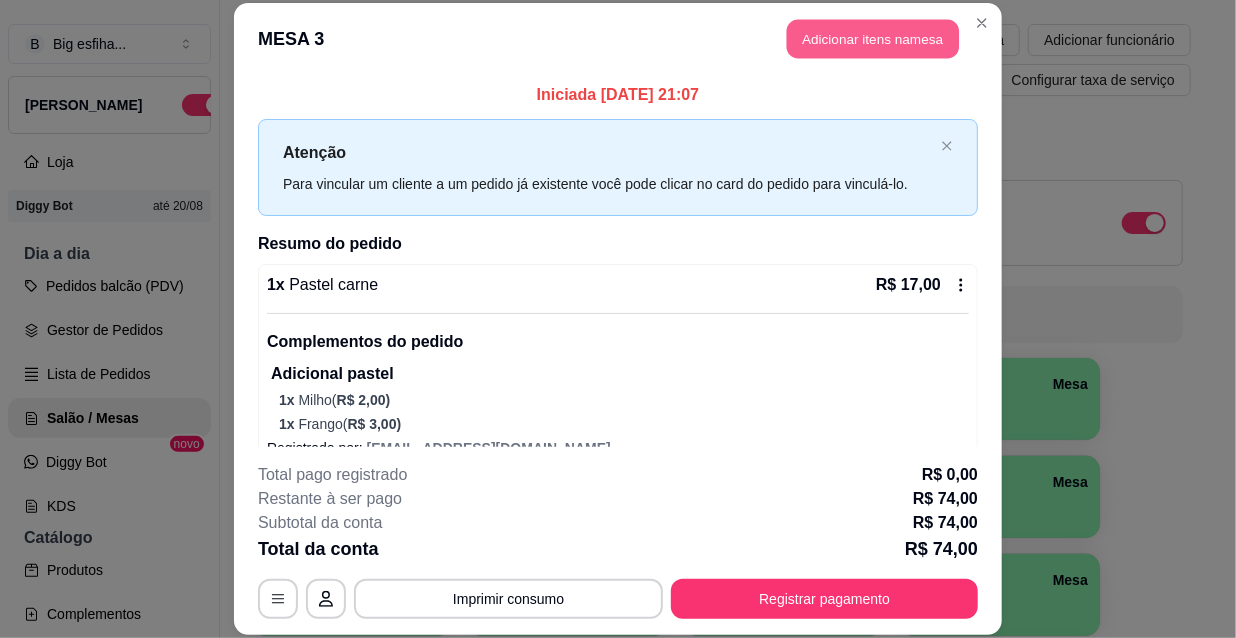click on "Adicionar itens na  mesa" at bounding box center [873, 39] 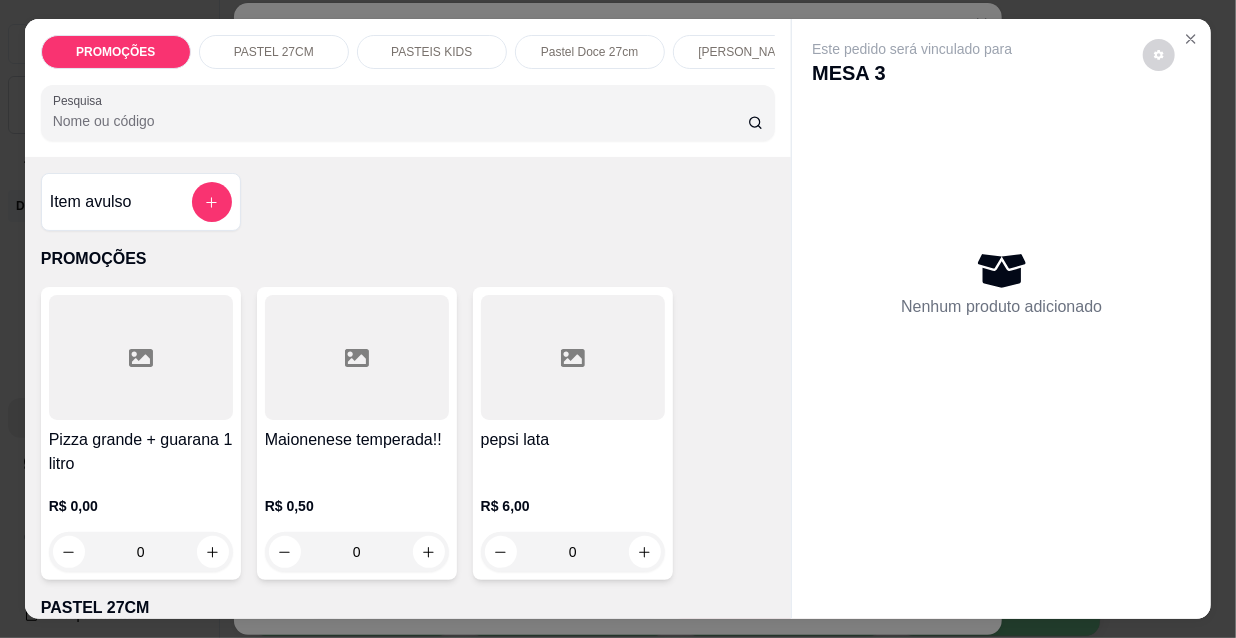click on "Pesquisa" at bounding box center [400, 121] 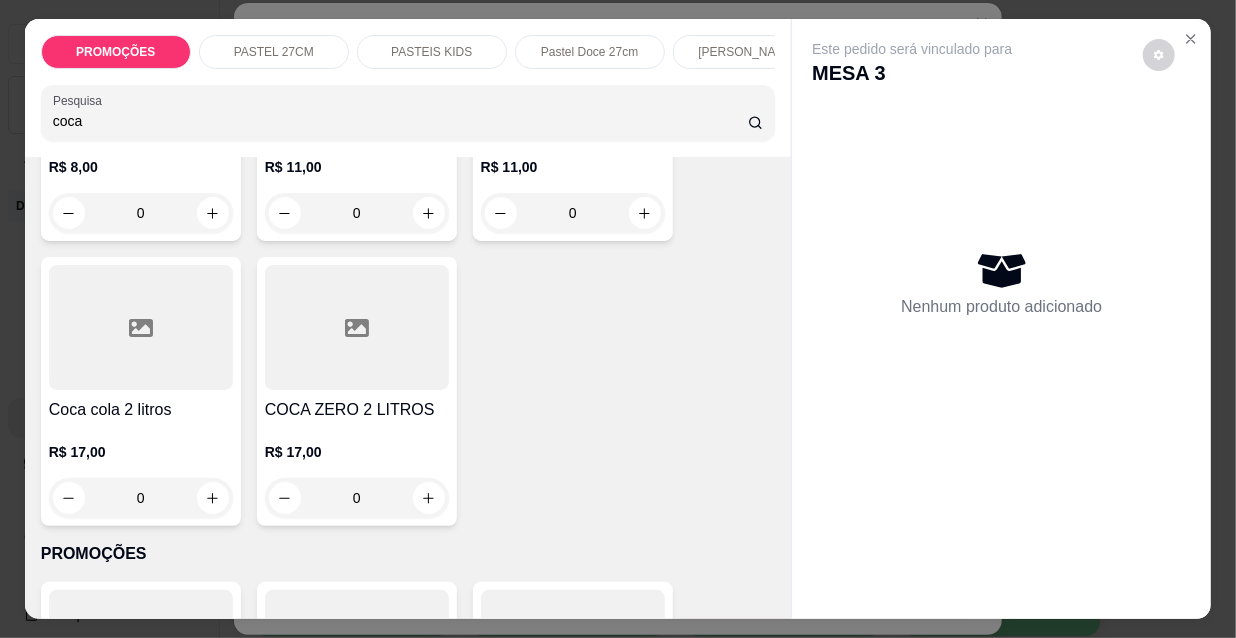 scroll, scrollTop: 636, scrollLeft: 0, axis: vertical 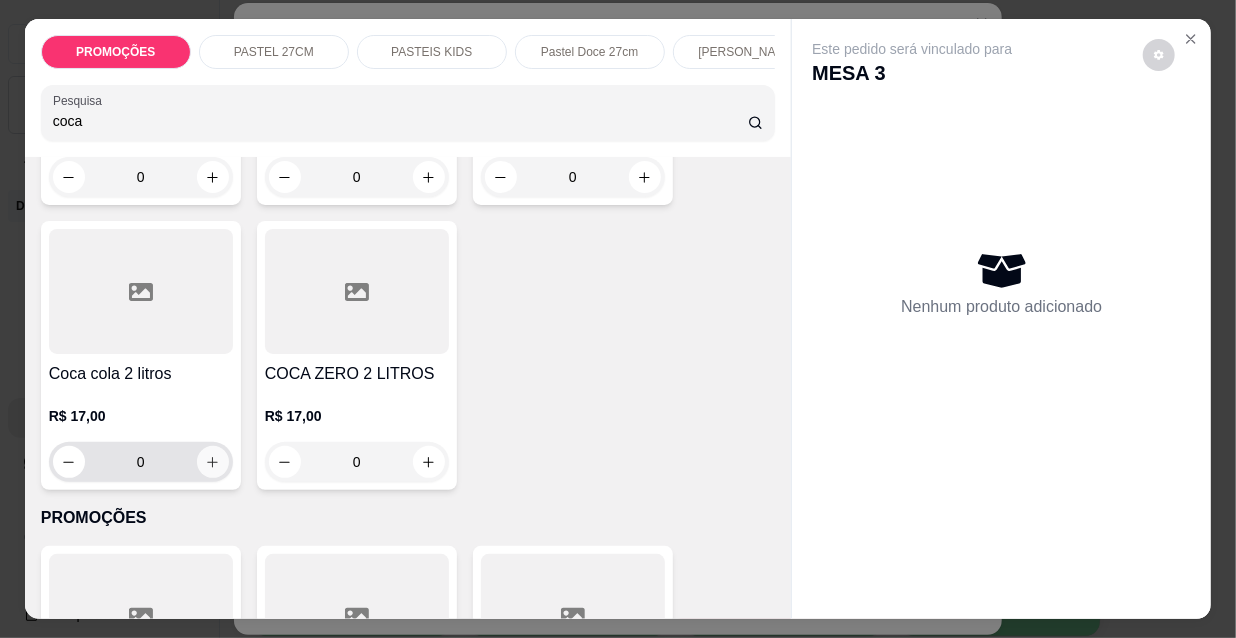 type on "coca" 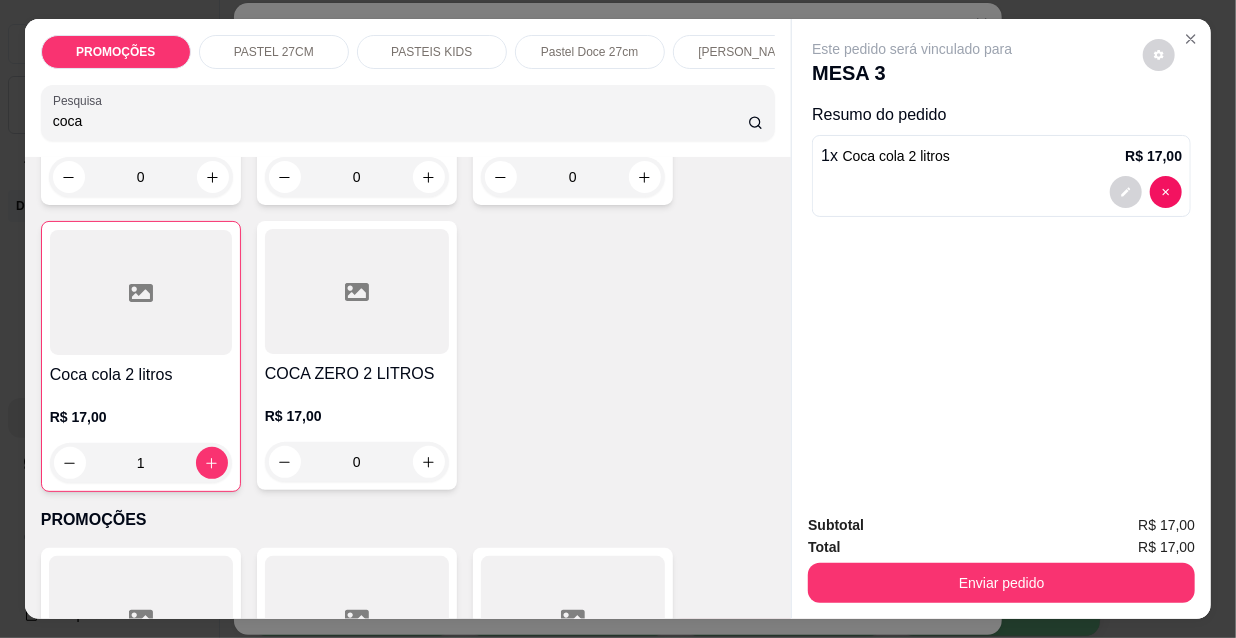 click on "Enviar pedido" at bounding box center (1001, 583) 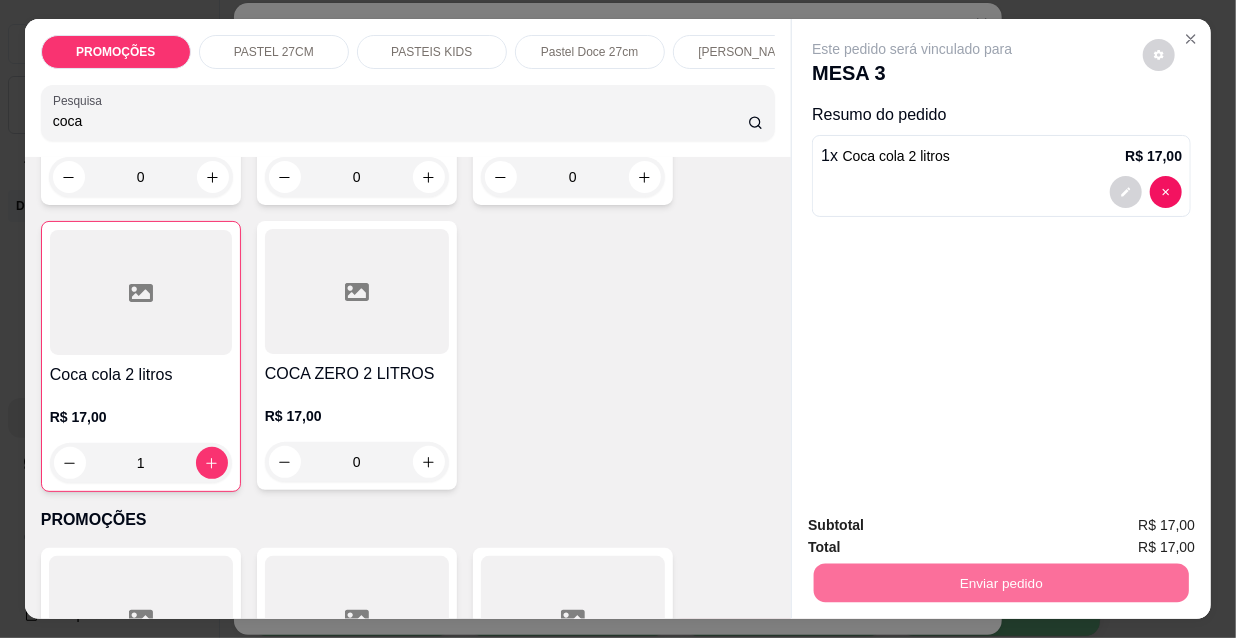 scroll, scrollTop: 0, scrollLeft: 643, axis: horizontal 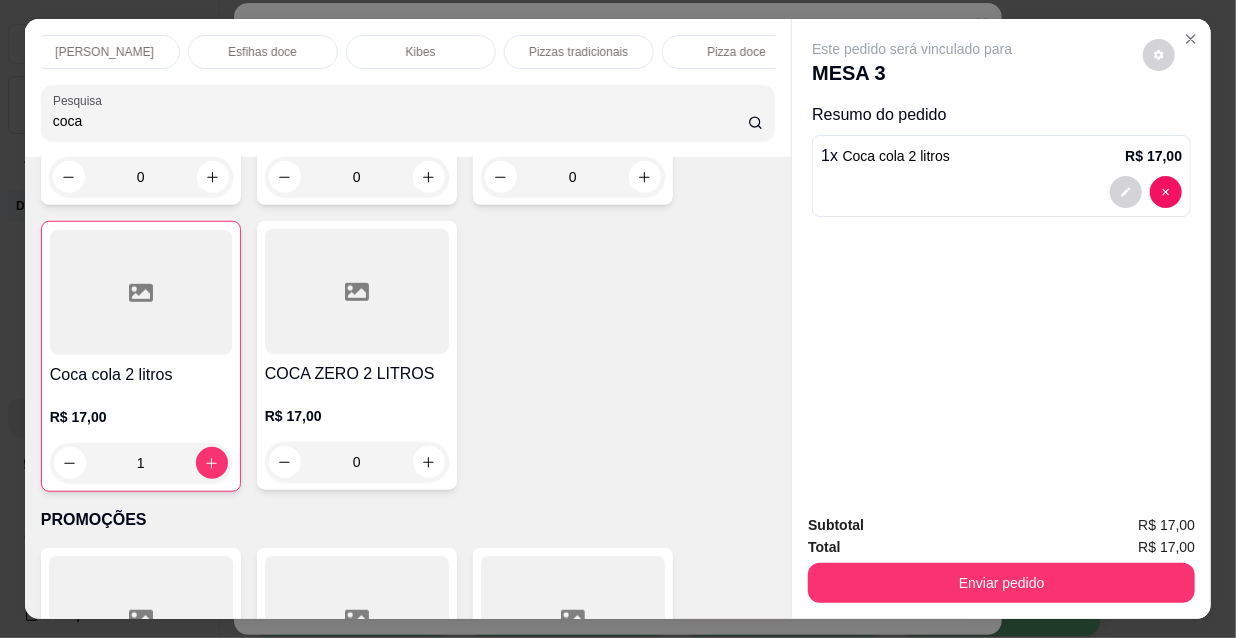 click on "Kibes" at bounding box center (421, 52) 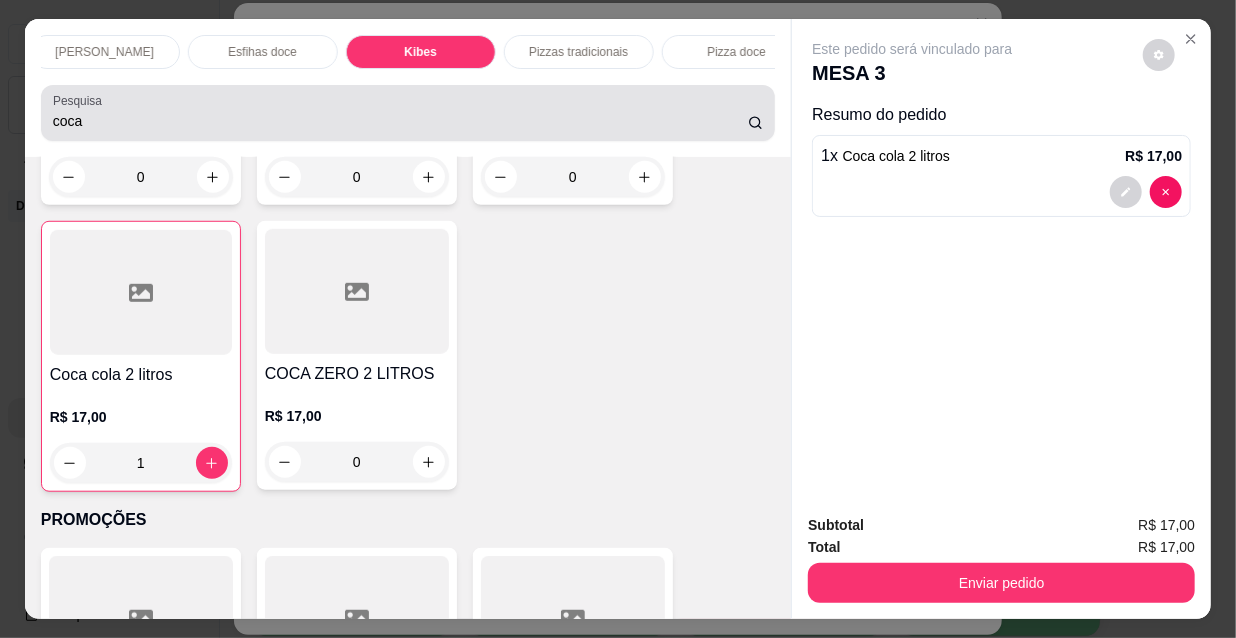 scroll, scrollTop: 17098, scrollLeft: 0, axis: vertical 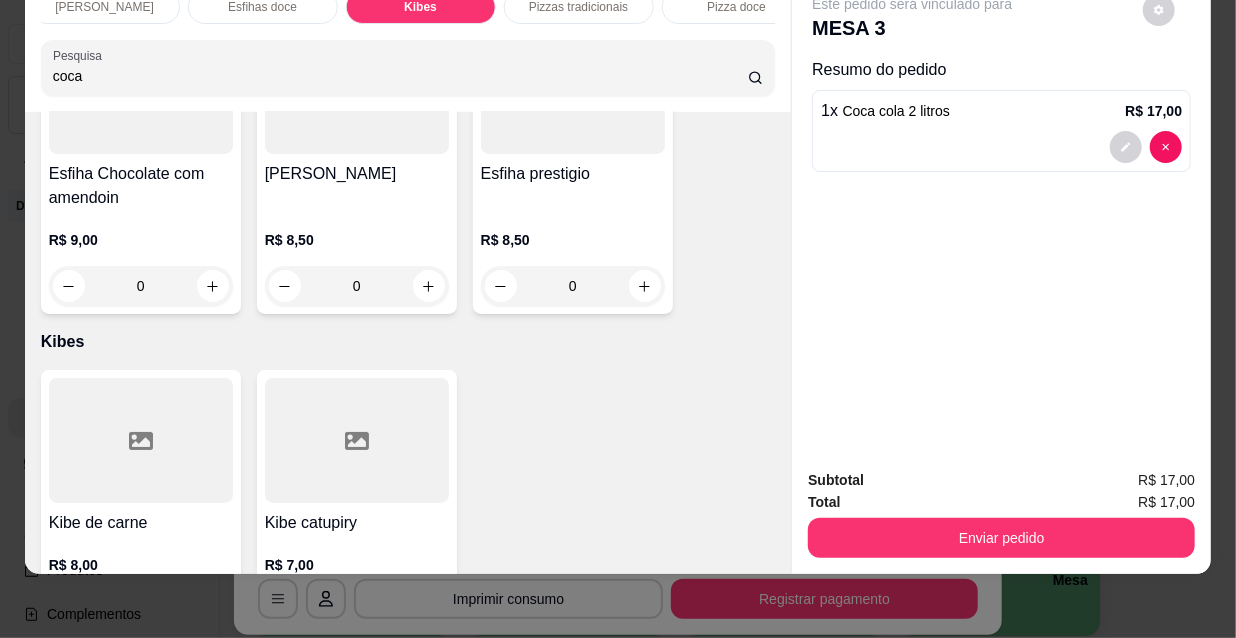 click at bounding box center [212, 611] 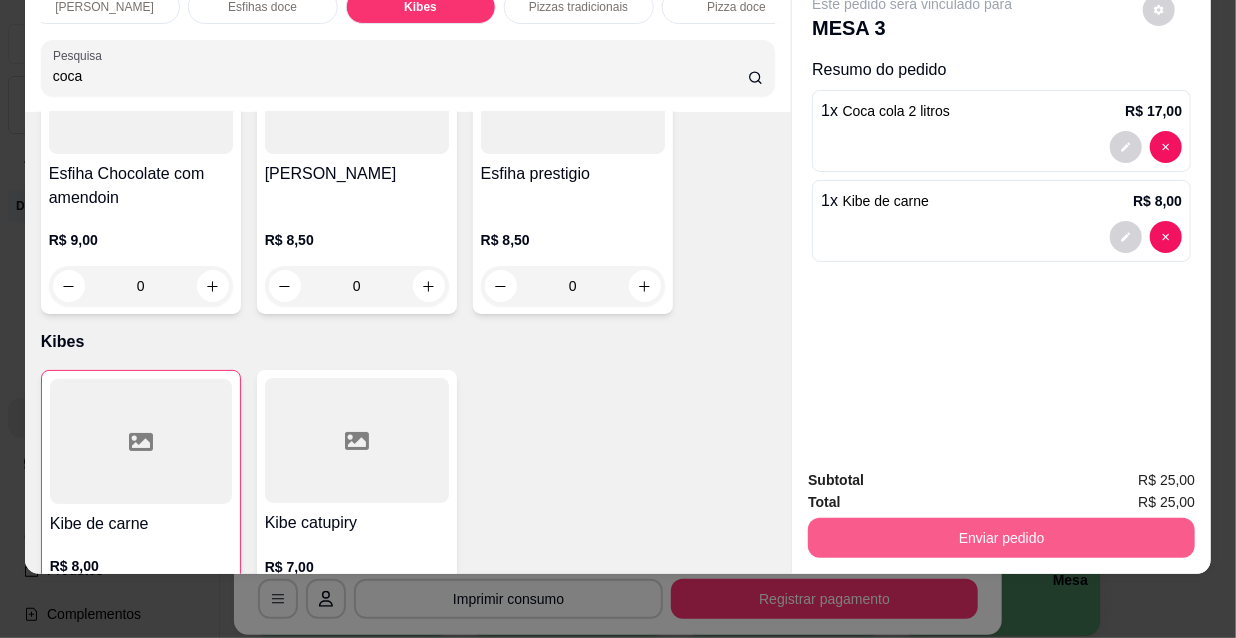 click on "Enviar pedido" at bounding box center [1001, 538] 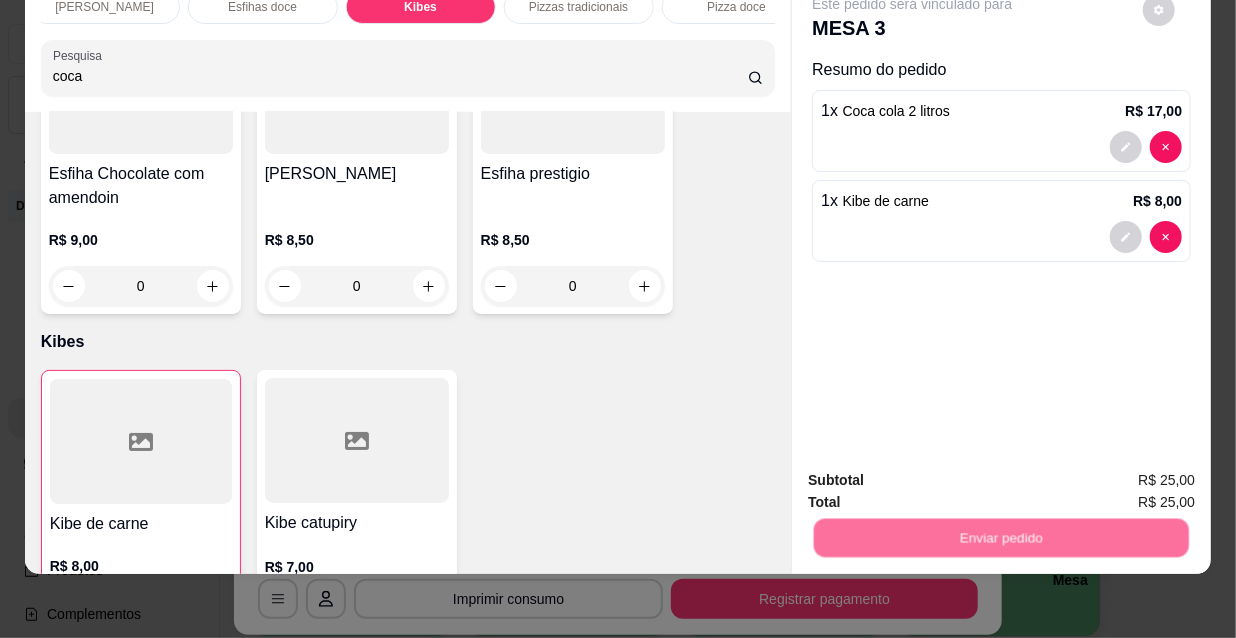 click on "Não registrar e enviar pedido" at bounding box center (937, 475) 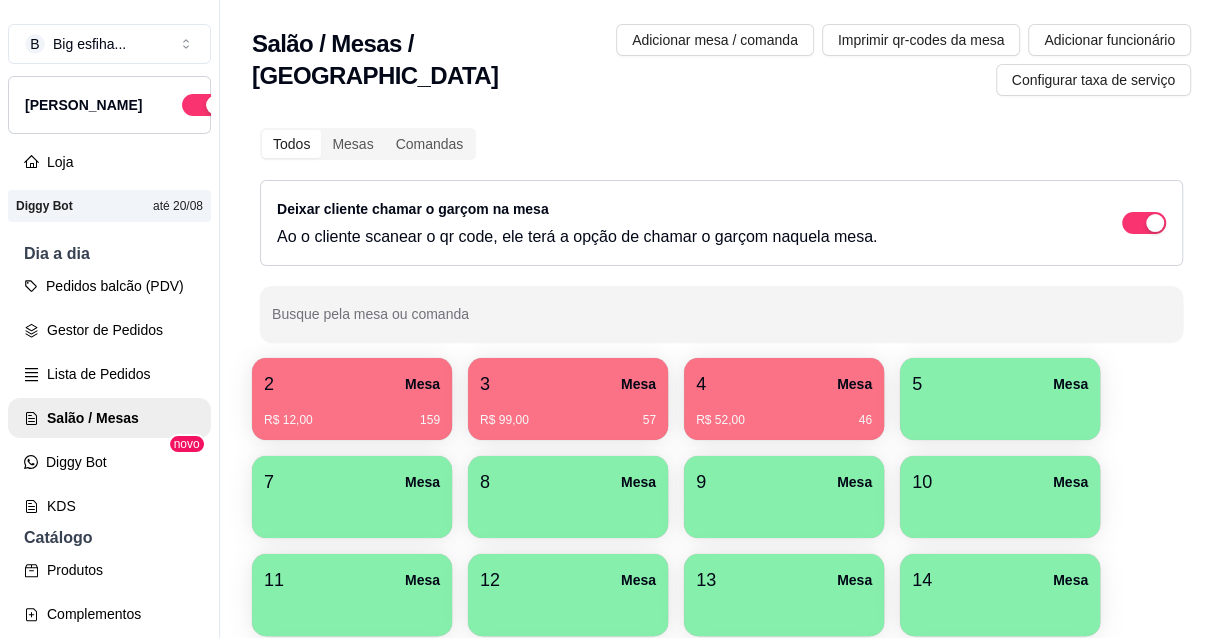click on "2 Mesa" at bounding box center (352, 384) 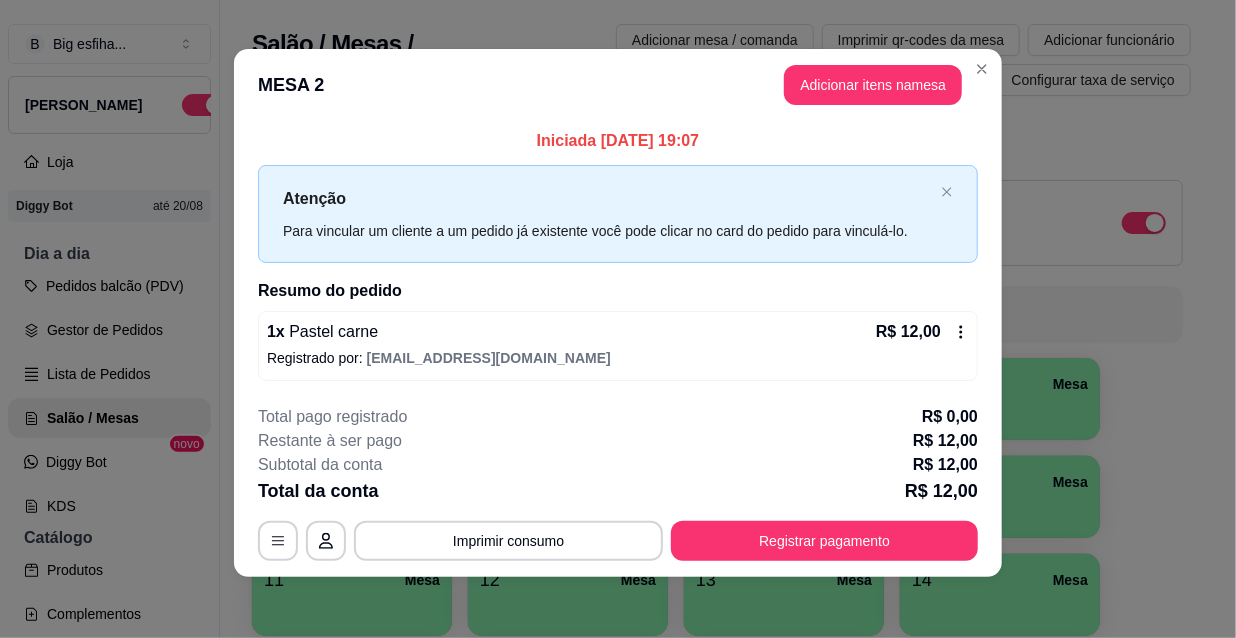 scroll, scrollTop: 8, scrollLeft: 0, axis: vertical 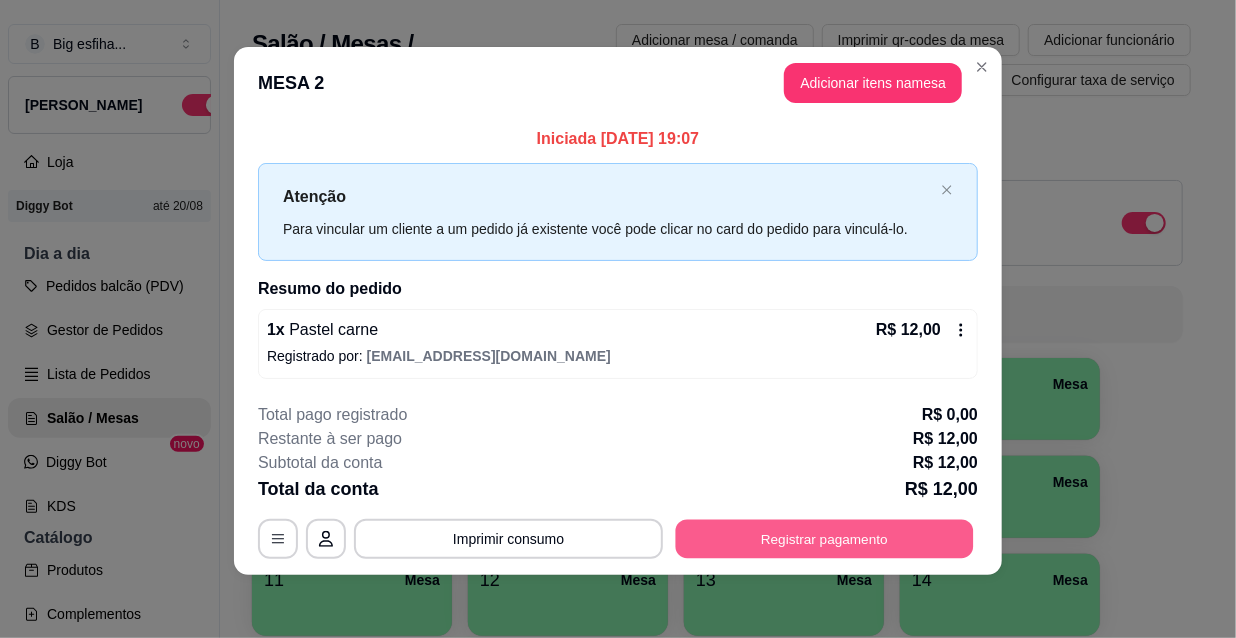 click on "Registrar pagamento" at bounding box center [825, 538] 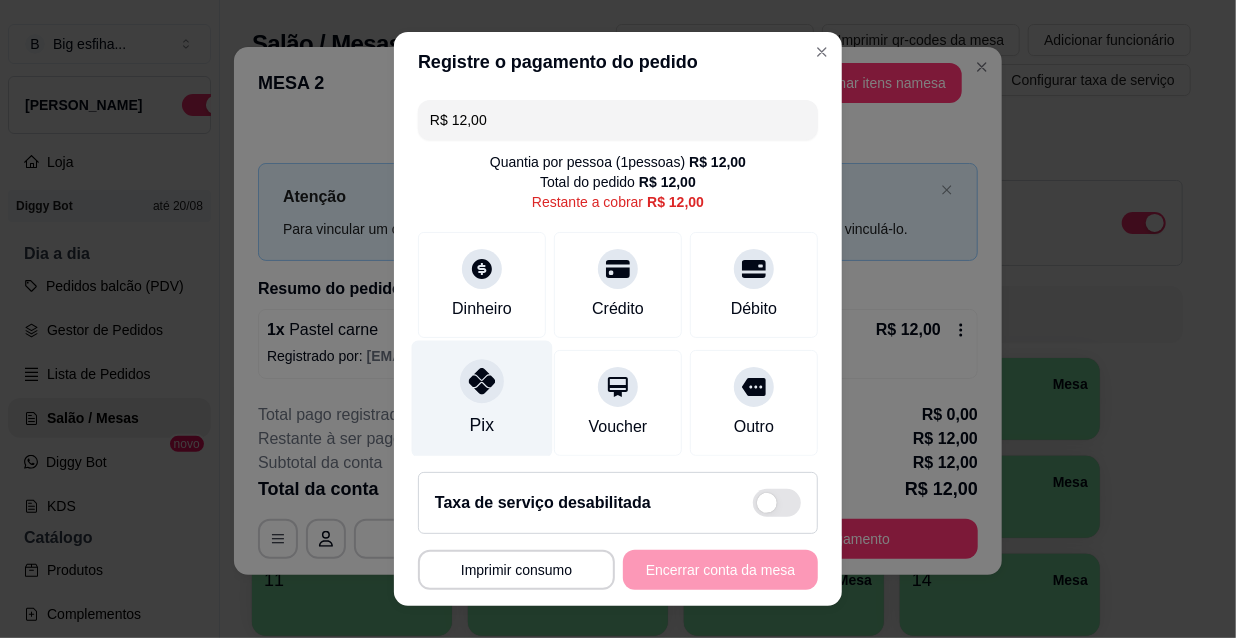 click on "Pix" at bounding box center (482, 399) 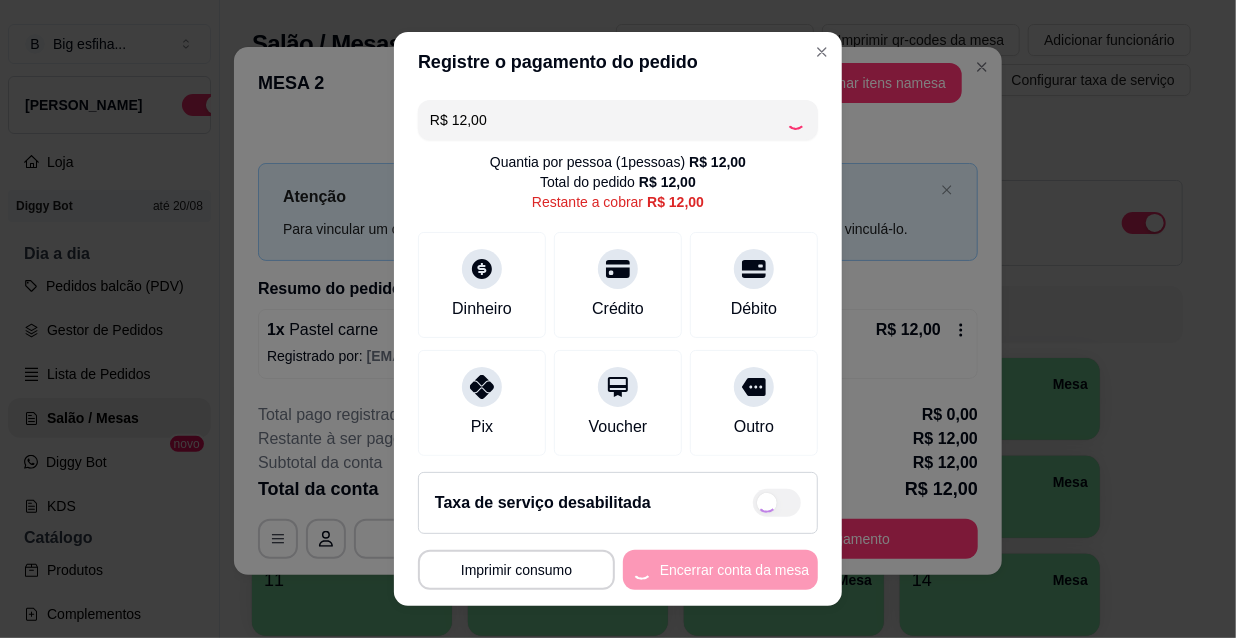 type on "R$ 0,00" 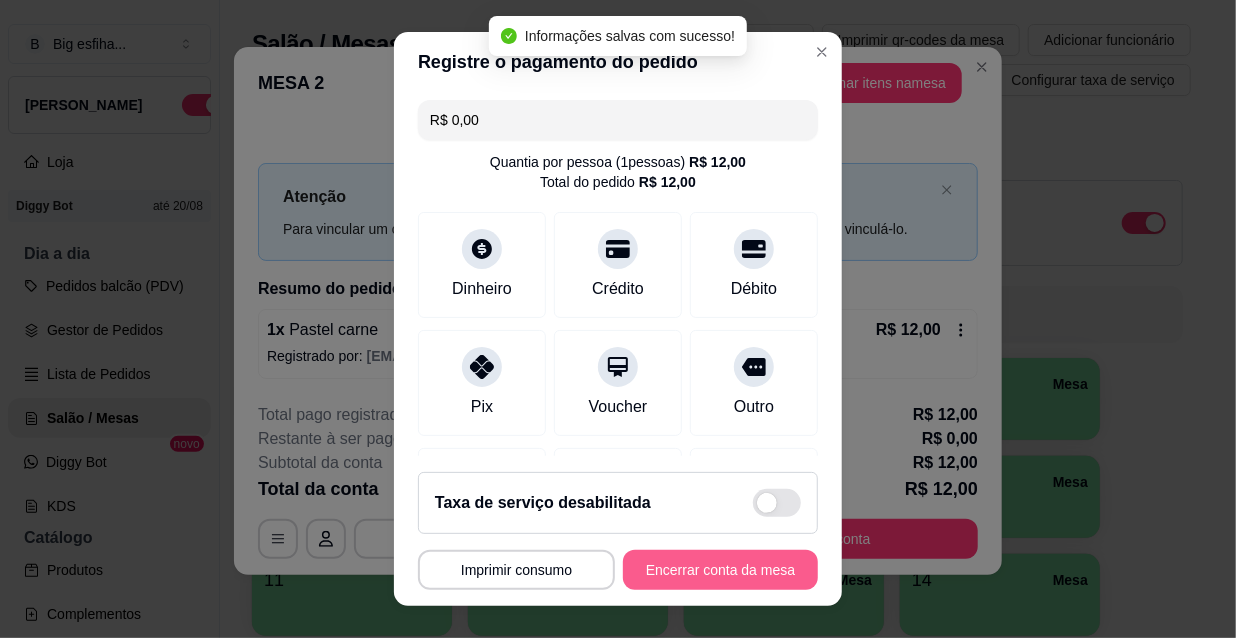 click on "Encerrar conta da mesa" at bounding box center (720, 570) 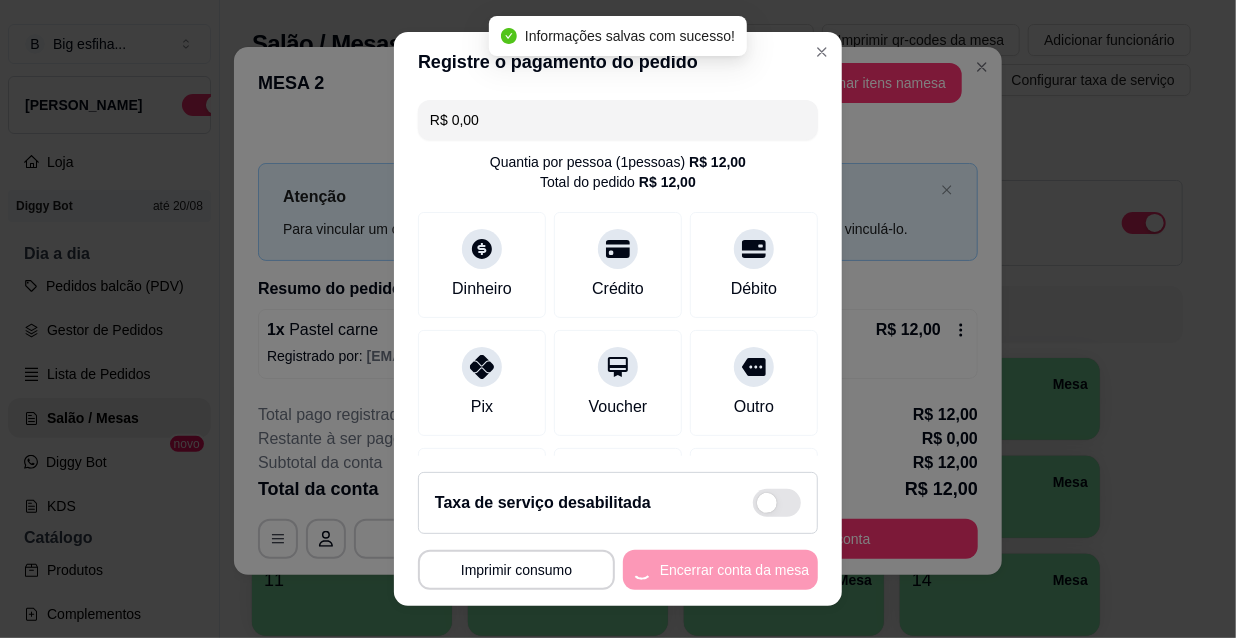 scroll, scrollTop: 0, scrollLeft: 0, axis: both 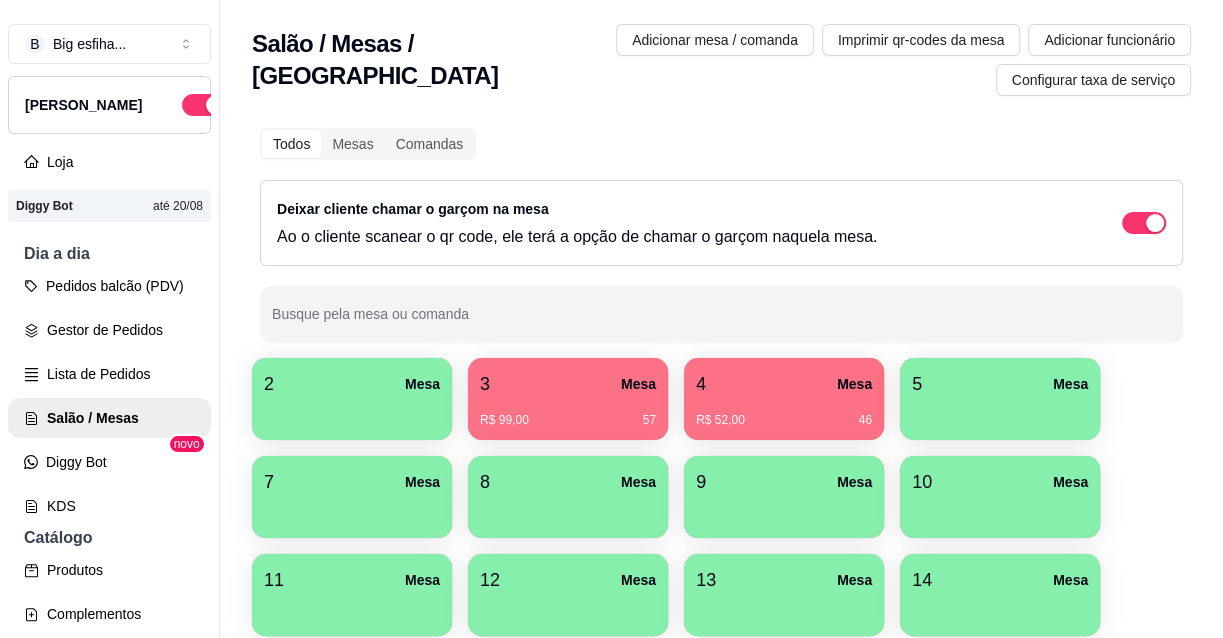 click on "4 Mesa" at bounding box center [784, 384] 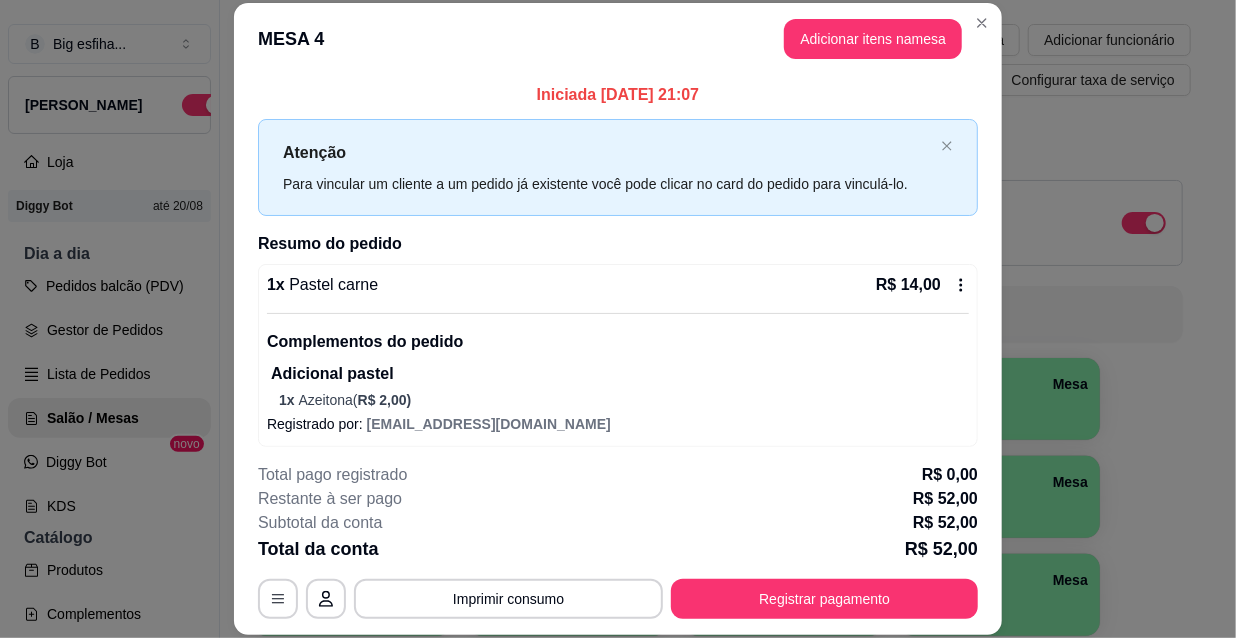 scroll, scrollTop: 334, scrollLeft: 0, axis: vertical 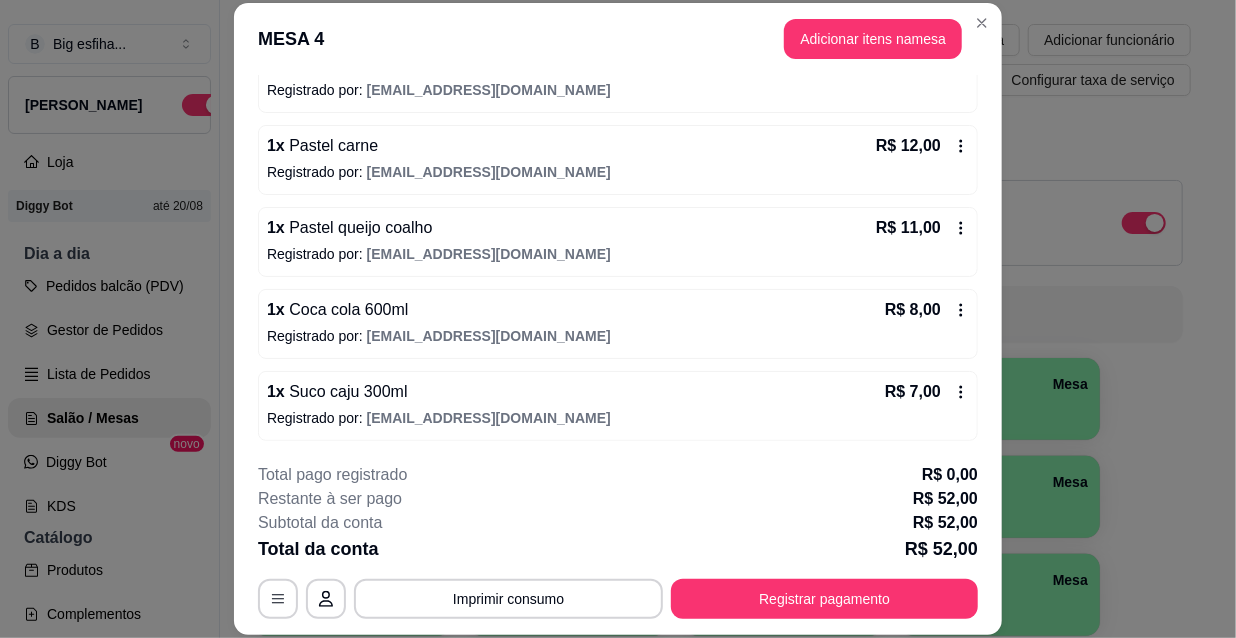 drag, startPoint x: 820, startPoint y: 570, endPoint x: 833, endPoint y: 585, distance: 19.849434 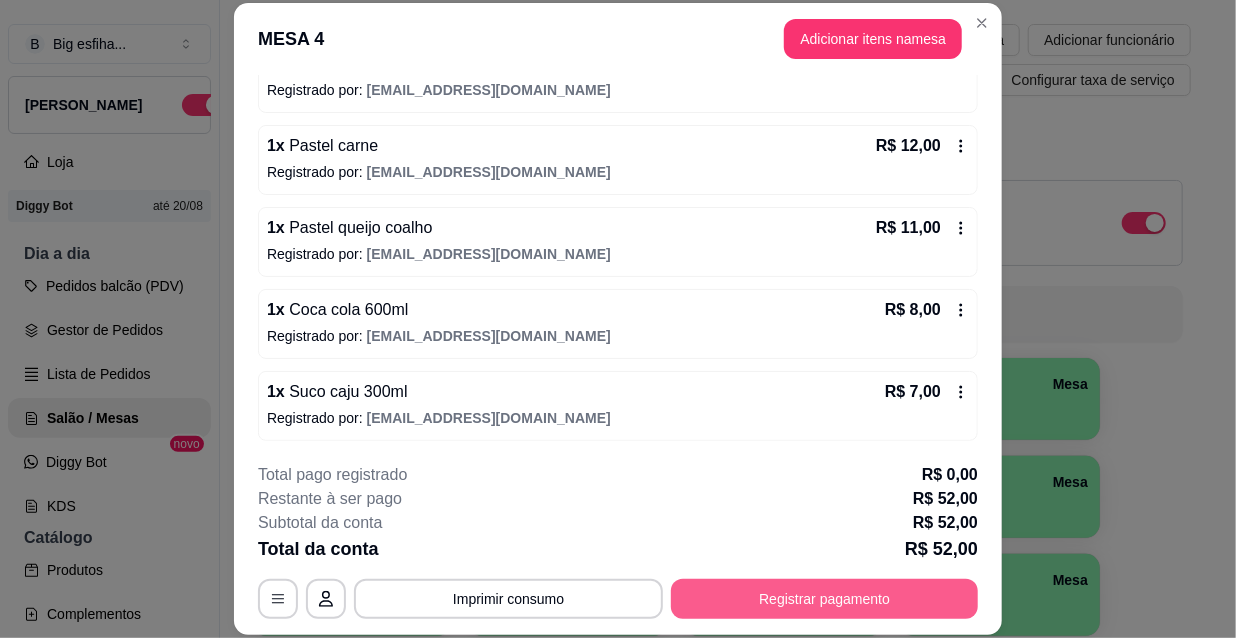 click on "Registrar pagamento" at bounding box center (824, 599) 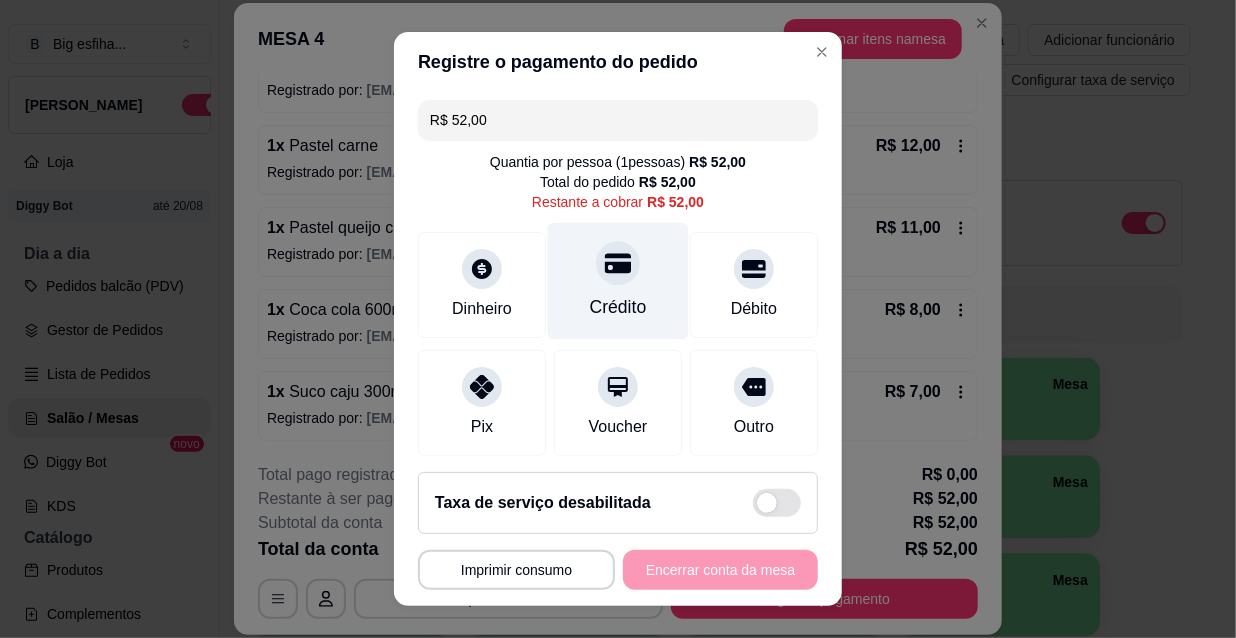 click 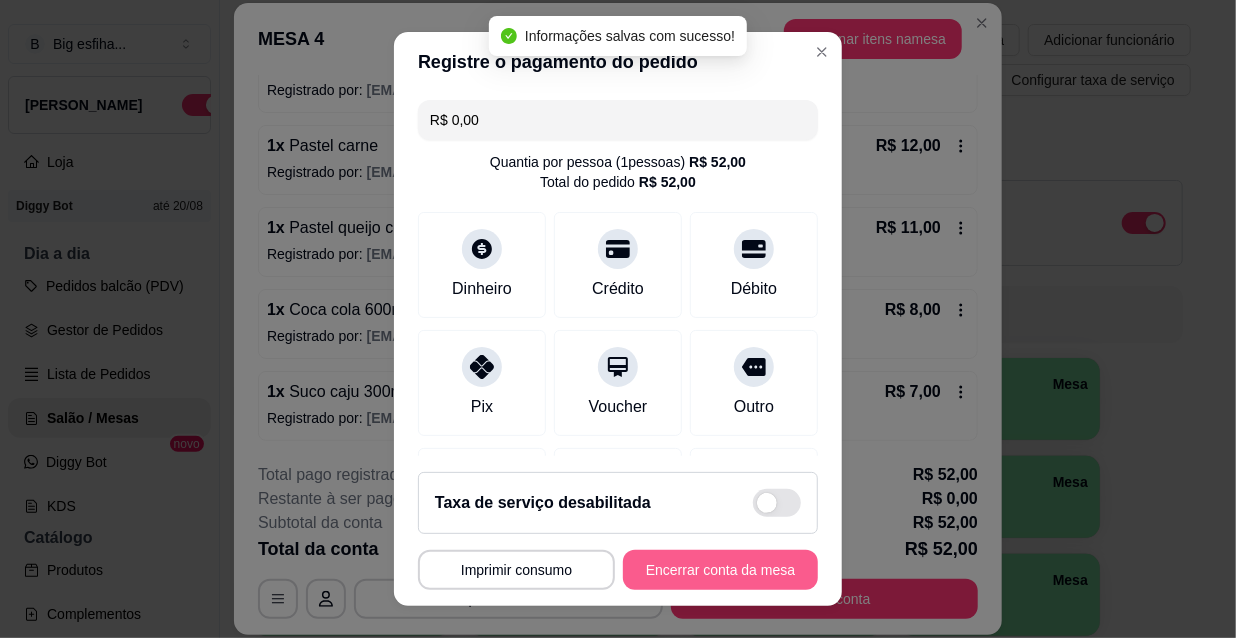 type on "R$ 0,00" 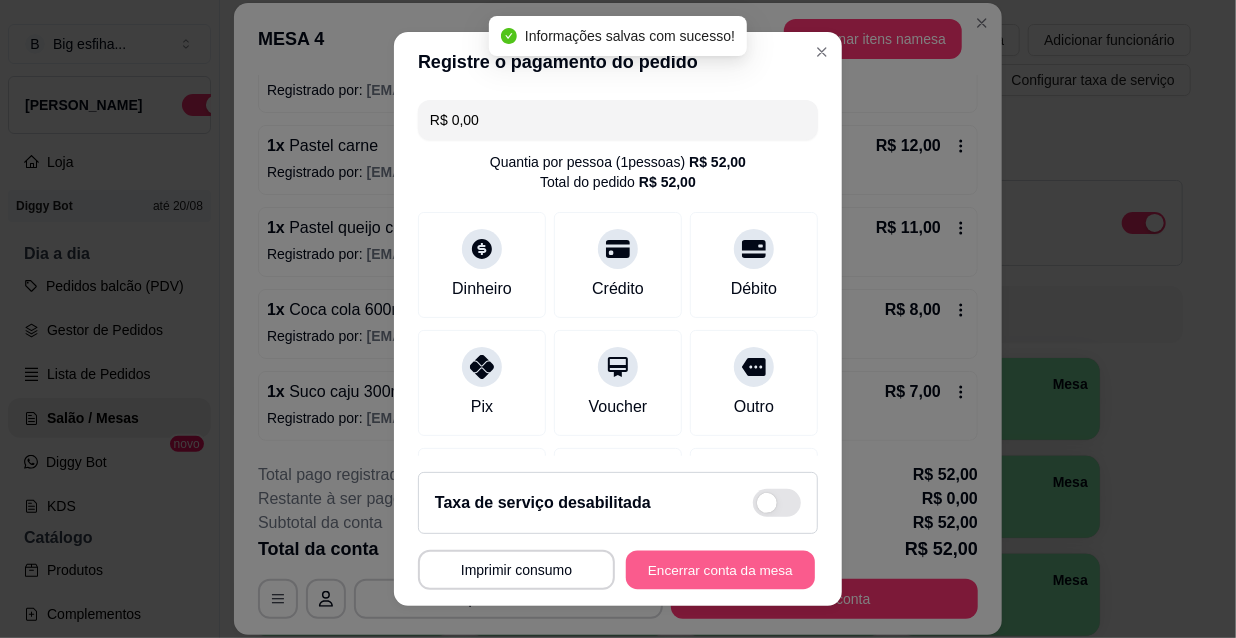 click on "Encerrar conta da mesa" at bounding box center [720, 570] 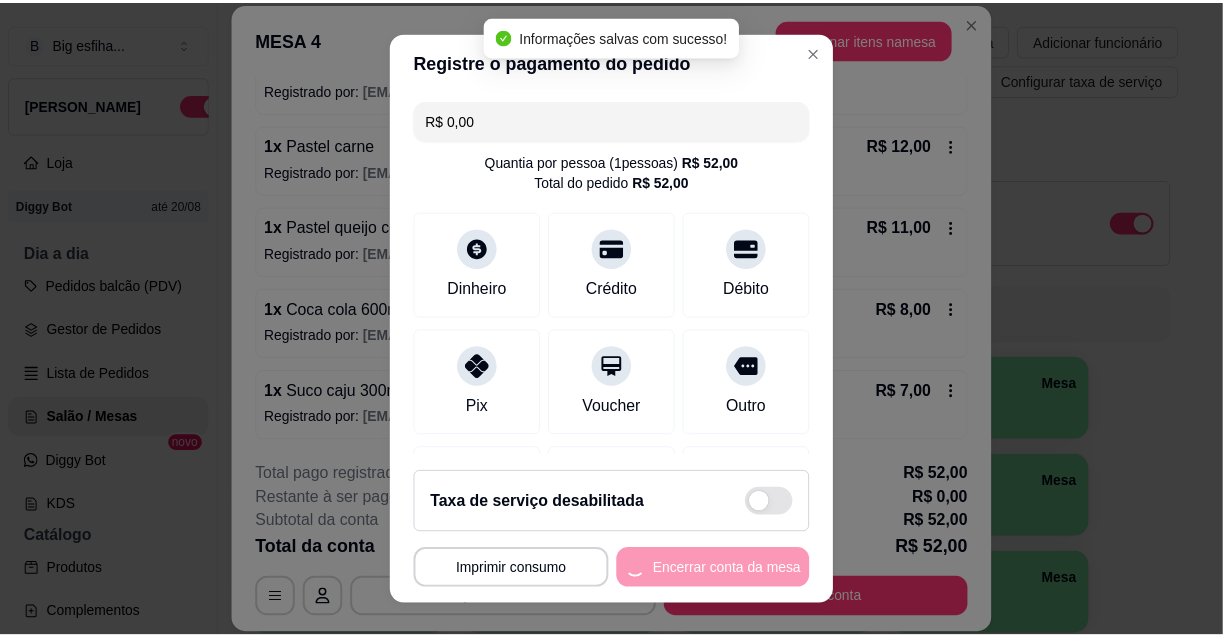 scroll, scrollTop: 0, scrollLeft: 0, axis: both 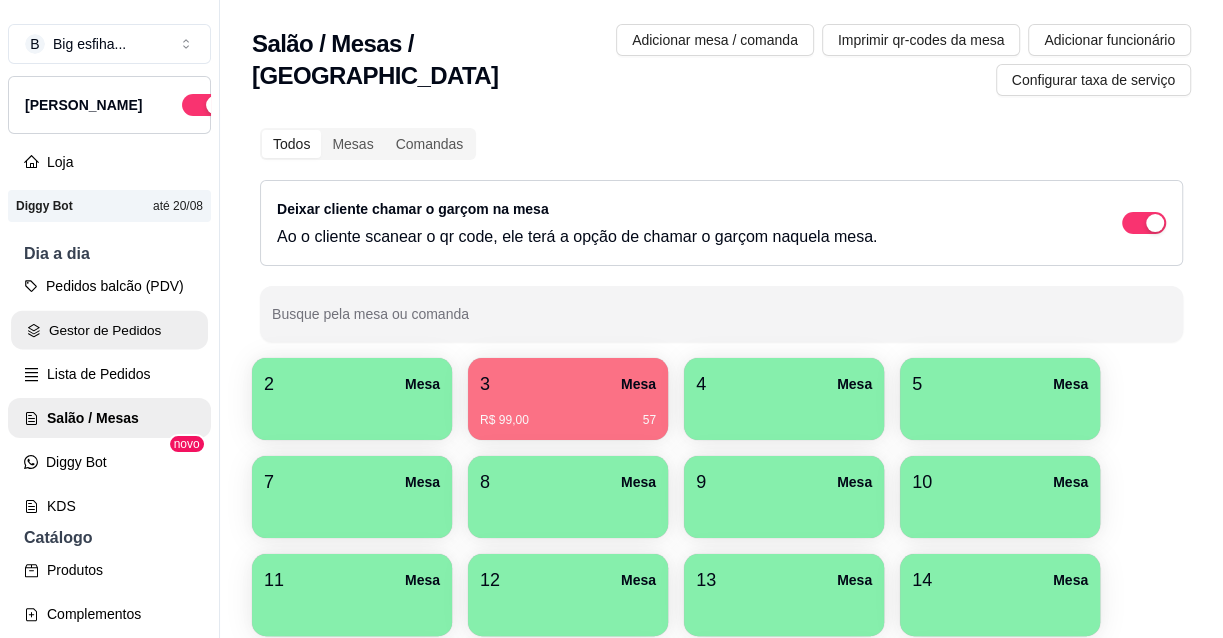 click on "Gestor de Pedidos" at bounding box center [109, 330] 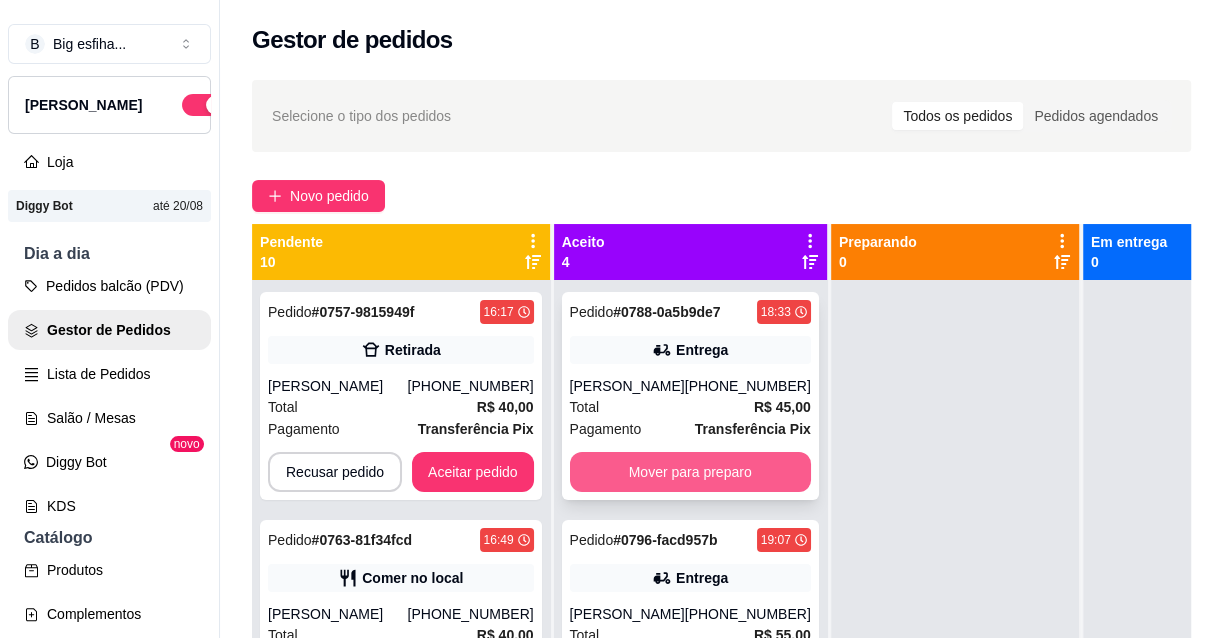 click on "Mover para preparo" at bounding box center (690, 472) 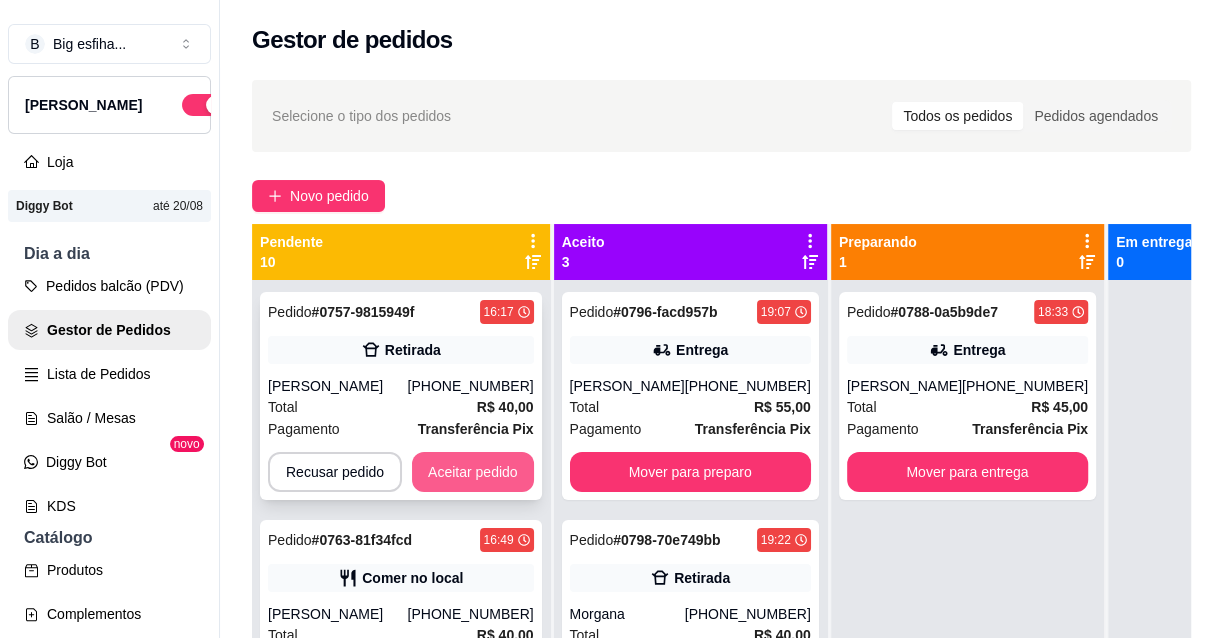 click on "Aceitar pedido" at bounding box center [473, 472] 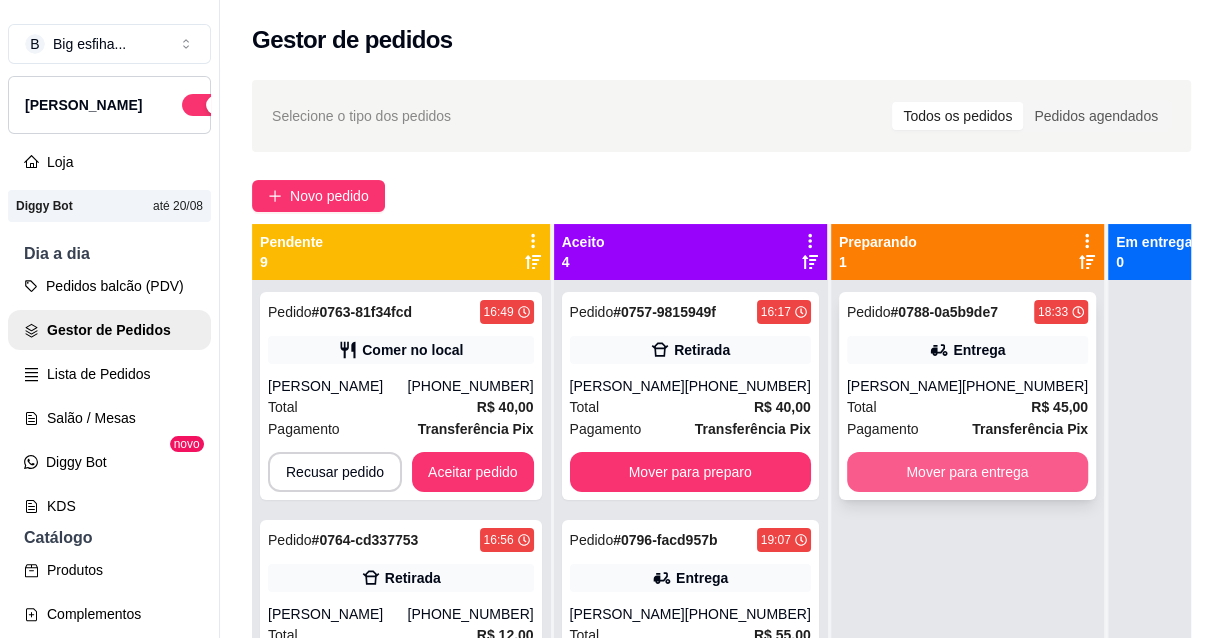 click on "Mover para entrega" at bounding box center (967, 472) 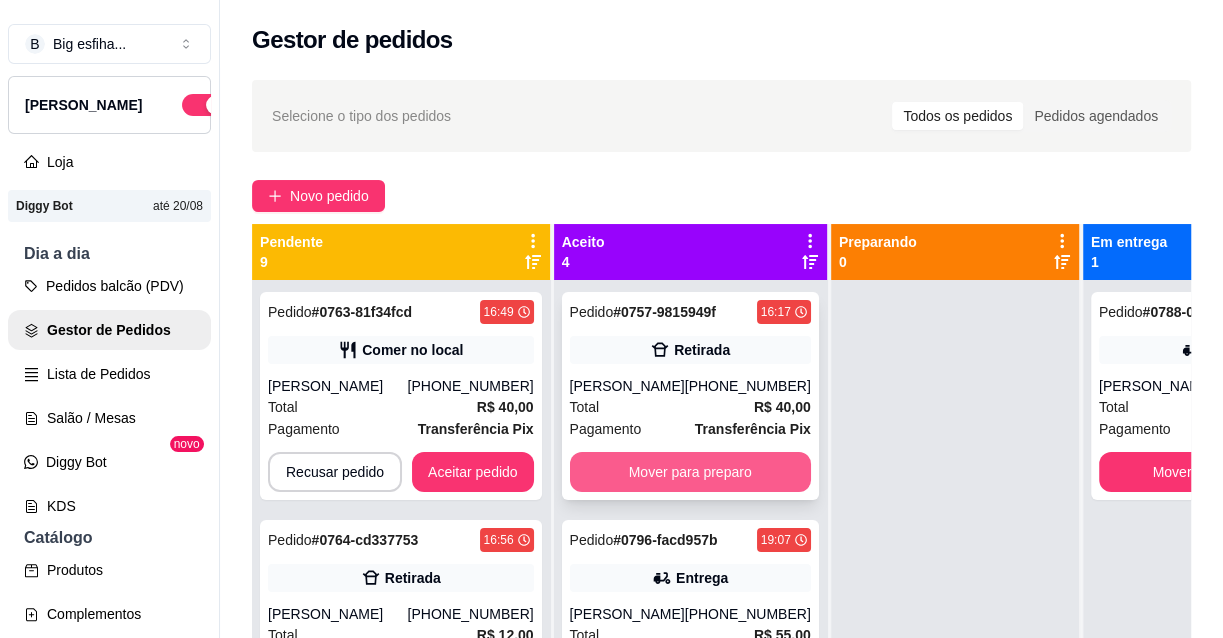 click on "Mover para preparo" at bounding box center (690, 472) 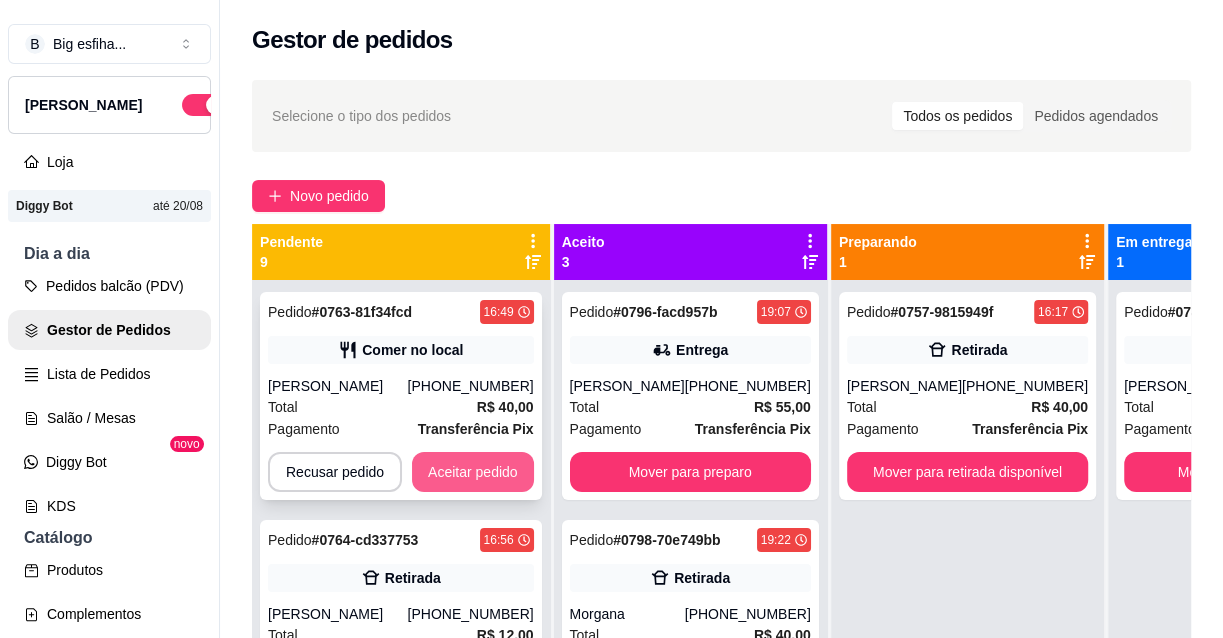 click on "Aceitar pedido" at bounding box center (473, 472) 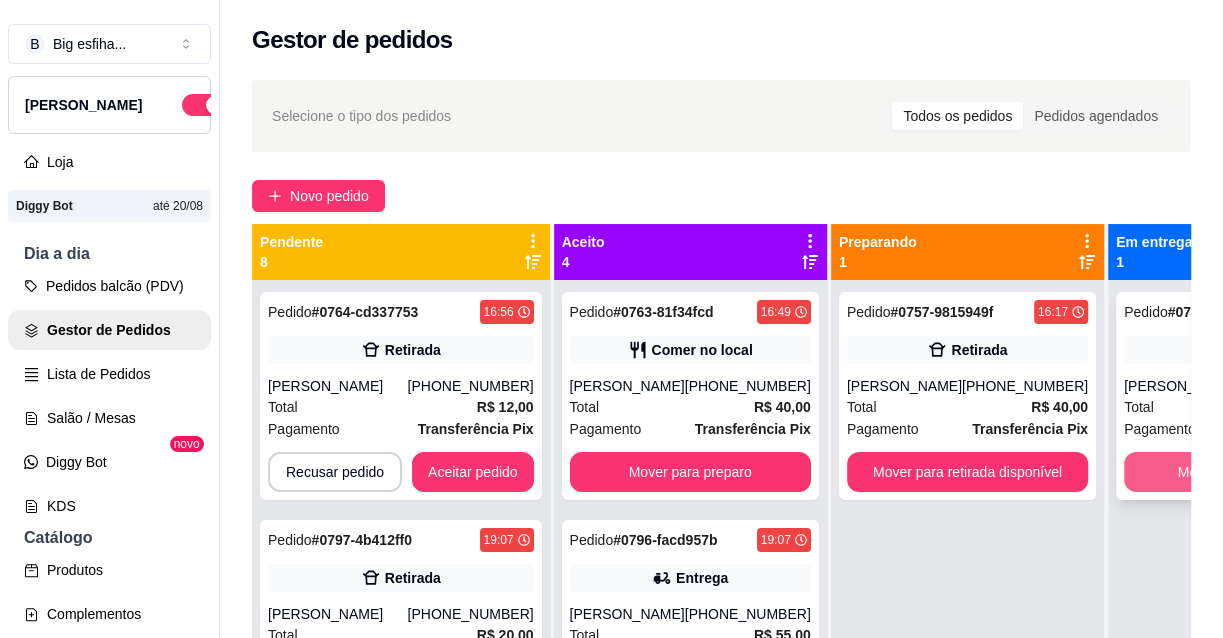 click on "Mover para finalizado" at bounding box center (1244, 472) 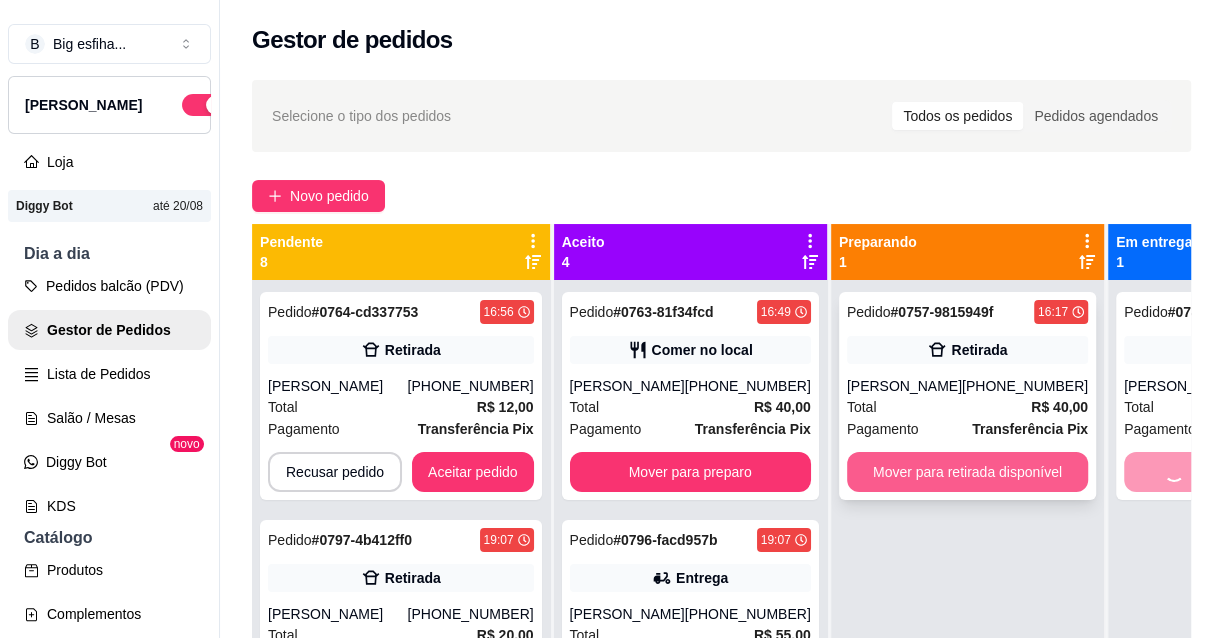 click on "Mover para retirada disponível" at bounding box center [967, 472] 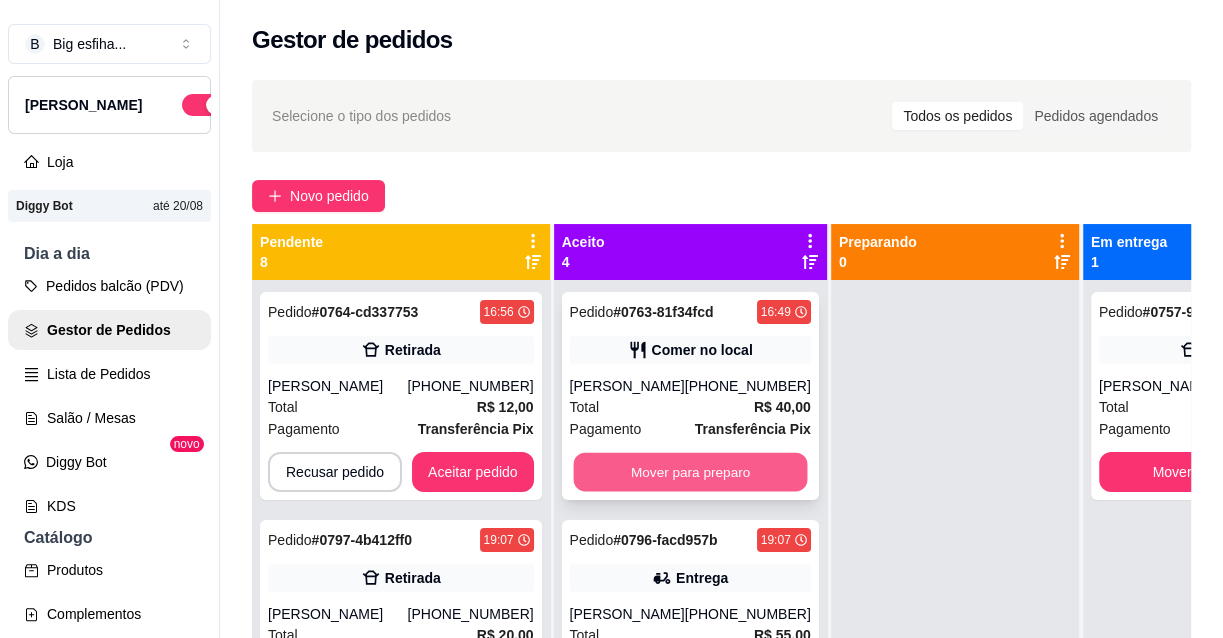 click on "Mover para preparo" at bounding box center [690, 472] 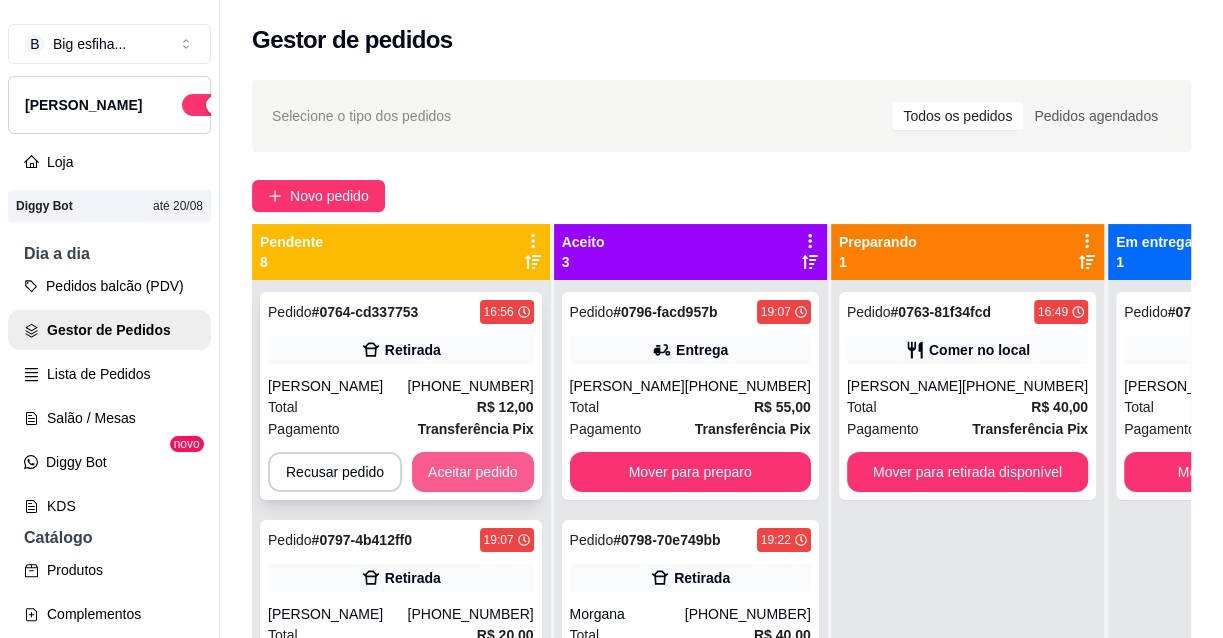 click on "Aceitar pedido" at bounding box center [473, 472] 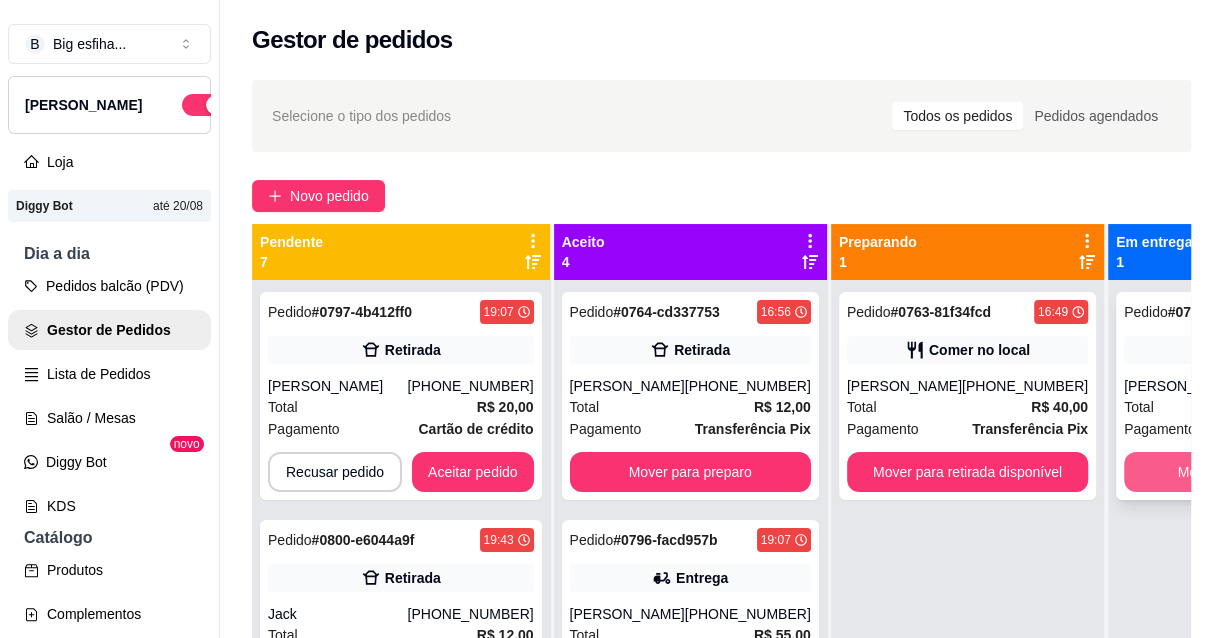 click on "Mover para finalizado" at bounding box center (1244, 472) 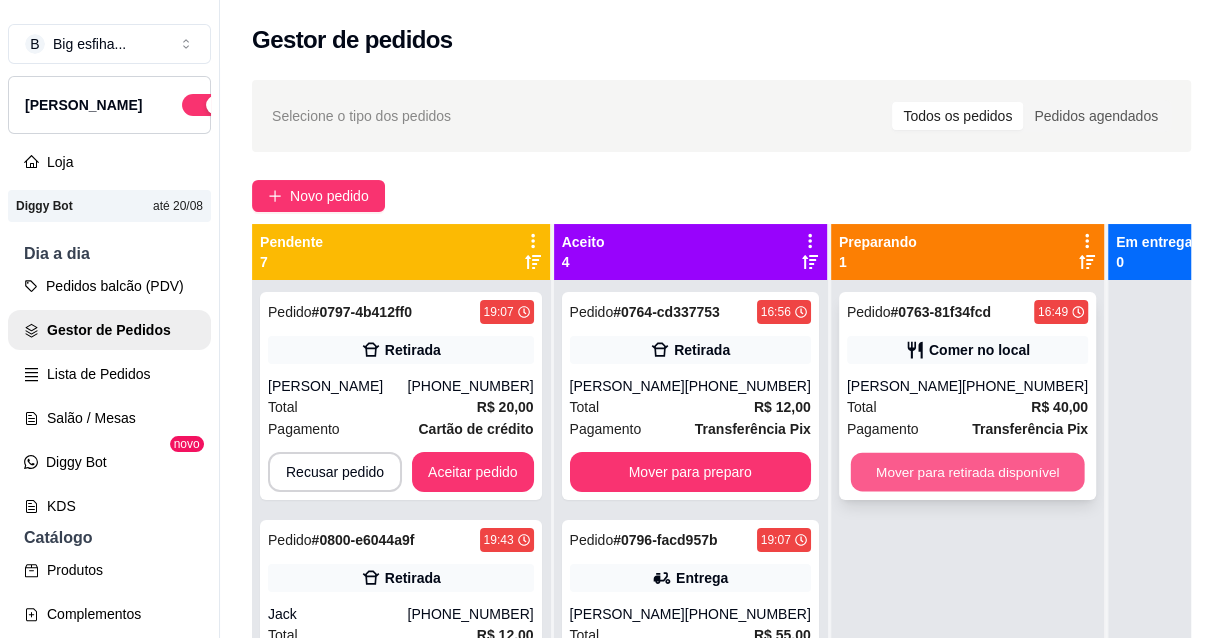 click on "Mover para retirada disponível" at bounding box center (967, 472) 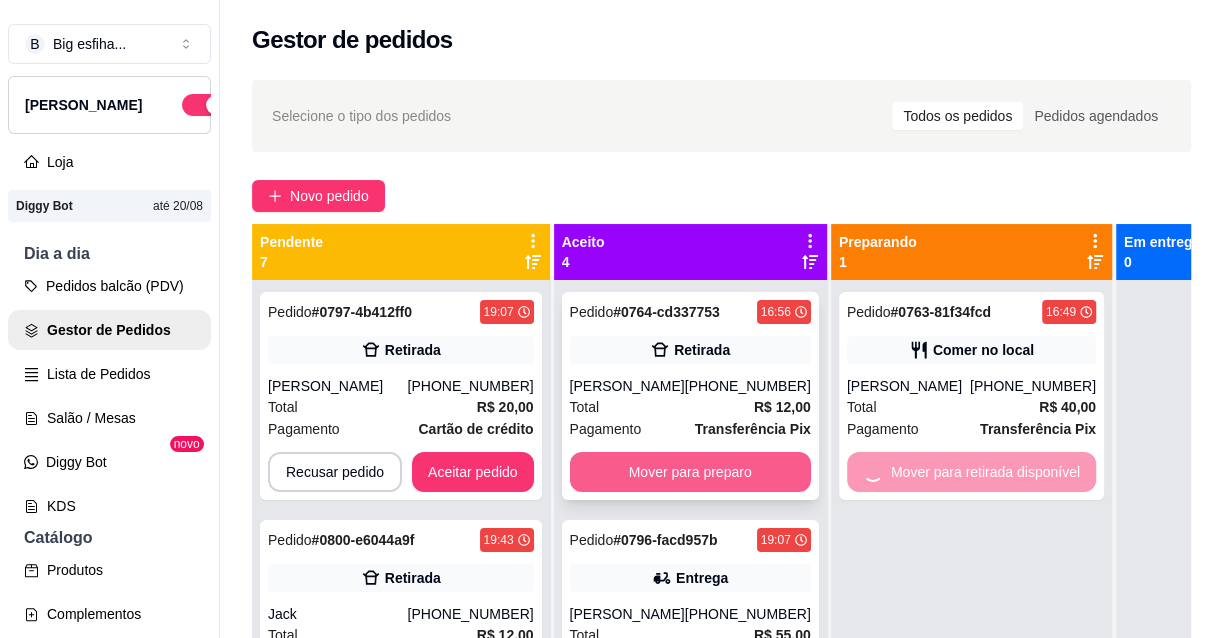 click on "Mover para preparo" at bounding box center (690, 472) 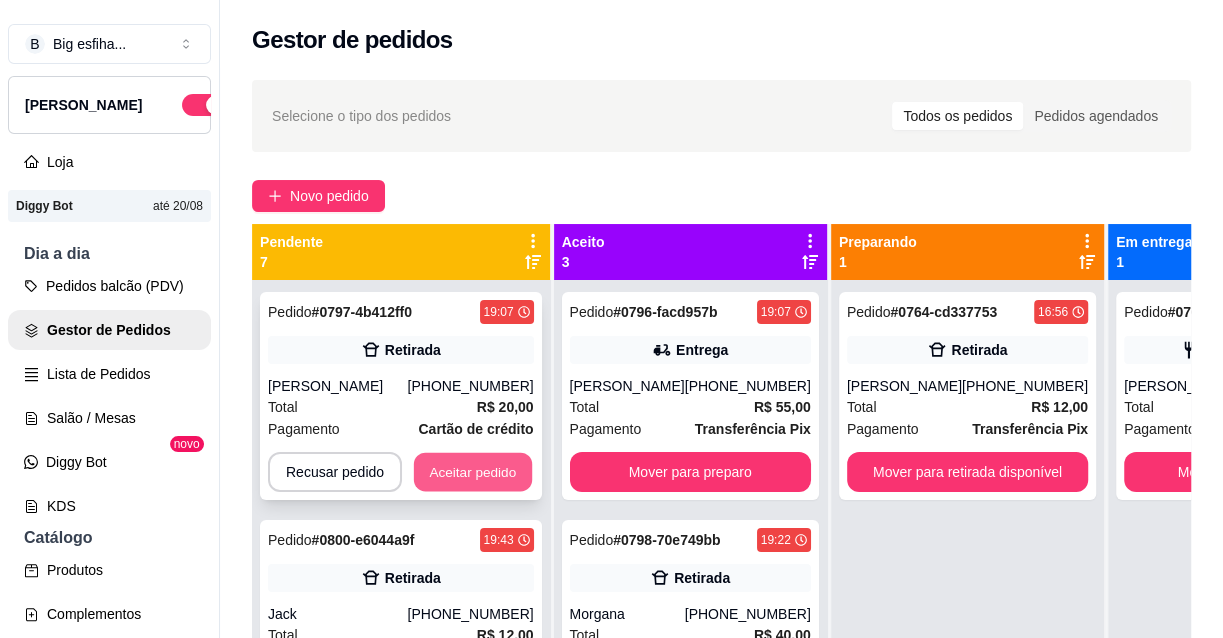 click on "Aceitar pedido" at bounding box center [473, 472] 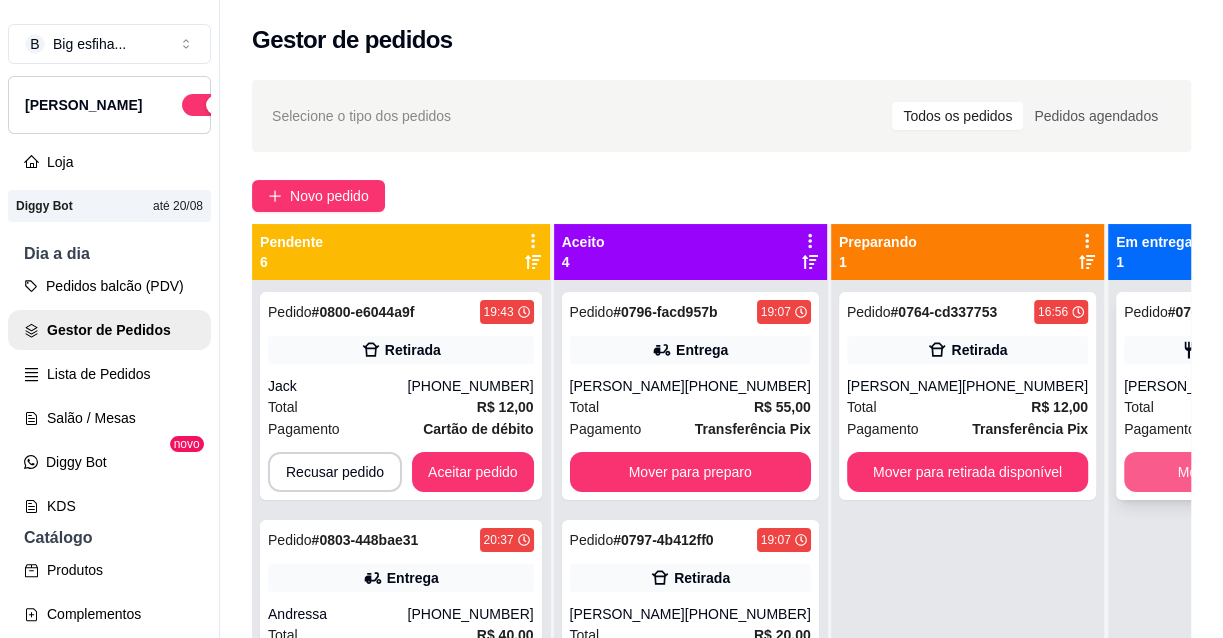 click on "Mover para finalizado" at bounding box center (1244, 472) 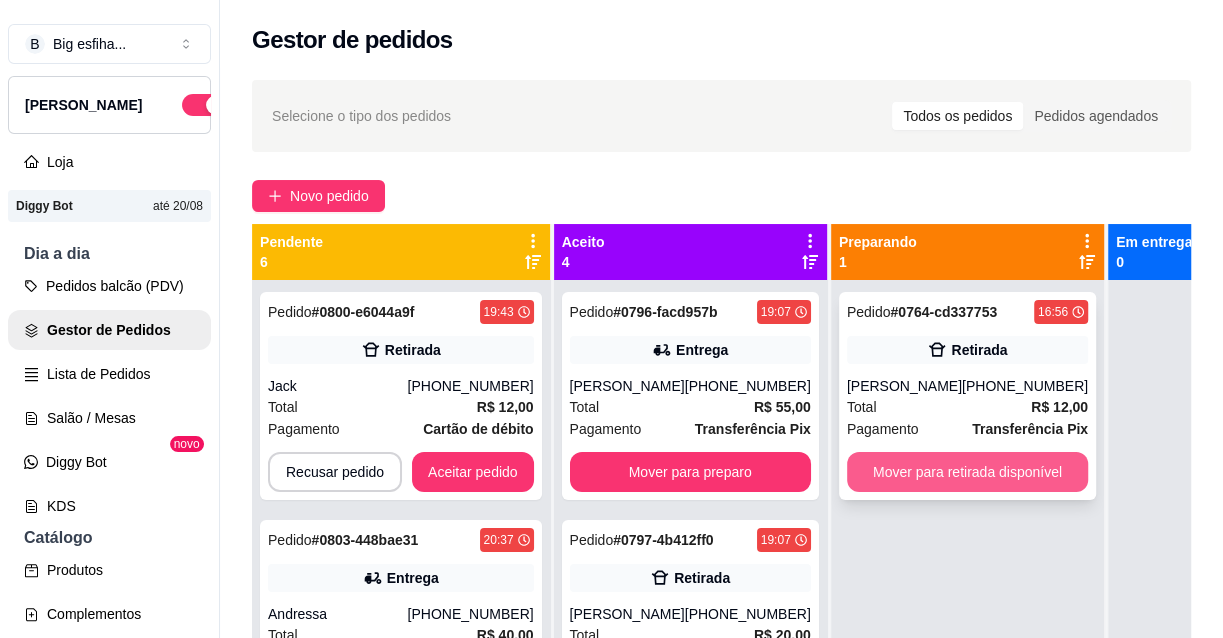 click on "Mover para retirada disponível" at bounding box center (967, 472) 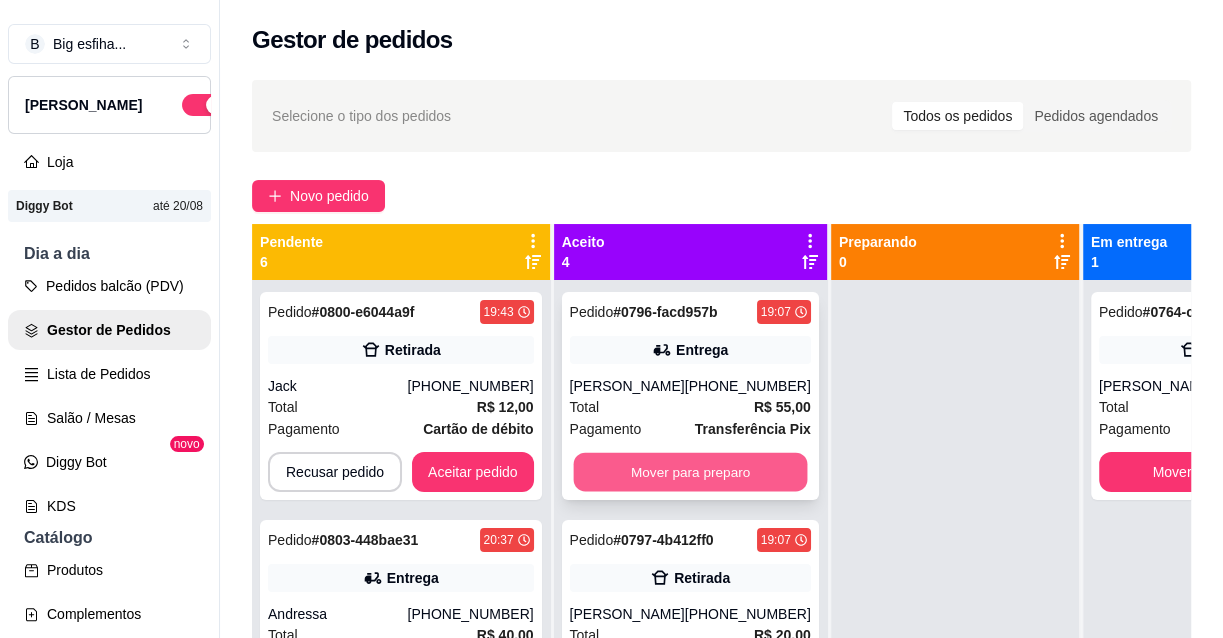 click on "Mover para preparo" at bounding box center [690, 472] 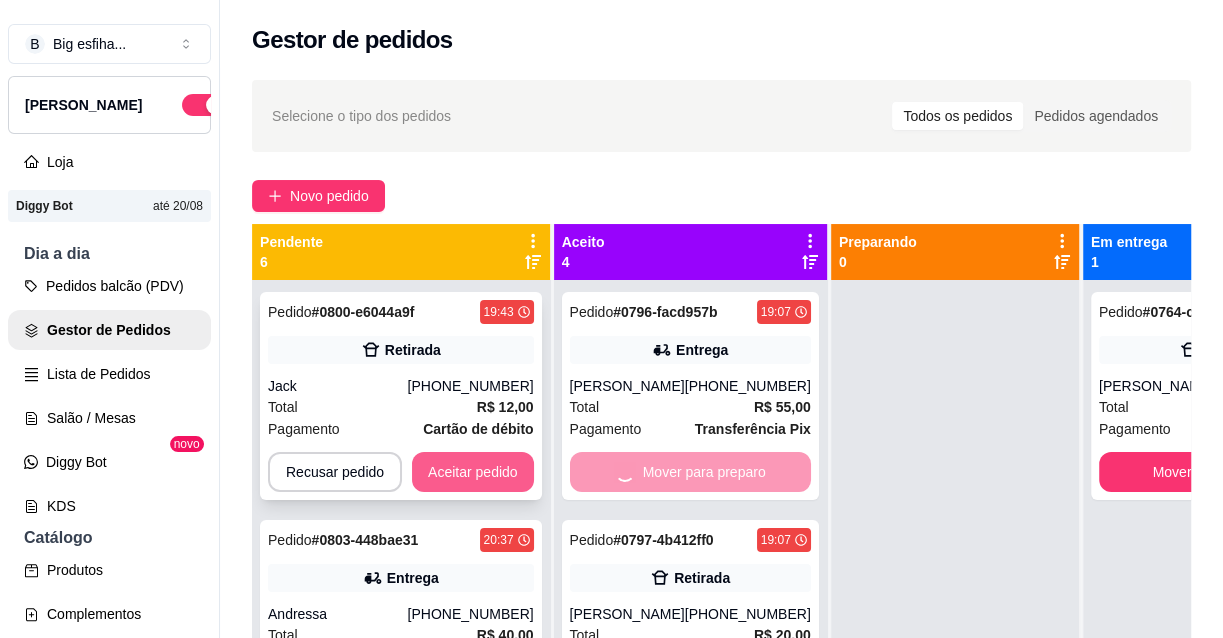 click on "Aceitar pedido" at bounding box center (473, 472) 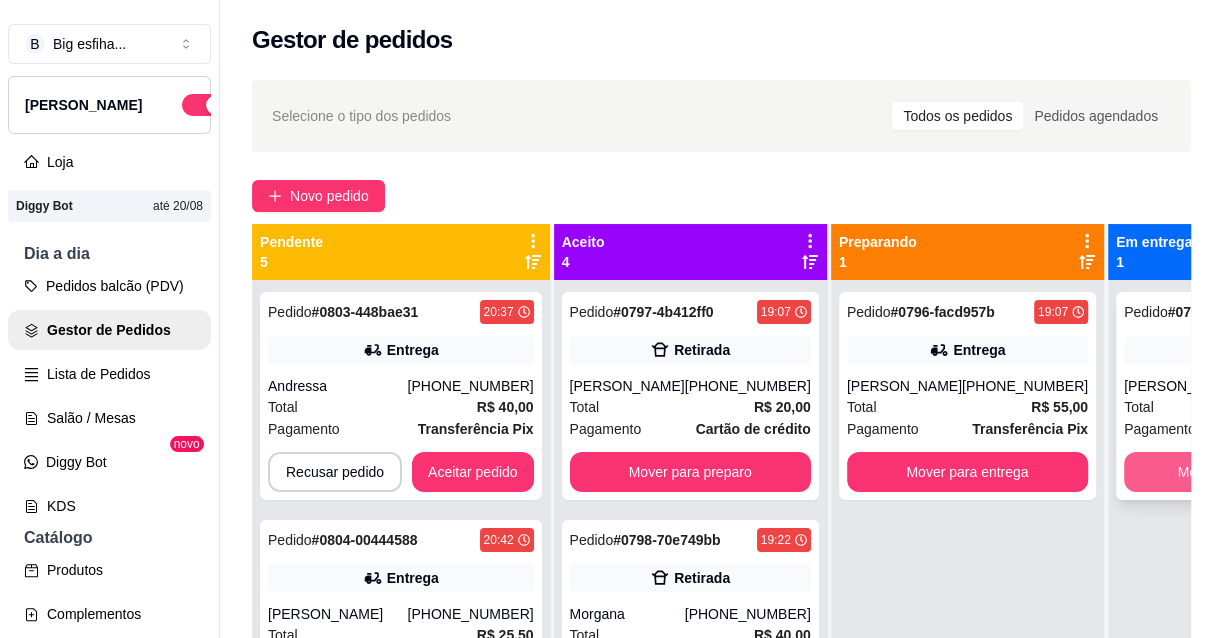 click on "Mover para finalizado" at bounding box center [1244, 472] 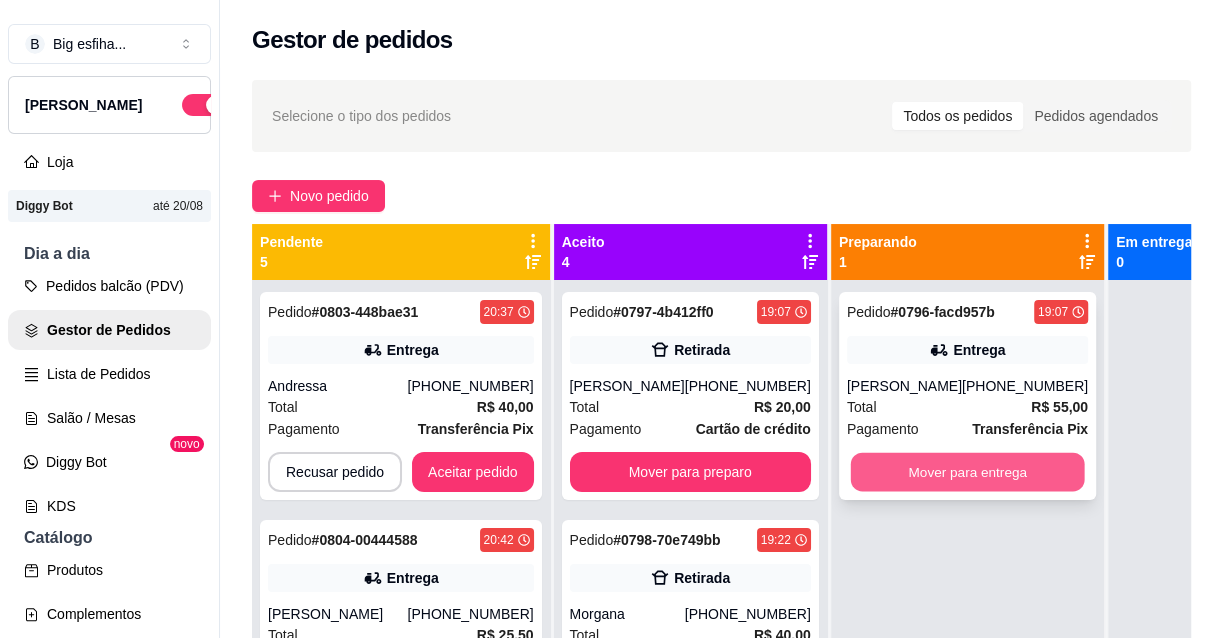 click on "Mover para entrega" at bounding box center [967, 472] 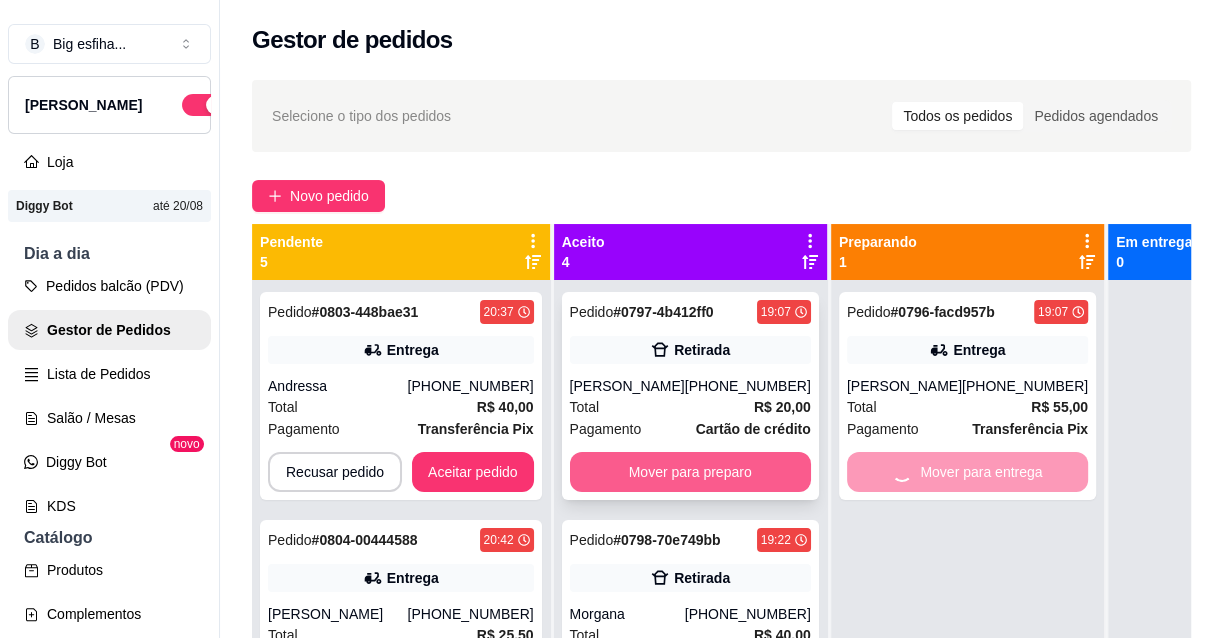 click on "Mover para preparo" at bounding box center [690, 472] 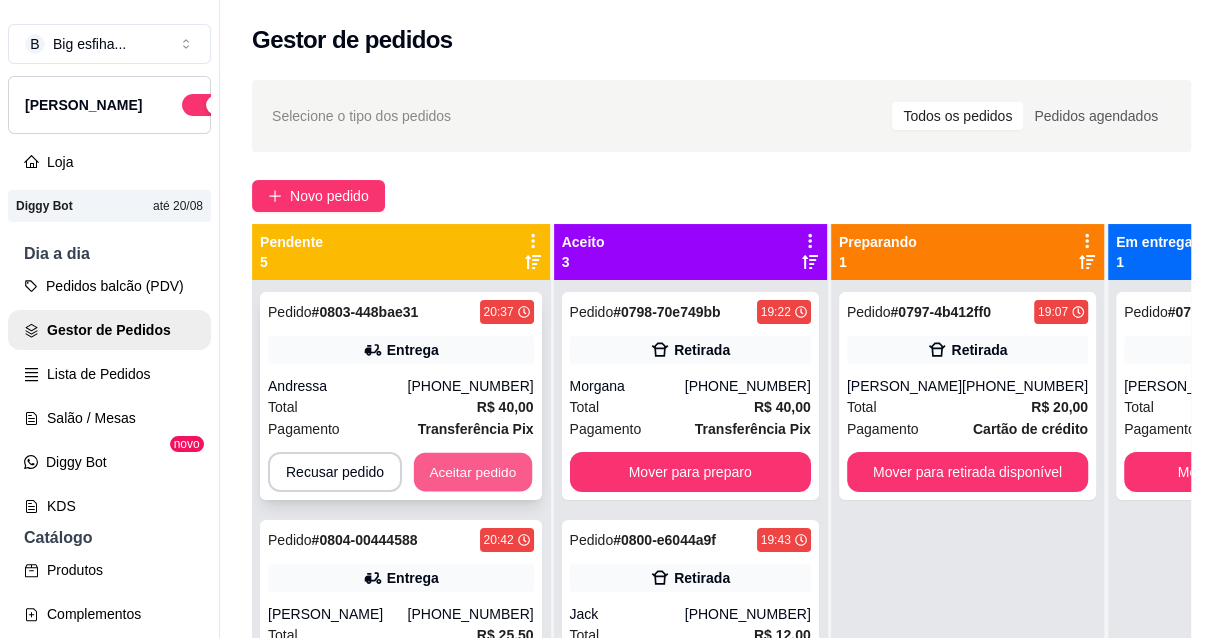 click on "Aceitar pedido" at bounding box center (473, 472) 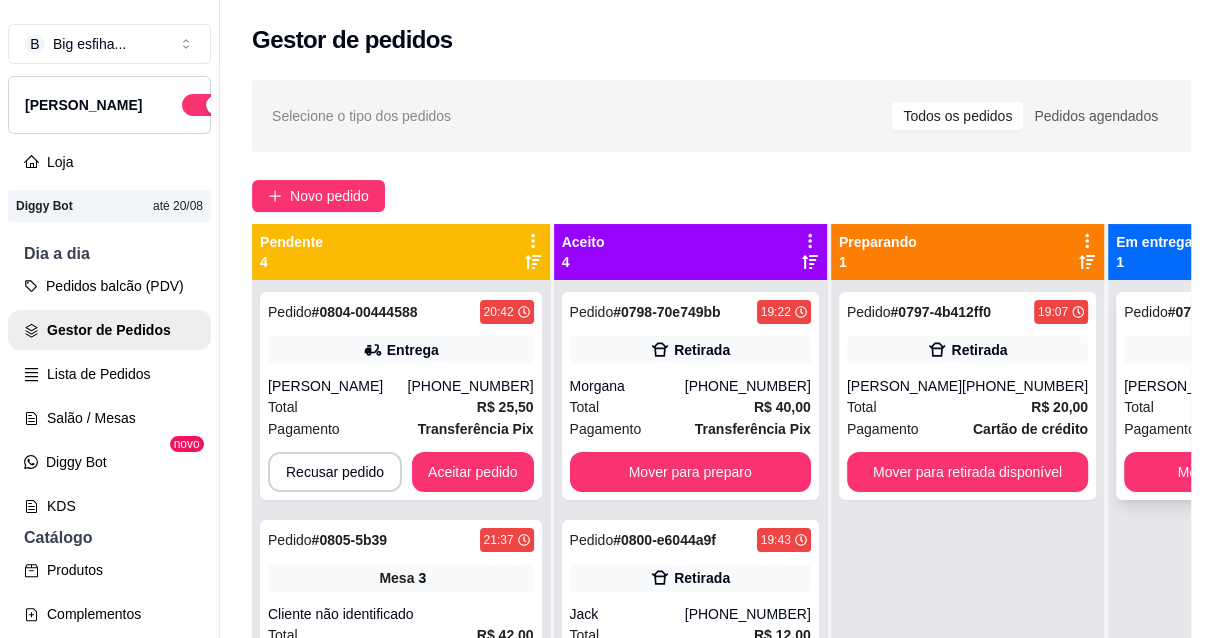 click on "Mover para finalizado" at bounding box center [1244, 472] 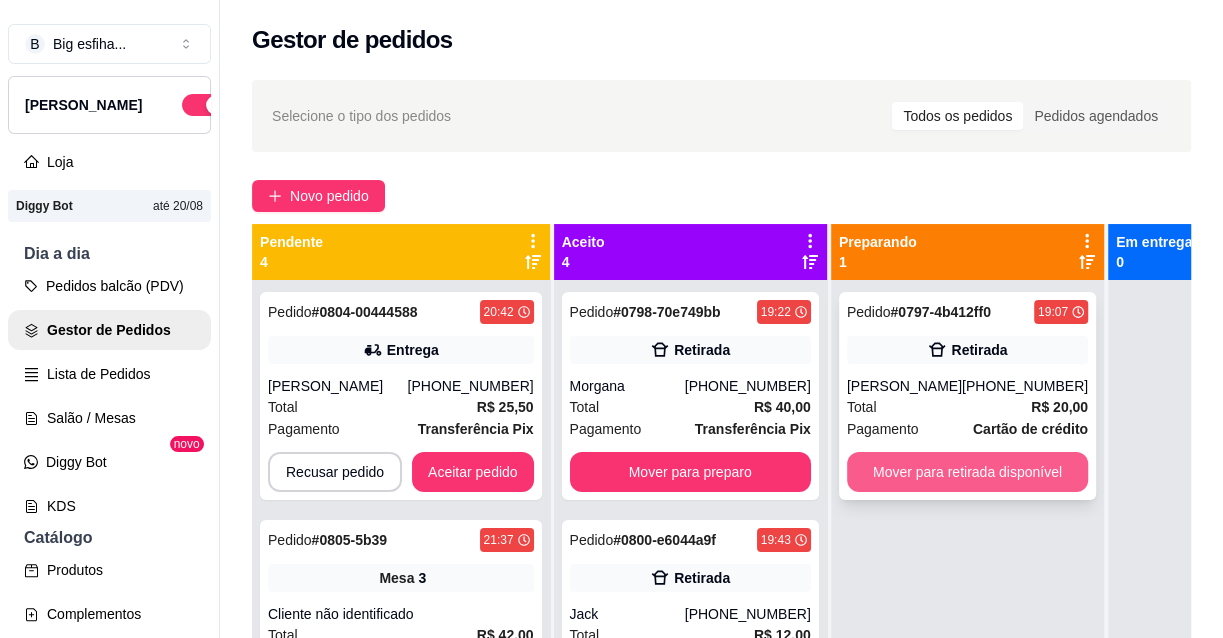 click on "Mover para retirada disponível" at bounding box center (967, 472) 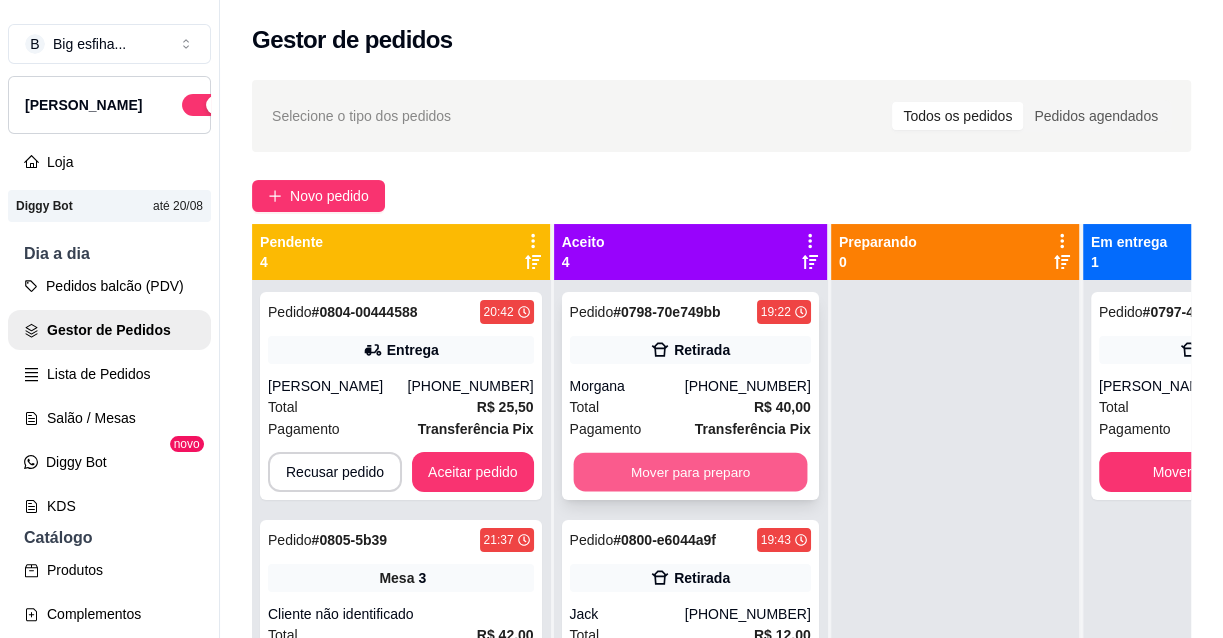click on "Mover para preparo" at bounding box center [690, 472] 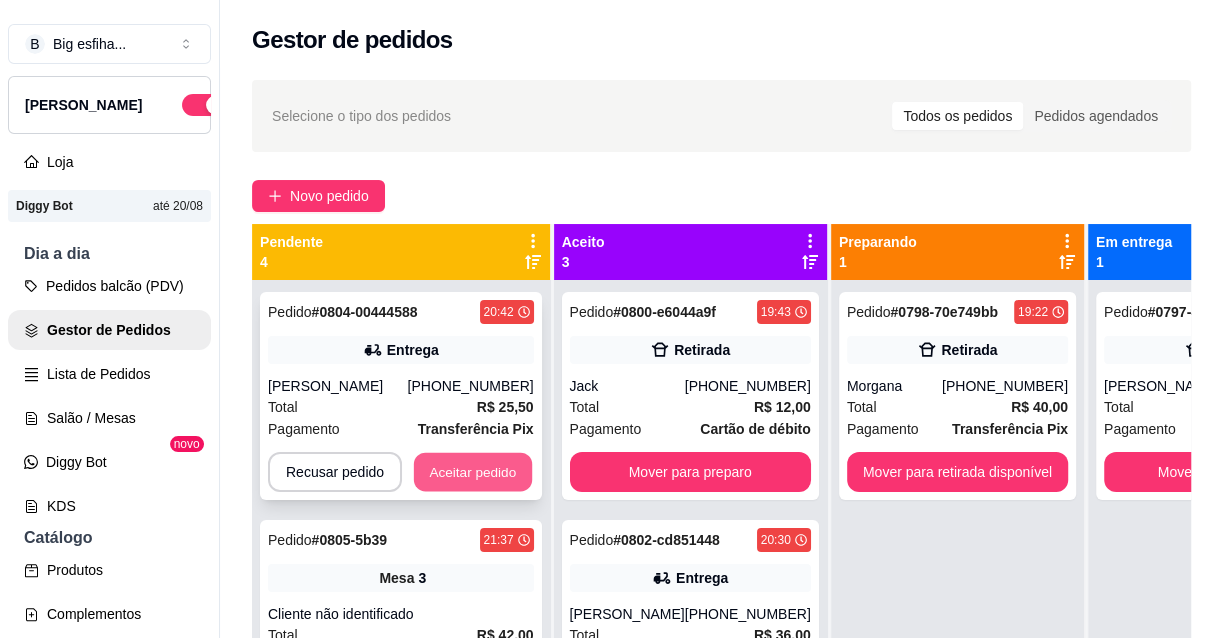 click on "Aceitar pedido" at bounding box center [473, 472] 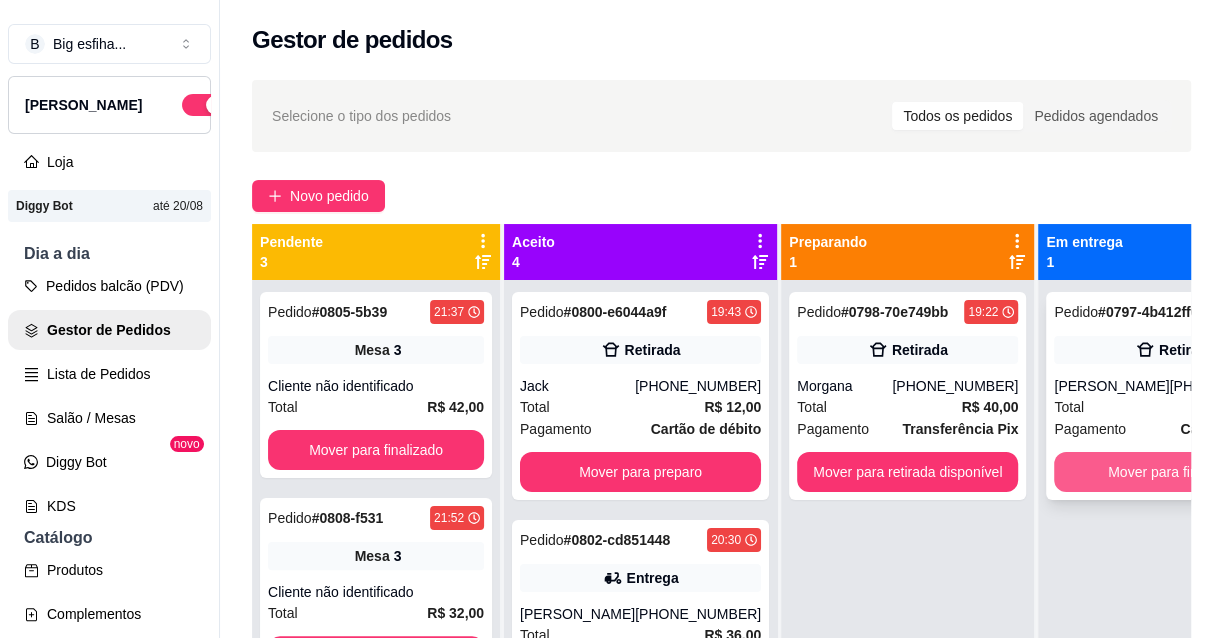 click on "Mover para finalizado" at bounding box center (1174, 472) 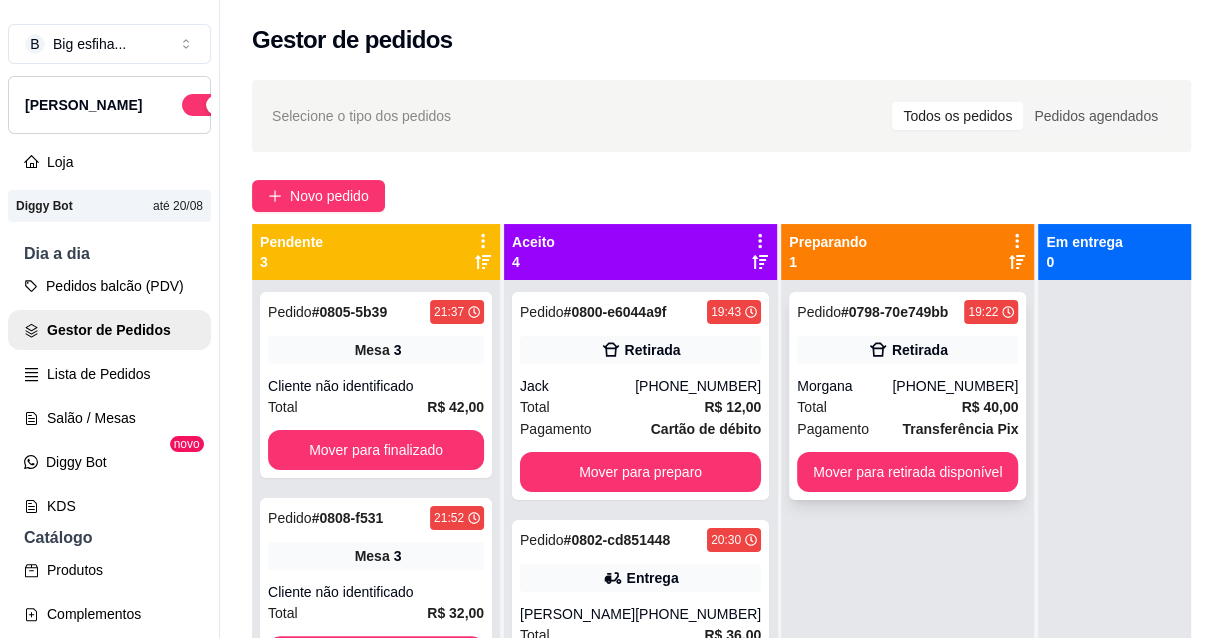 click on "Pedido  # 0798-70e749bb 19:22 Retirada Morgana  [PHONE_NUMBER] Total R$ 40,00 Pagamento Transferência Pix Mover para retirada disponível" at bounding box center [907, 396] 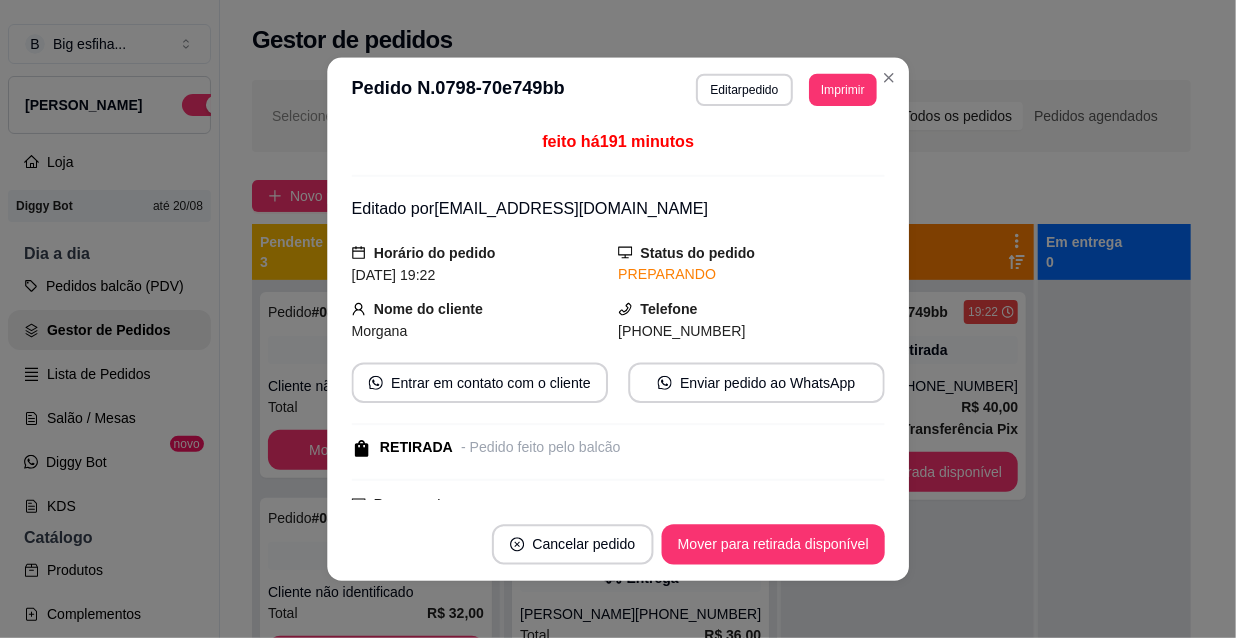 click on "Pagamento Transferência Pix   R$ 40,00" at bounding box center [617, 521] 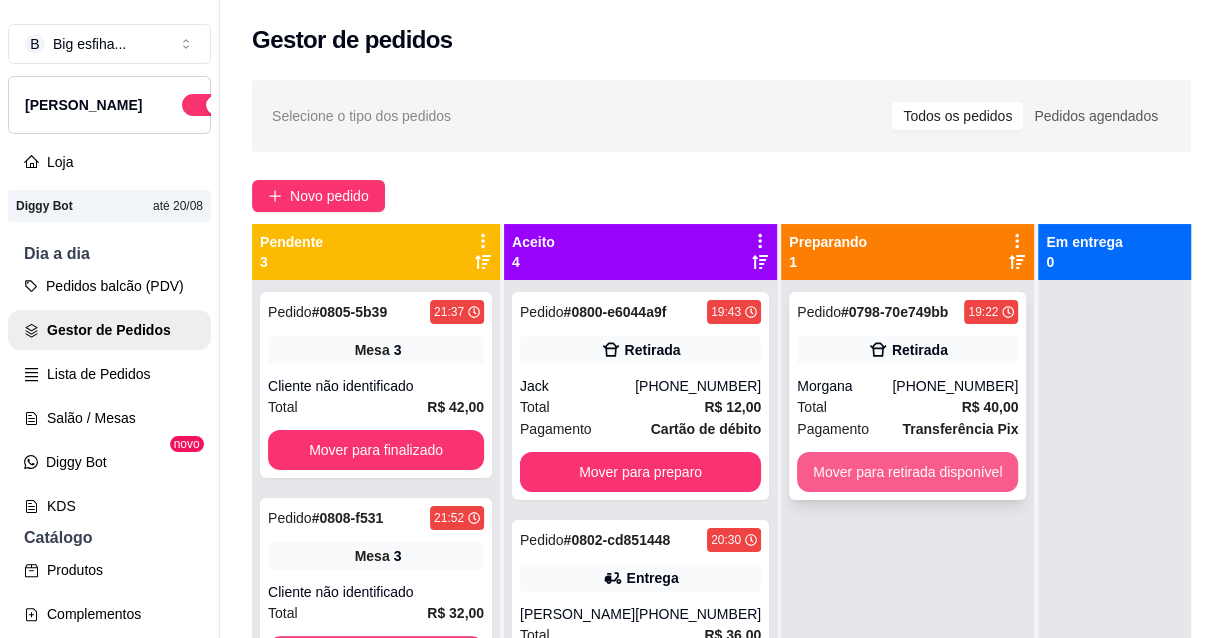 click on "Mover para retirada disponível" at bounding box center [907, 472] 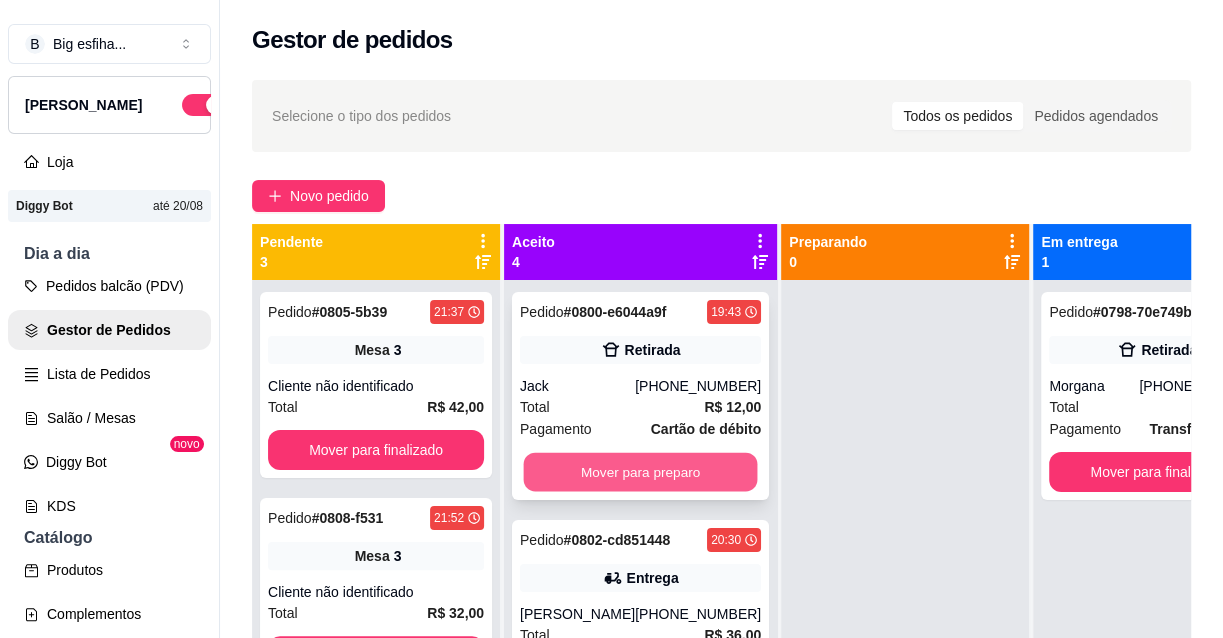 click on "Mover para preparo" at bounding box center [641, 472] 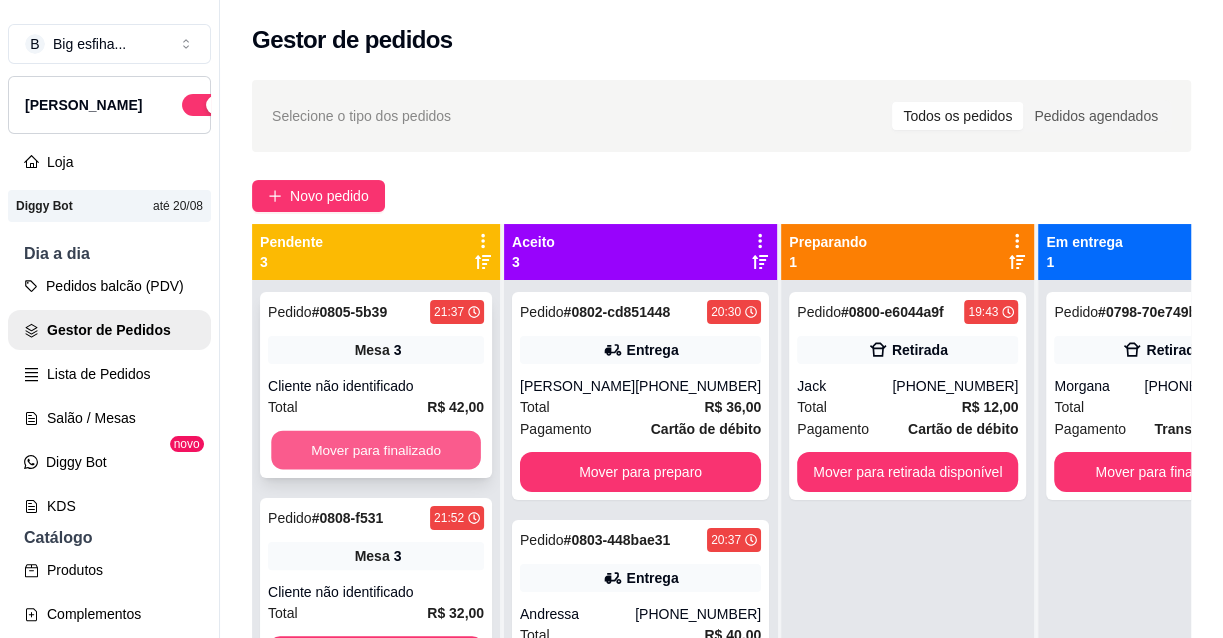 click on "Mover para finalizado" at bounding box center [376, 450] 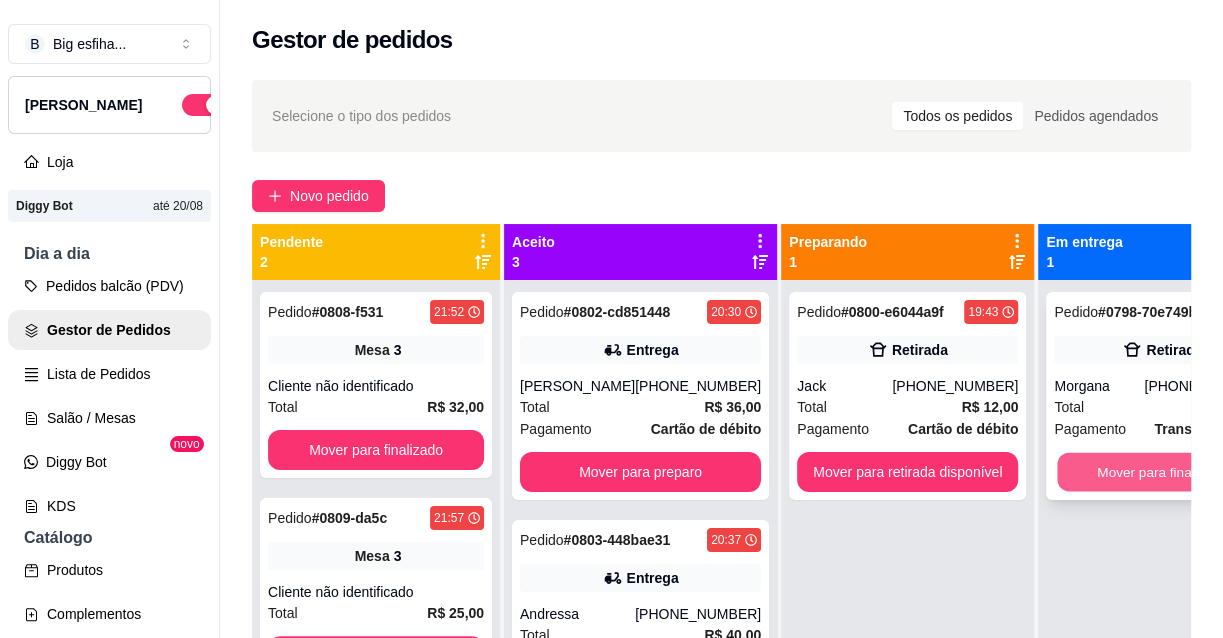 click on "Mover para finalizado" at bounding box center [1163, 472] 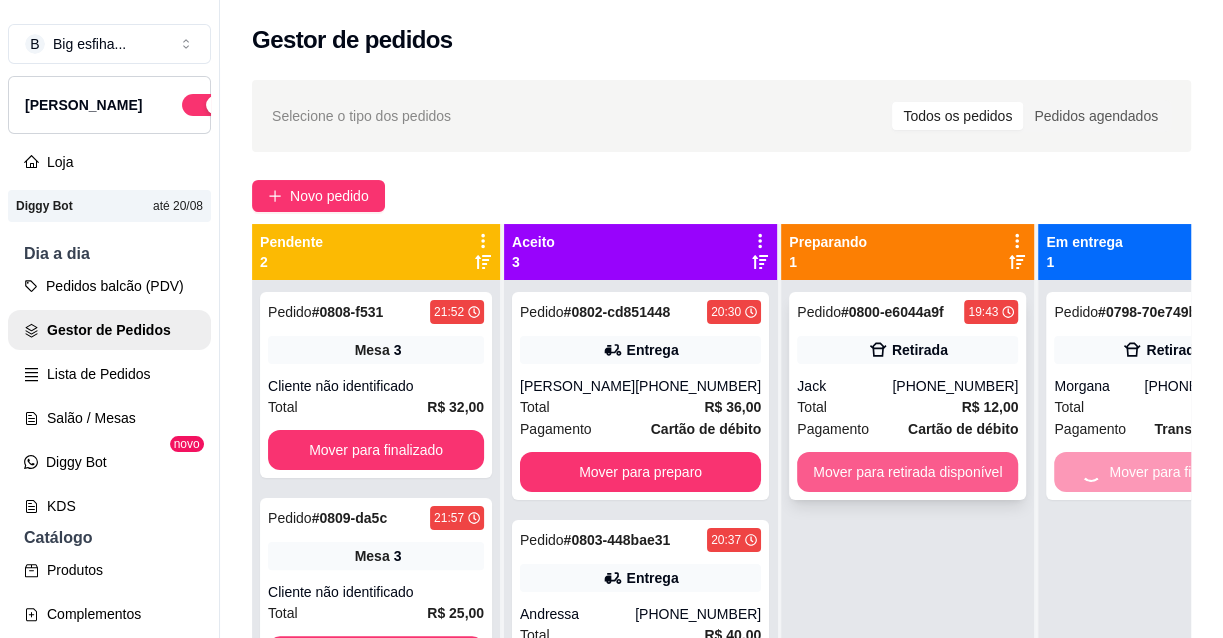 click on "Mover para retirada disponível" at bounding box center (907, 472) 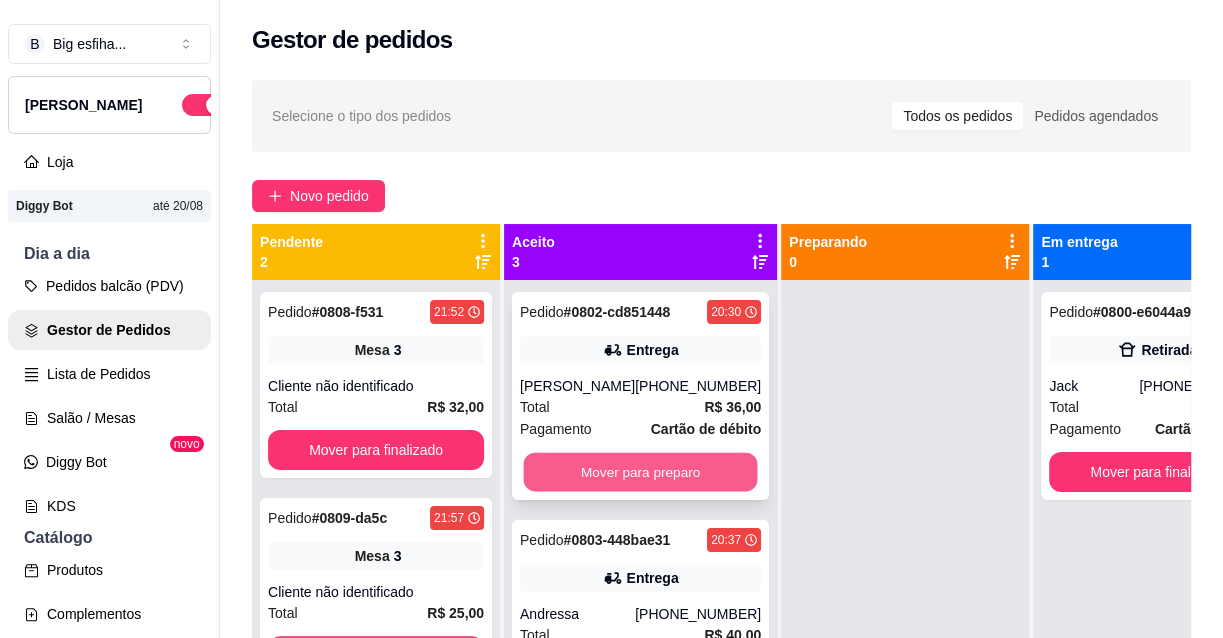 click on "Mover para preparo" at bounding box center [641, 472] 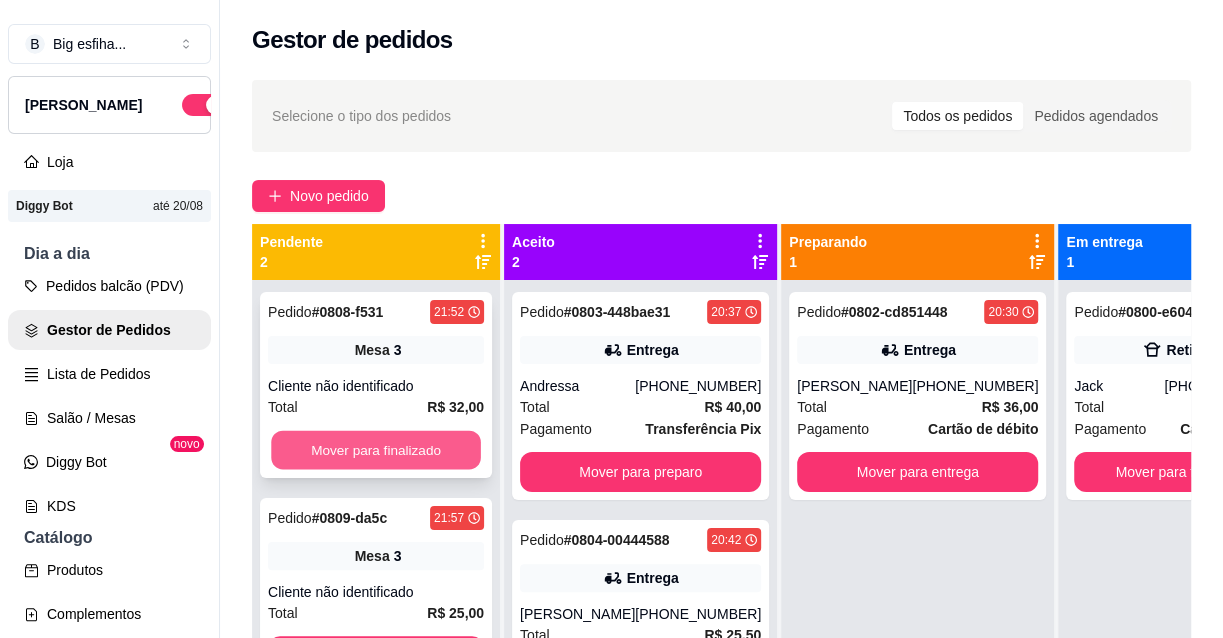 click on "Mover para finalizado" at bounding box center (376, 450) 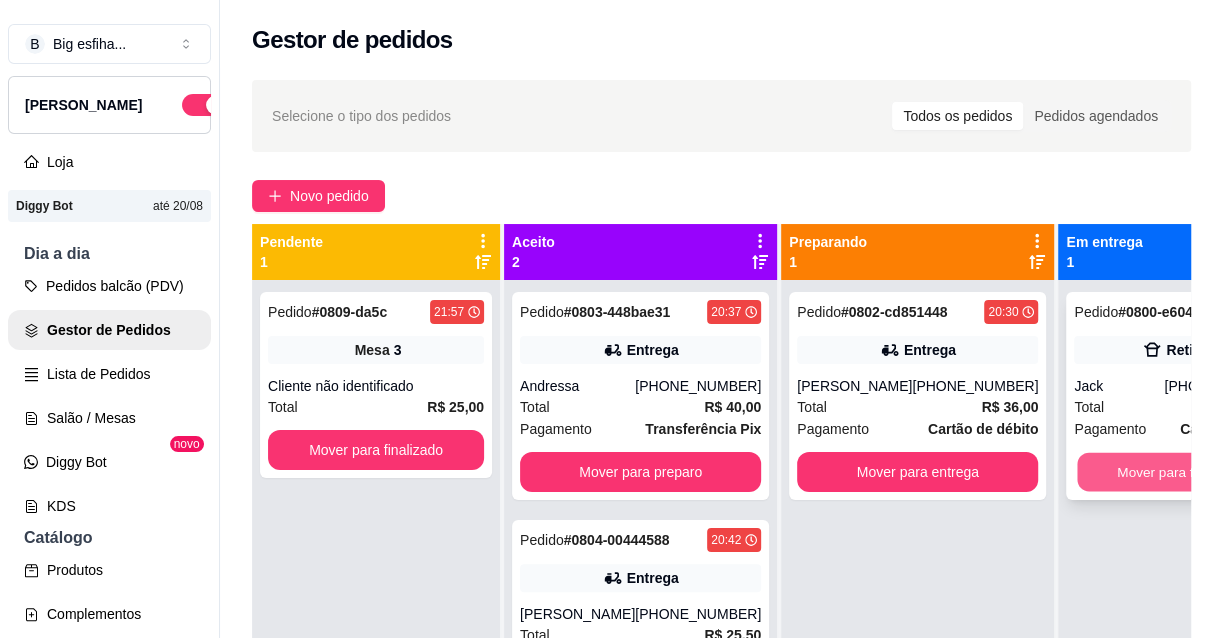 click on "Mover para finalizado" at bounding box center [1183, 472] 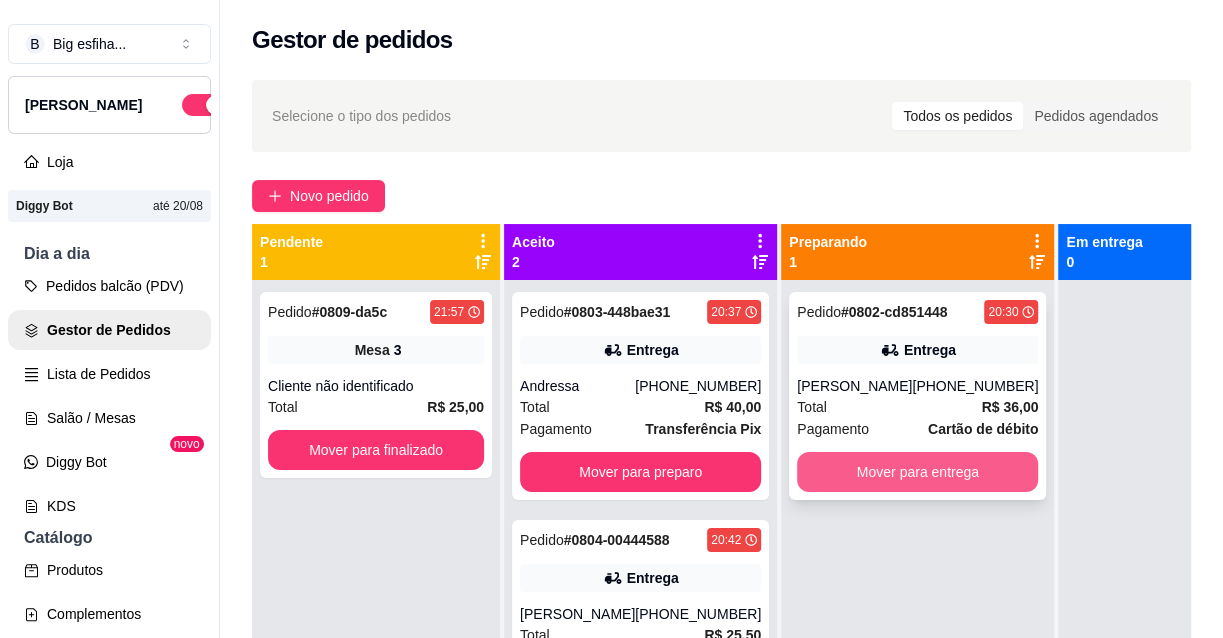 click on "Mover para entrega" at bounding box center (917, 472) 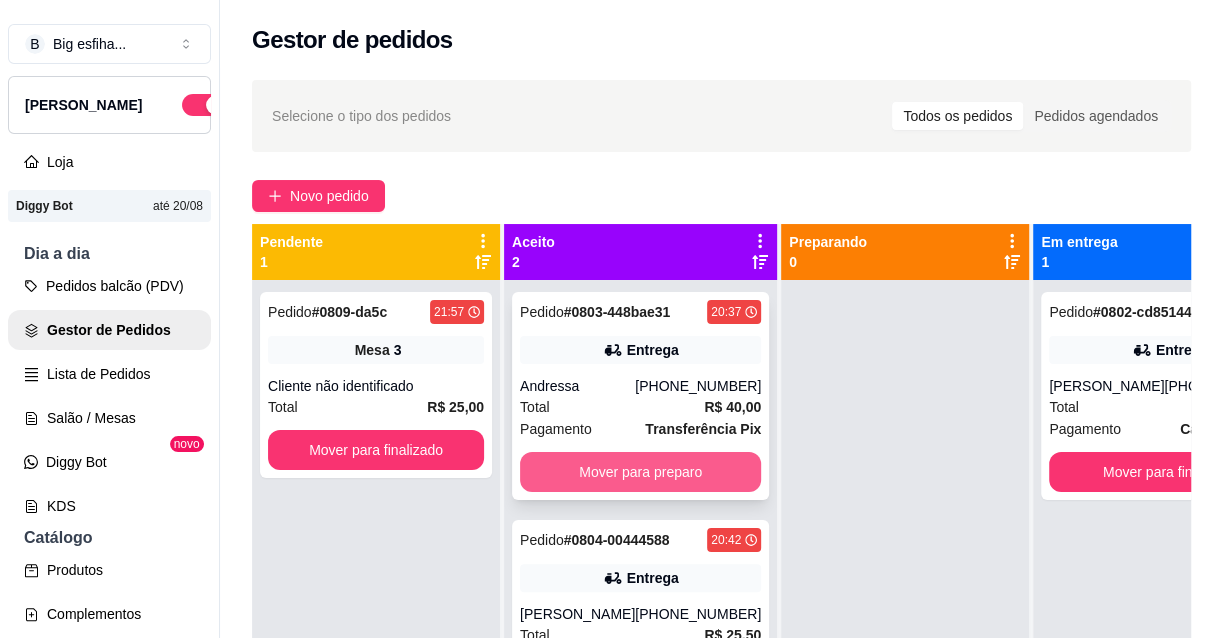 click on "Mover para preparo" at bounding box center (640, 472) 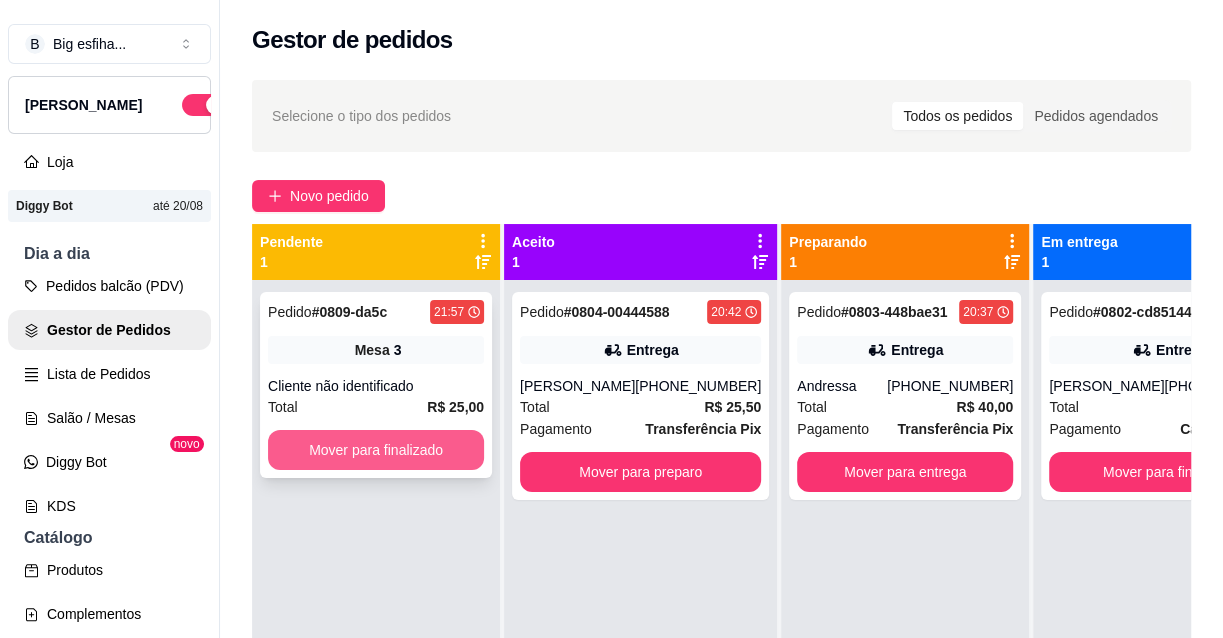 click on "Mover para finalizado" at bounding box center (376, 450) 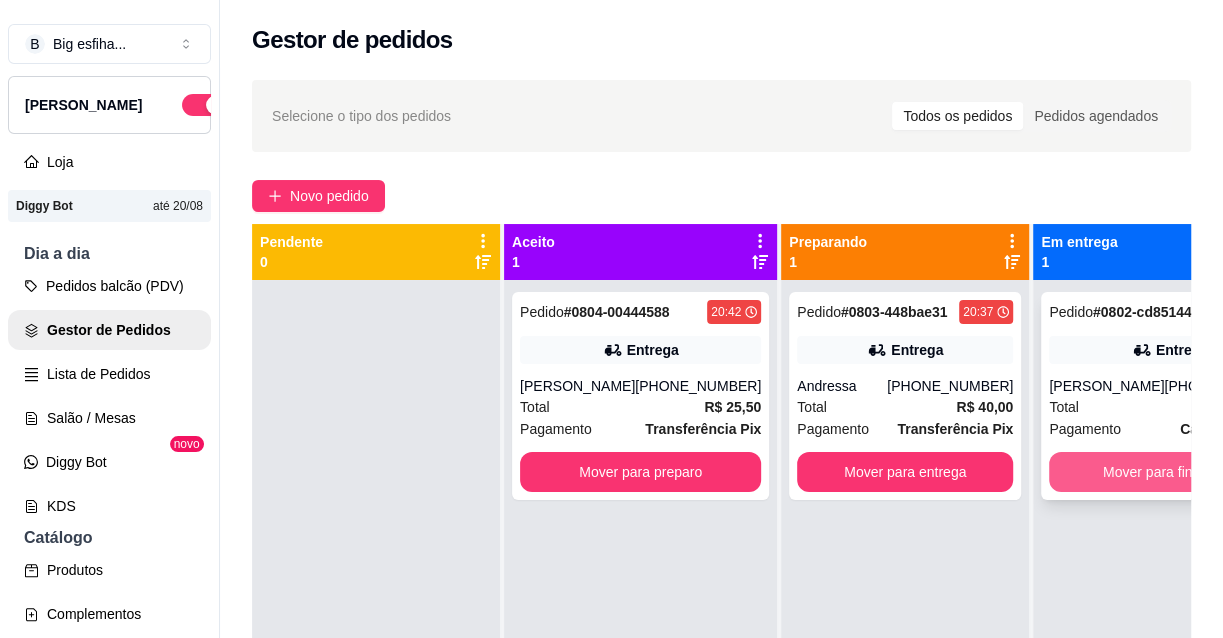 click on "Mover para finalizado" at bounding box center [1169, 472] 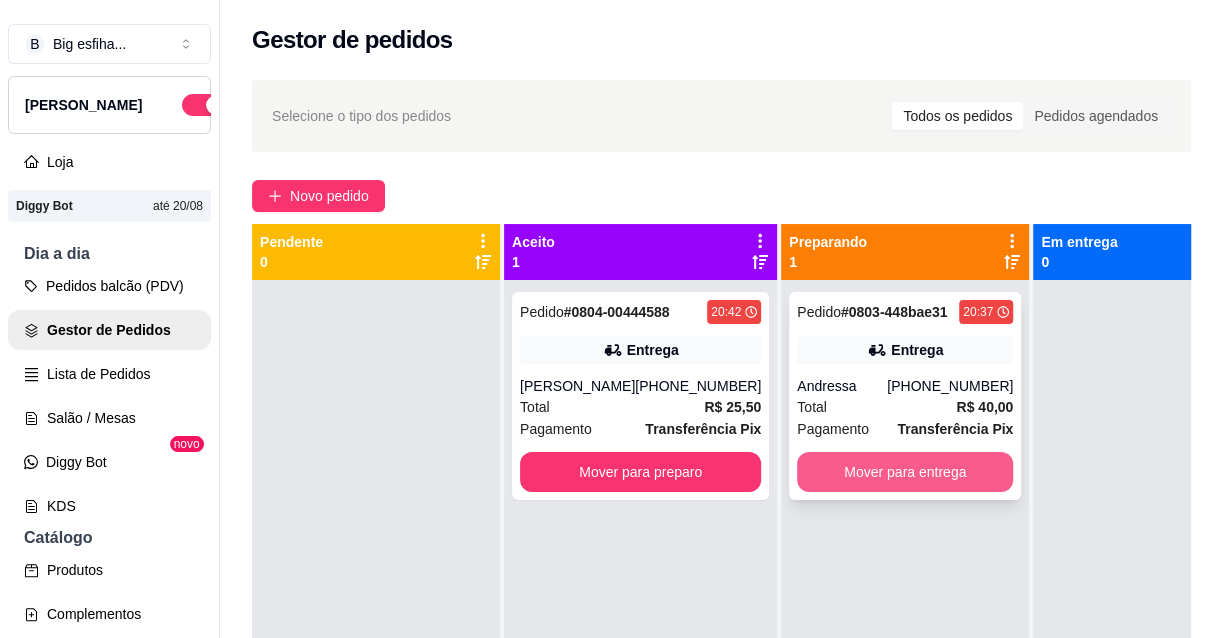 click on "Mover para entrega" at bounding box center [905, 472] 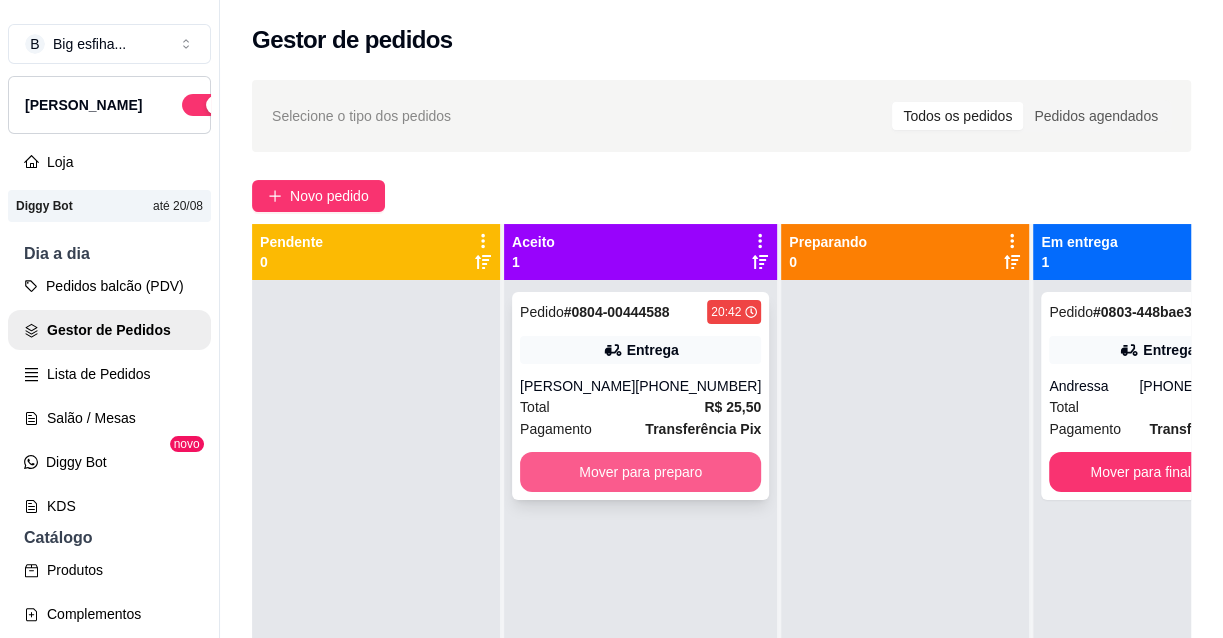 click on "Mover para preparo" at bounding box center (640, 472) 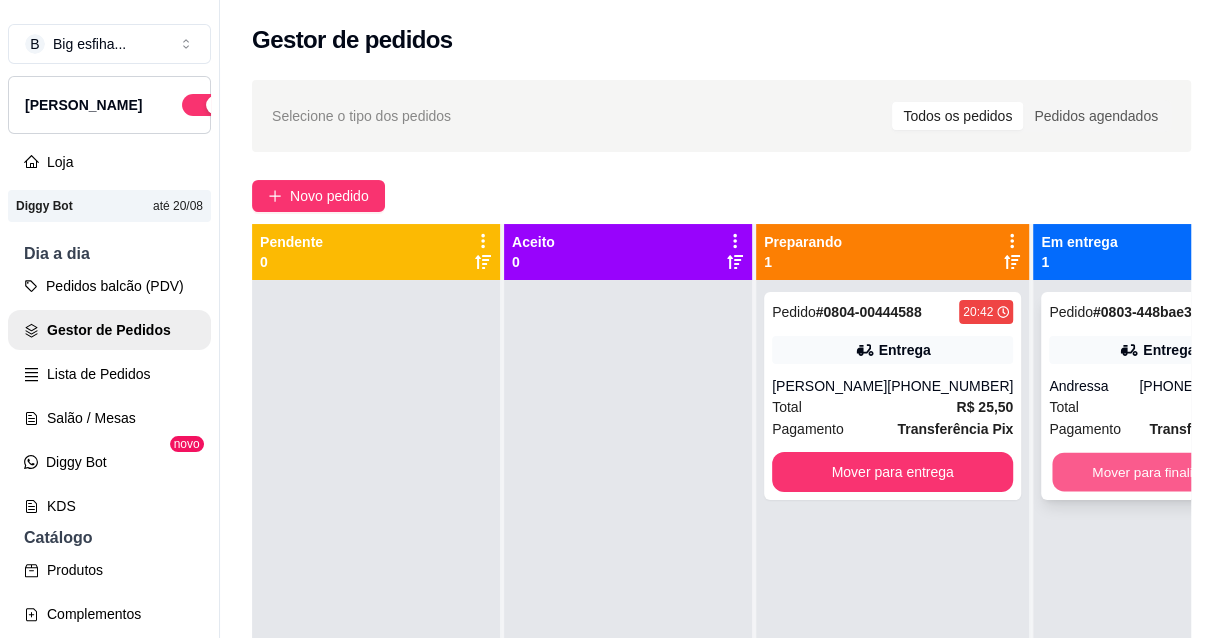click on "Mover para finalizado" at bounding box center (1157, 472) 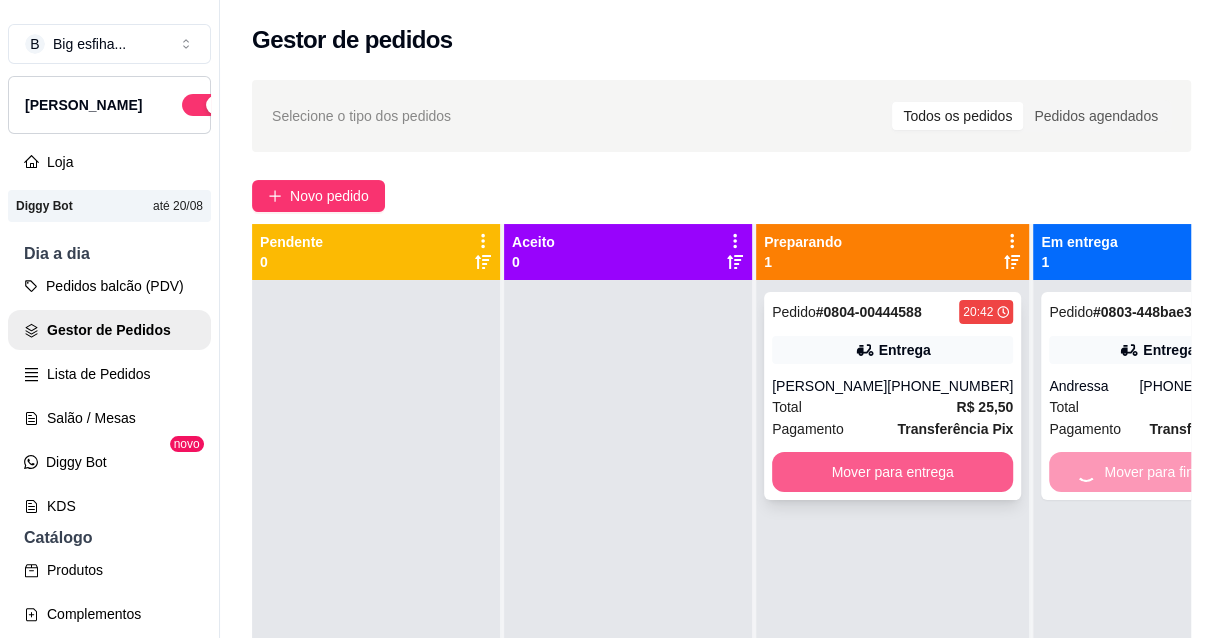 click on "Mover para entrega" at bounding box center (892, 472) 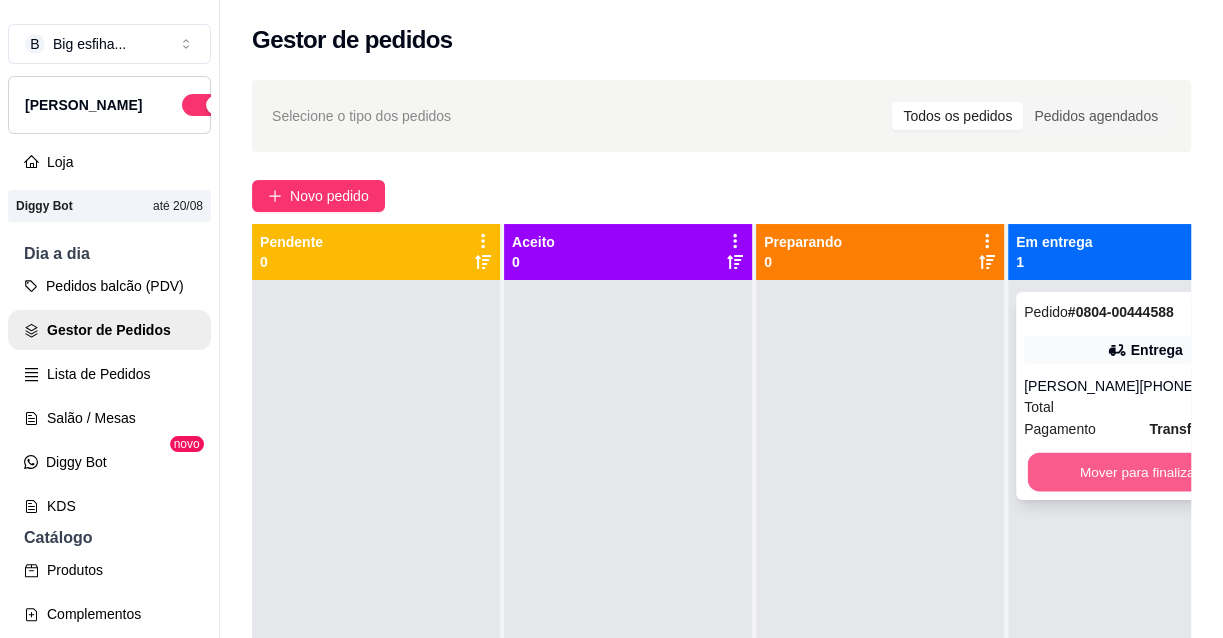 click on "Mover para finalizado" at bounding box center [1145, 472] 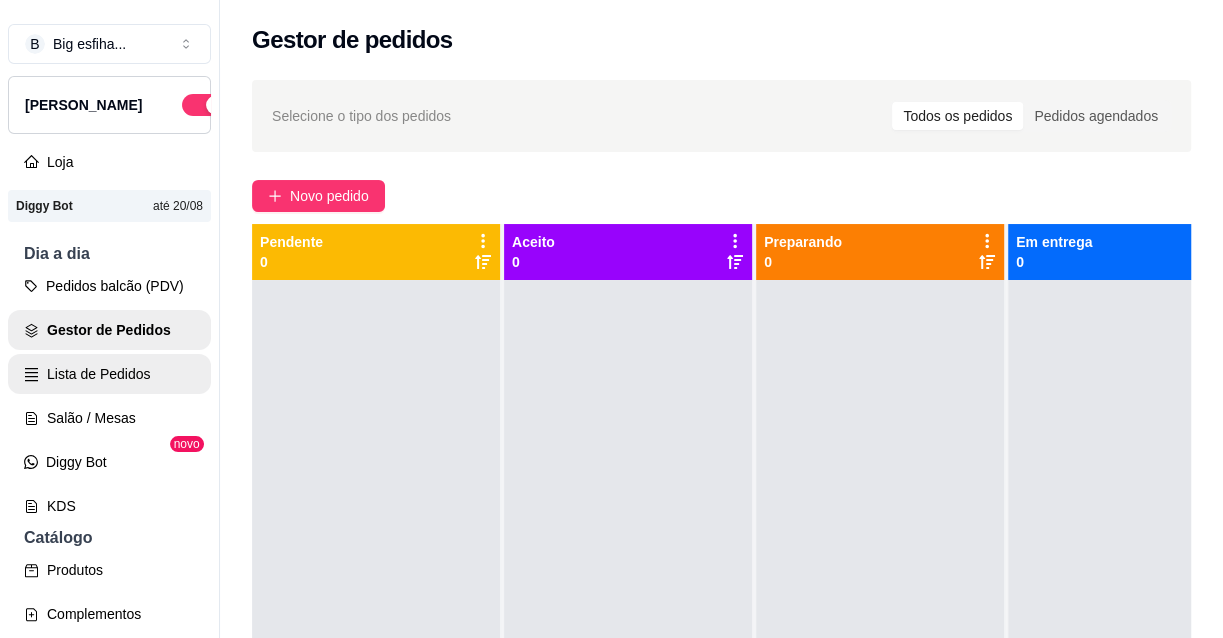 click on "Lista de Pedidos" at bounding box center [109, 374] 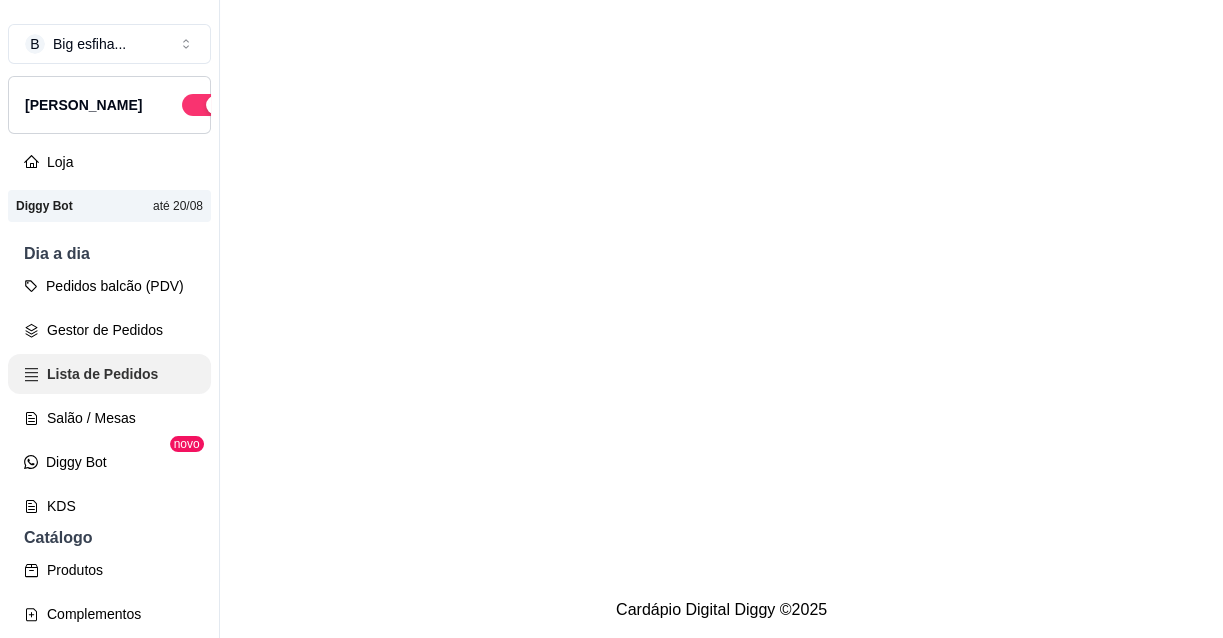click on "Salão / Mesas" at bounding box center (109, 418) 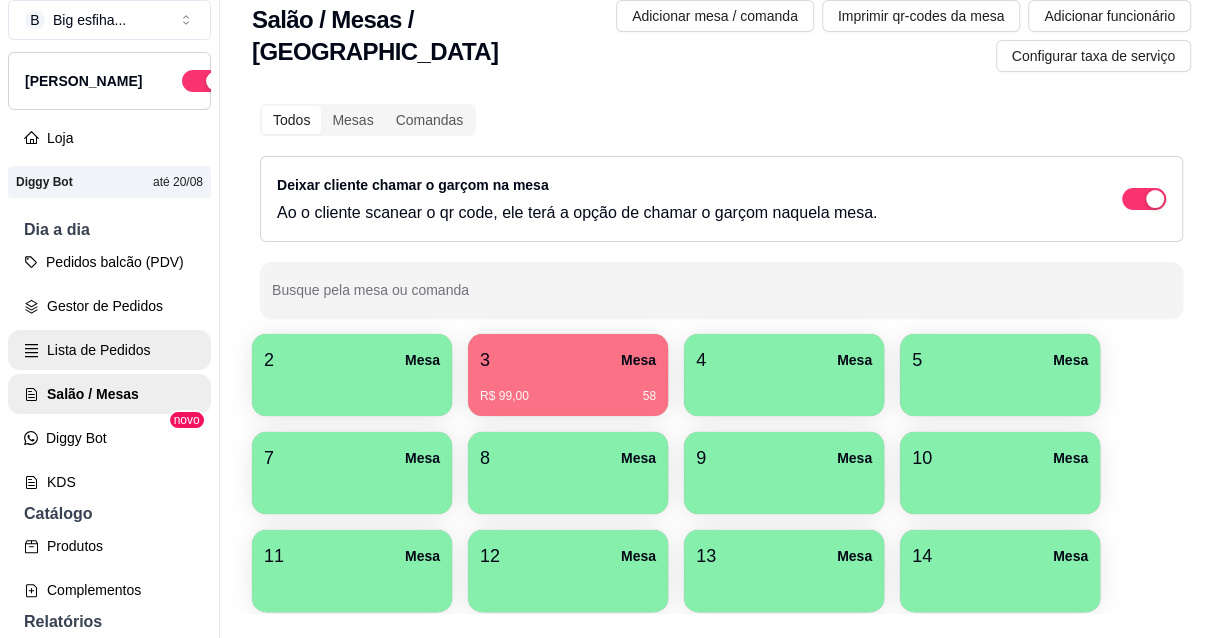 scroll, scrollTop: 31, scrollLeft: 0, axis: vertical 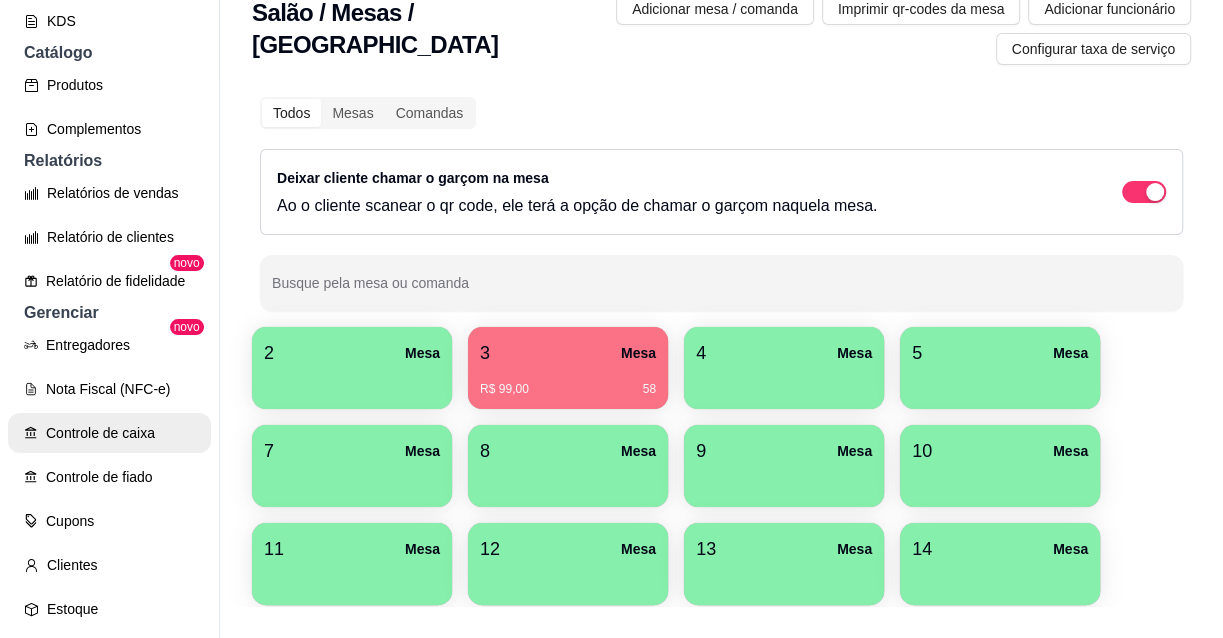 click on "Controle de caixa" at bounding box center (109, 433) 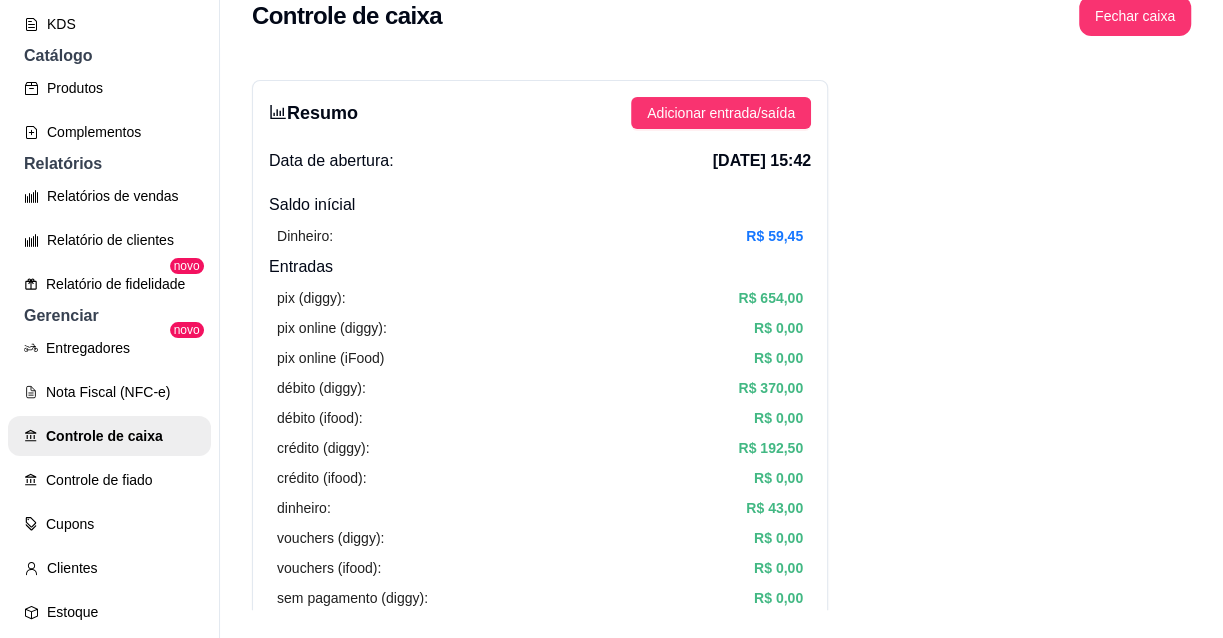 scroll, scrollTop: 31, scrollLeft: 0, axis: vertical 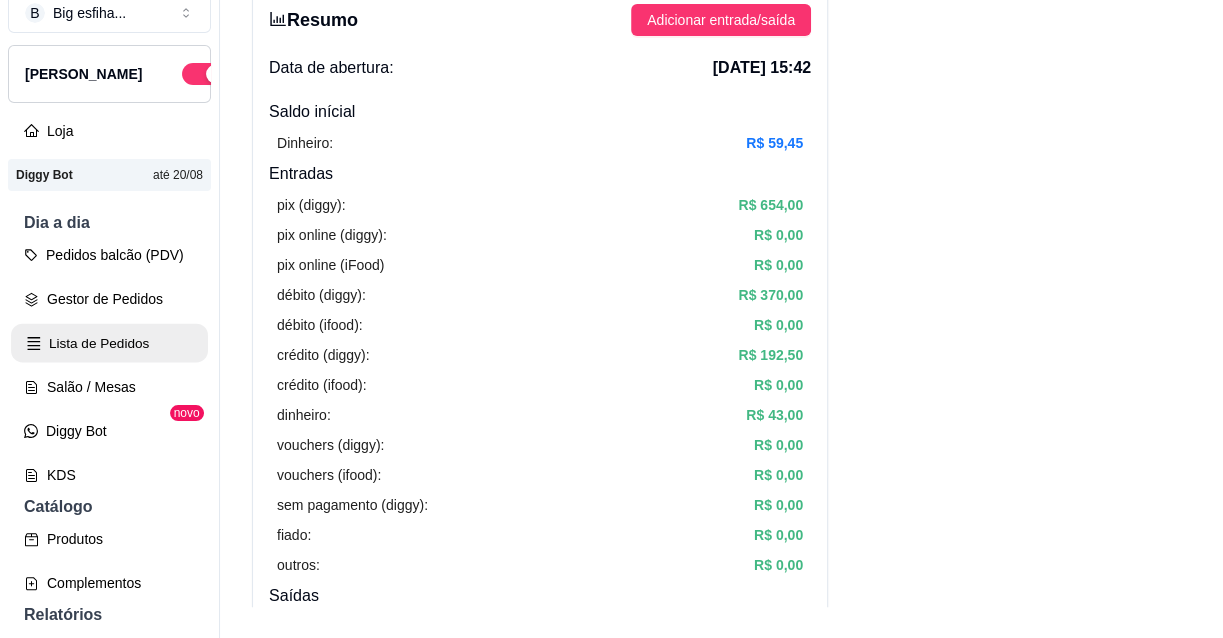 click on "Lista de Pedidos" at bounding box center (109, 343) 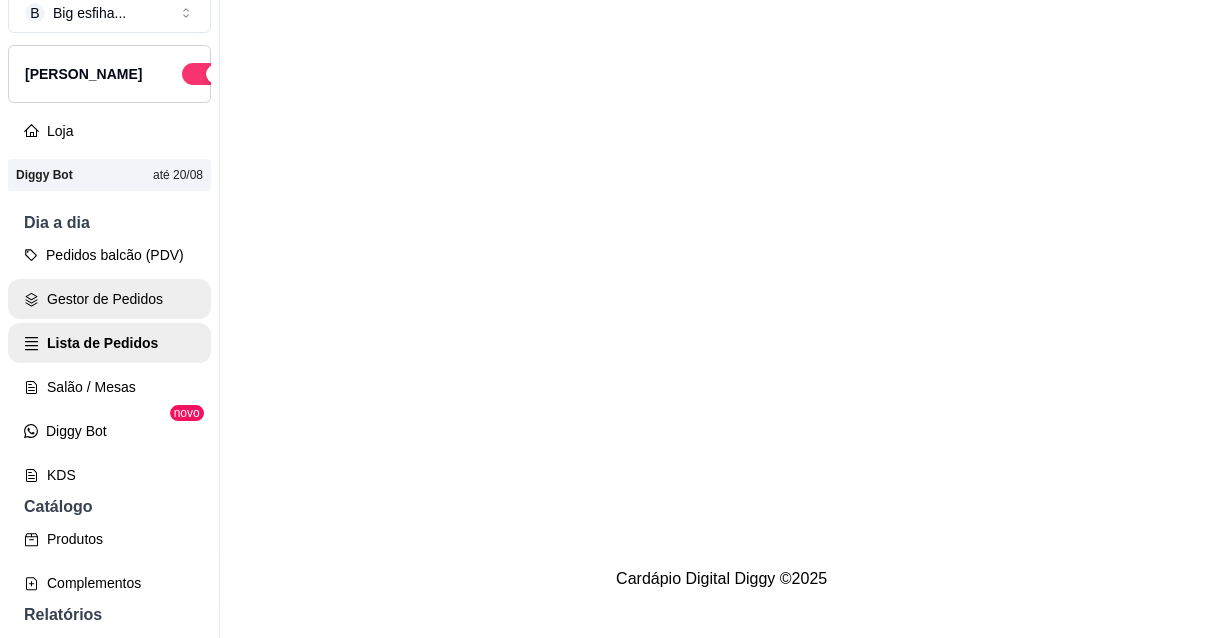 scroll, scrollTop: 0, scrollLeft: 0, axis: both 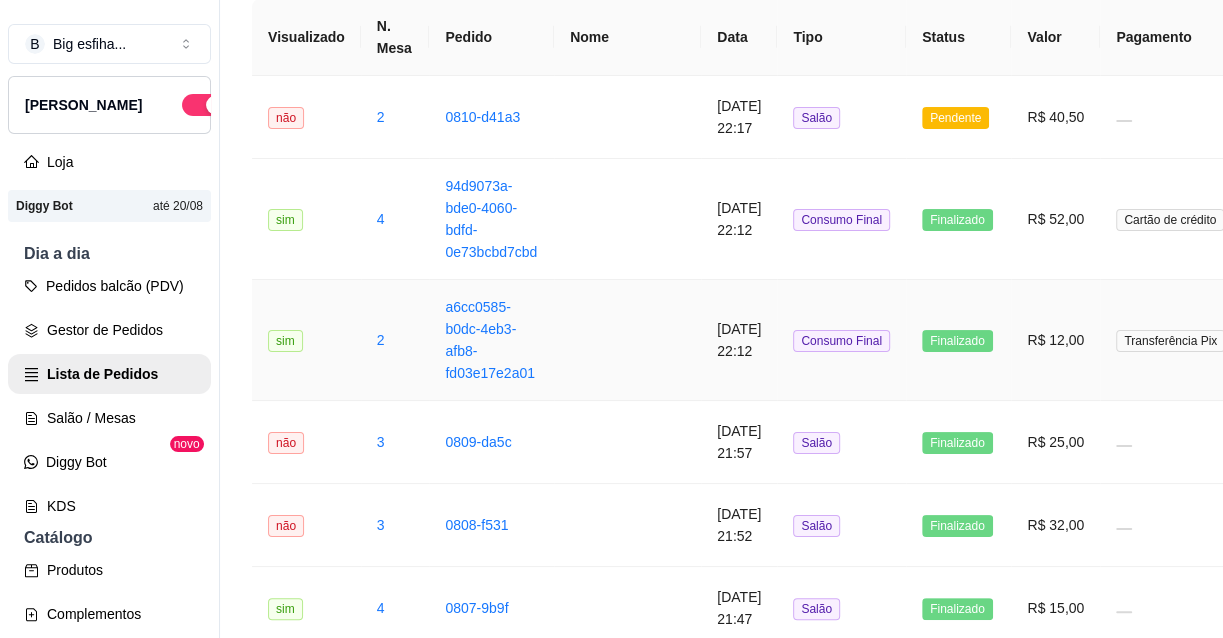 click on "Consumo Final" at bounding box center [841, 340] 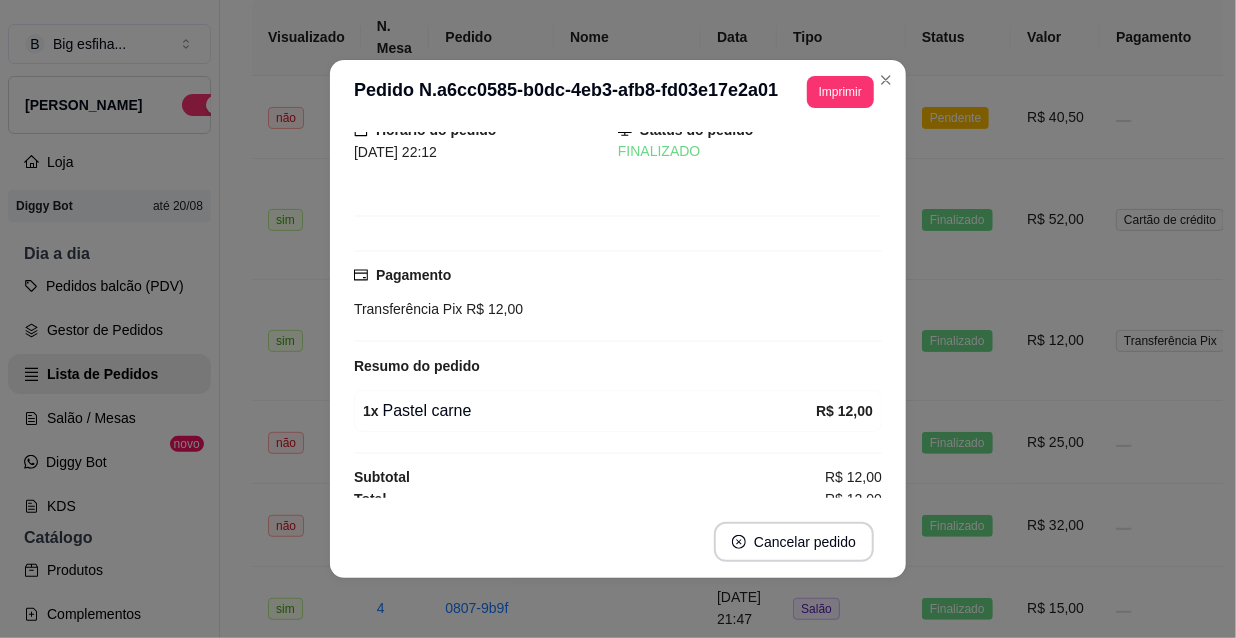 scroll, scrollTop: 87, scrollLeft: 0, axis: vertical 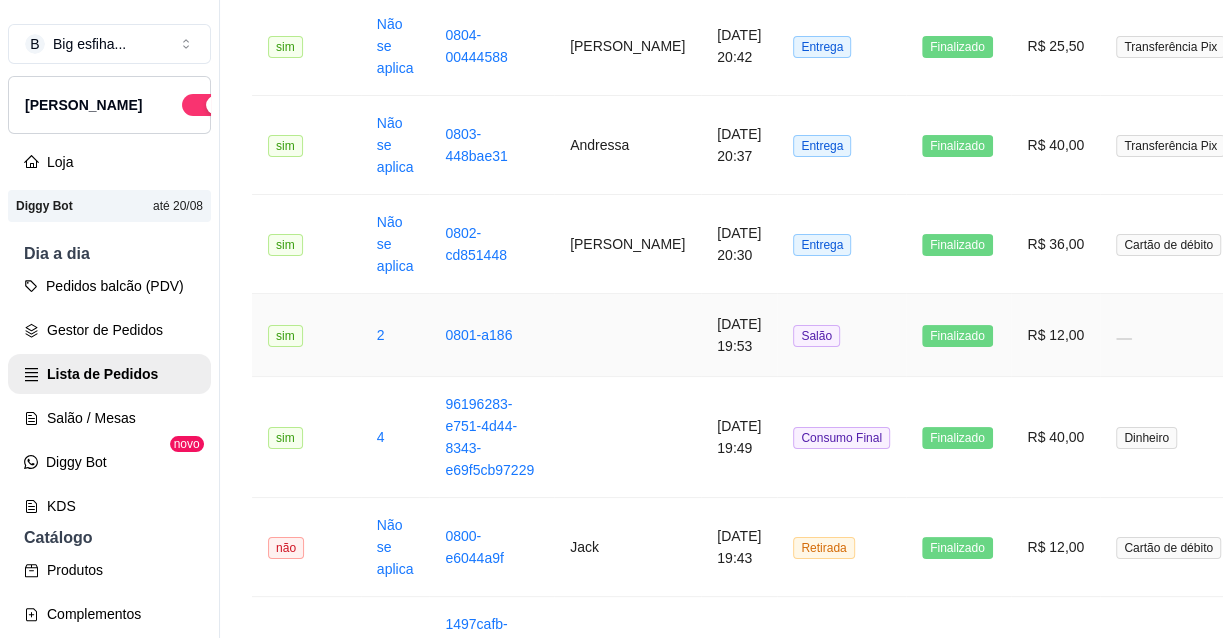 click on "Finalizado" at bounding box center (957, 336) 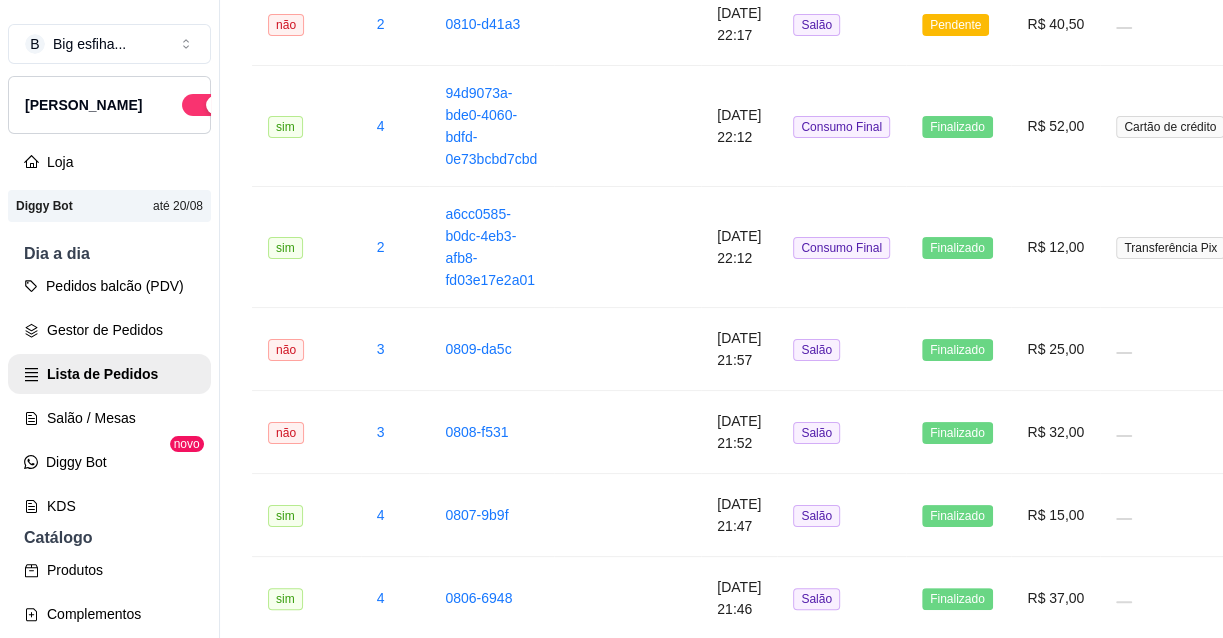scroll, scrollTop: 272, scrollLeft: 0, axis: vertical 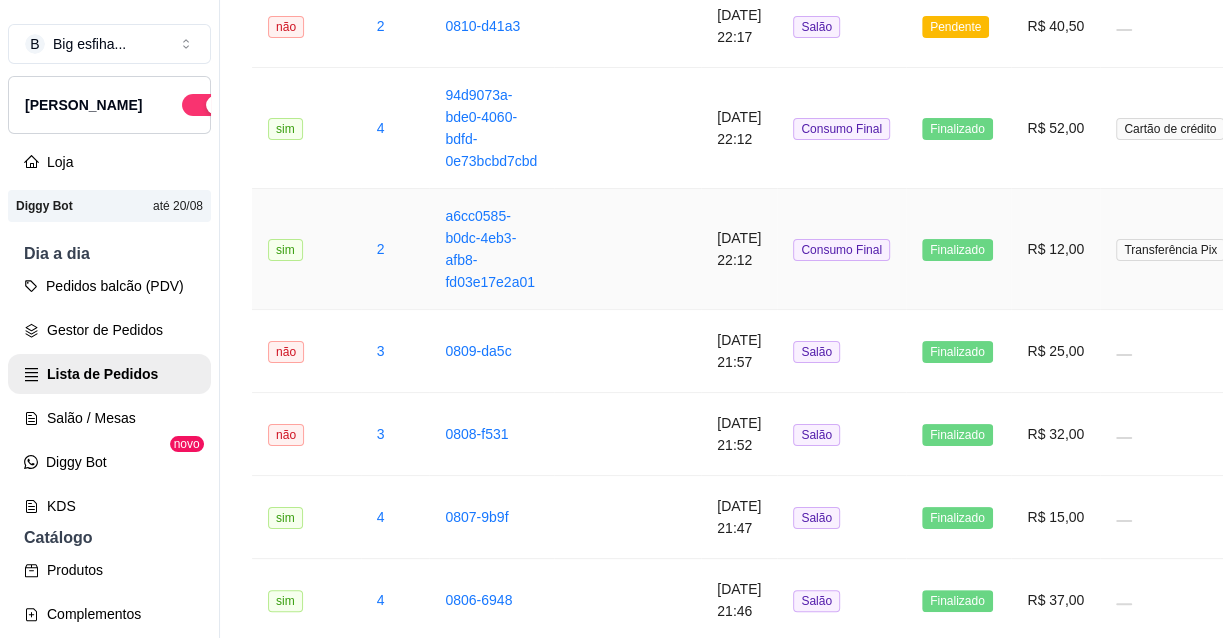 click on "Consumo Final" at bounding box center (841, 249) 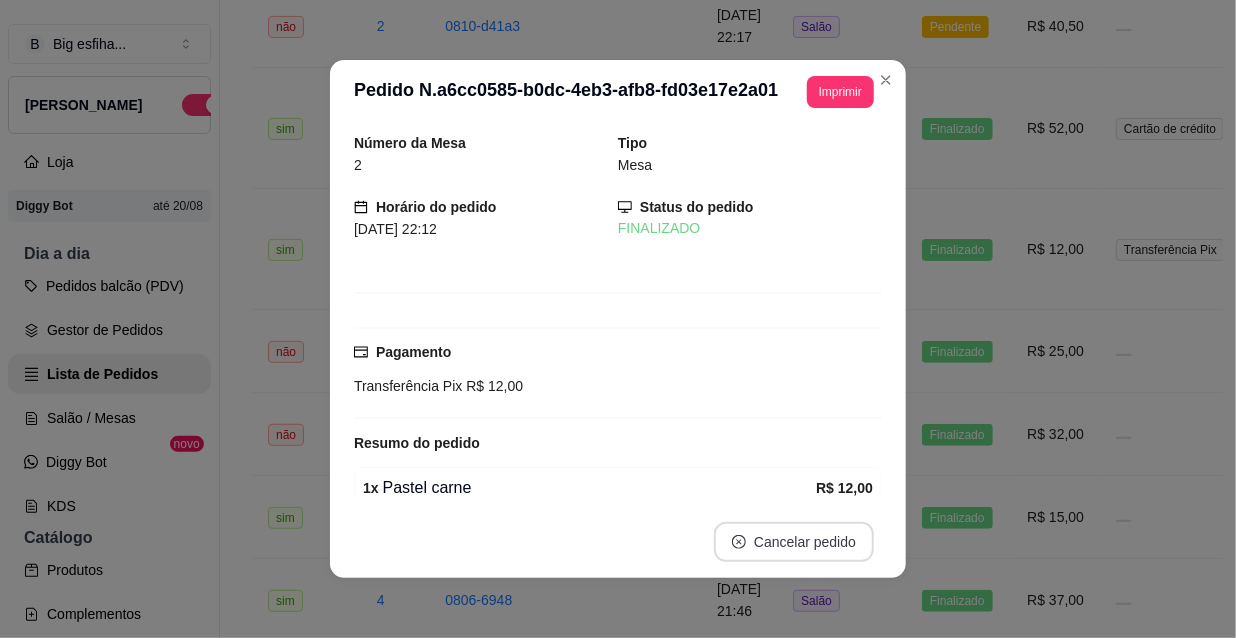 click on "Cancelar pedido" at bounding box center (794, 542) 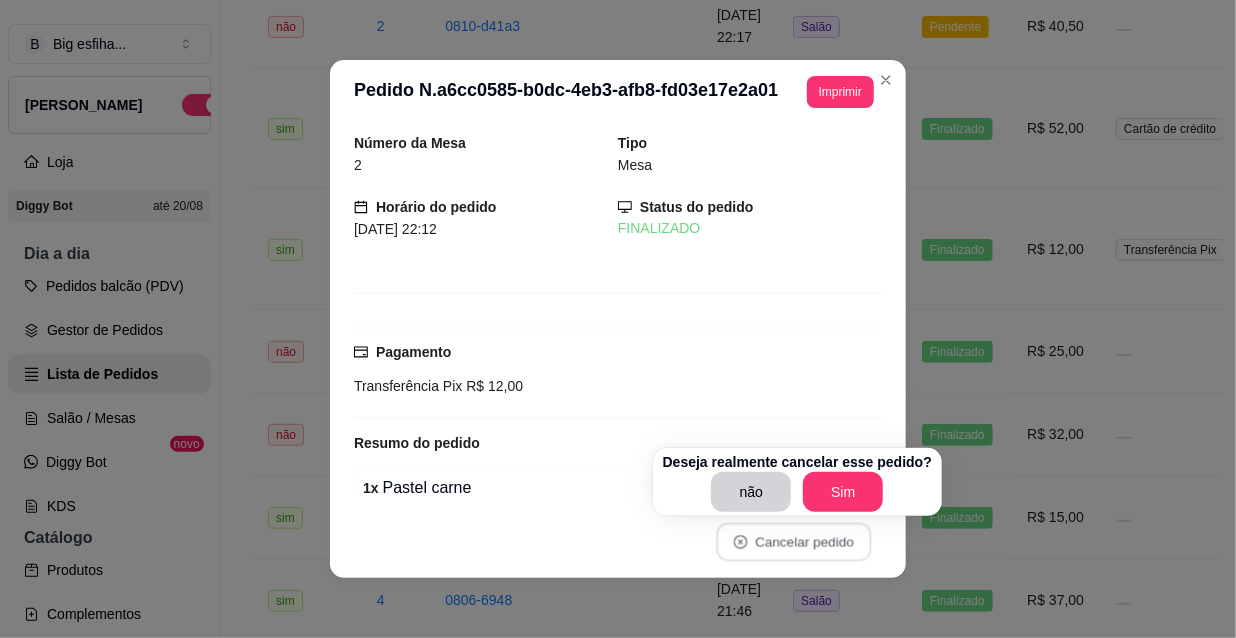 click on "Sim" at bounding box center [843, 492] 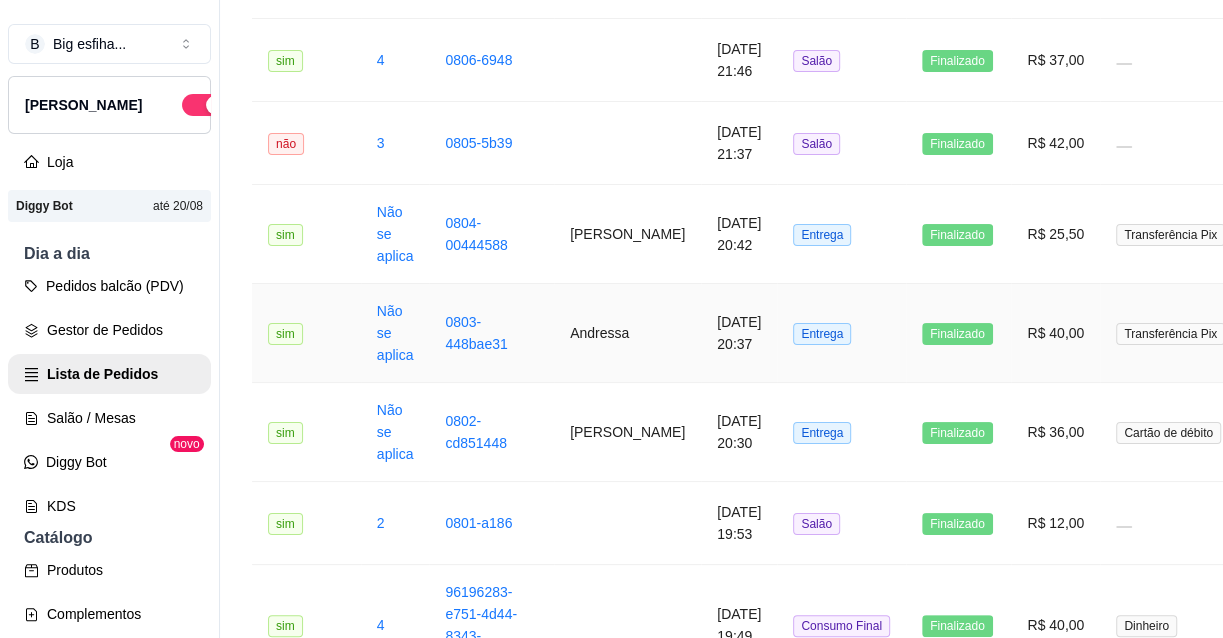 scroll, scrollTop: 818, scrollLeft: 0, axis: vertical 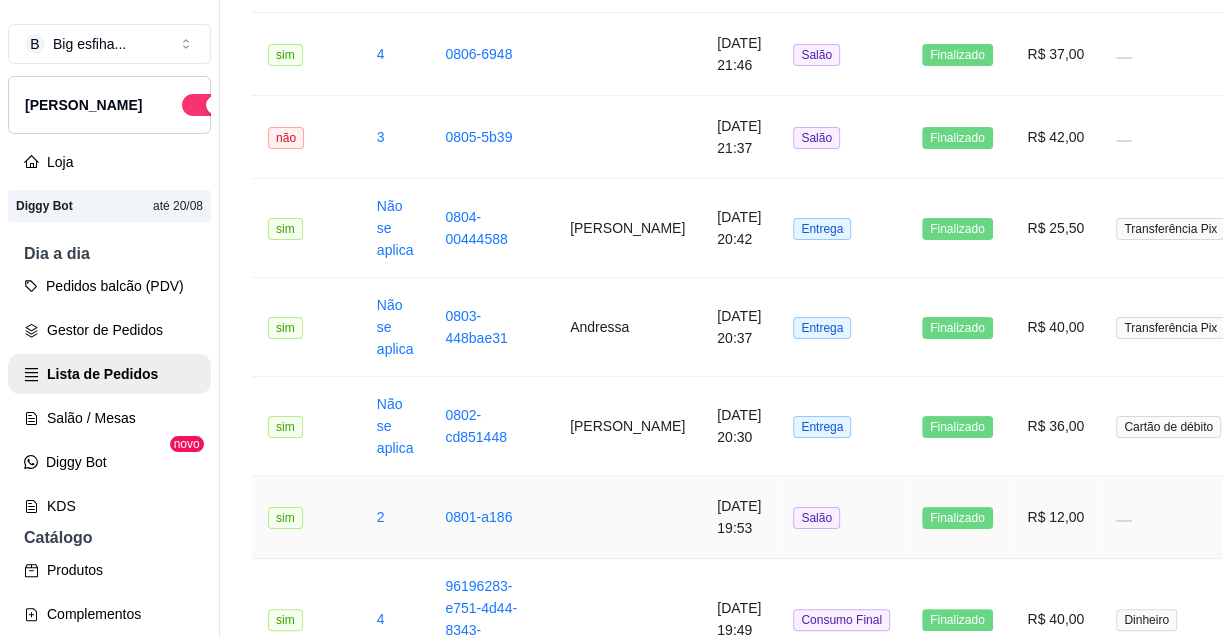 click on "R$ 12,00" at bounding box center (1055, 517) 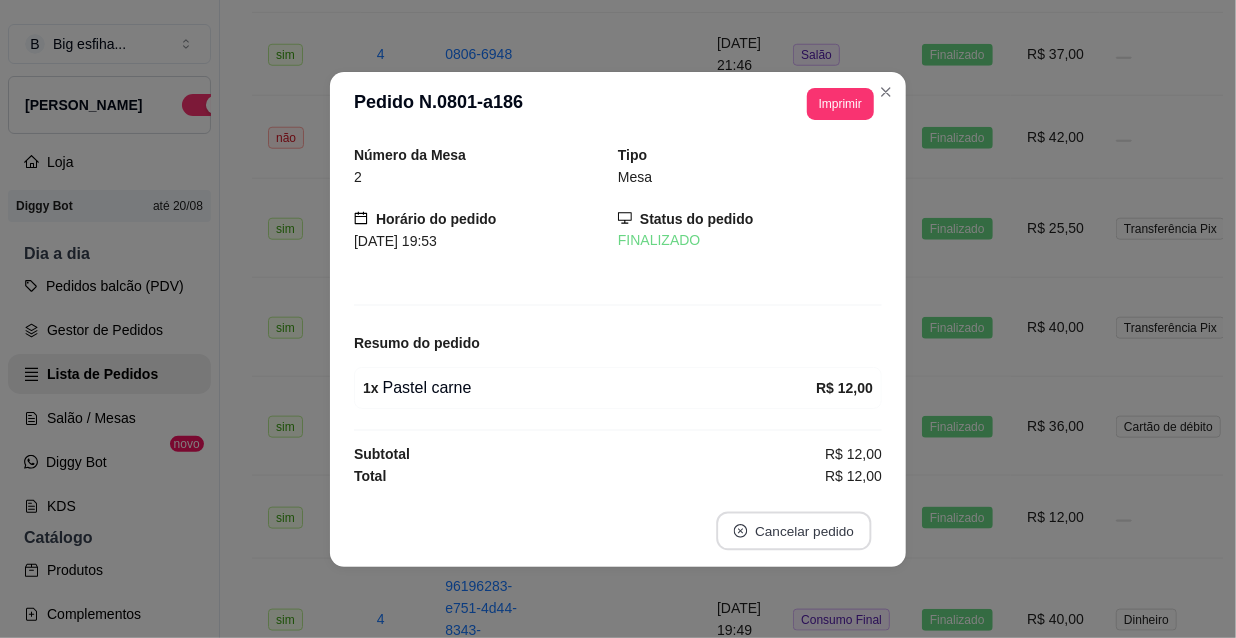 click on "Cancelar pedido" at bounding box center [793, 530] 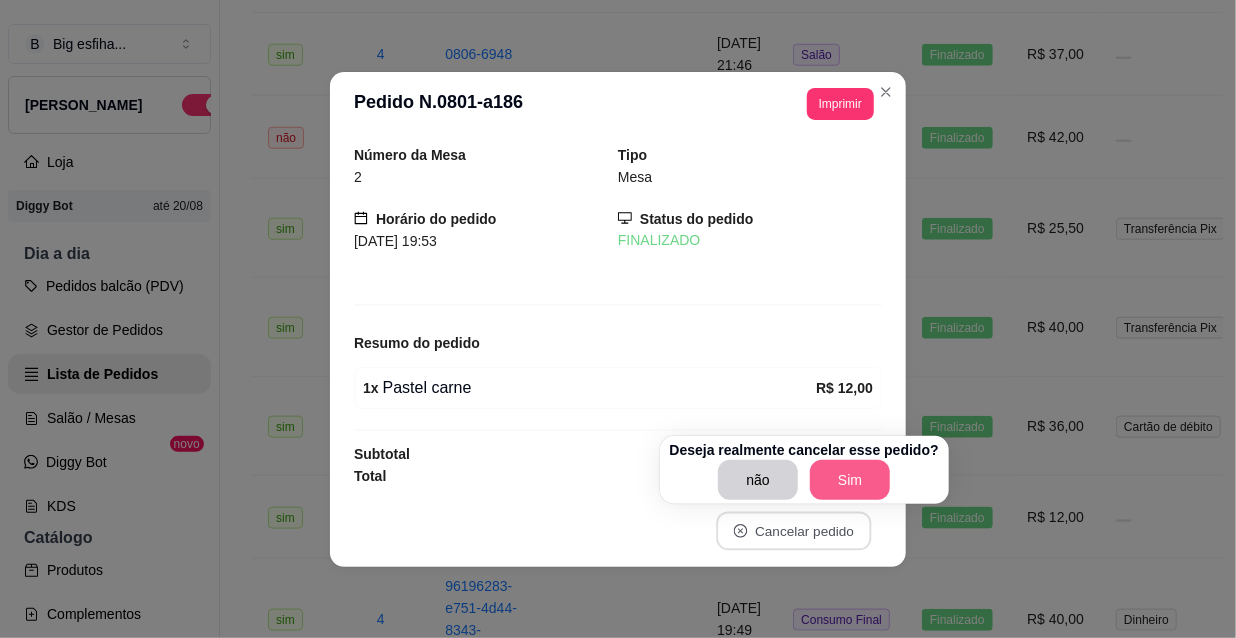 click on "Sim" at bounding box center [850, 480] 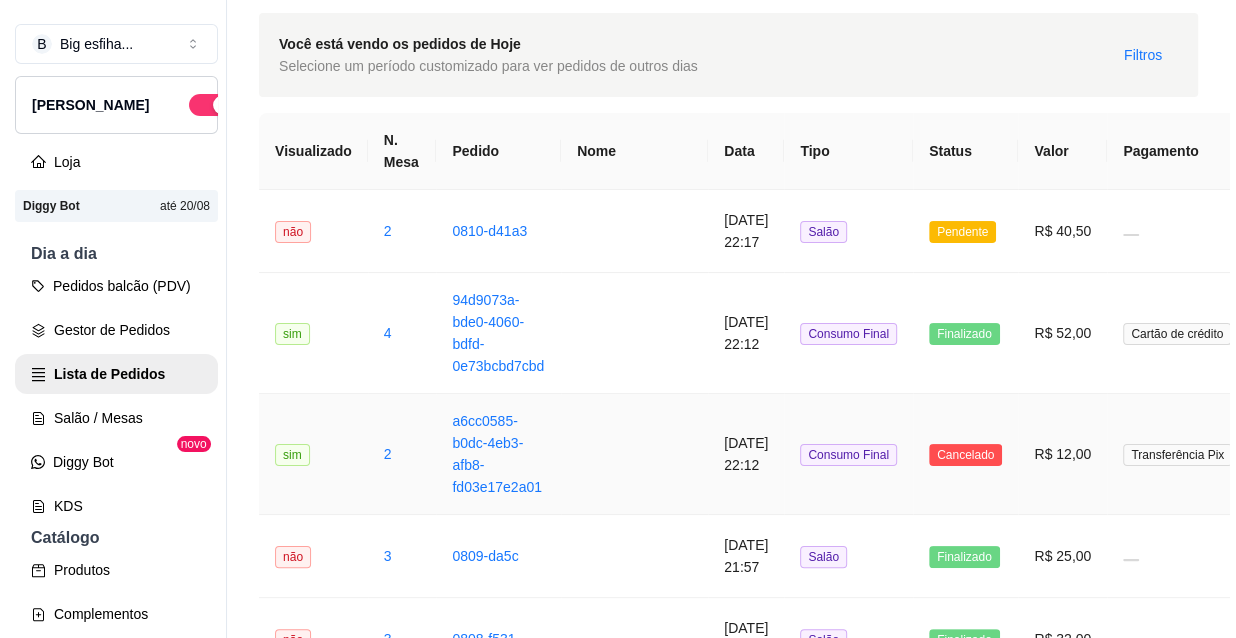 scroll, scrollTop: 0, scrollLeft: 0, axis: both 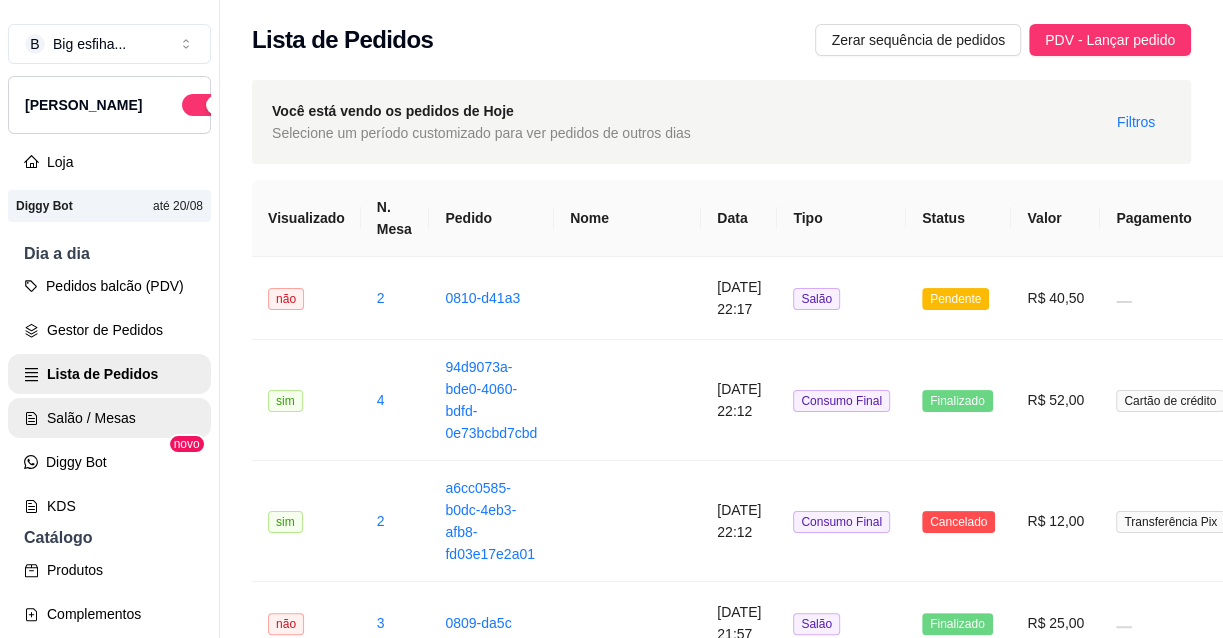 click on "Salão / Mesas" at bounding box center (109, 418) 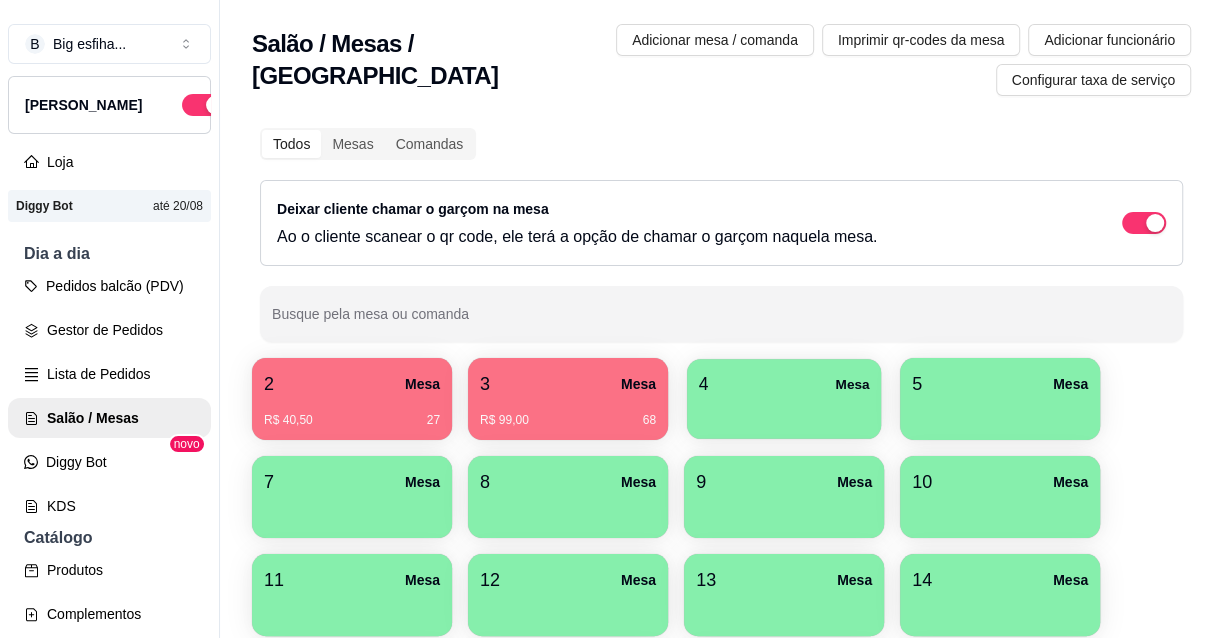 click on "4 Mesa" at bounding box center [784, 384] 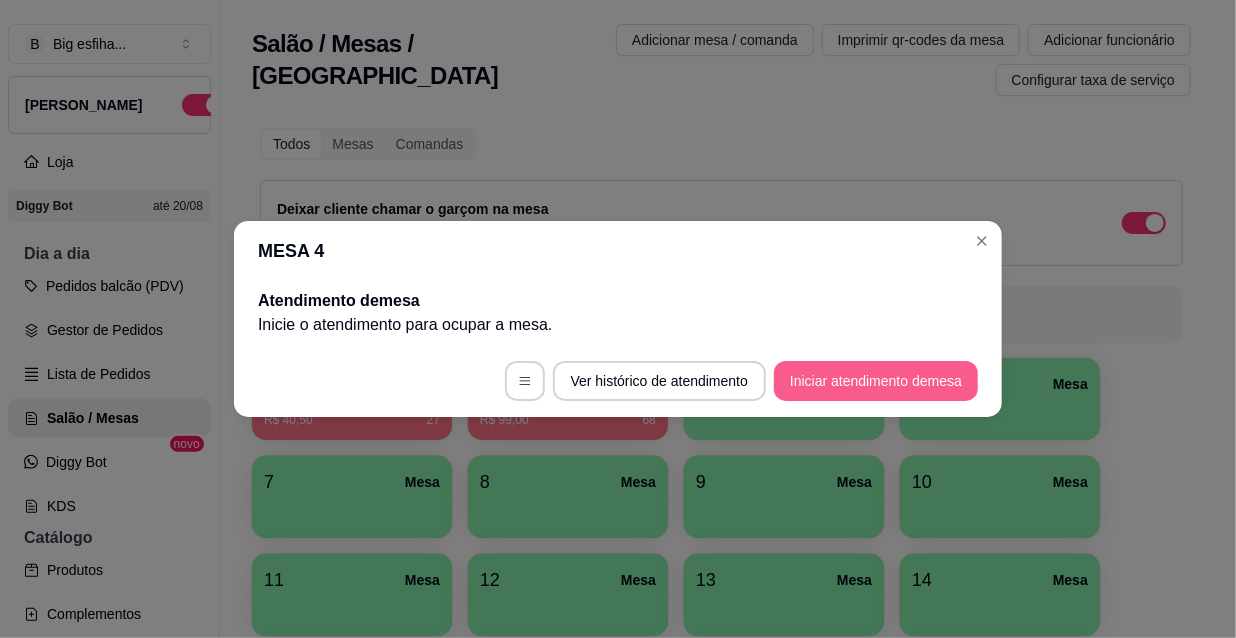 click on "Iniciar atendimento de  mesa" at bounding box center [876, 381] 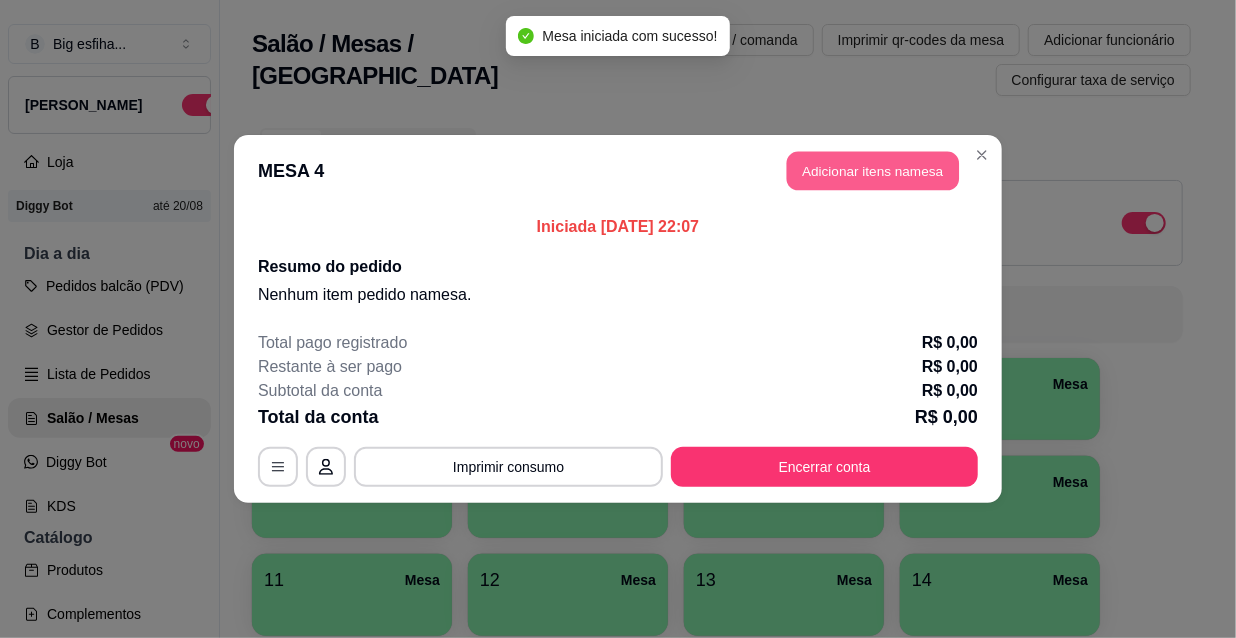click on "Adicionar itens na  mesa" at bounding box center [873, 171] 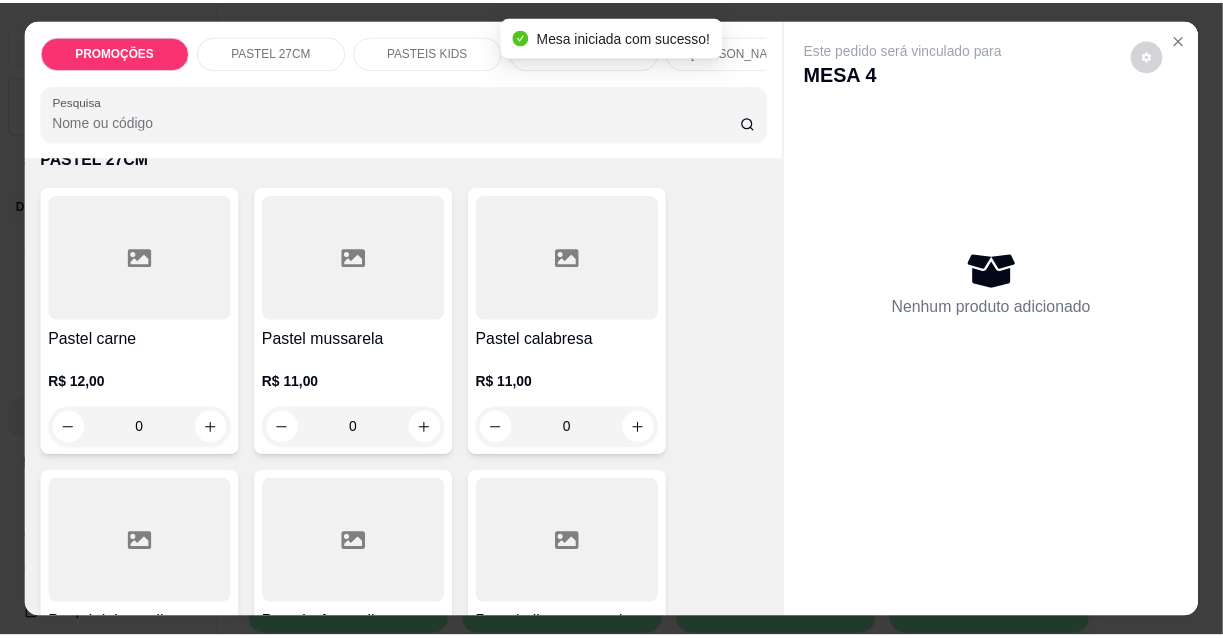 scroll, scrollTop: 454, scrollLeft: 0, axis: vertical 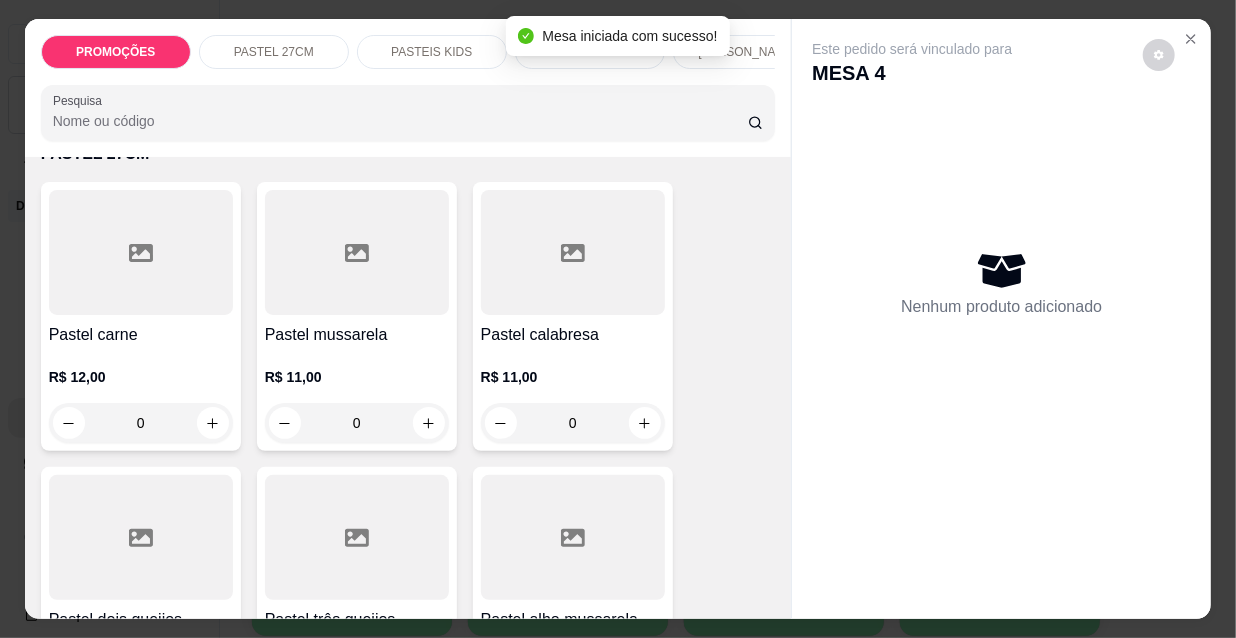click on "0" at bounding box center [141, 423] 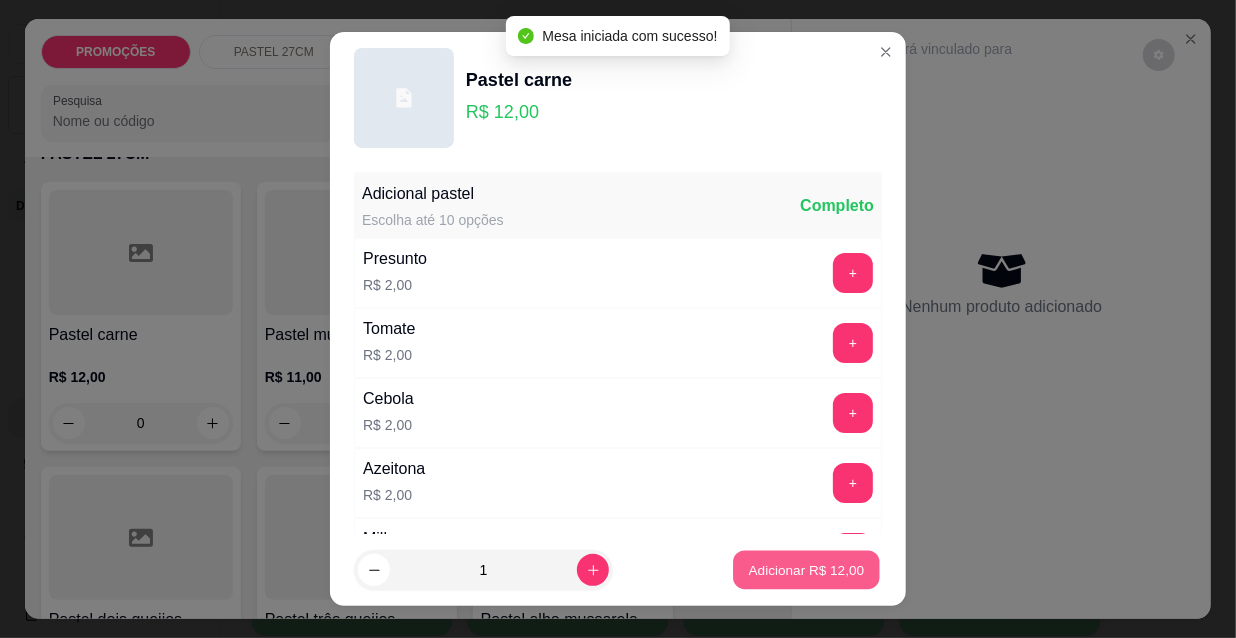 click on "Adicionar   R$ 12,00" at bounding box center (807, 569) 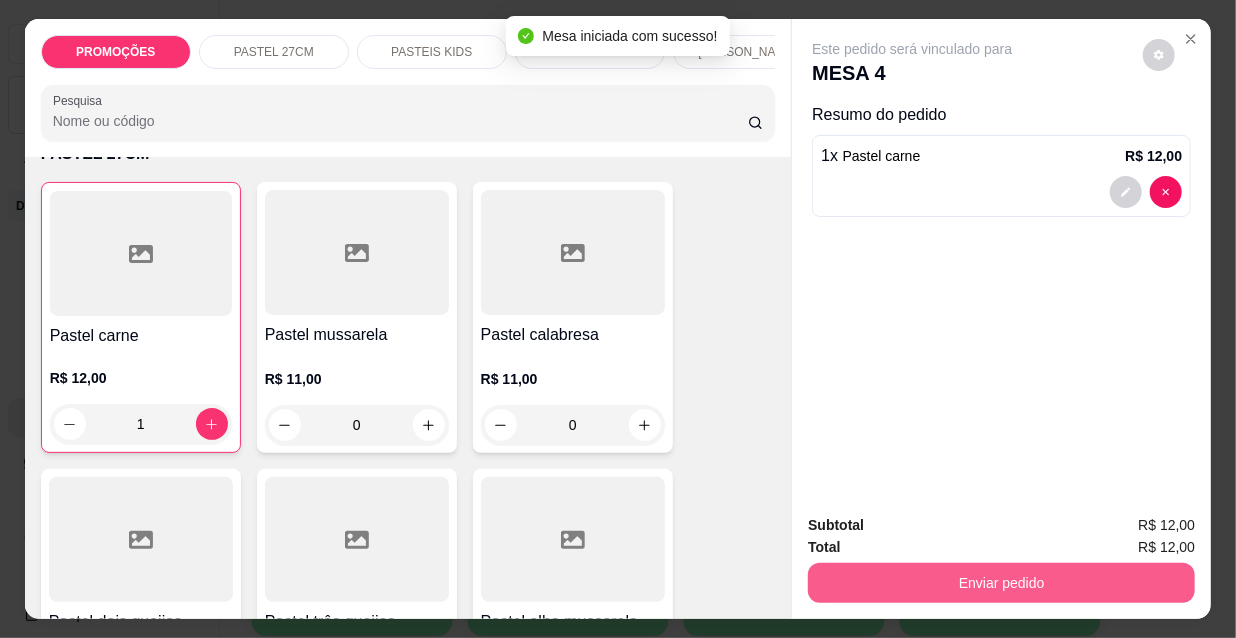 click on "Enviar pedido" at bounding box center [1001, 583] 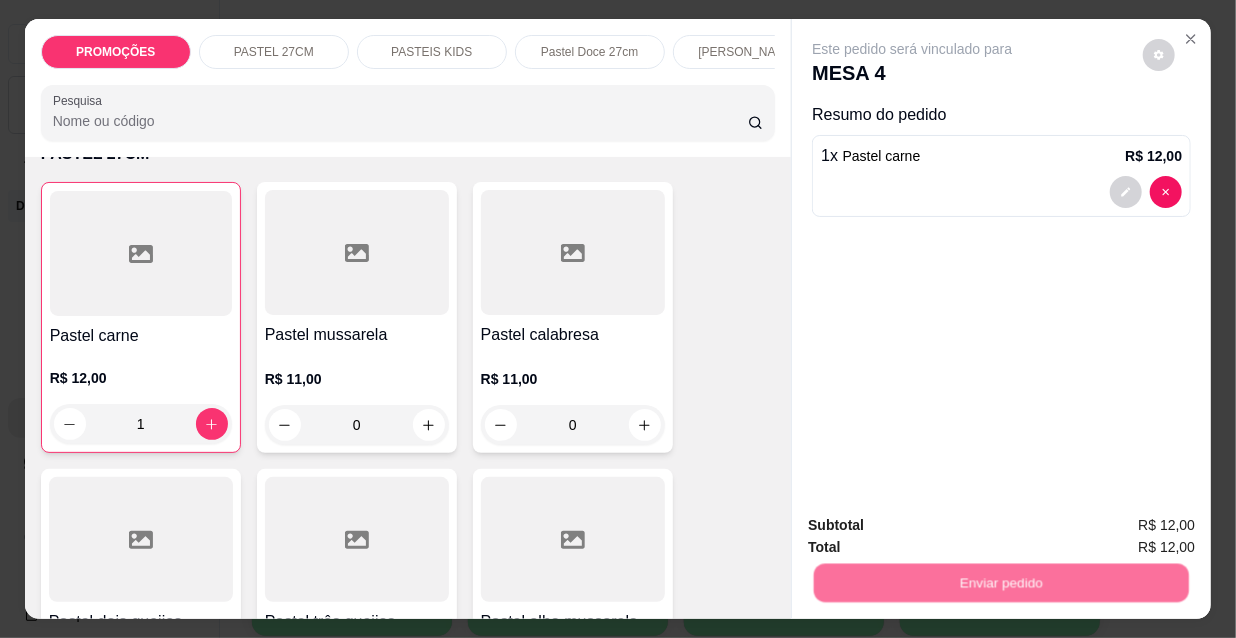 click on "Não registrar e enviar pedido" at bounding box center (937, 527) 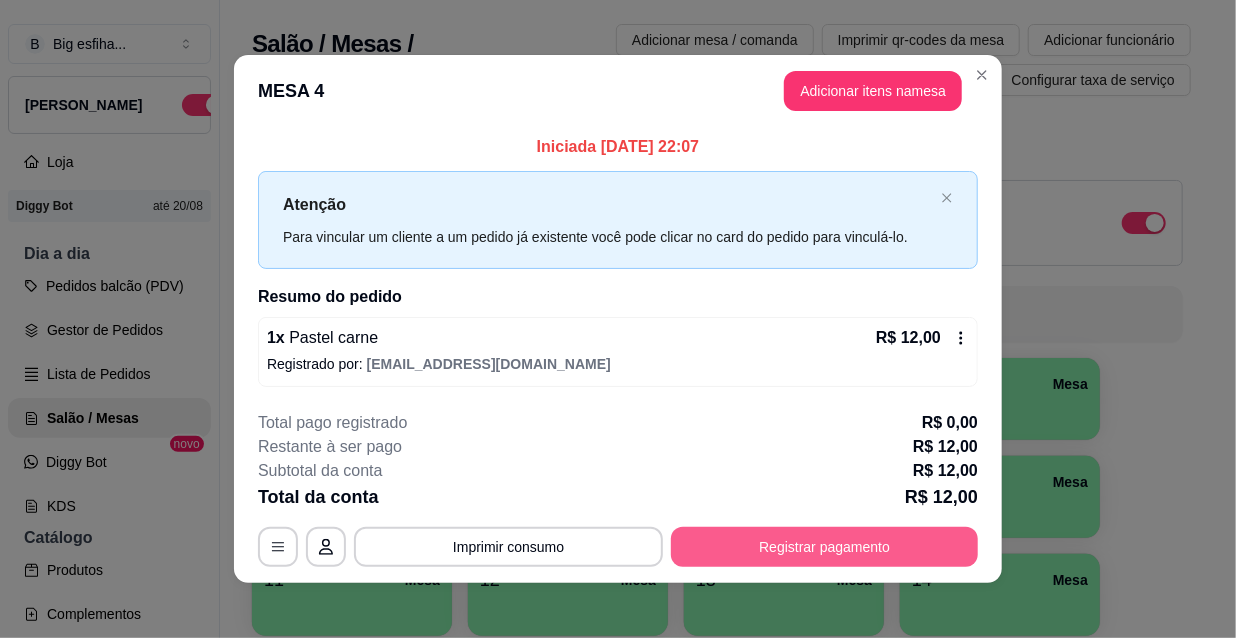 click on "Registrar pagamento" at bounding box center (824, 547) 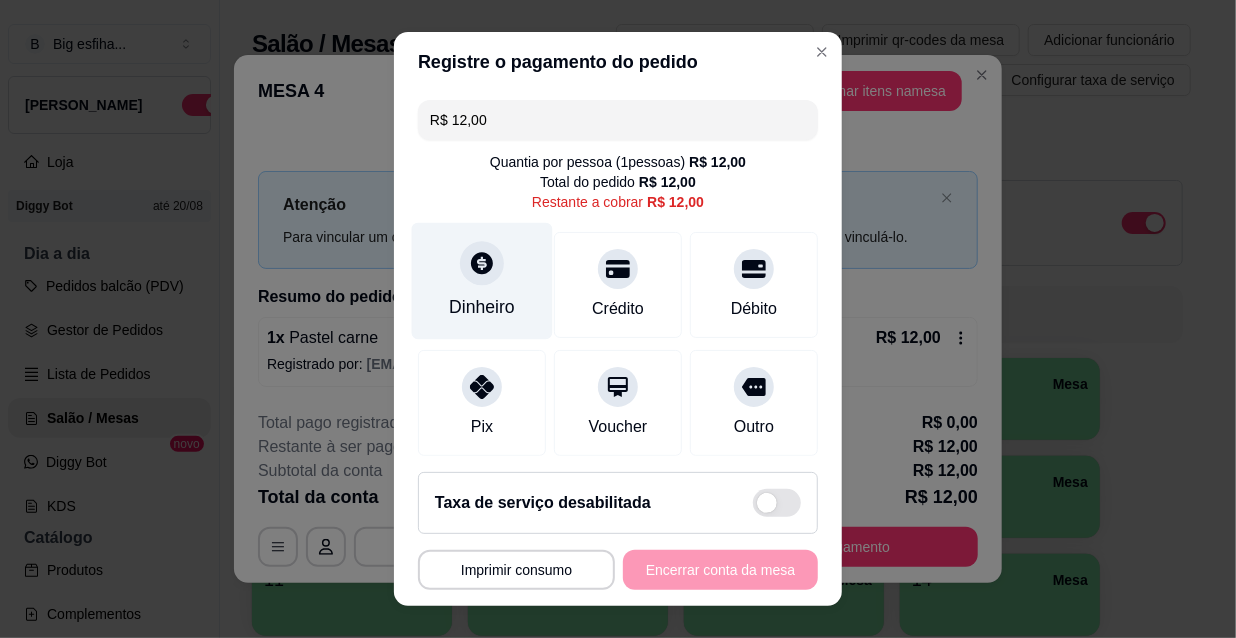 click on "Dinheiro" at bounding box center [482, 281] 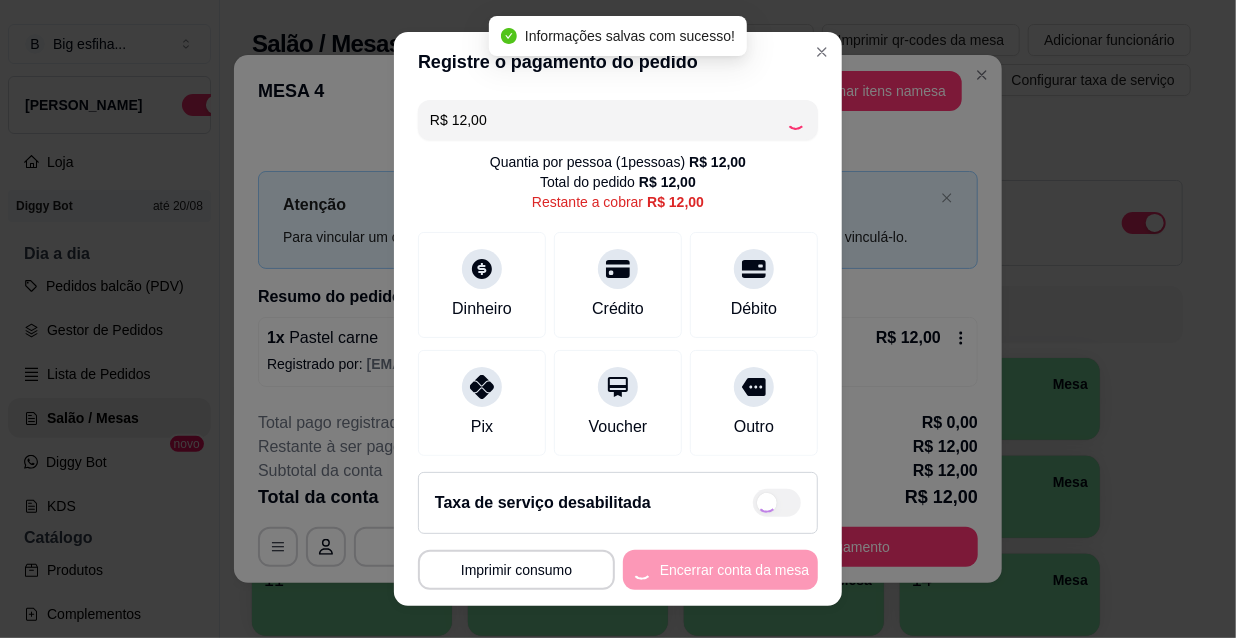 click on "**********" at bounding box center (618, 570) 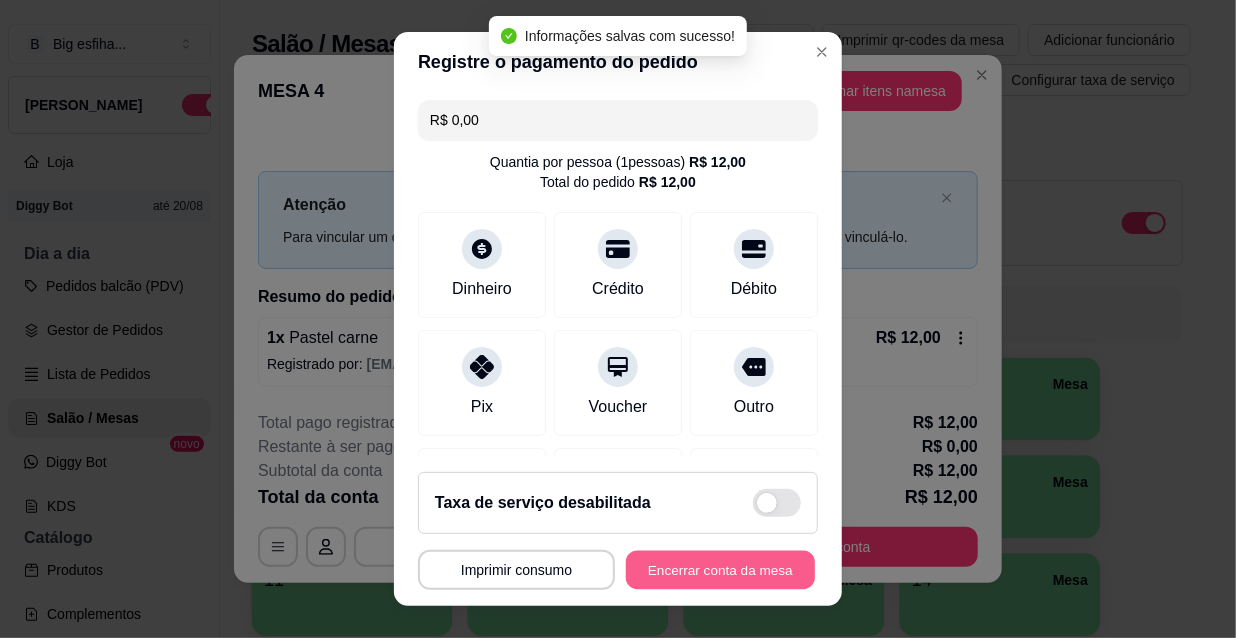 click on "Encerrar conta da mesa" at bounding box center (720, 570) 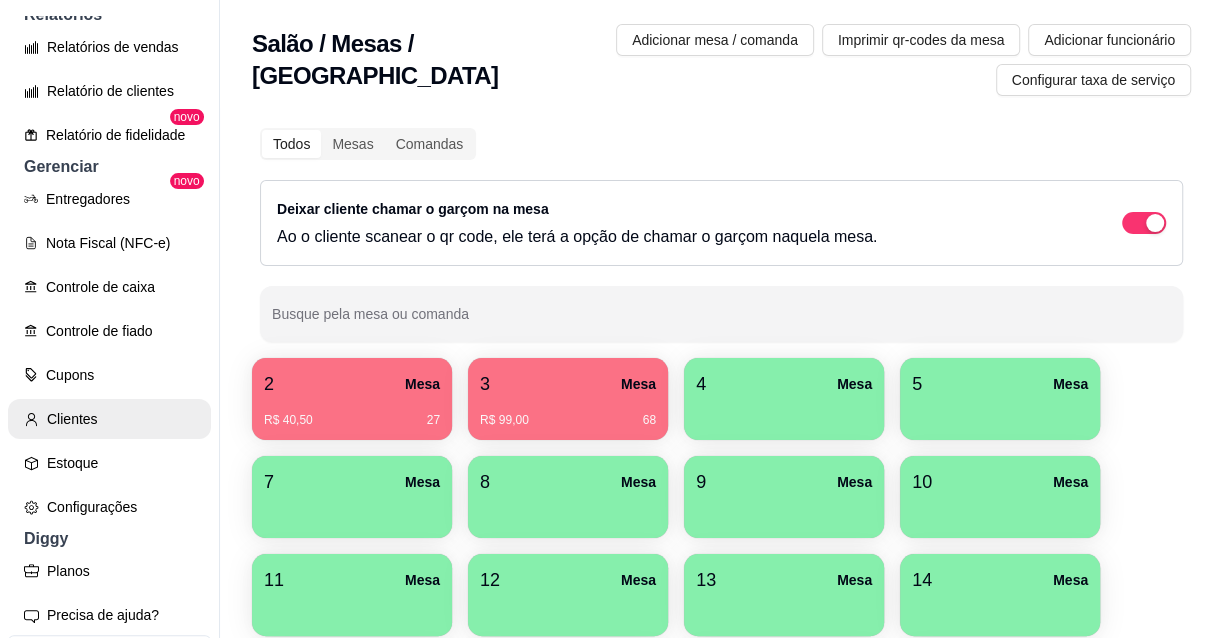 scroll, scrollTop: 636, scrollLeft: 0, axis: vertical 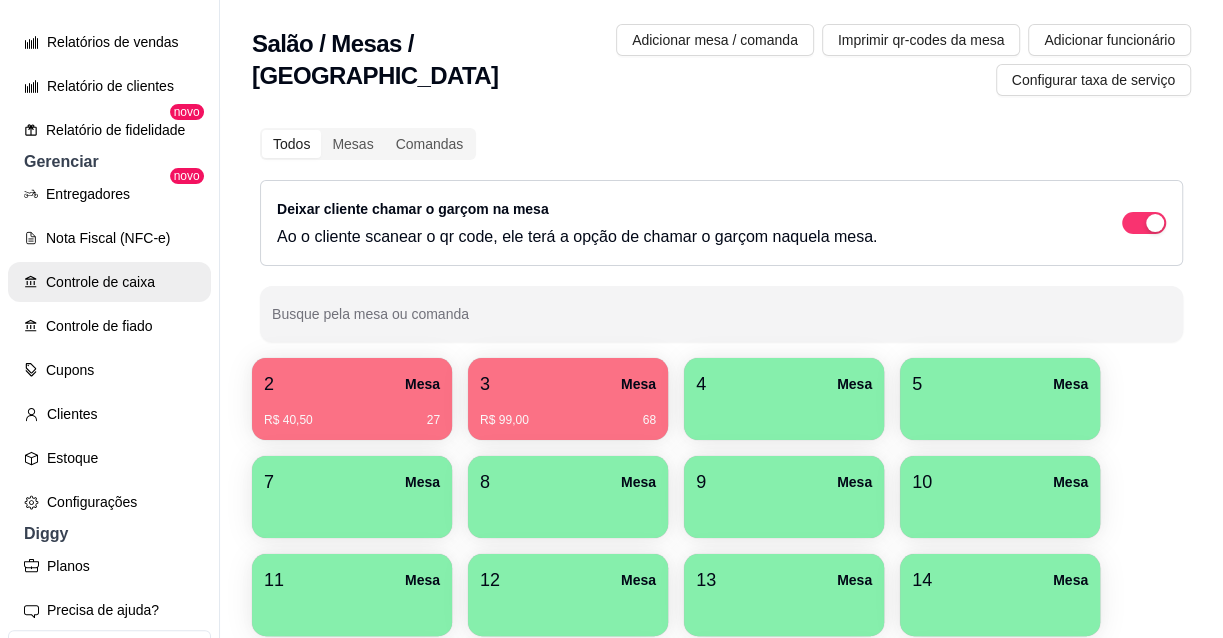 click on "Controle de caixa" at bounding box center [109, 282] 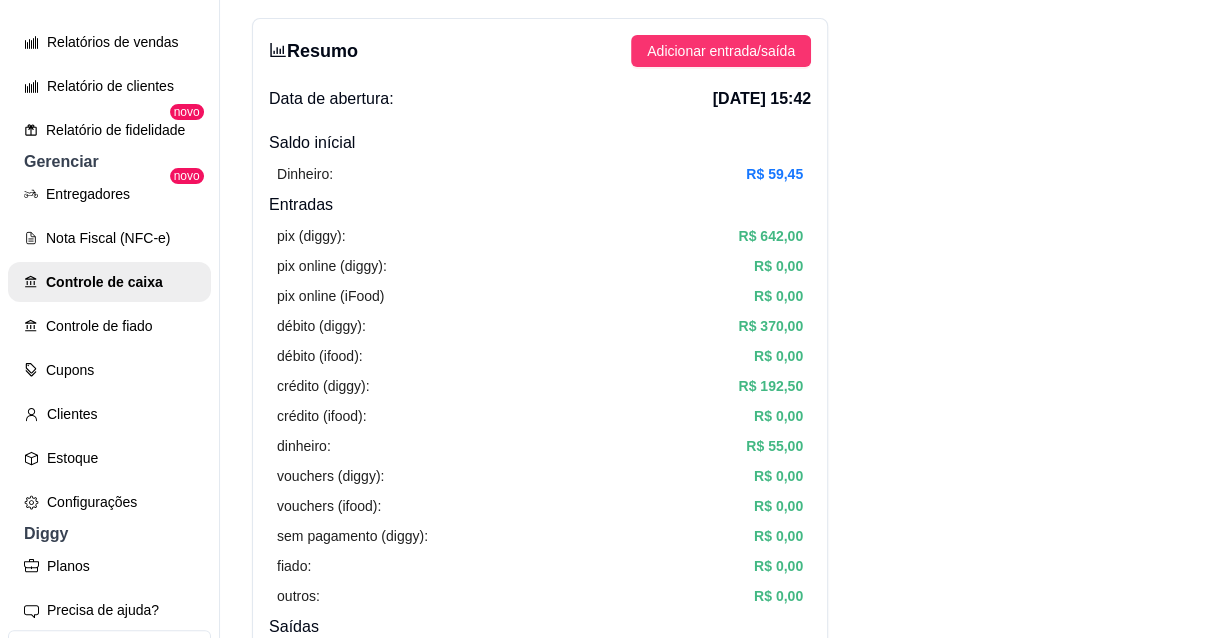 scroll, scrollTop: 0, scrollLeft: 0, axis: both 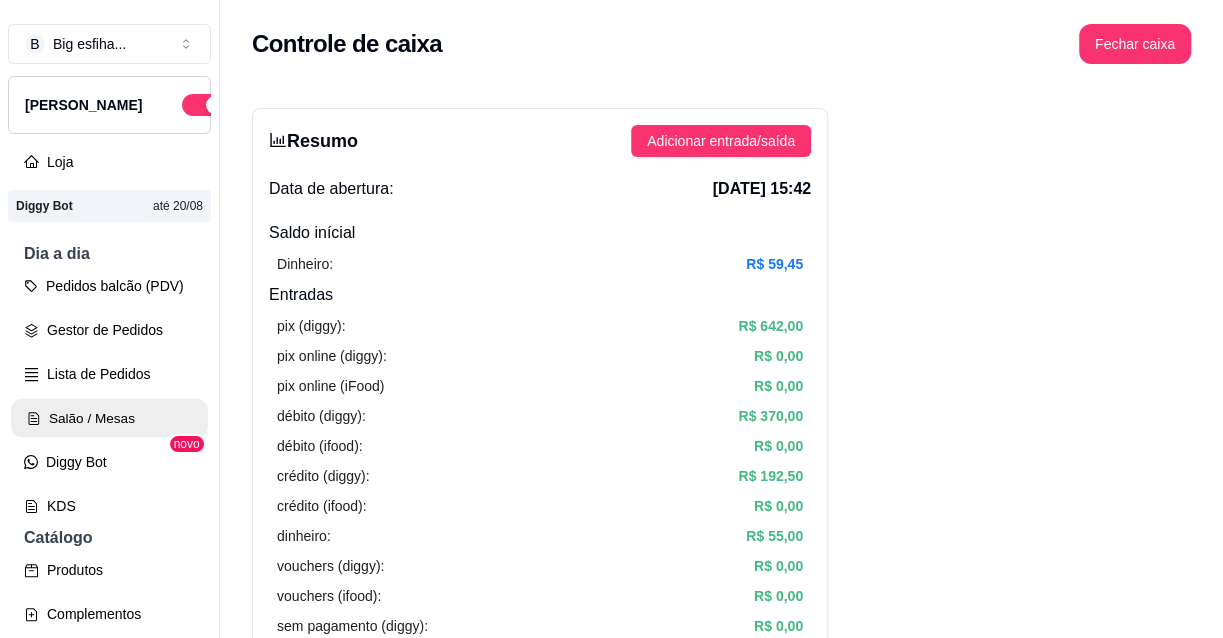 click on "Salão / Mesas" at bounding box center (109, 418) 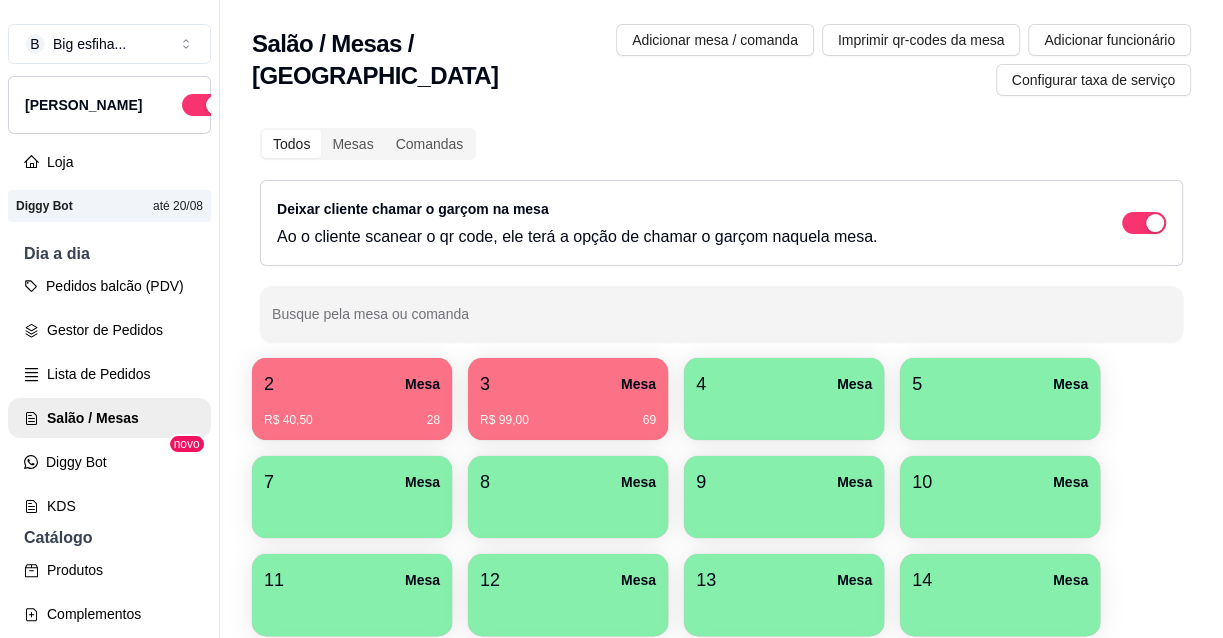 click at bounding box center (784, 413) 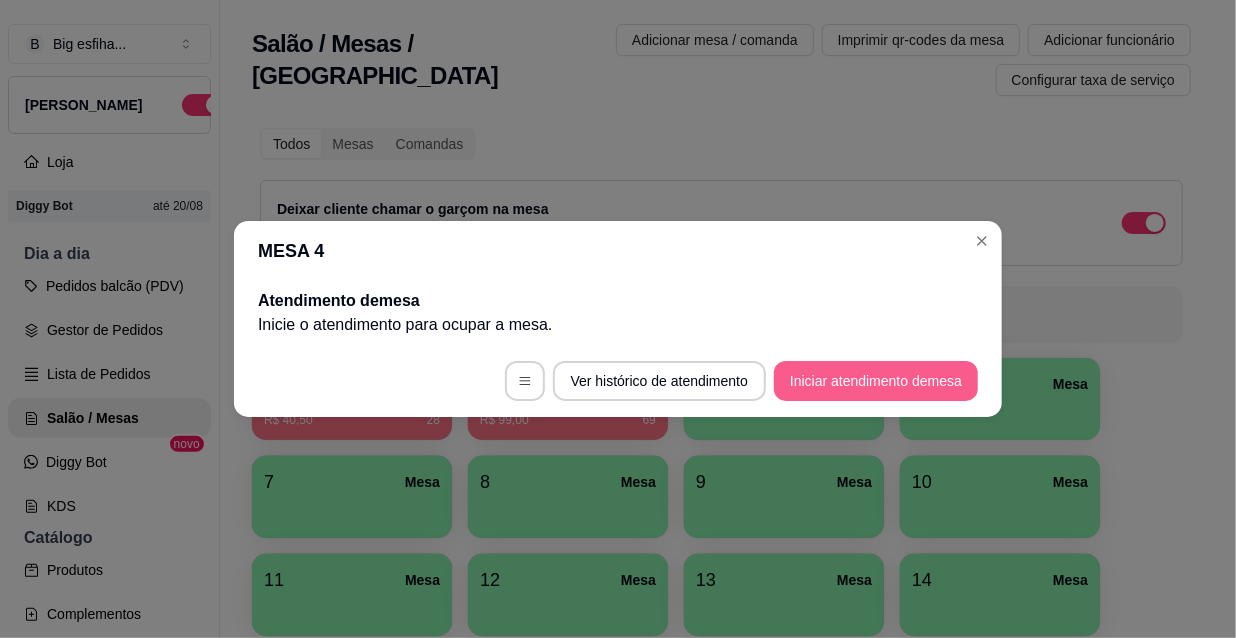 click on "Iniciar atendimento de  mesa" at bounding box center [876, 381] 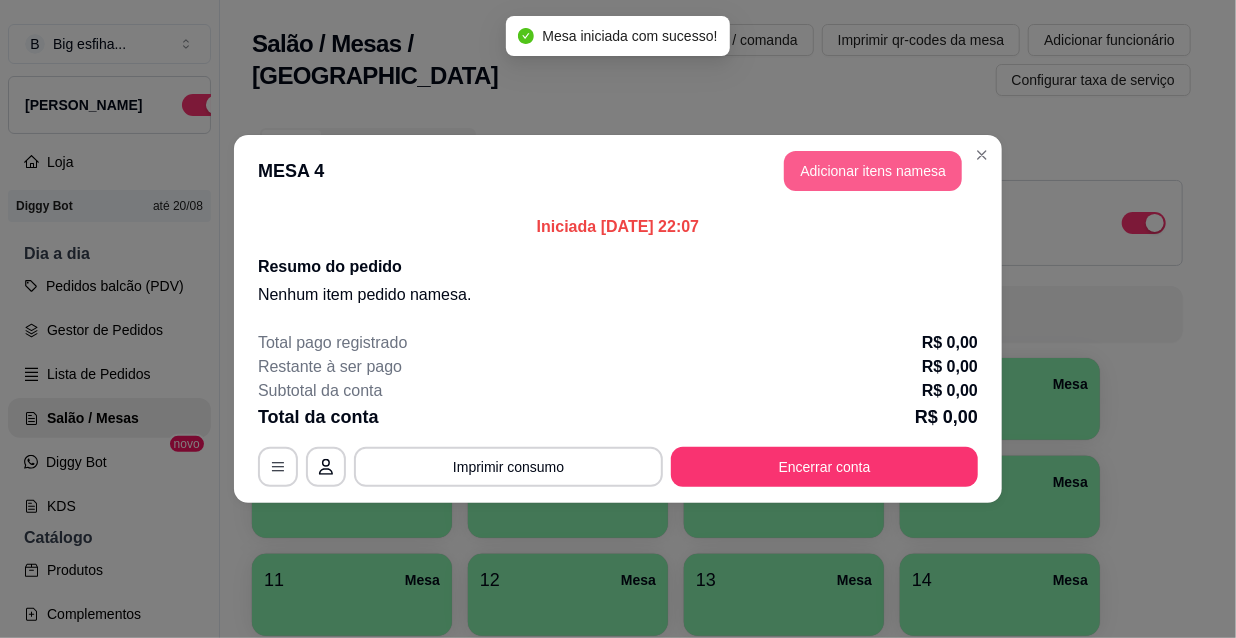 click on "Adicionar itens na  mesa" at bounding box center [873, 171] 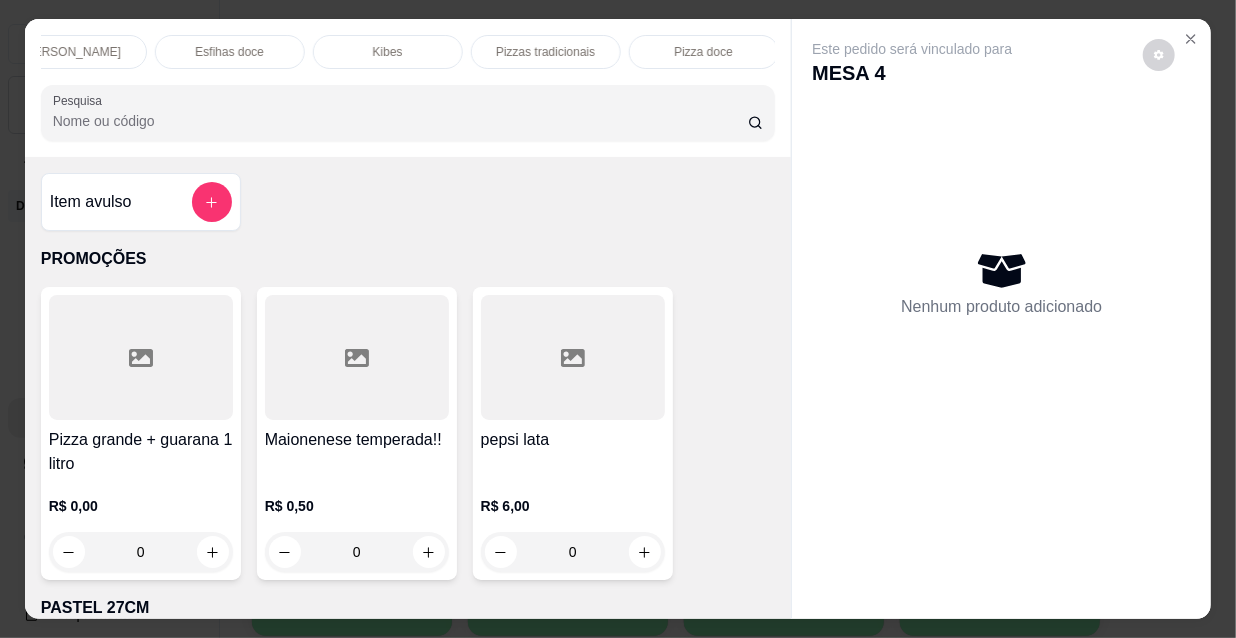 scroll, scrollTop: 0, scrollLeft: 1152, axis: horizontal 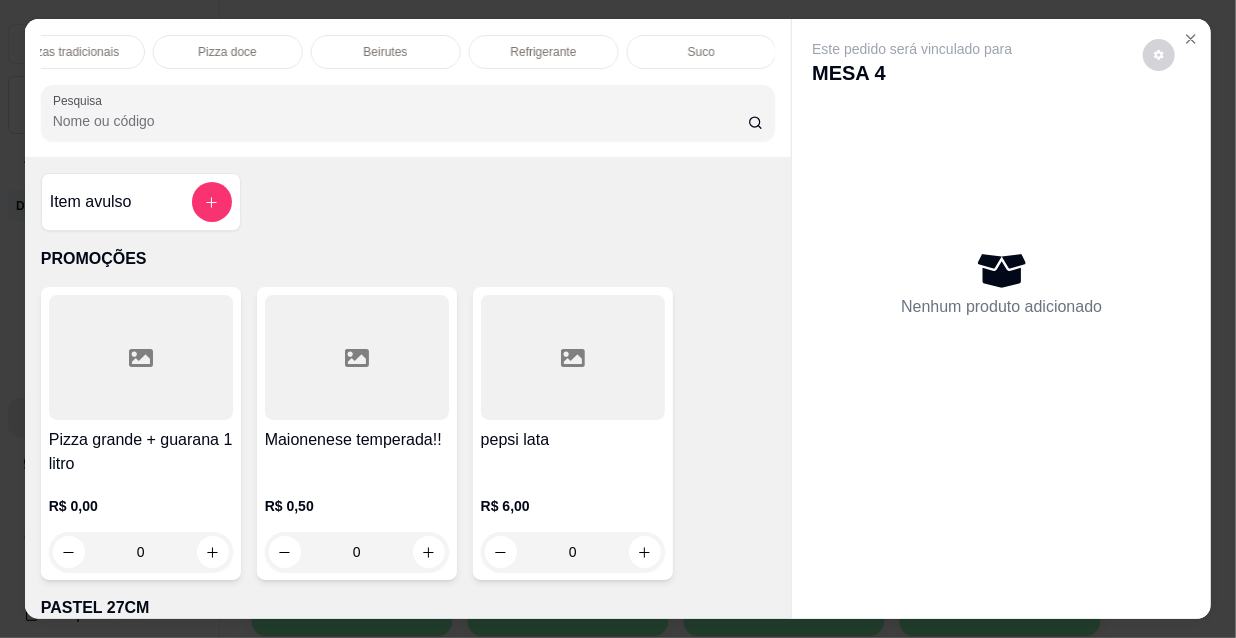 click on "Refrigerante" at bounding box center (544, 52) 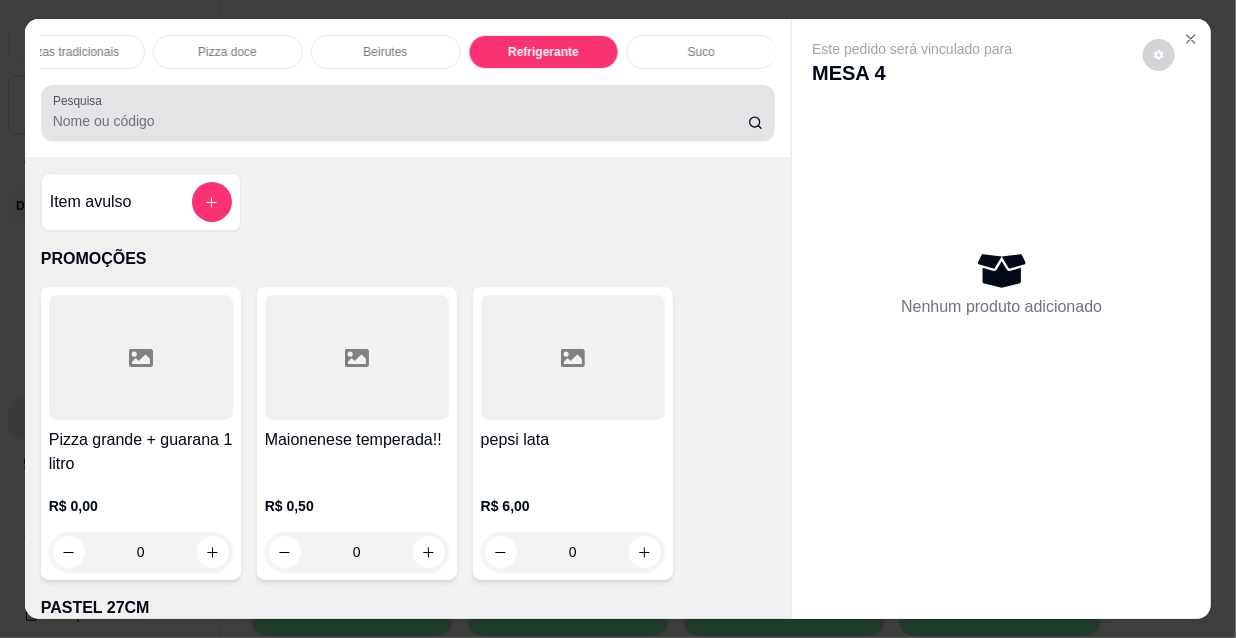 scroll, scrollTop: 18046, scrollLeft: 0, axis: vertical 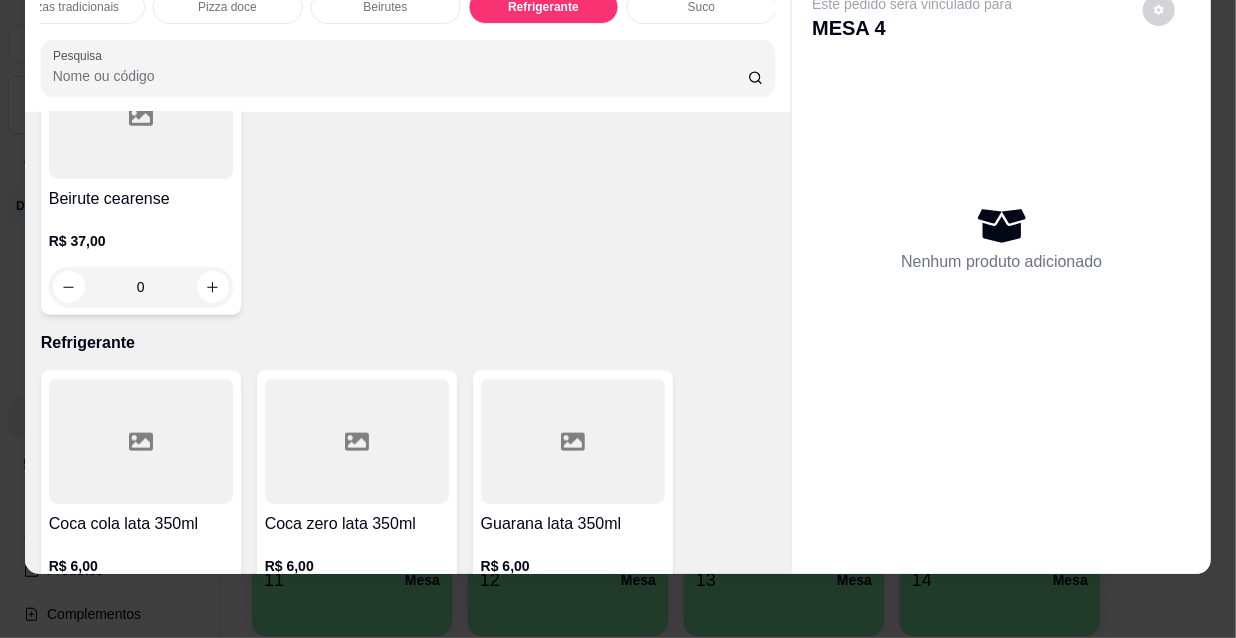 click 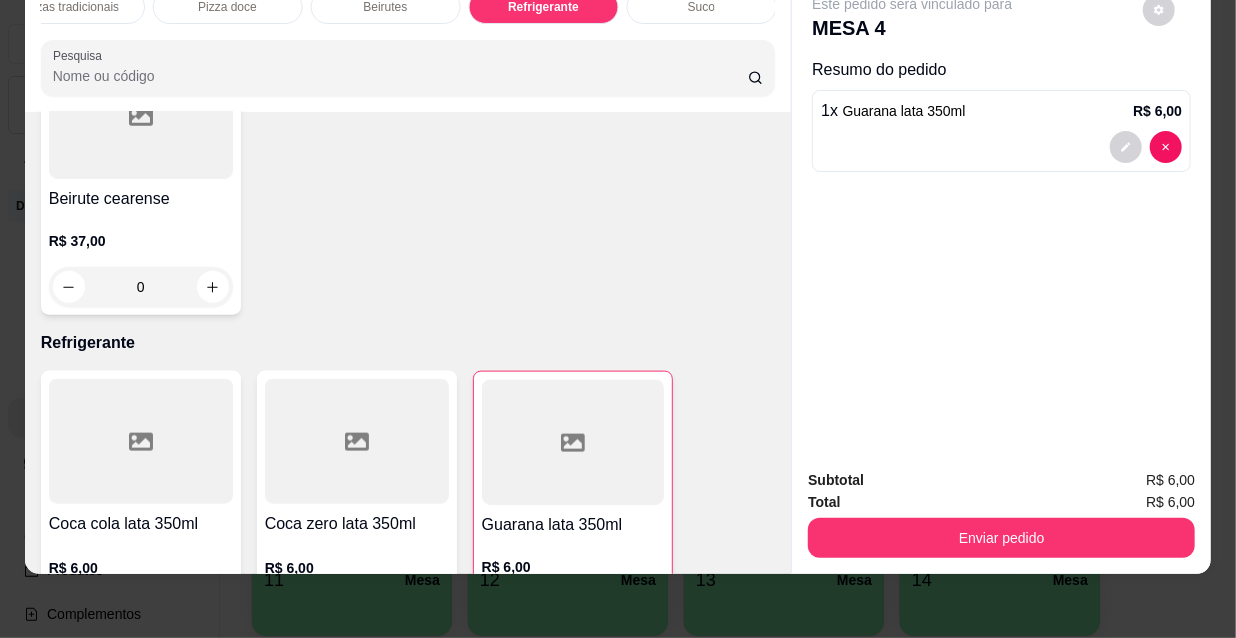 click on "Enviar pedido" at bounding box center [1001, 538] 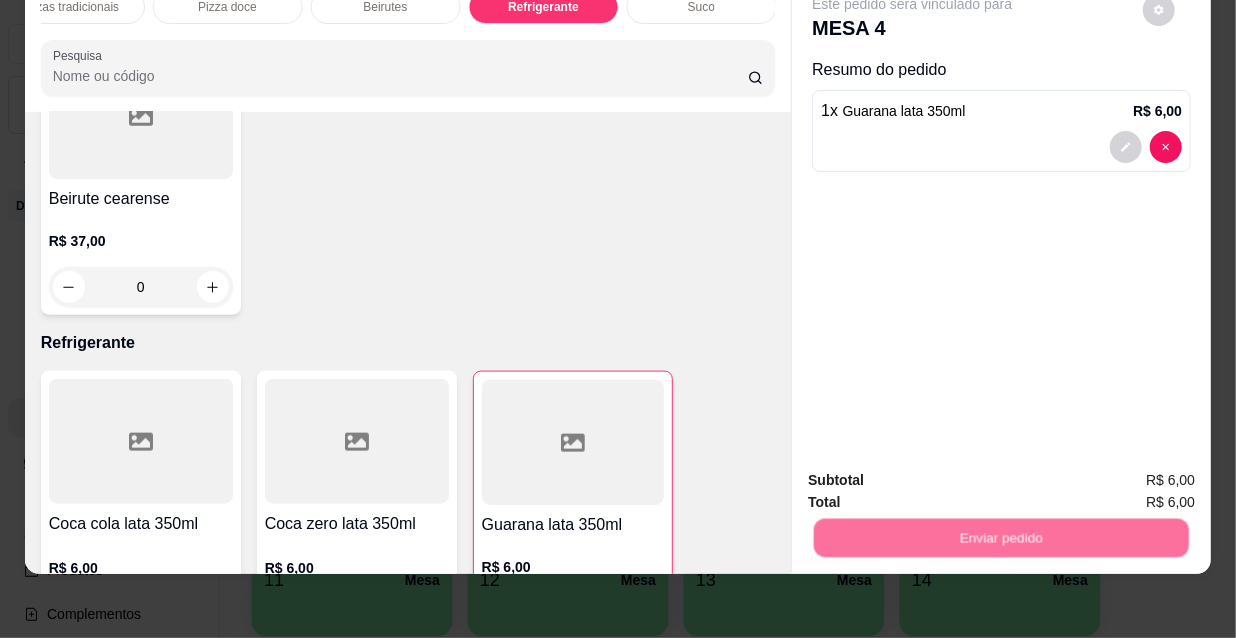 click on "Não registrar e enviar pedido" at bounding box center (937, 474) 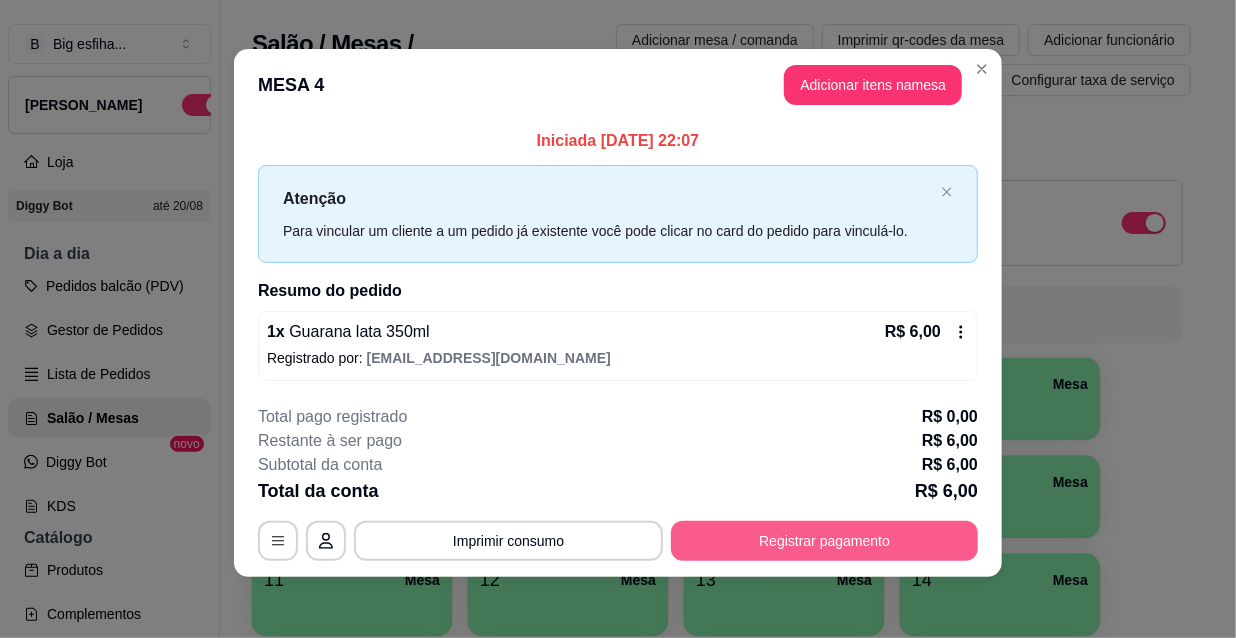 scroll, scrollTop: 8, scrollLeft: 0, axis: vertical 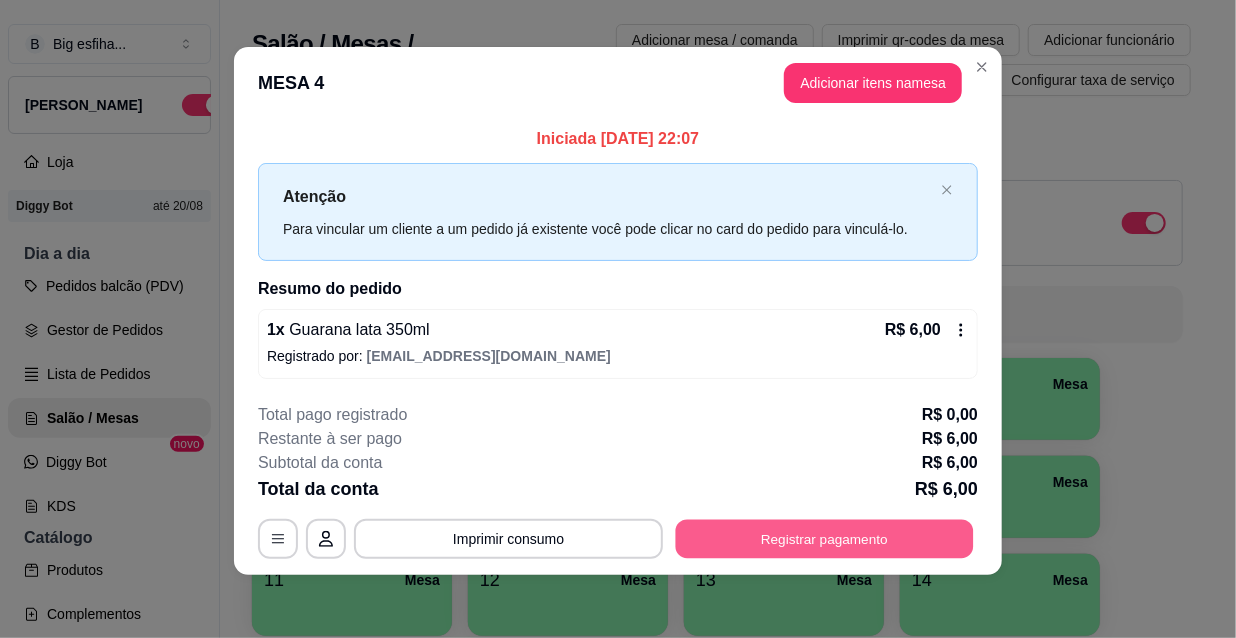 click on "Registrar pagamento" at bounding box center (825, 538) 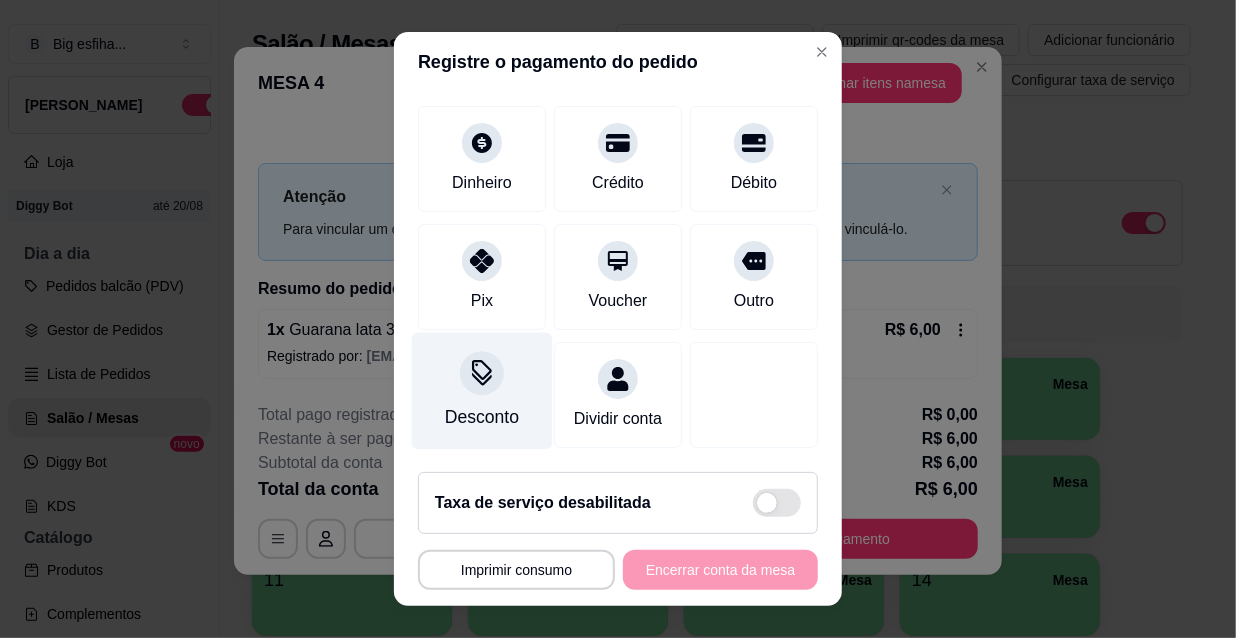 scroll, scrollTop: 149, scrollLeft: 0, axis: vertical 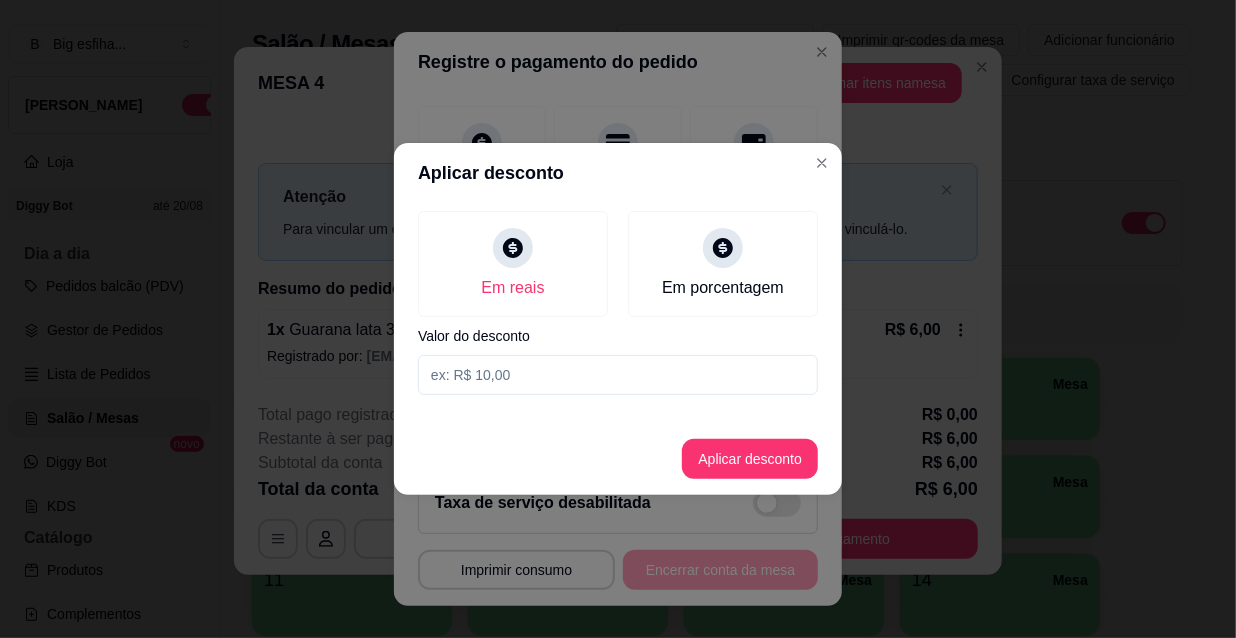 click at bounding box center (618, 375) 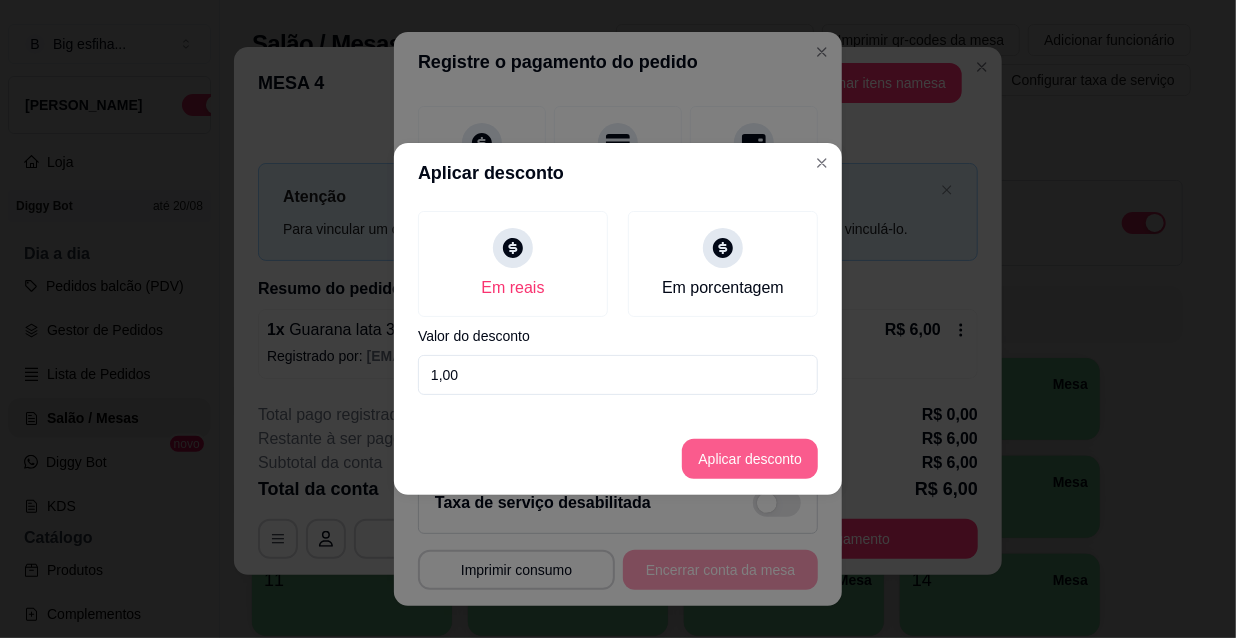 type on "1,00" 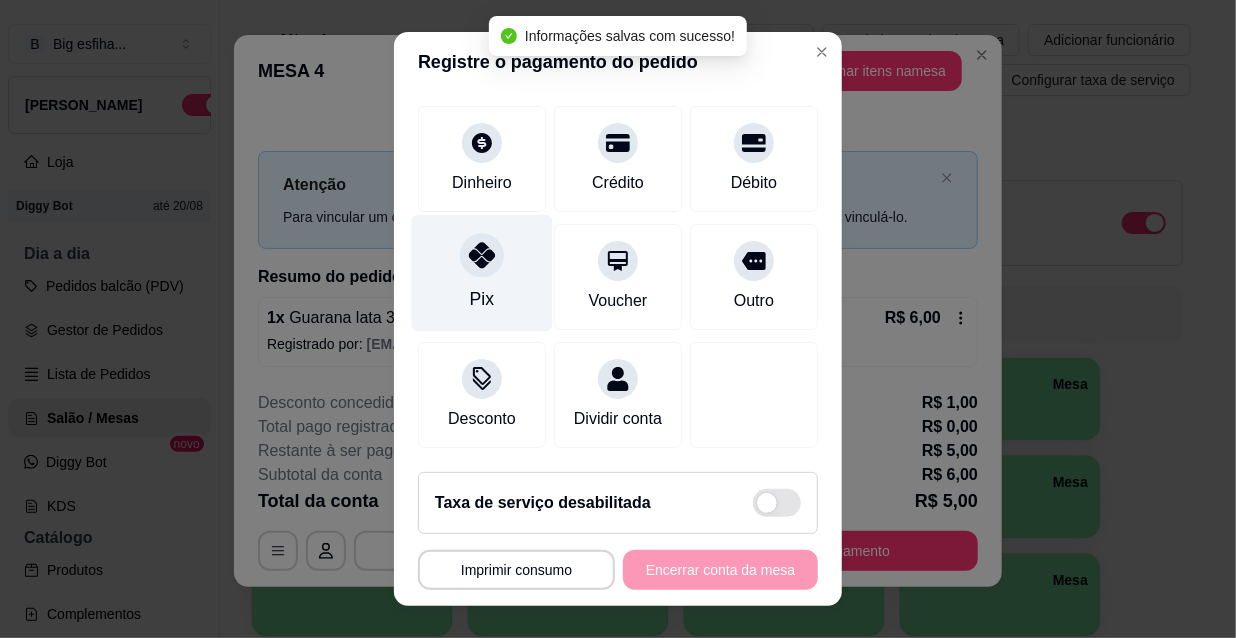 scroll, scrollTop: 0, scrollLeft: 0, axis: both 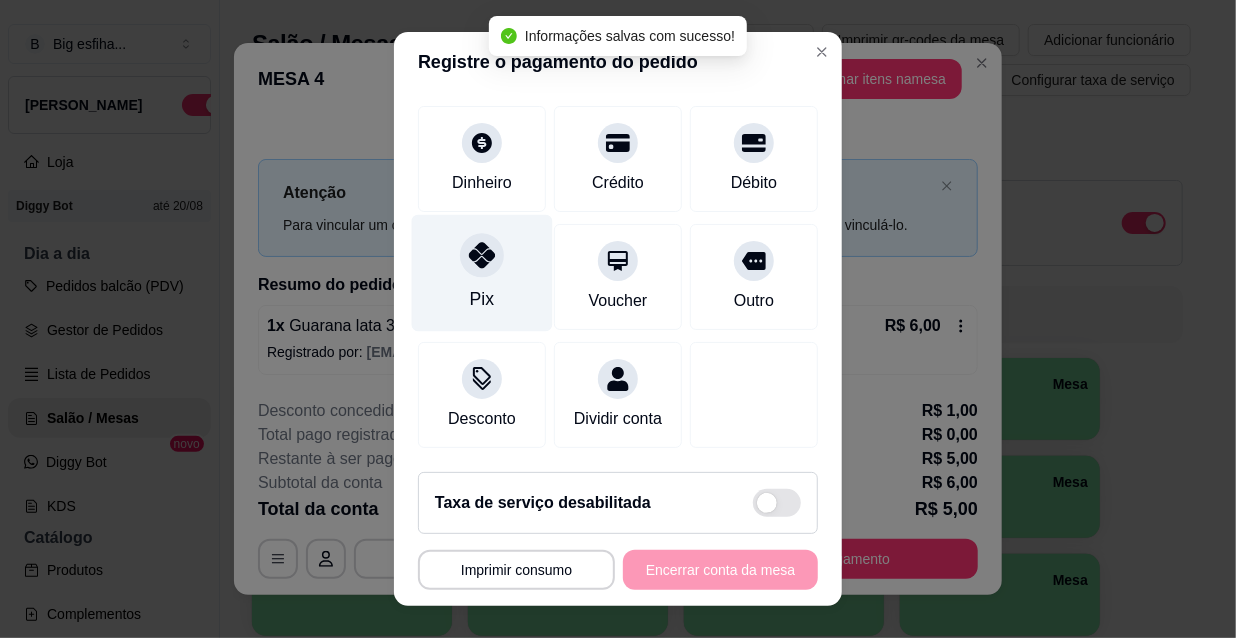 click on "Pix" at bounding box center (482, 299) 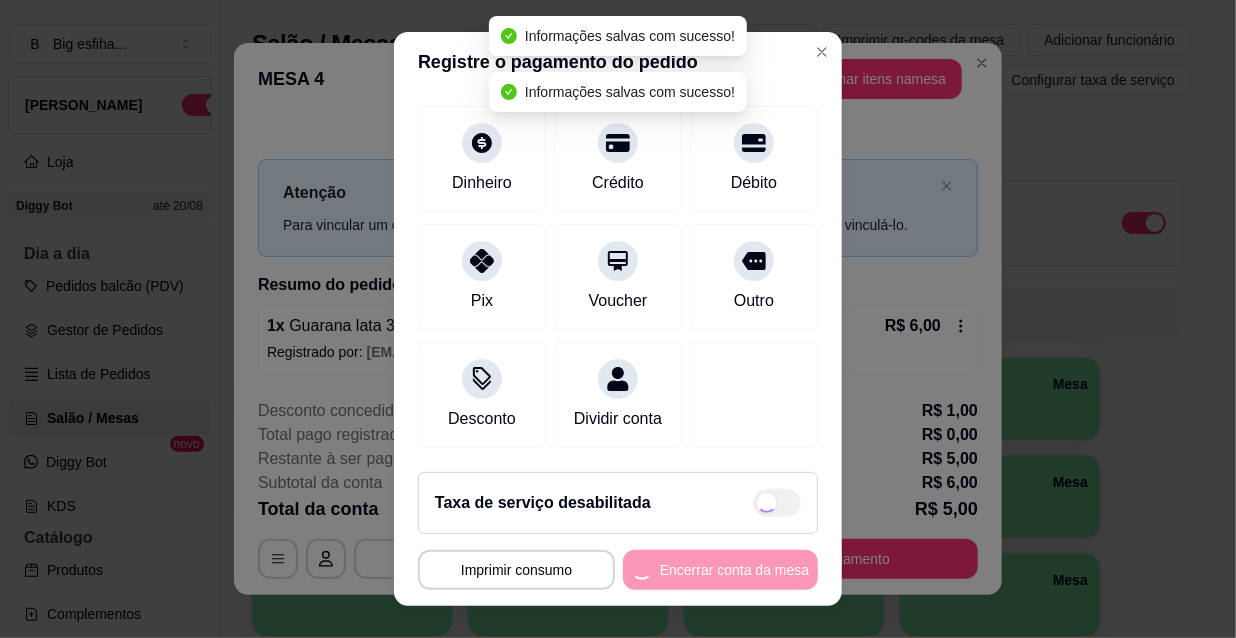 type on "R$ 0,00" 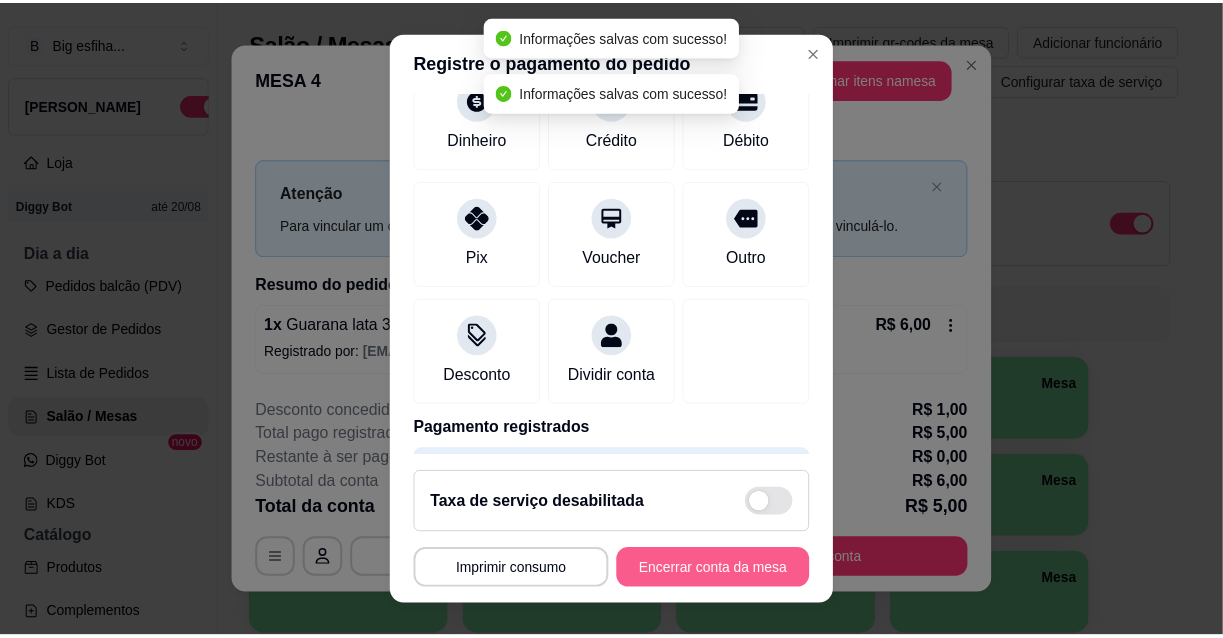 scroll, scrollTop: 149, scrollLeft: 0, axis: vertical 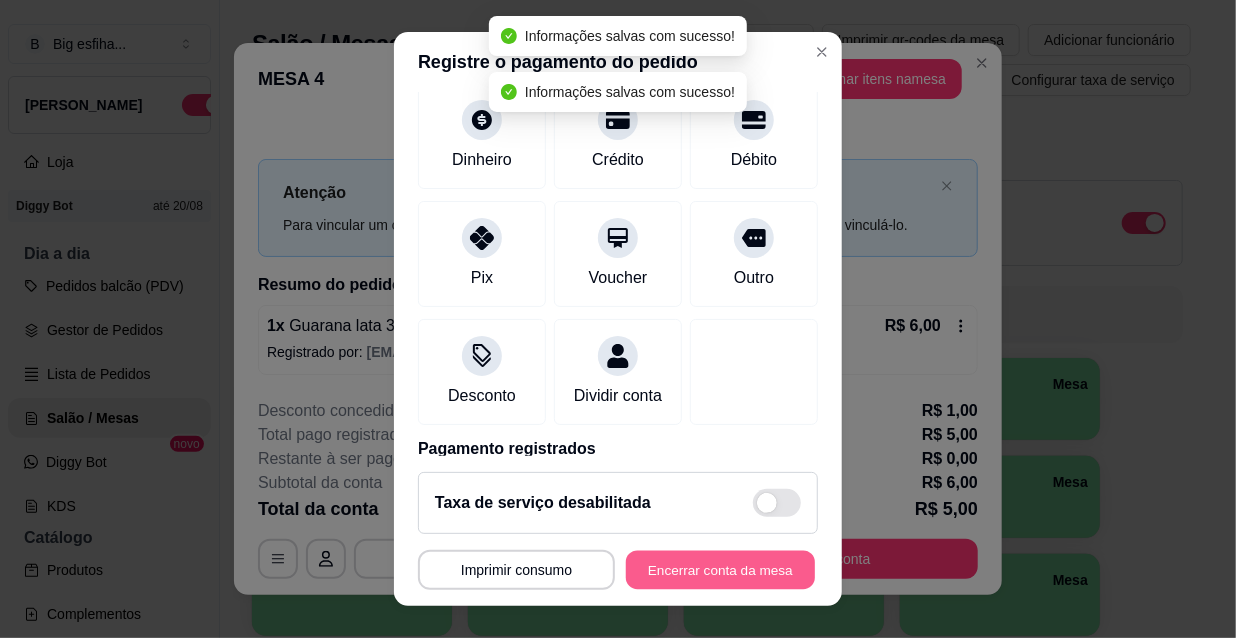 click on "Encerrar conta da mesa" at bounding box center (720, 570) 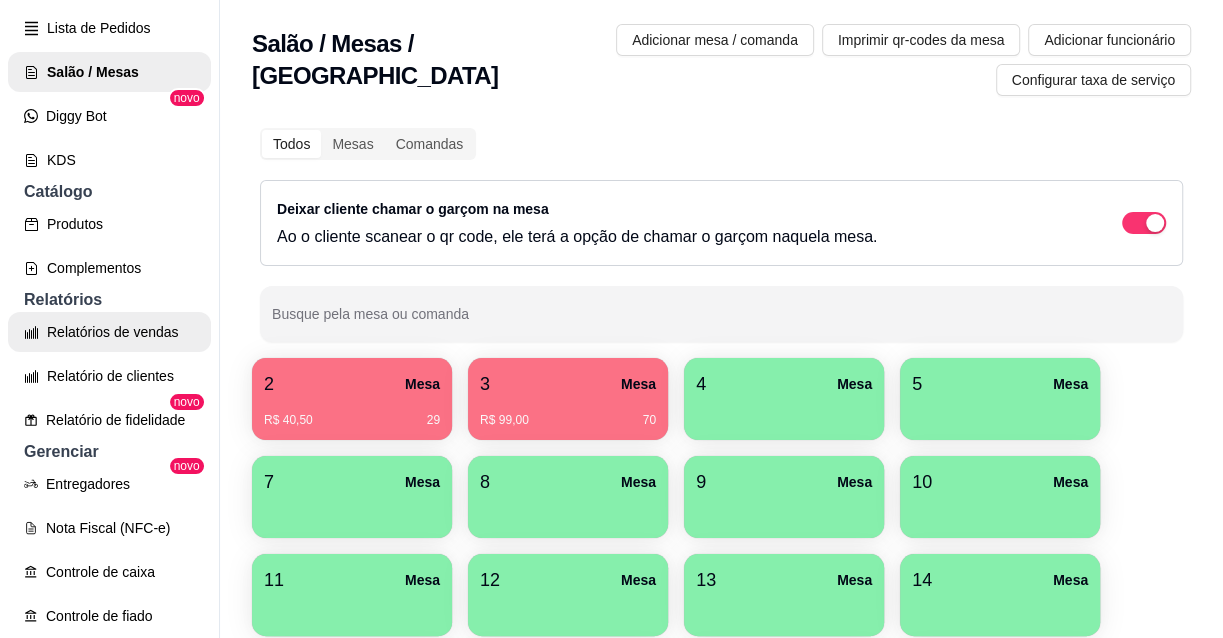 scroll, scrollTop: 363, scrollLeft: 0, axis: vertical 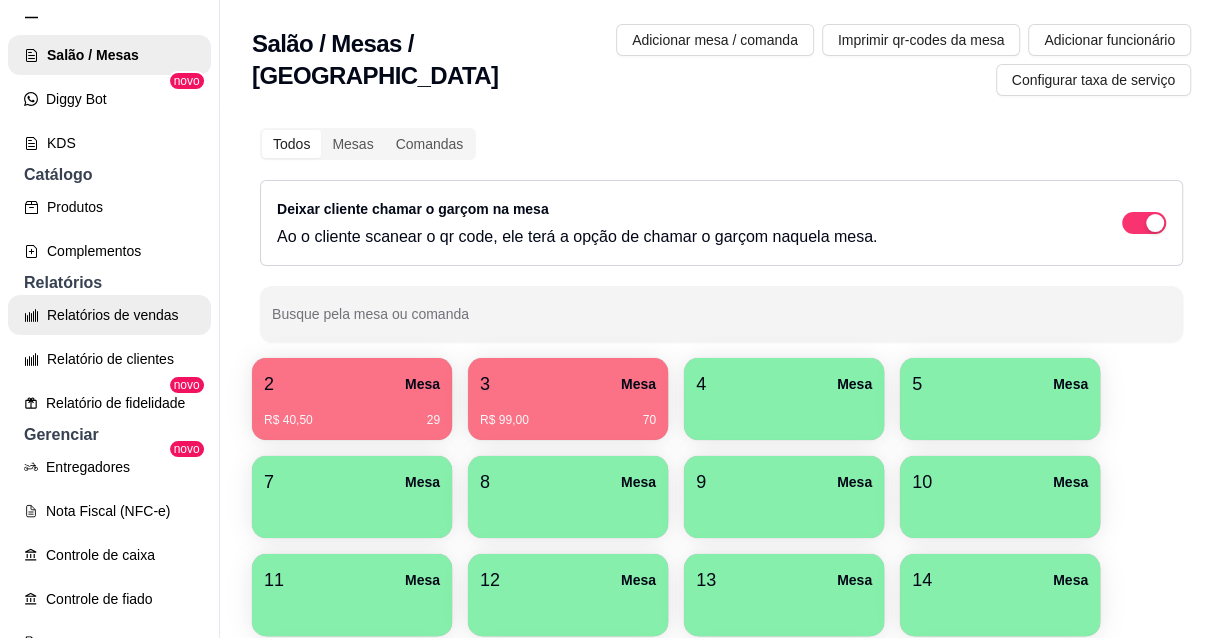 click on "Relatórios de vendas" at bounding box center (109, 315) 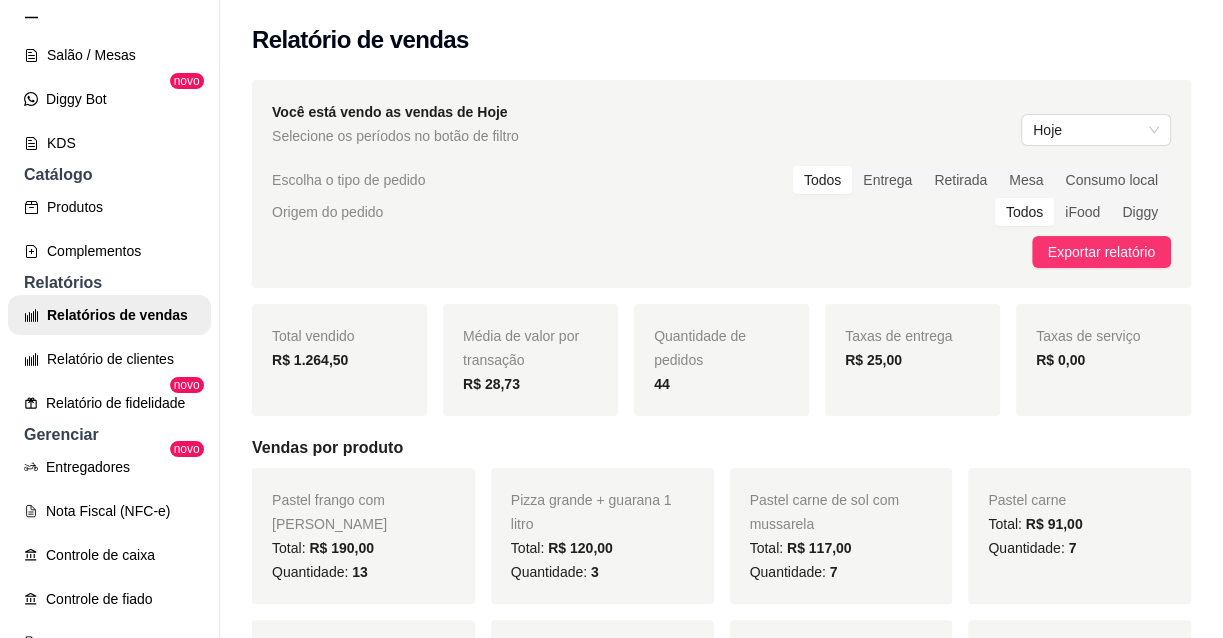 scroll, scrollTop: 454, scrollLeft: 0, axis: vertical 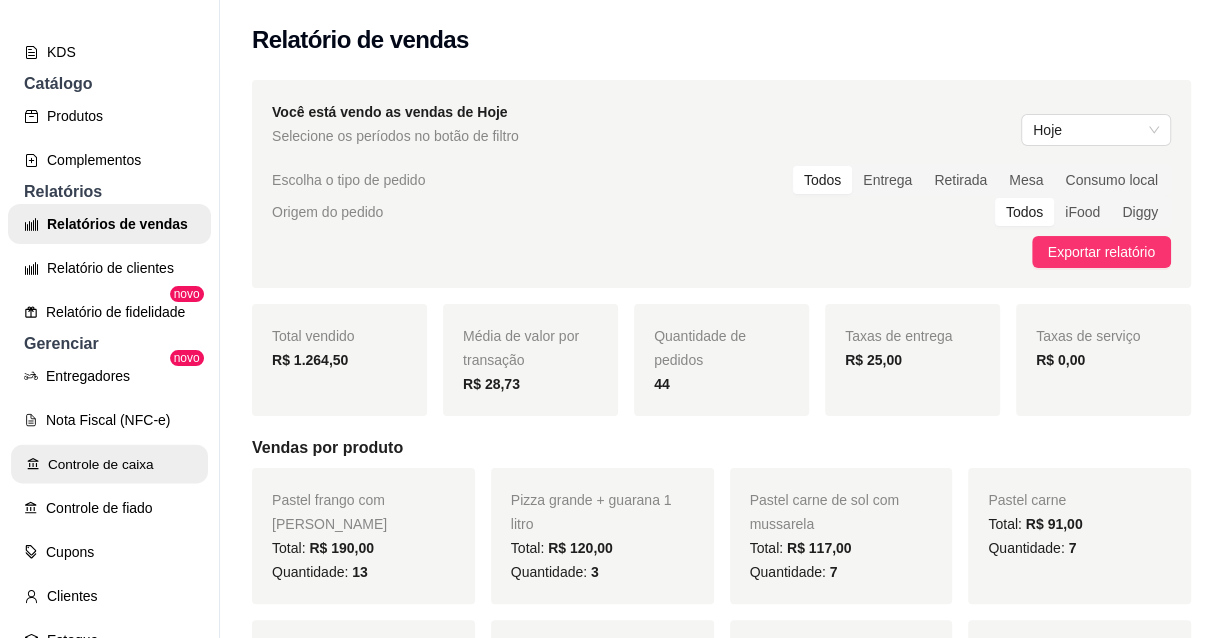 click on "Controle de caixa" at bounding box center [109, 464] 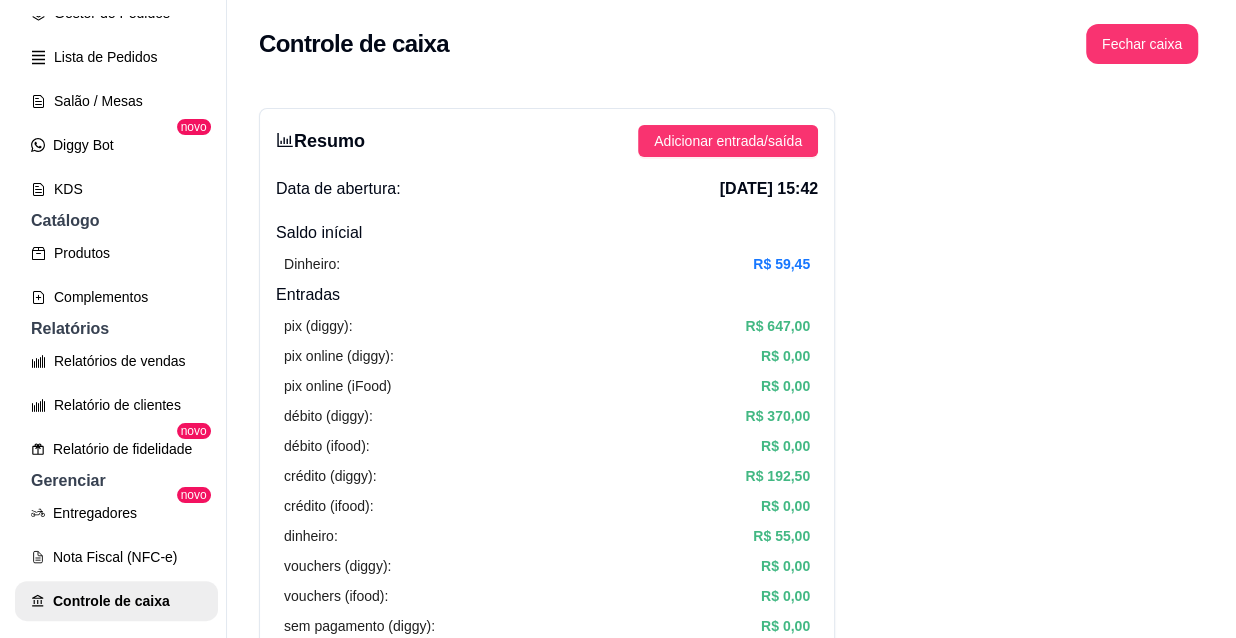 scroll, scrollTop: 0, scrollLeft: 0, axis: both 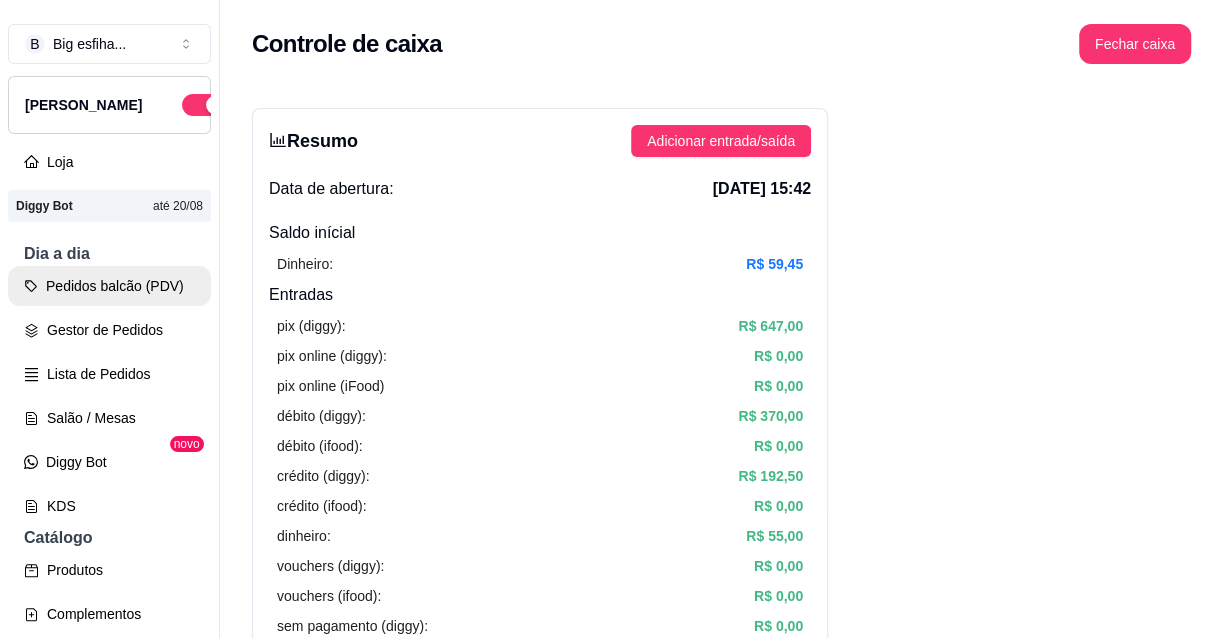 click on "Pedidos balcão (PDV)" at bounding box center [109, 286] 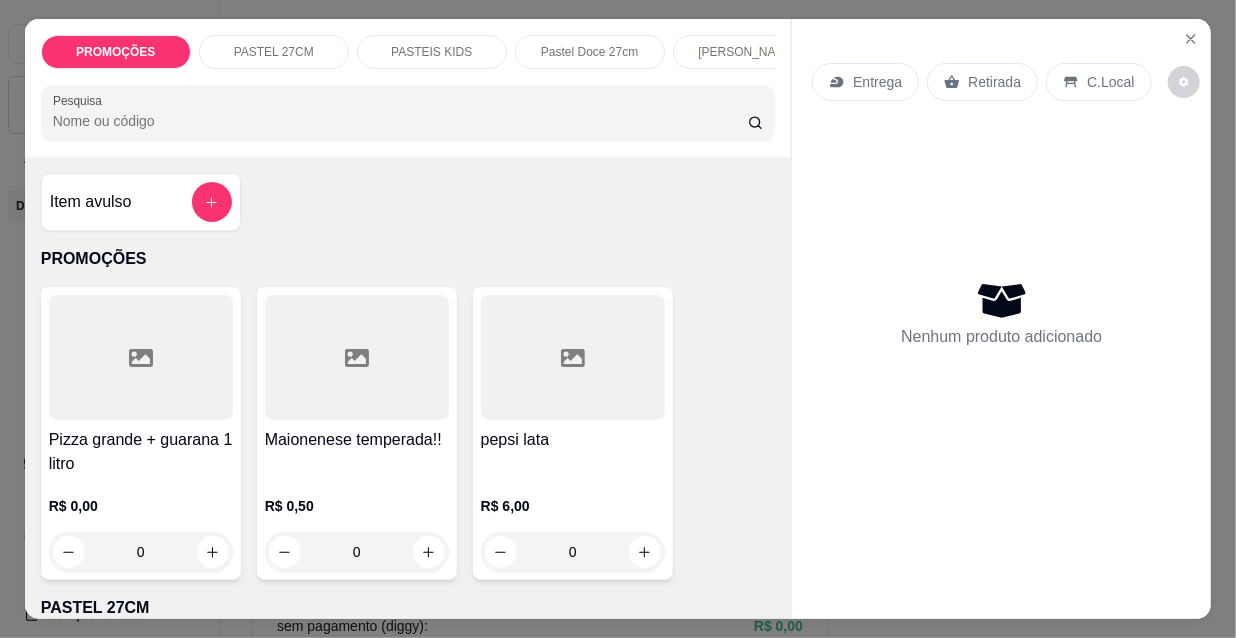 click on "Entrega" at bounding box center [865, 82] 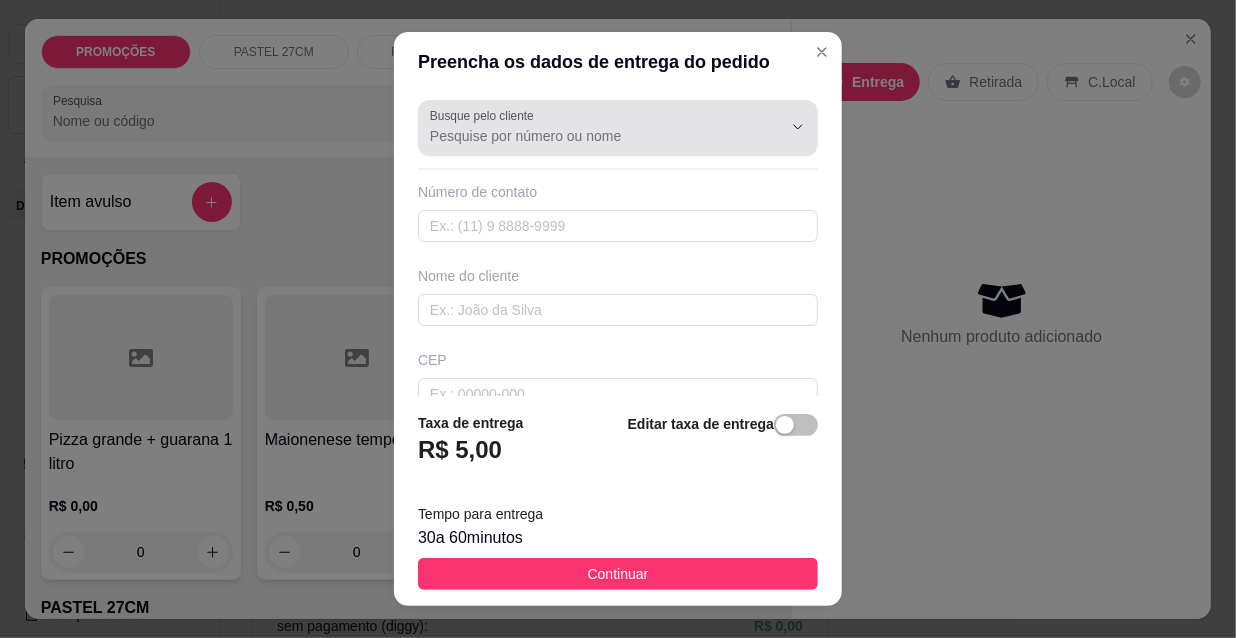 click on "Busque pelo cliente" at bounding box center (590, 136) 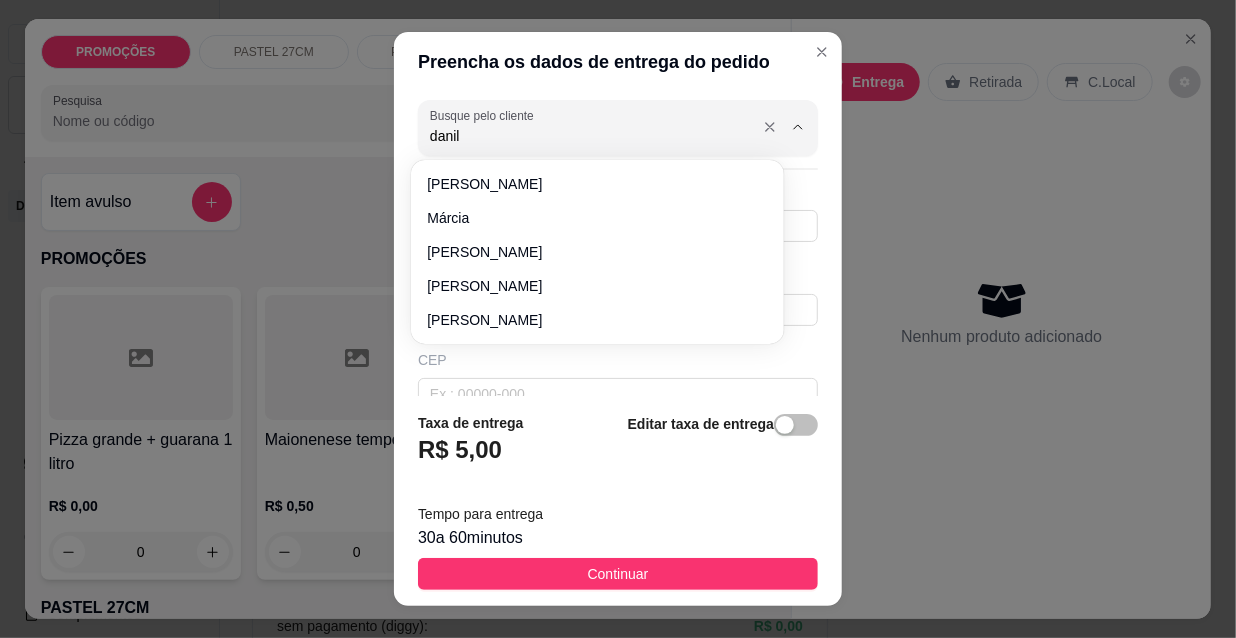 type on "[PERSON_NAME]" 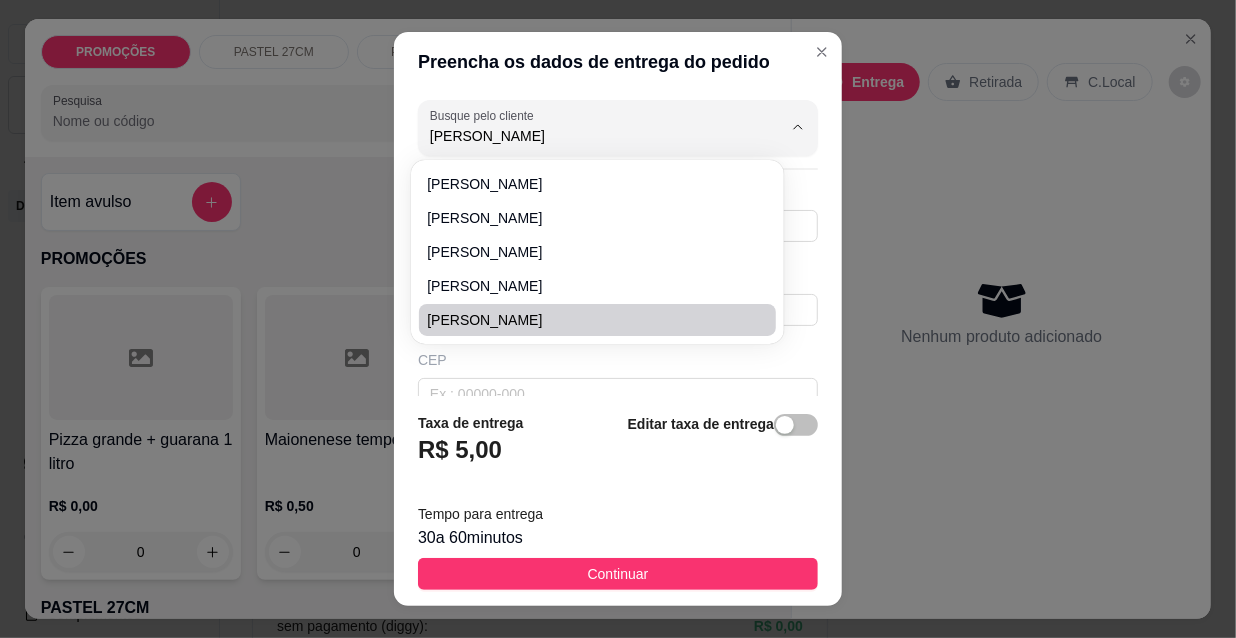 click on "[PERSON_NAME]" at bounding box center (587, 320) 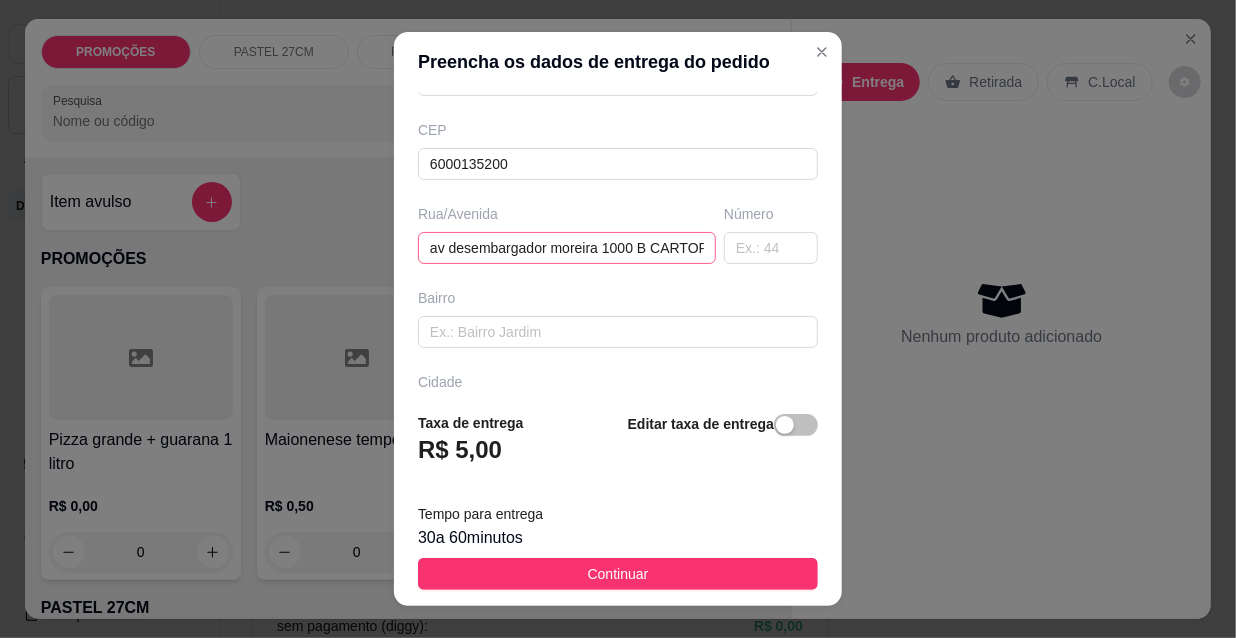 scroll, scrollTop: 272, scrollLeft: 0, axis: vertical 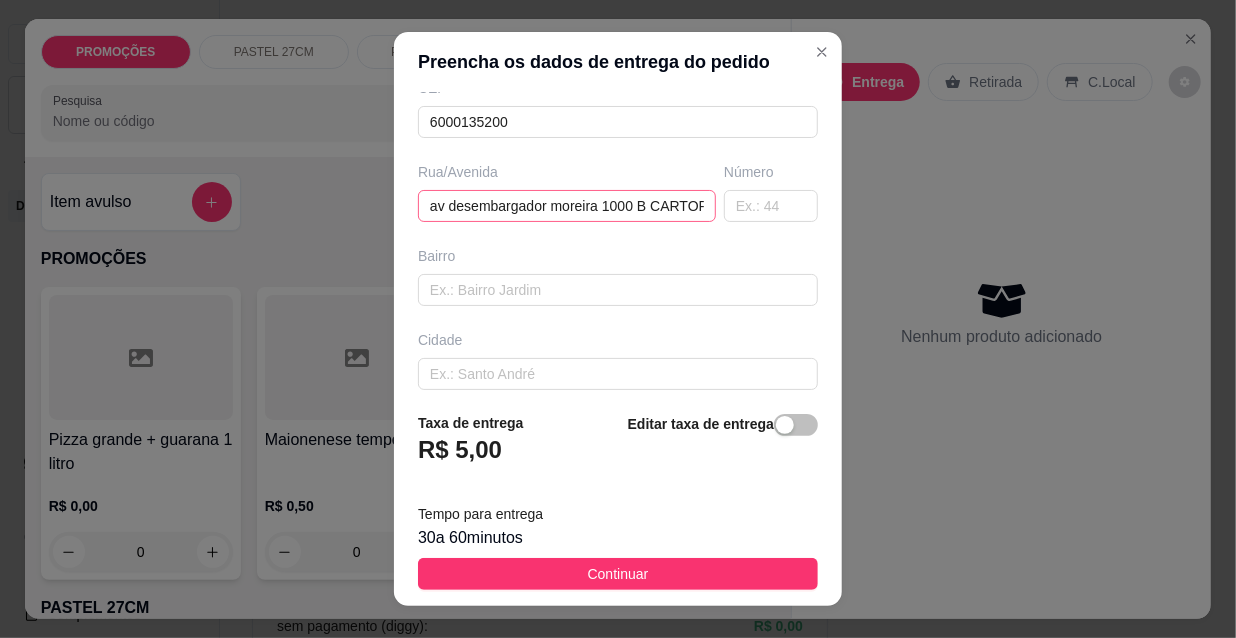 type on "[PERSON_NAME]" 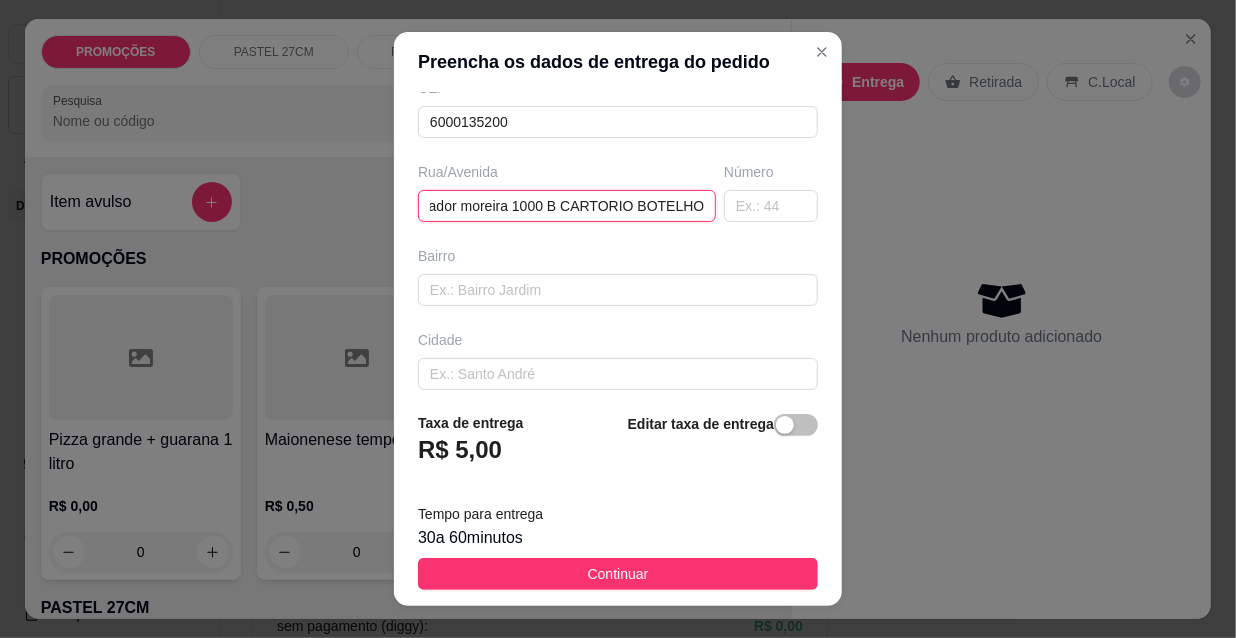 scroll, scrollTop: 0, scrollLeft: 0, axis: both 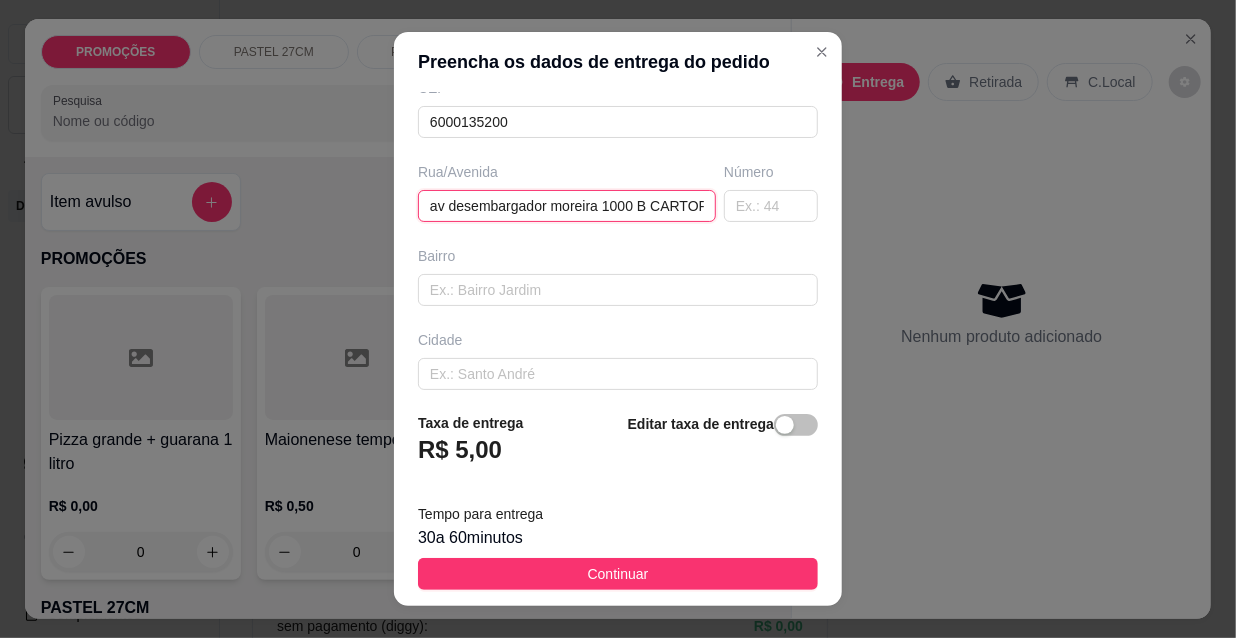 drag, startPoint x: 550, startPoint y: 203, endPoint x: 350, endPoint y: 218, distance: 200.5617 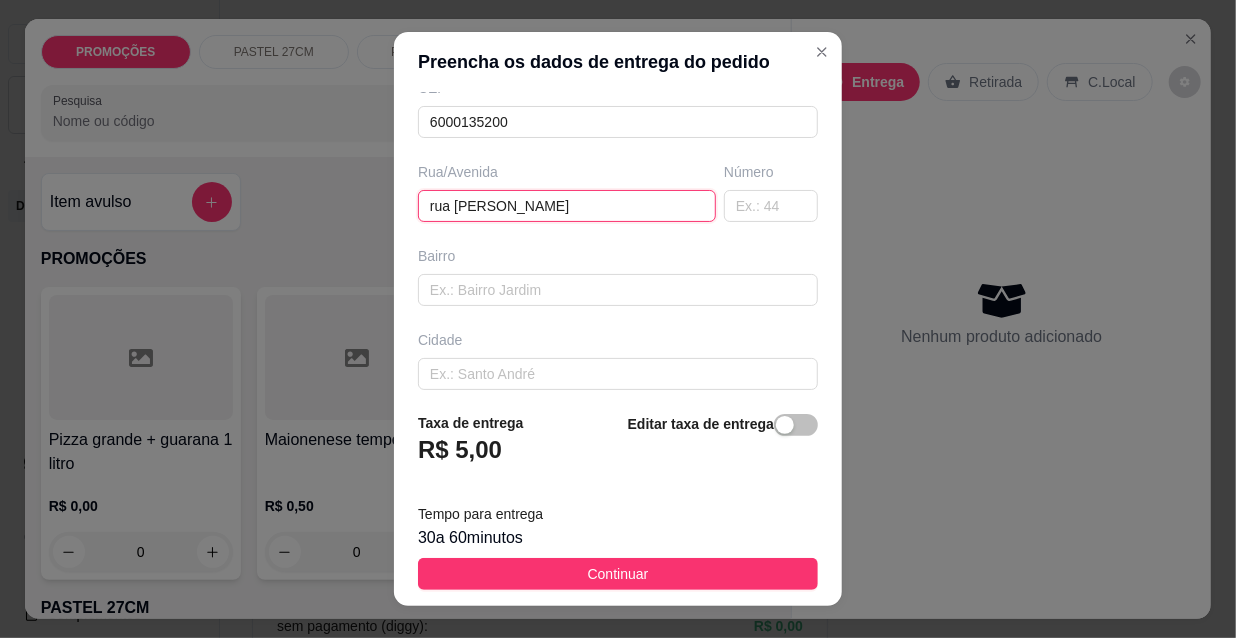 click on "rua [PERSON_NAME]" at bounding box center [567, 206] 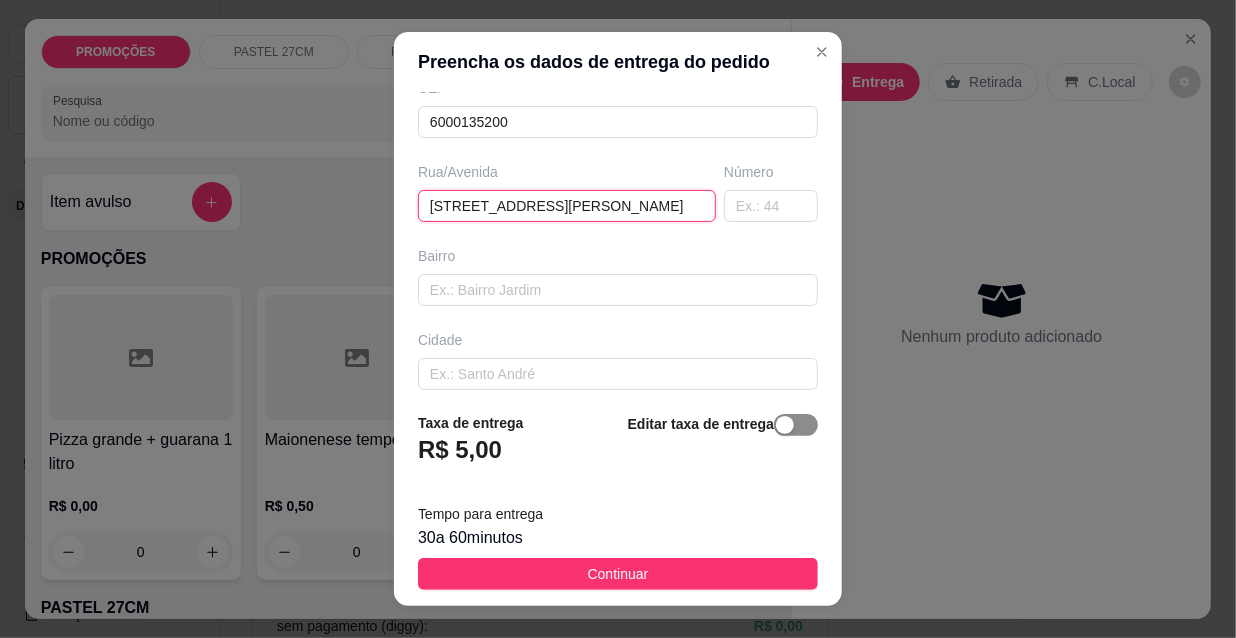 type on "[STREET_ADDRESS][PERSON_NAME]" 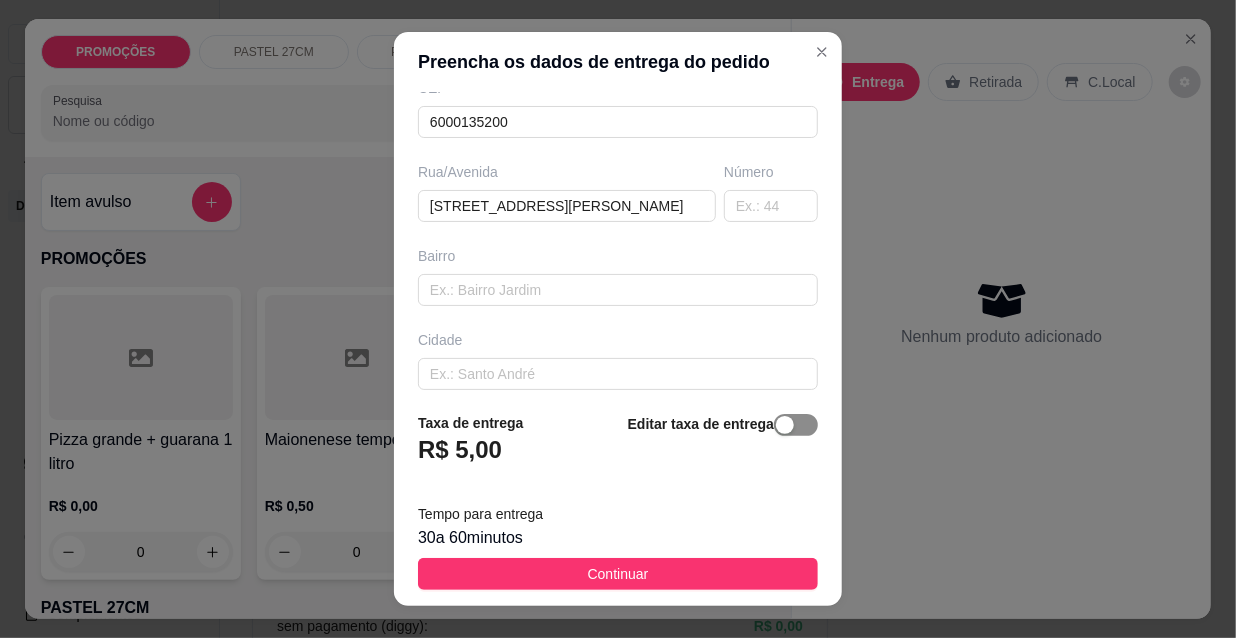 click at bounding box center [796, 425] 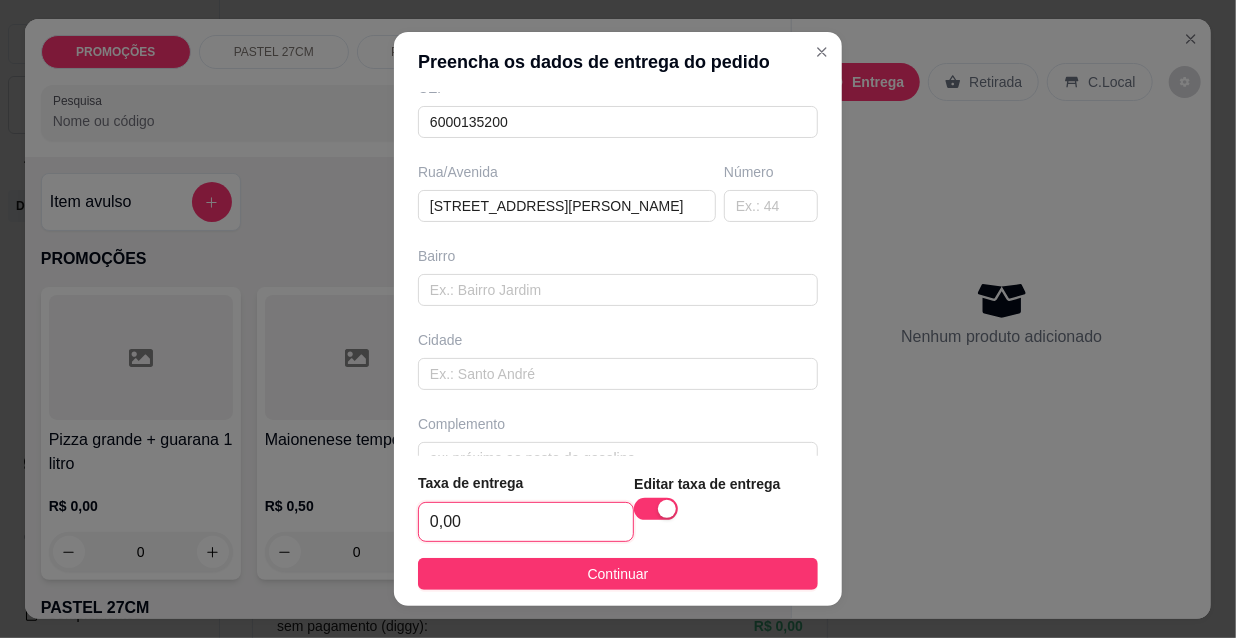 drag, startPoint x: 498, startPoint y: 507, endPoint x: 515, endPoint y: 526, distance: 25.495098 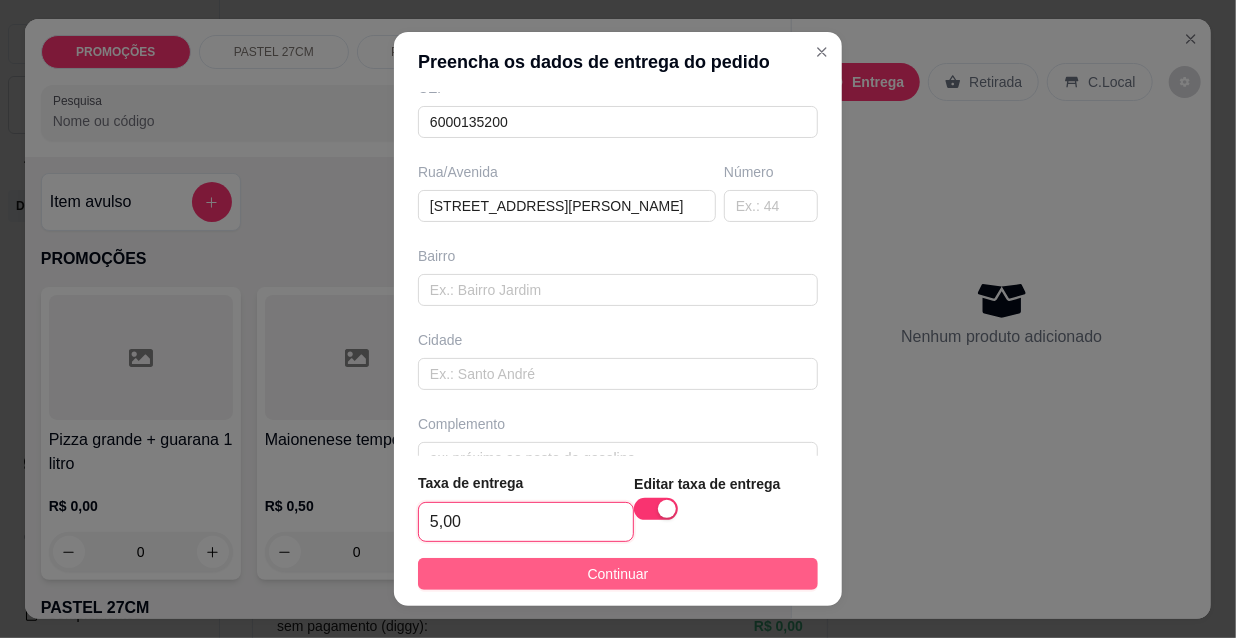 type on "5,00" 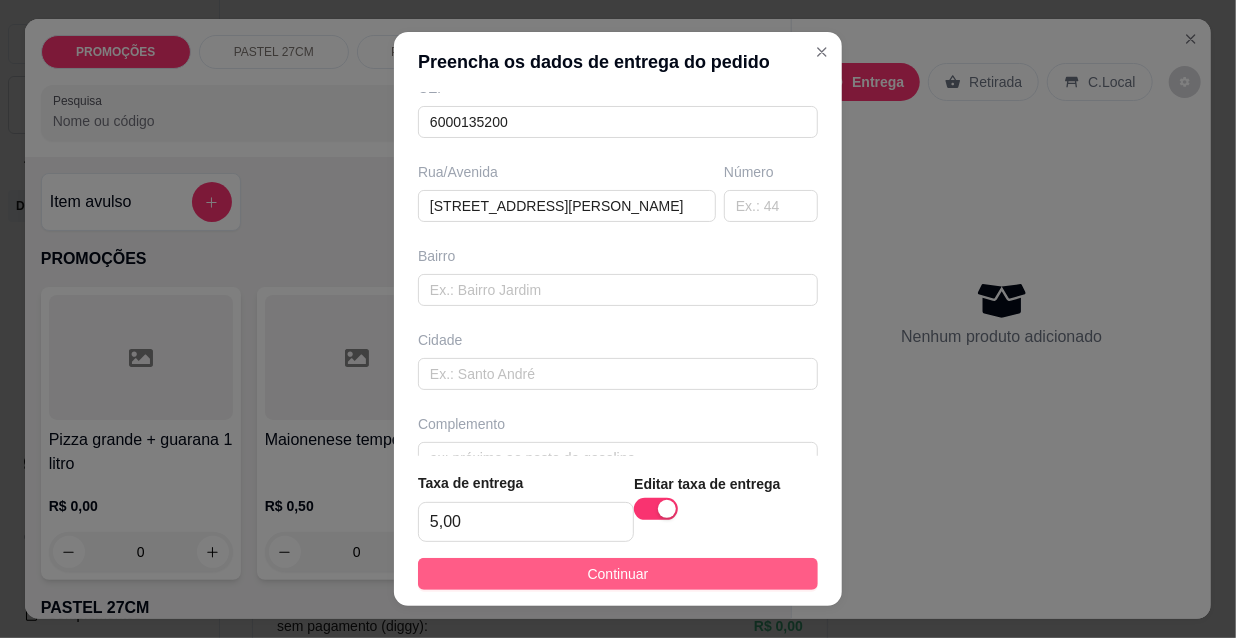 click on "Continuar" at bounding box center (618, 574) 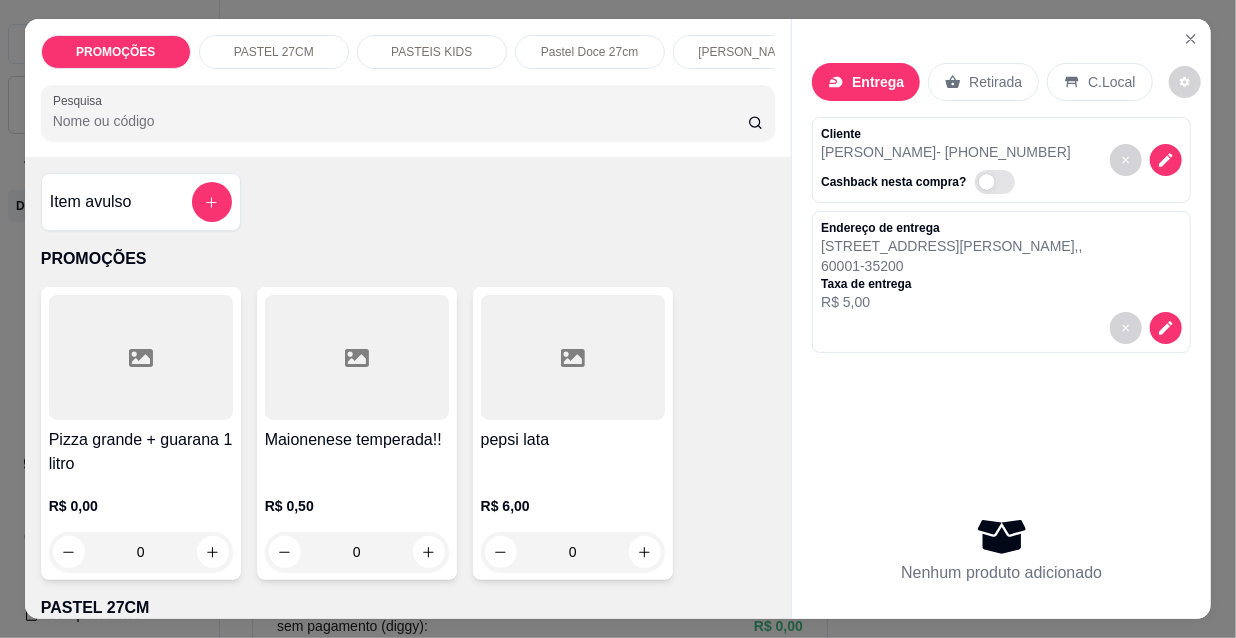 click on "[PERSON_NAME]" at bounding box center (748, 52) 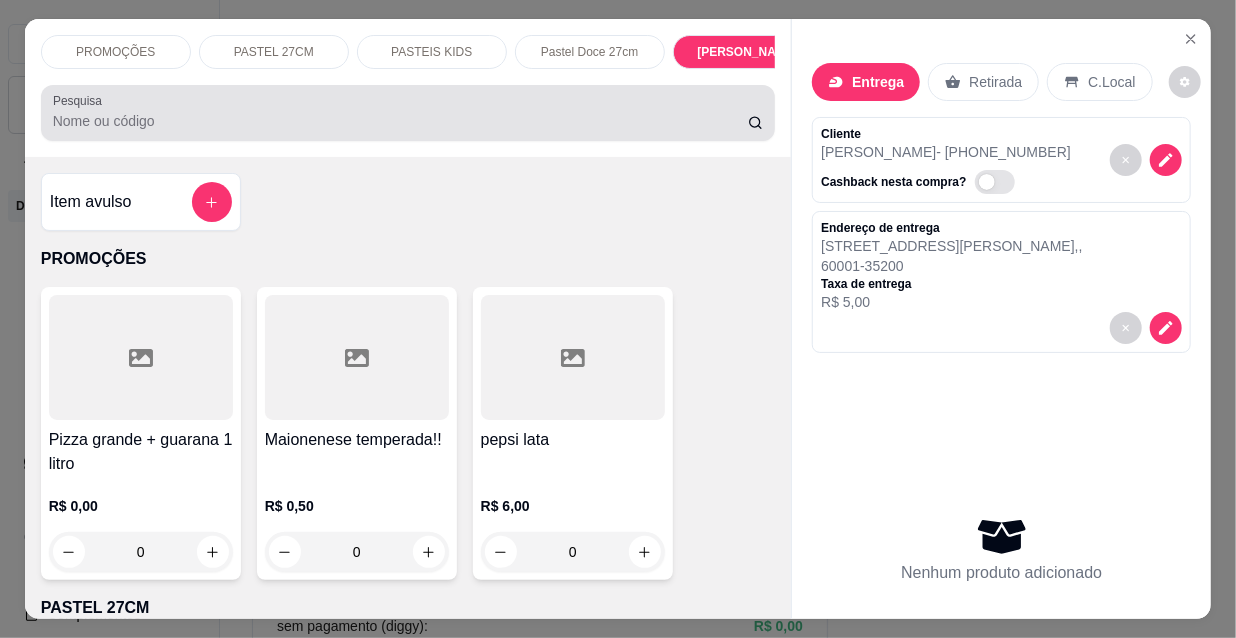 scroll, scrollTop: 9254, scrollLeft: 0, axis: vertical 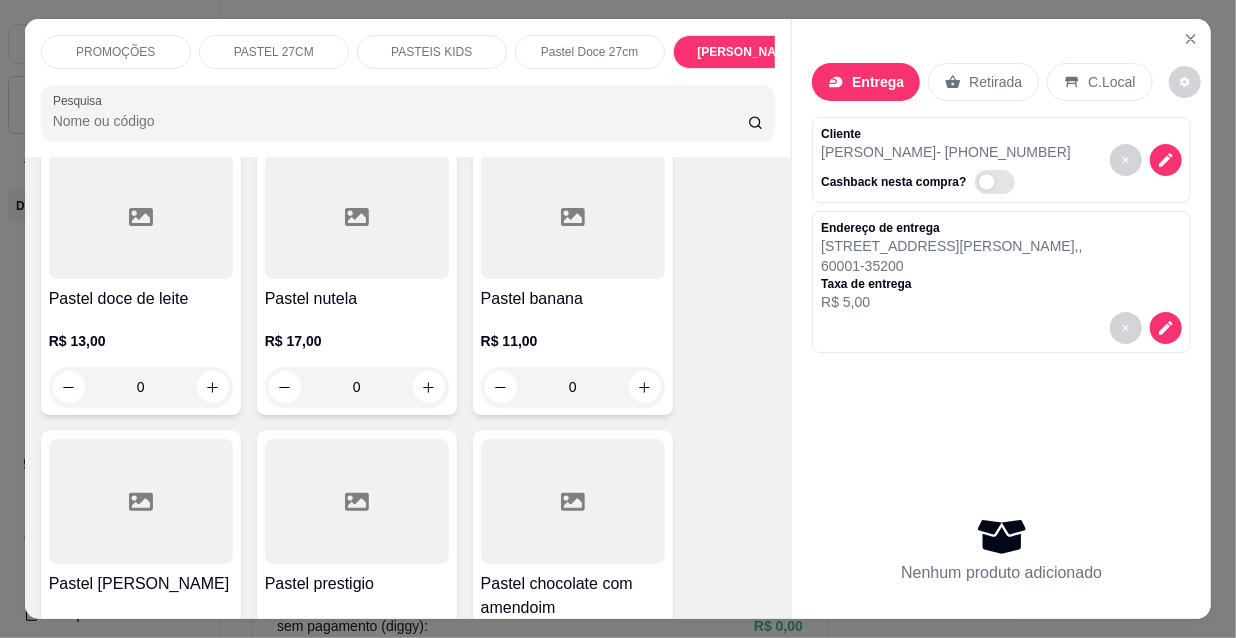 click on "PROMOÇÕES" at bounding box center (116, 52) 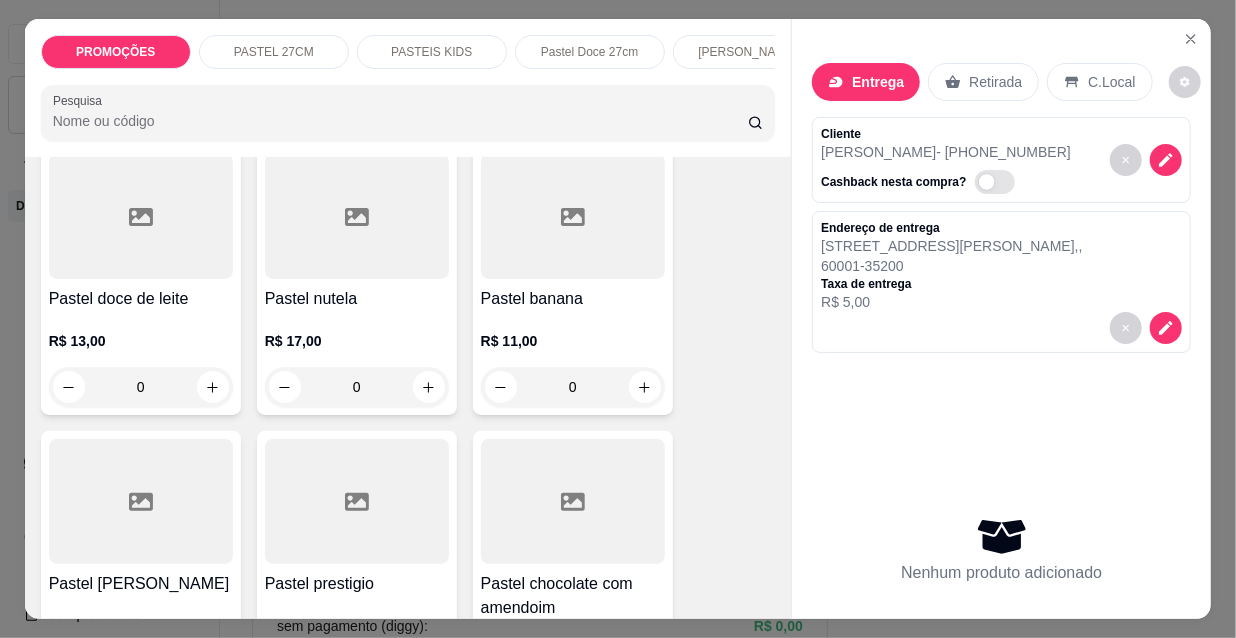 scroll, scrollTop: 90, scrollLeft: 0, axis: vertical 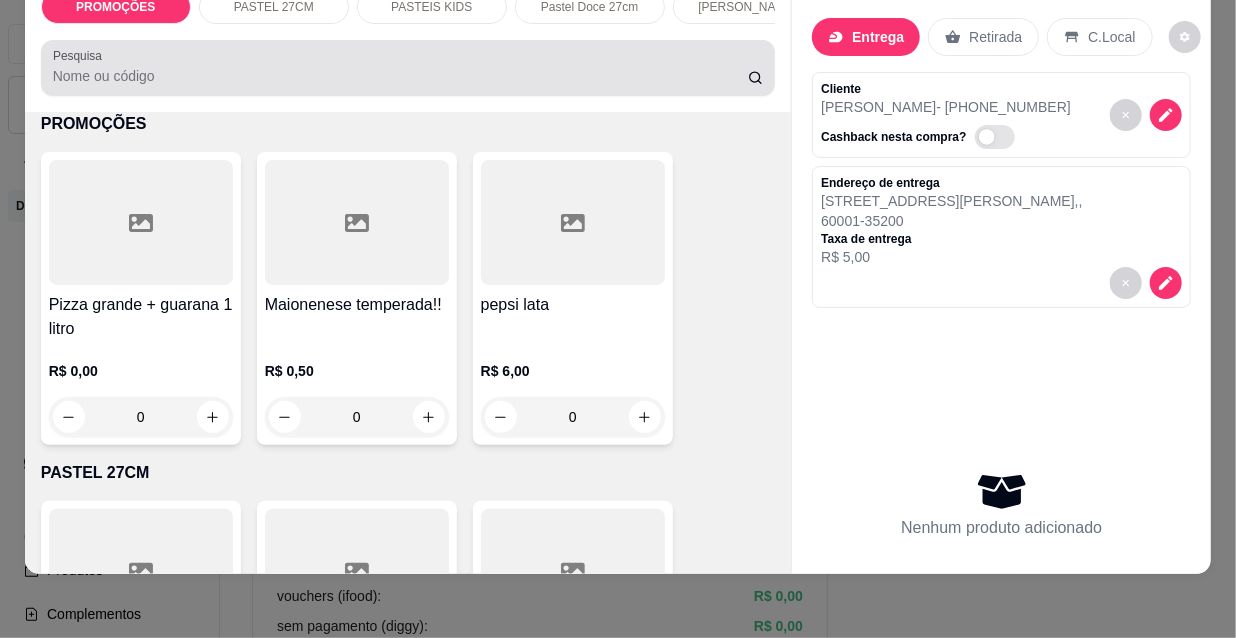 click on "Pesquisa" at bounding box center (408, 68) 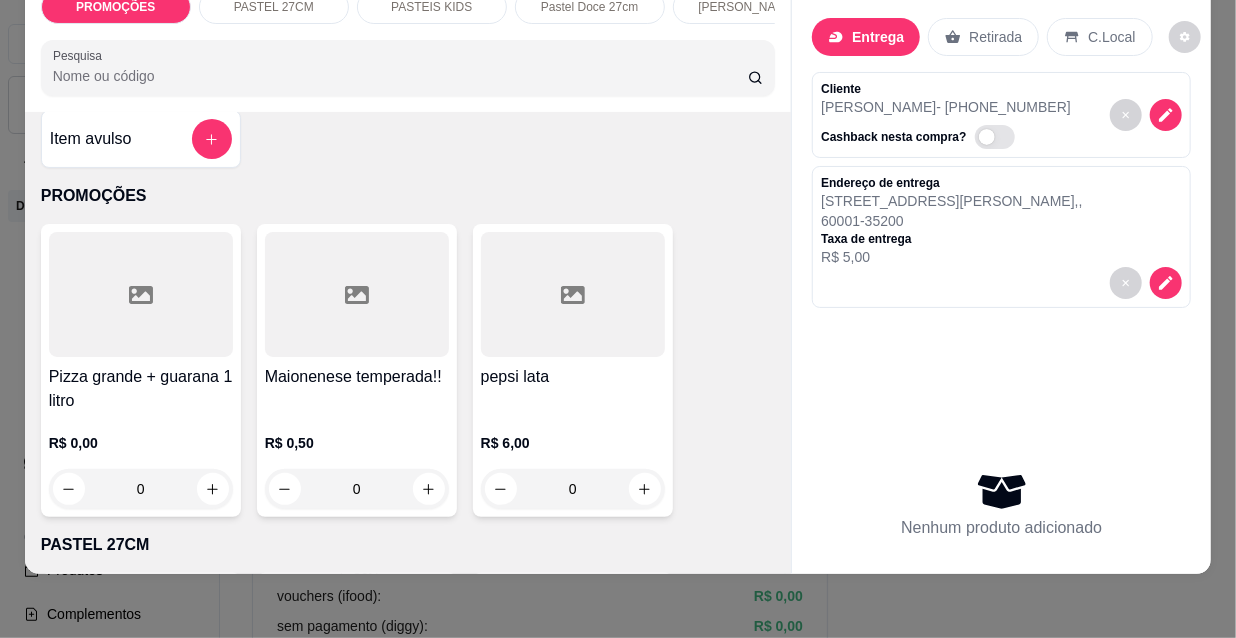 scroll, scrollTop: 0, scrollLeft: 0, axis: both 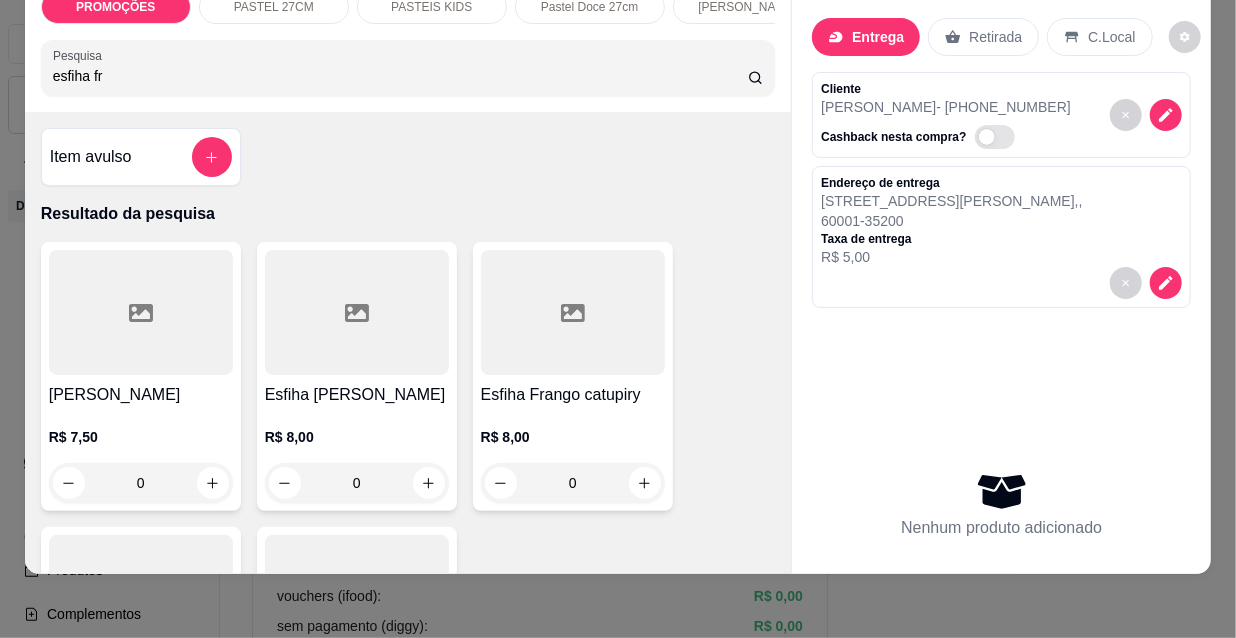 type on "esfiha fr" 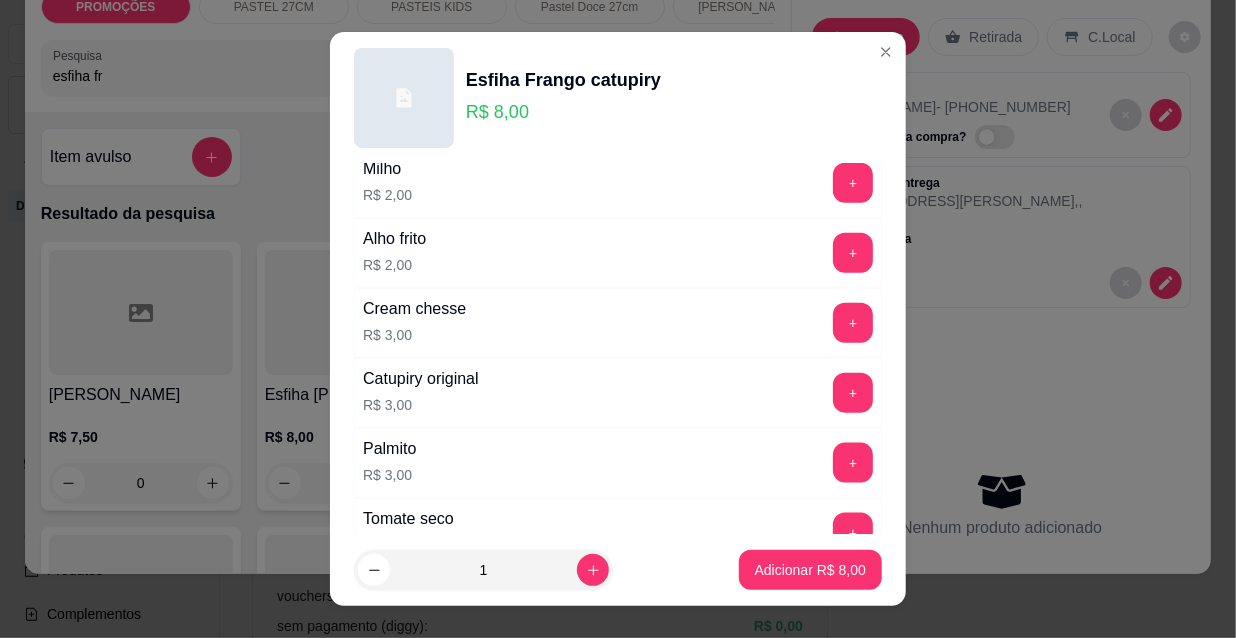 scroll, scrollTop: 1661, scrollLeft: 0, axis: vertical 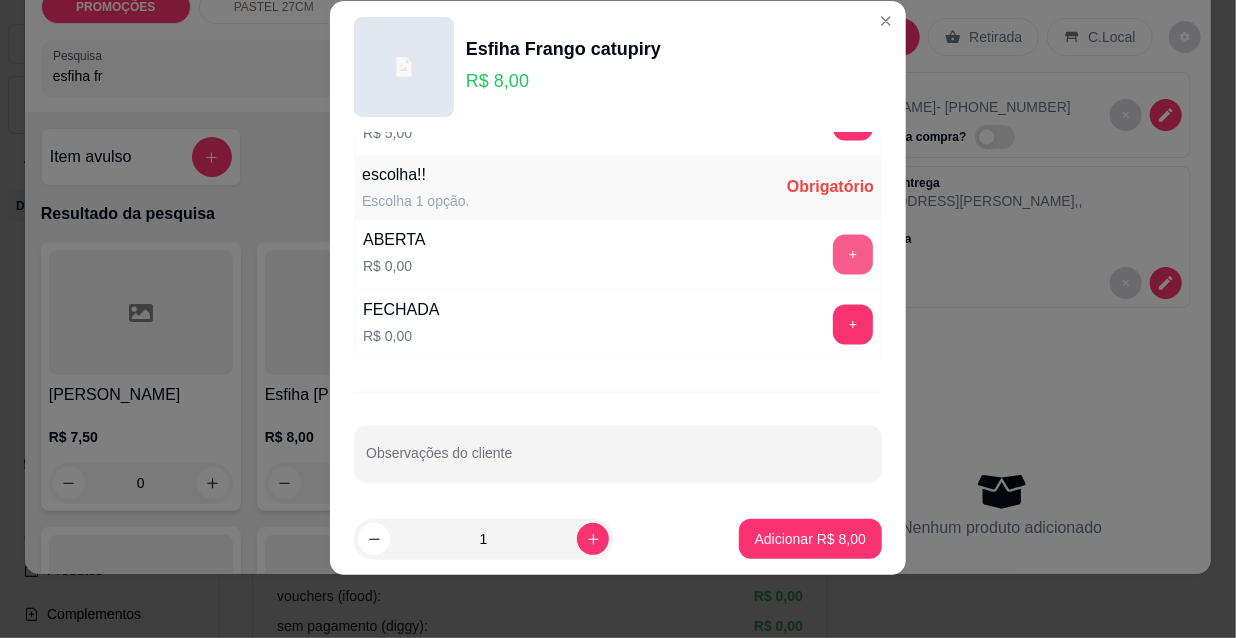 click on "+" at bounding box center [853, 255] 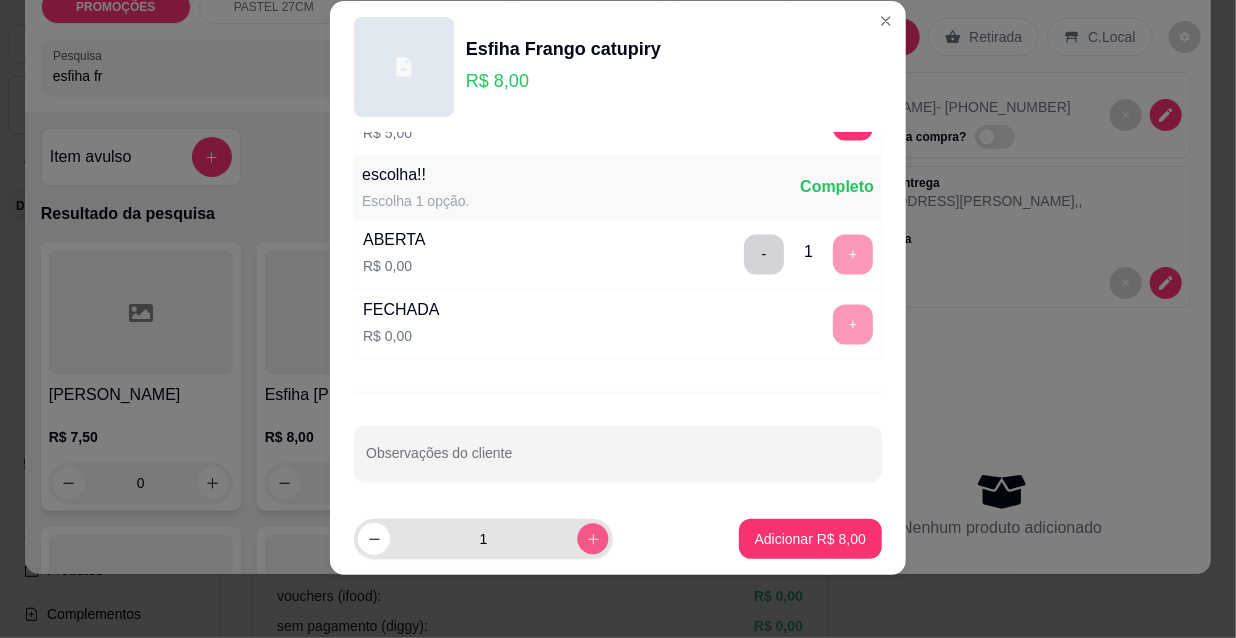 click 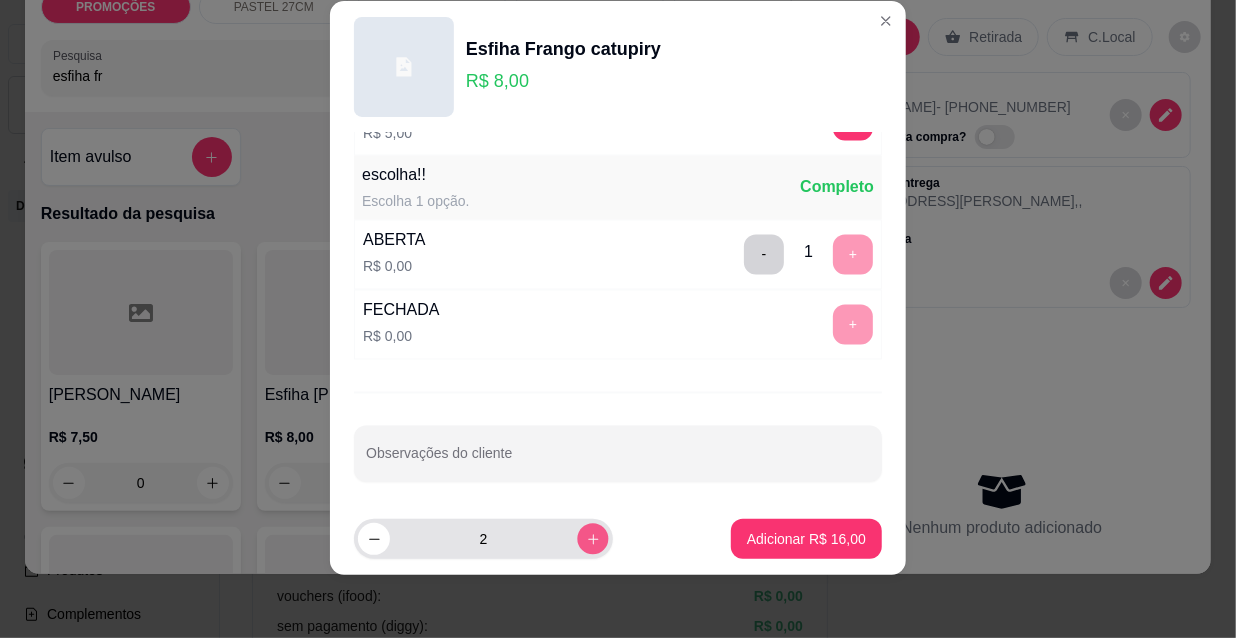 click 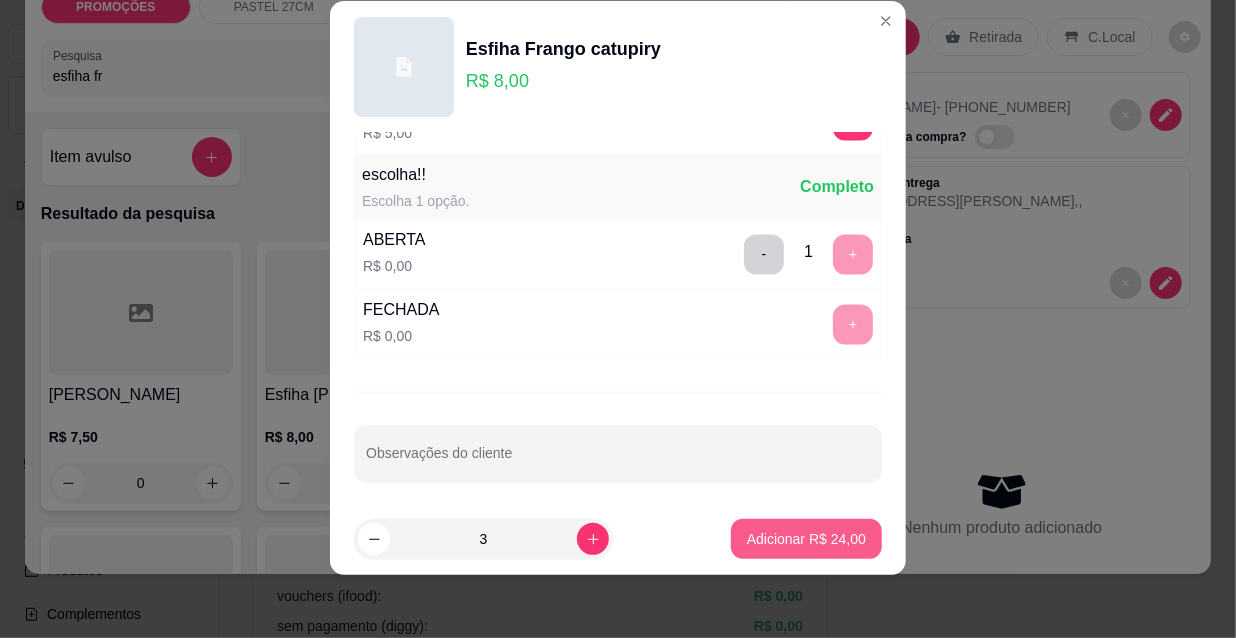 click on "Adicionar   R$ 24,00" at bounding box center [806, 539] 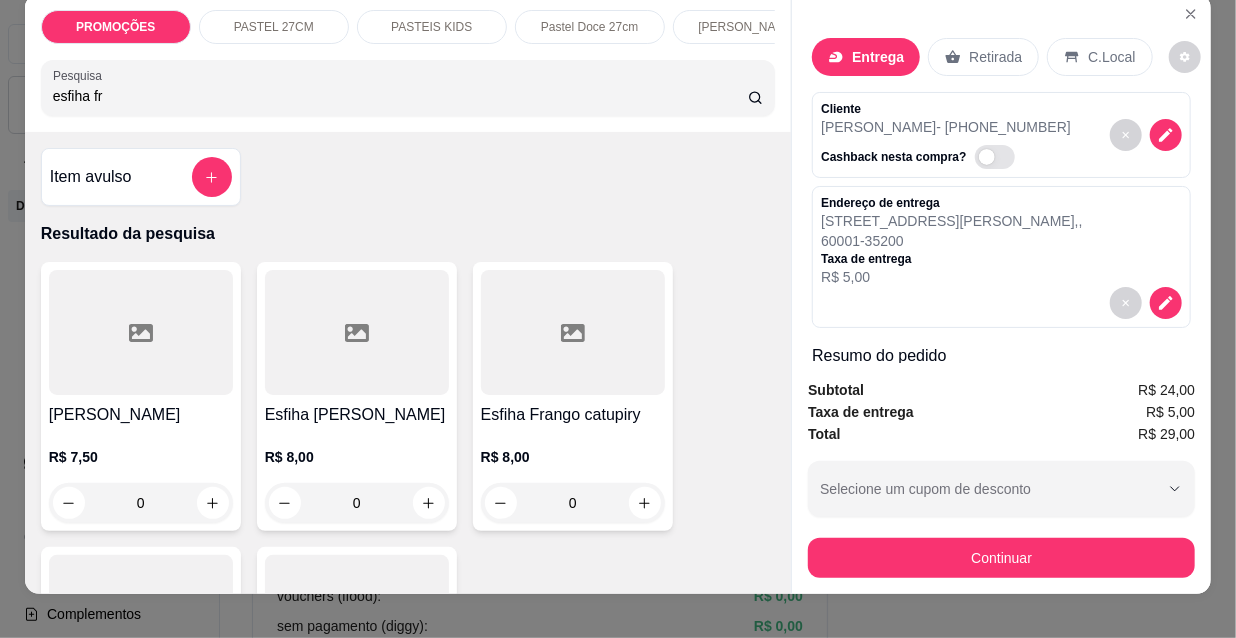 scroll, scrollTop: 0, scrollLeft: 0, axis: both 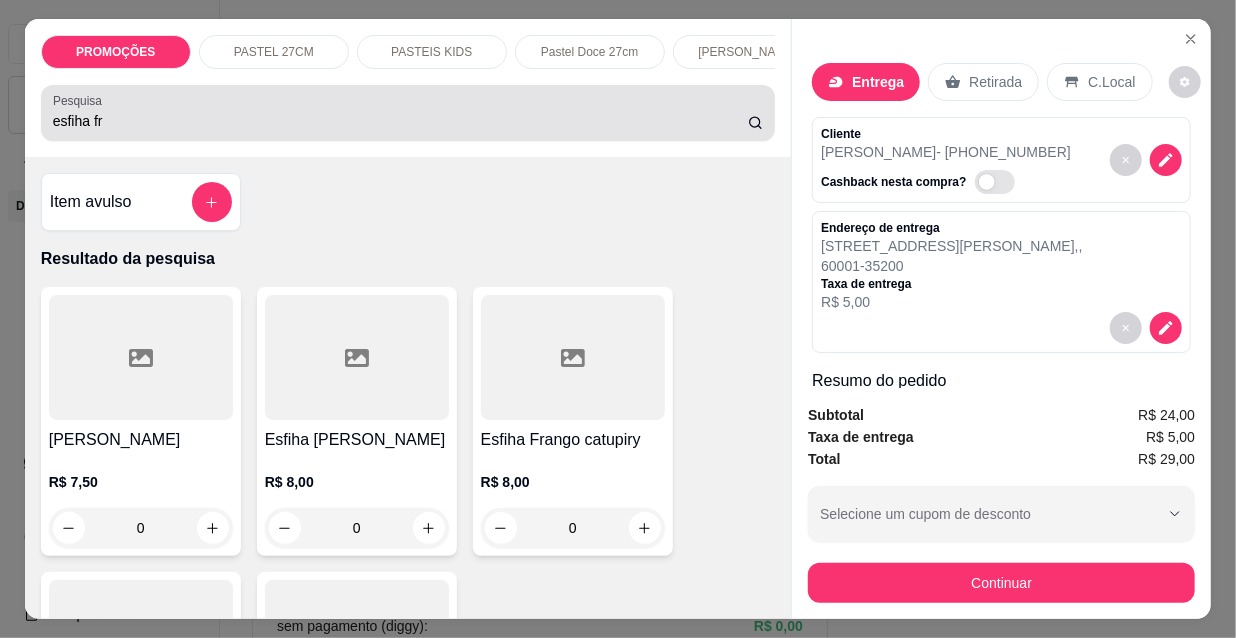 click on "esfiha fr" at bounding box center (400, 121) 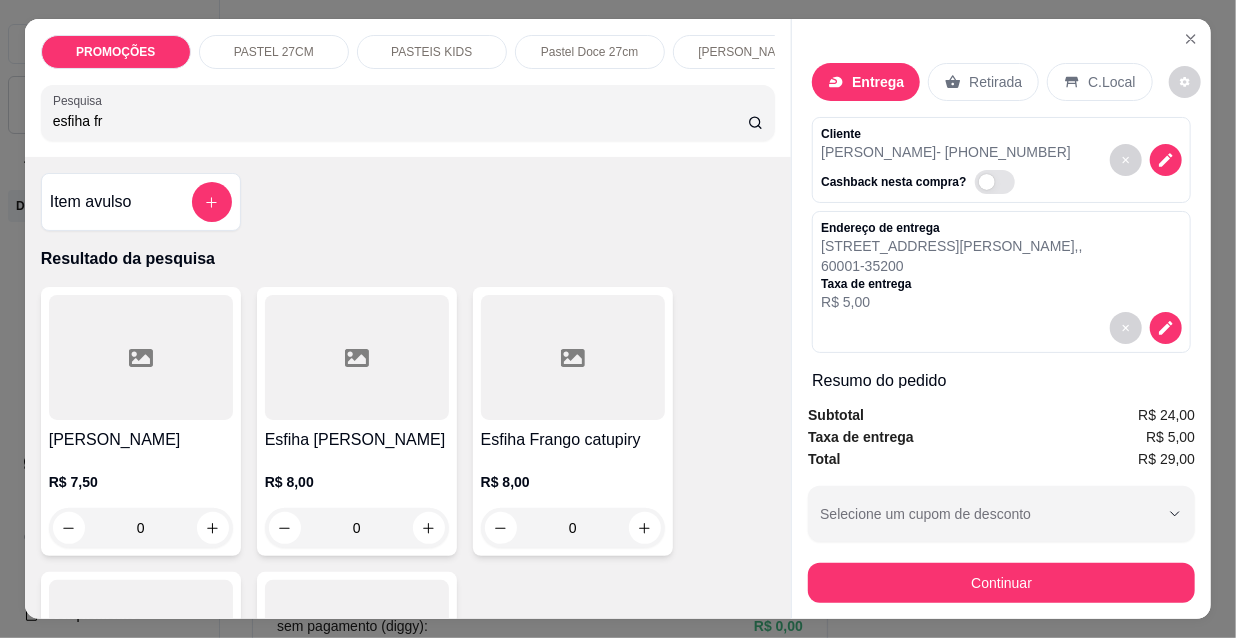click on "esfiha fr" at bounding box center (400, 121) 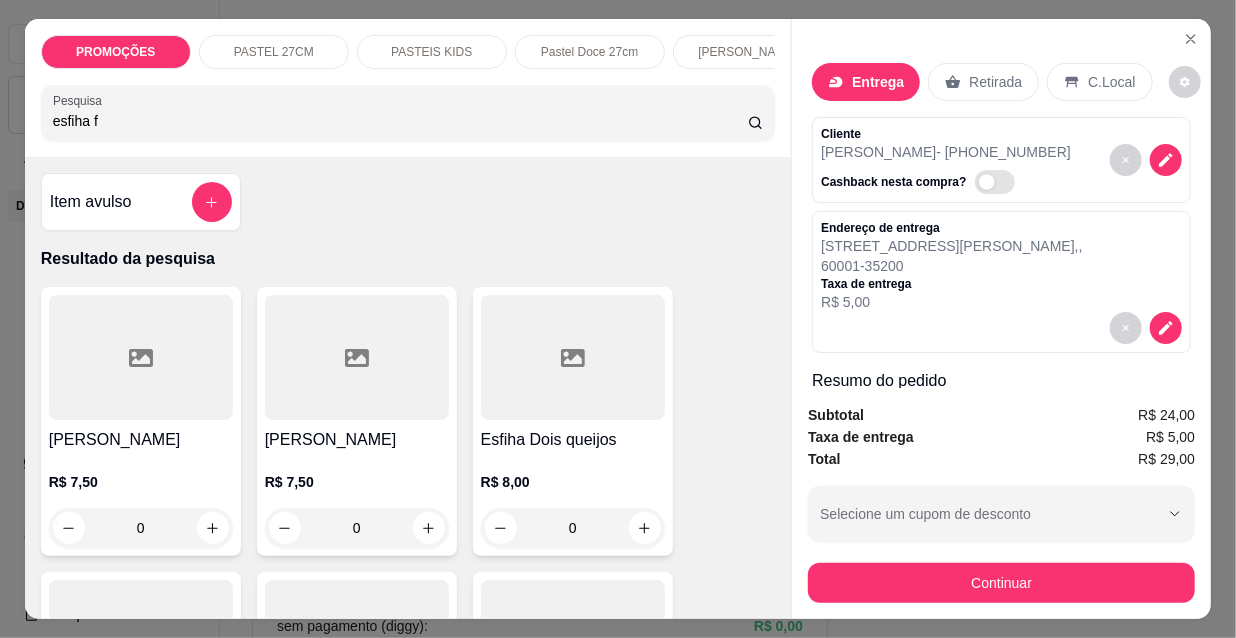 type on "esfiha fr" 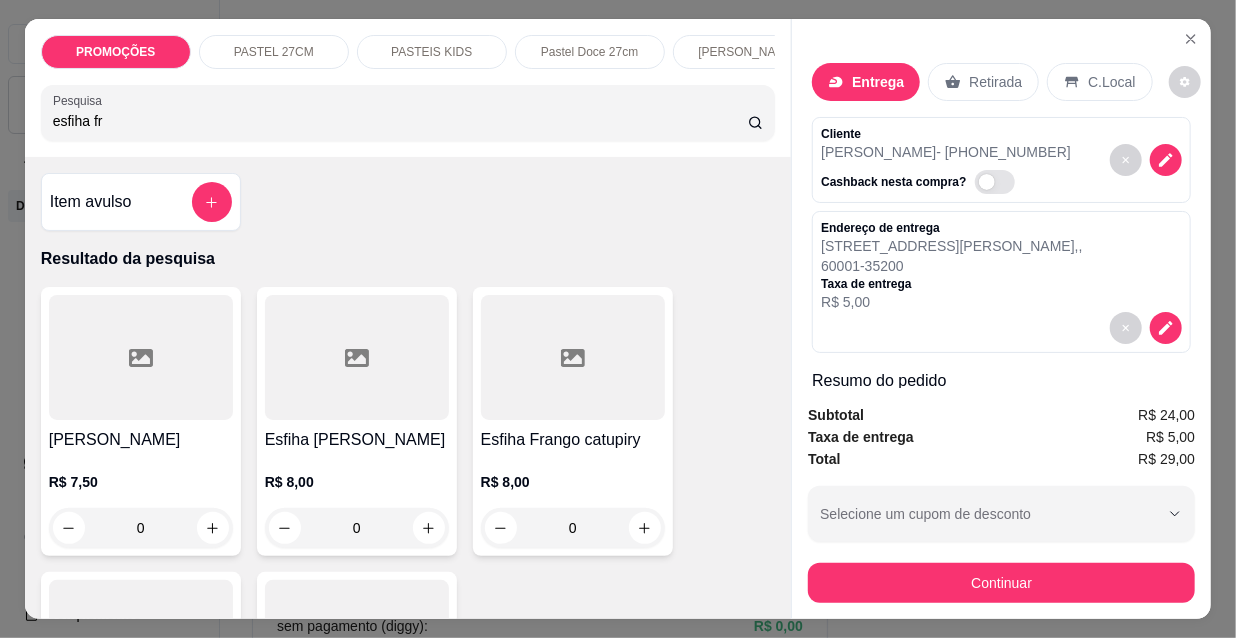 click on "[PERSON_NAME]" at bounding box center [141, 440] 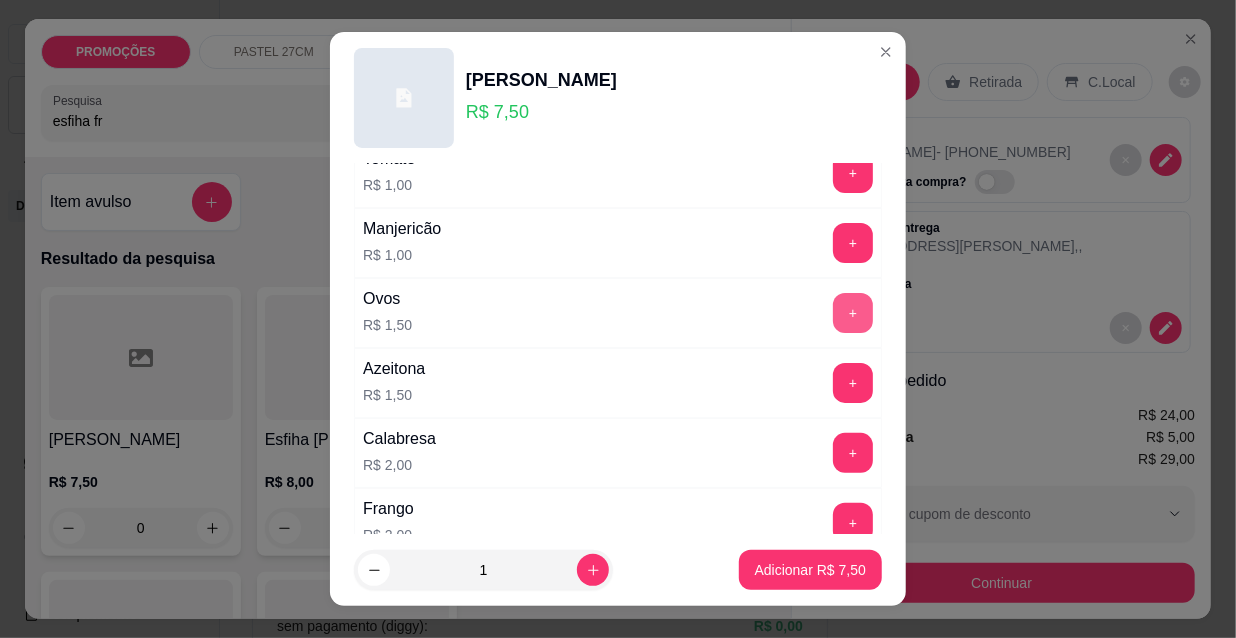 scroll, scrollTop: 181, scrollLeft: 0, axis: vertical 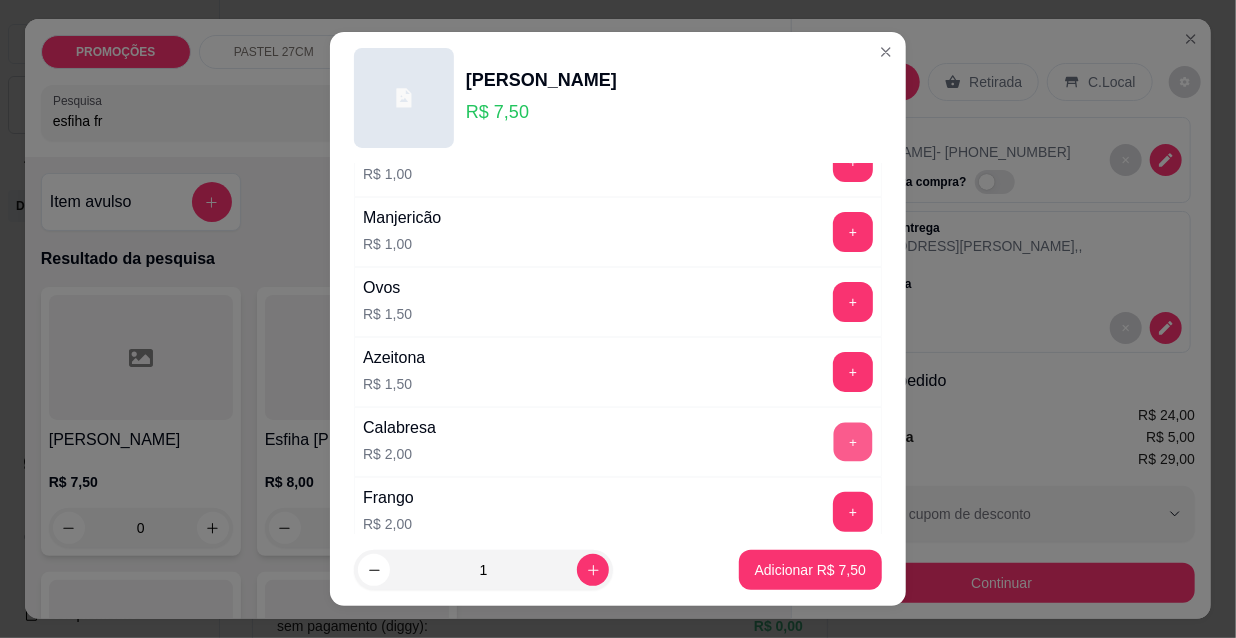 click on "+" at bounding box center [853, 442] 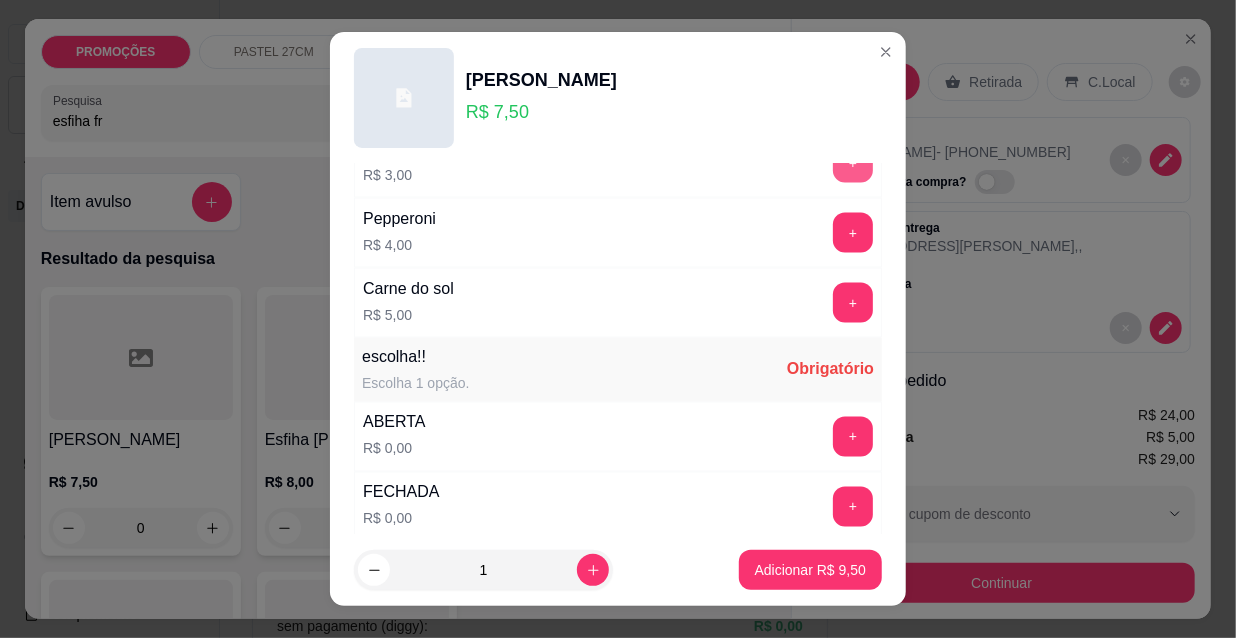 scroll, scrollTop: 1661, scrollLeft: 0, axis: vertical 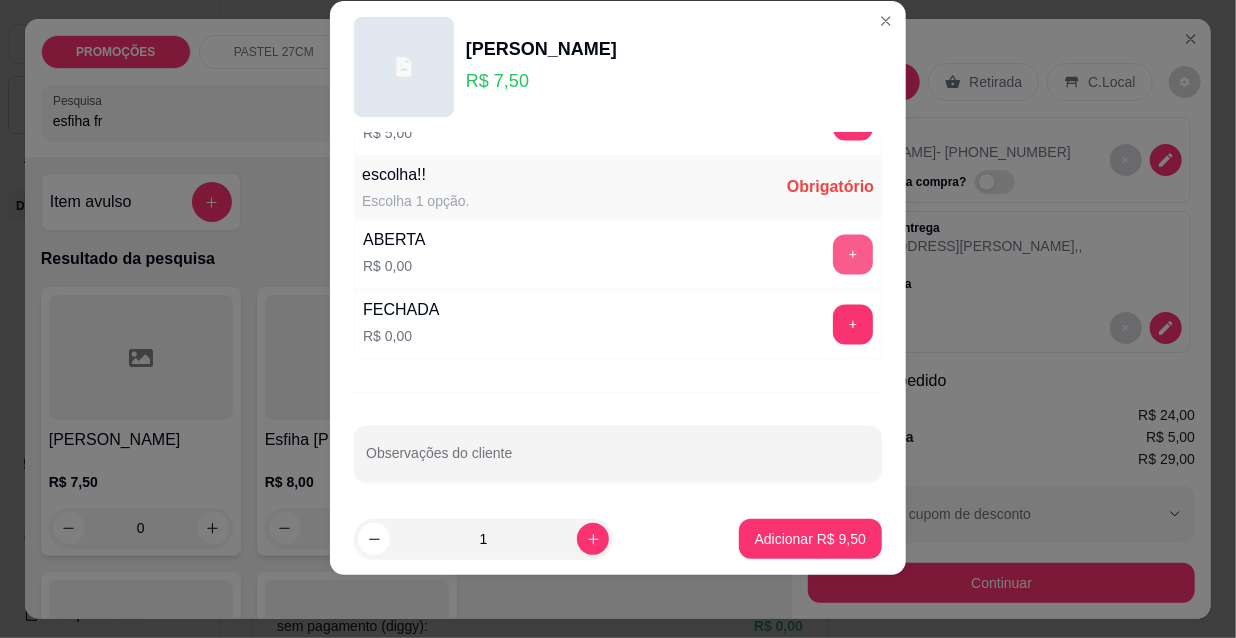 click on "+" at bounding box center (853, 255) 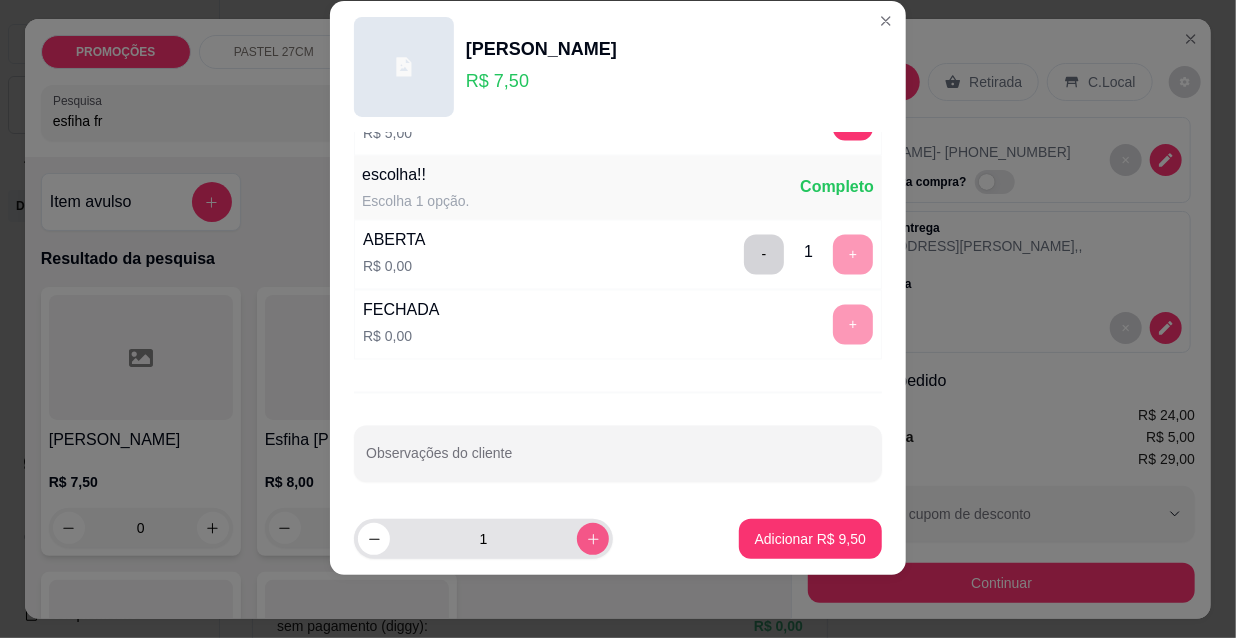 click 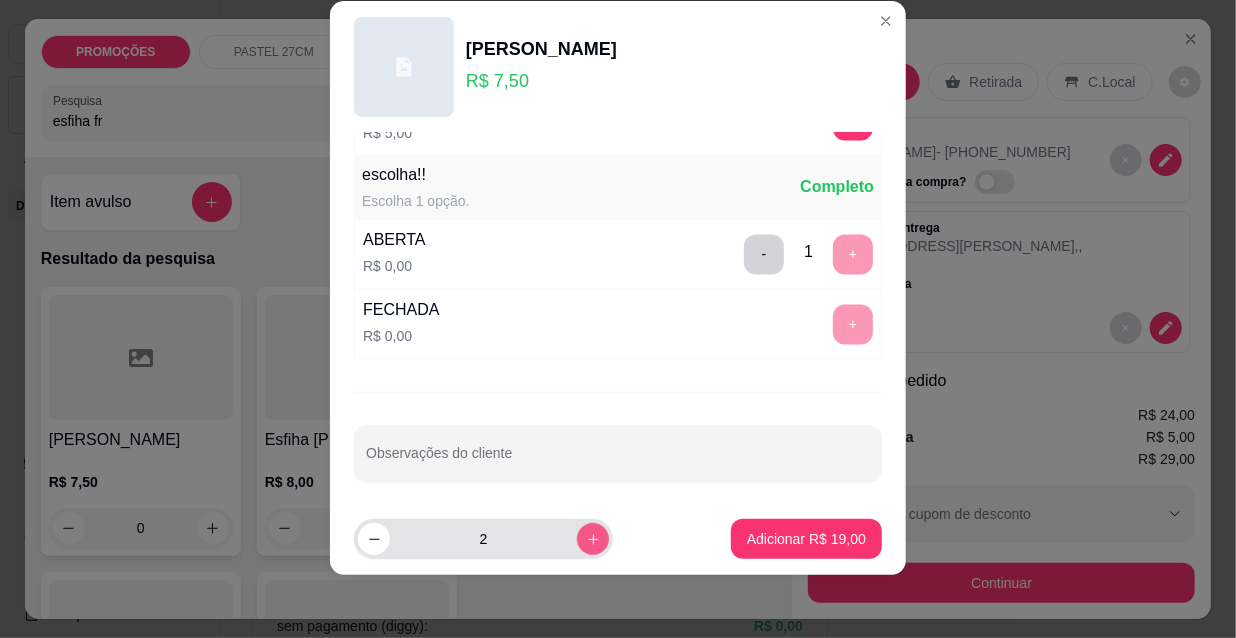 click 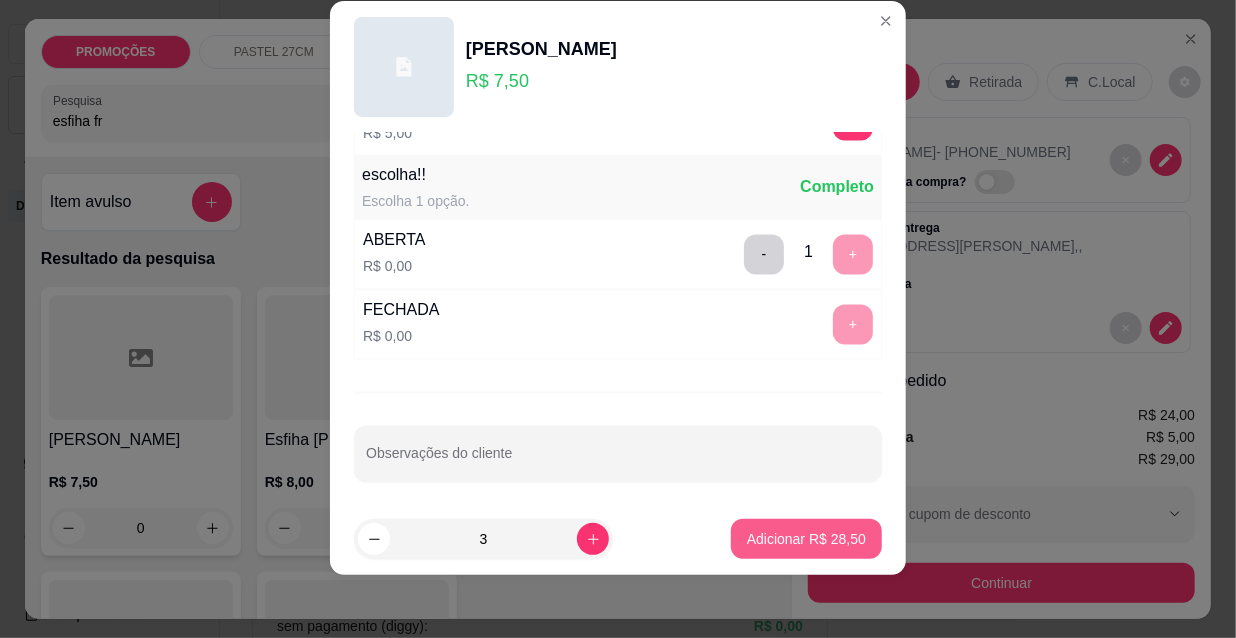 click on "Adicionar   R$ 28,50" at bounding box center [806, 539] 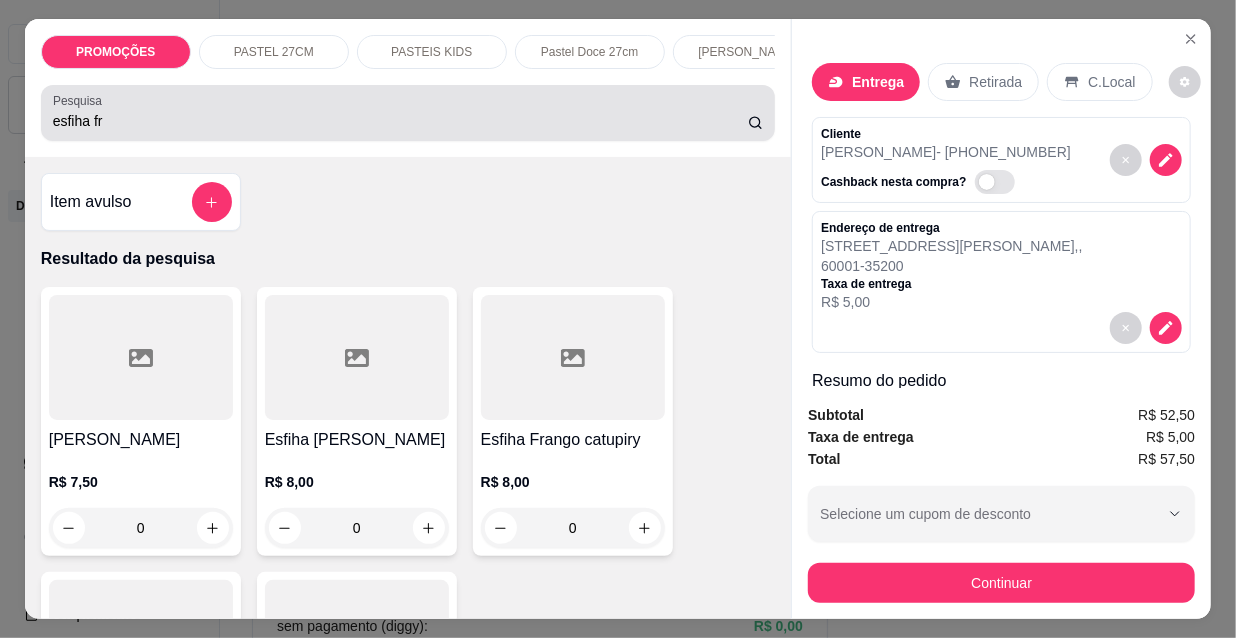 click on "esfiha fr" at bounding box center [400, 121] 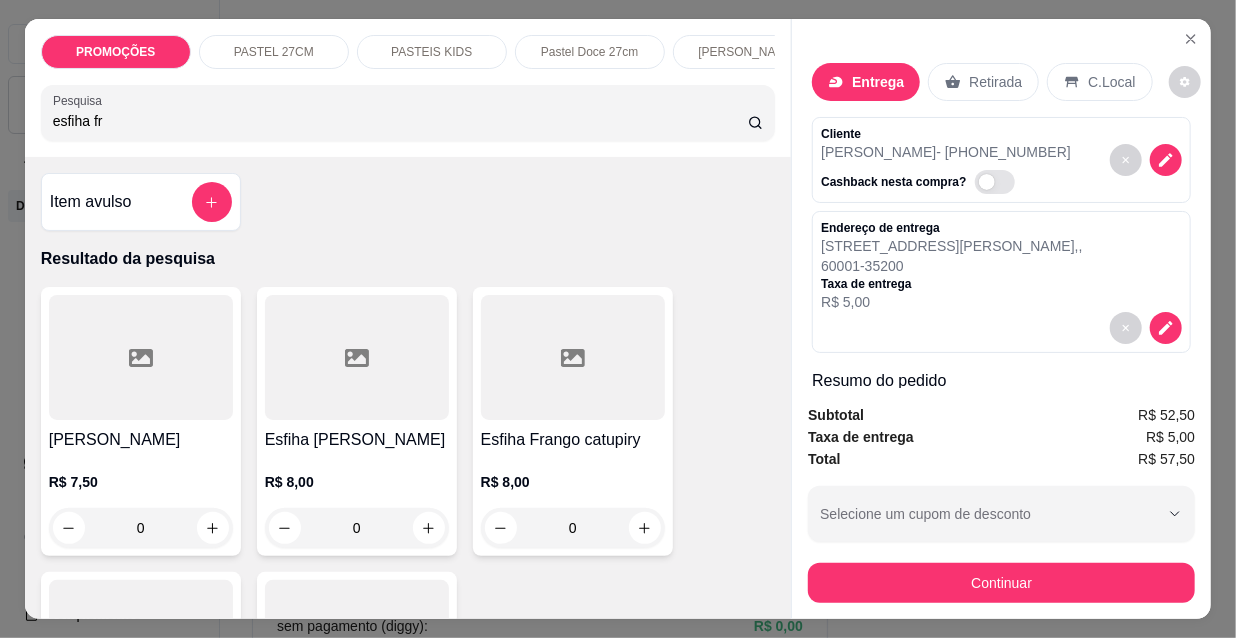 click on "esfiha fr" at bounding box center (400, 121) 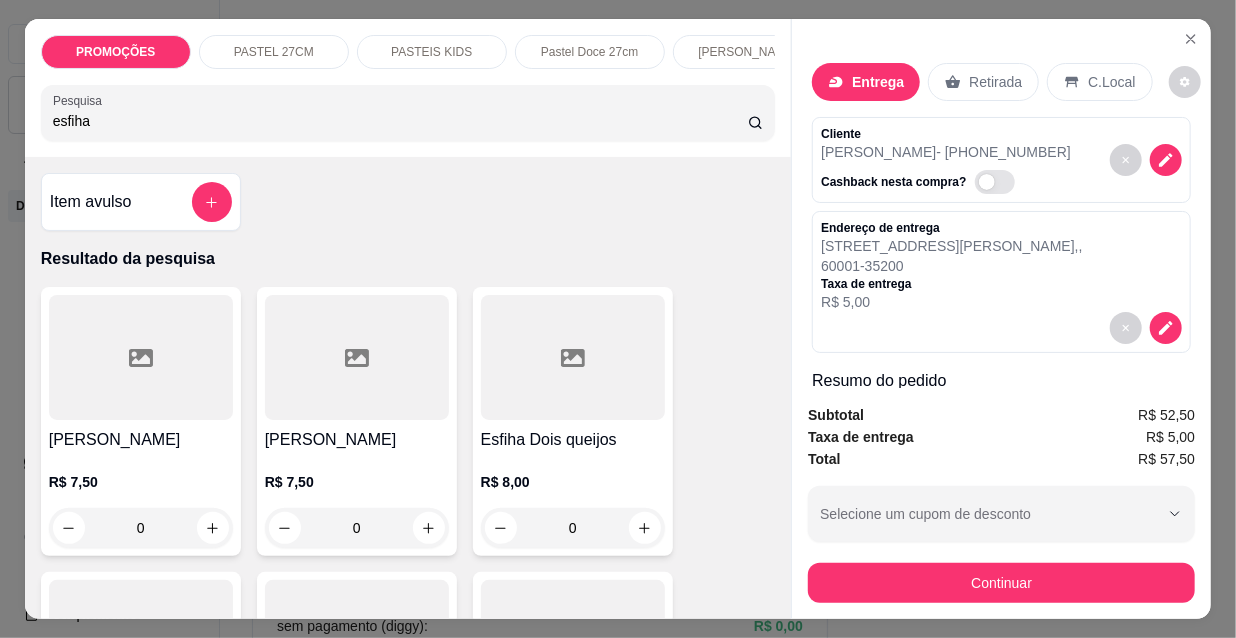 type on "esfiha" 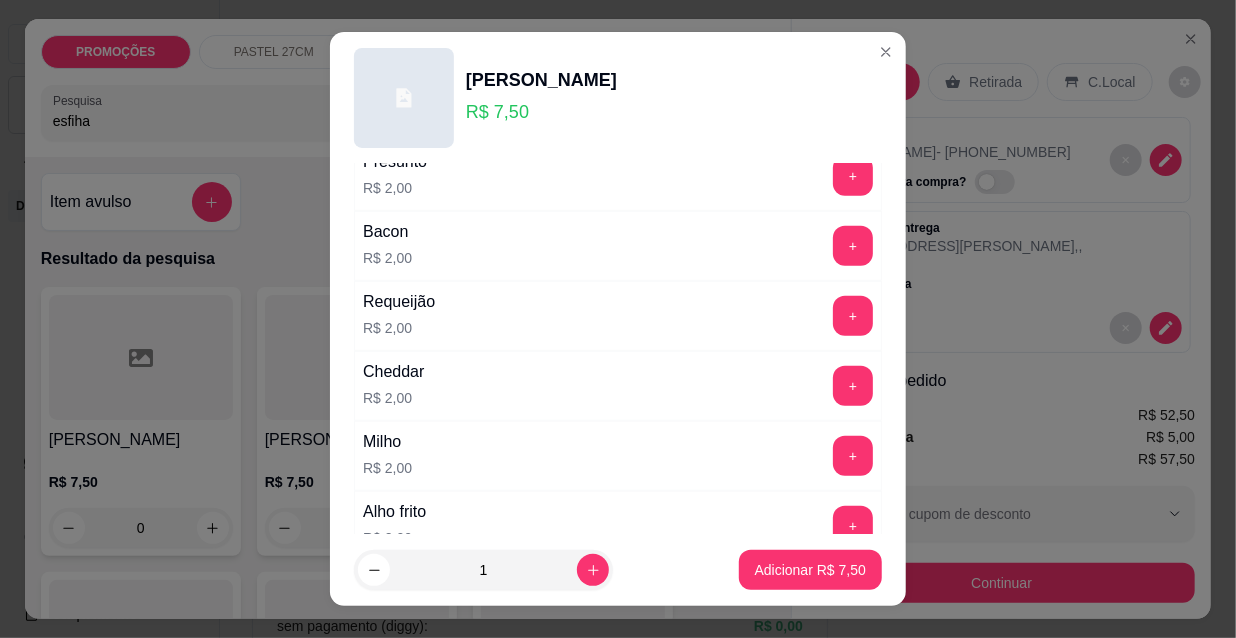 scroll, scrollTop: 1661, scrollLeft: 0, axis: vertical 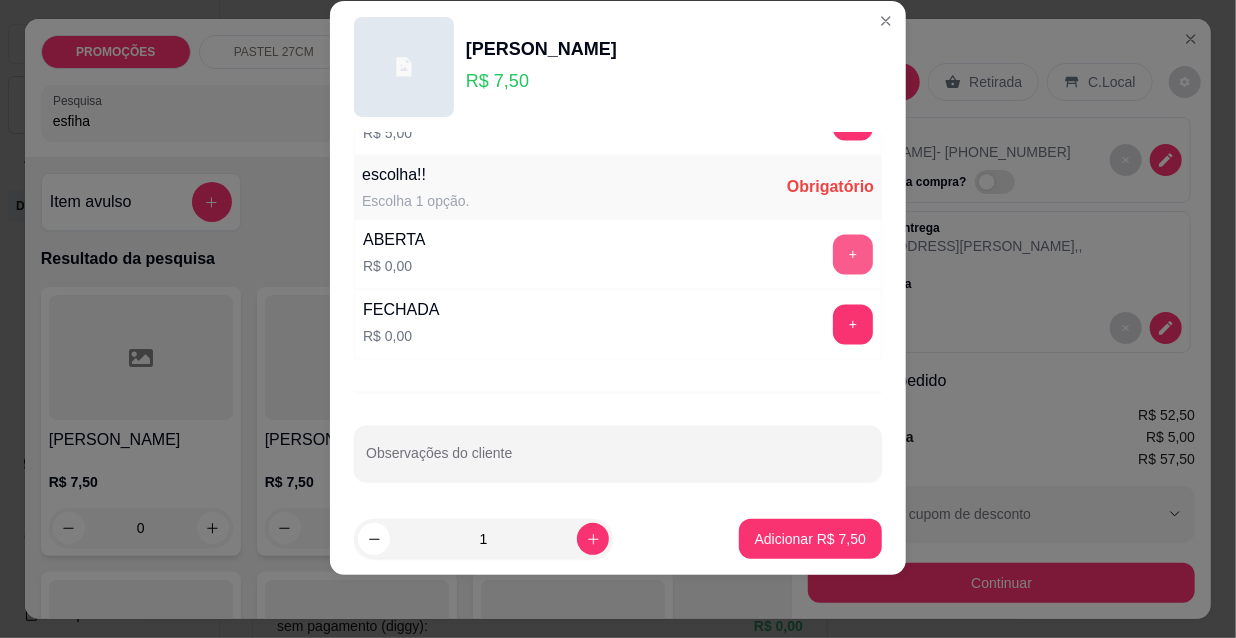 click on "+" at bounding box center [853, 255] 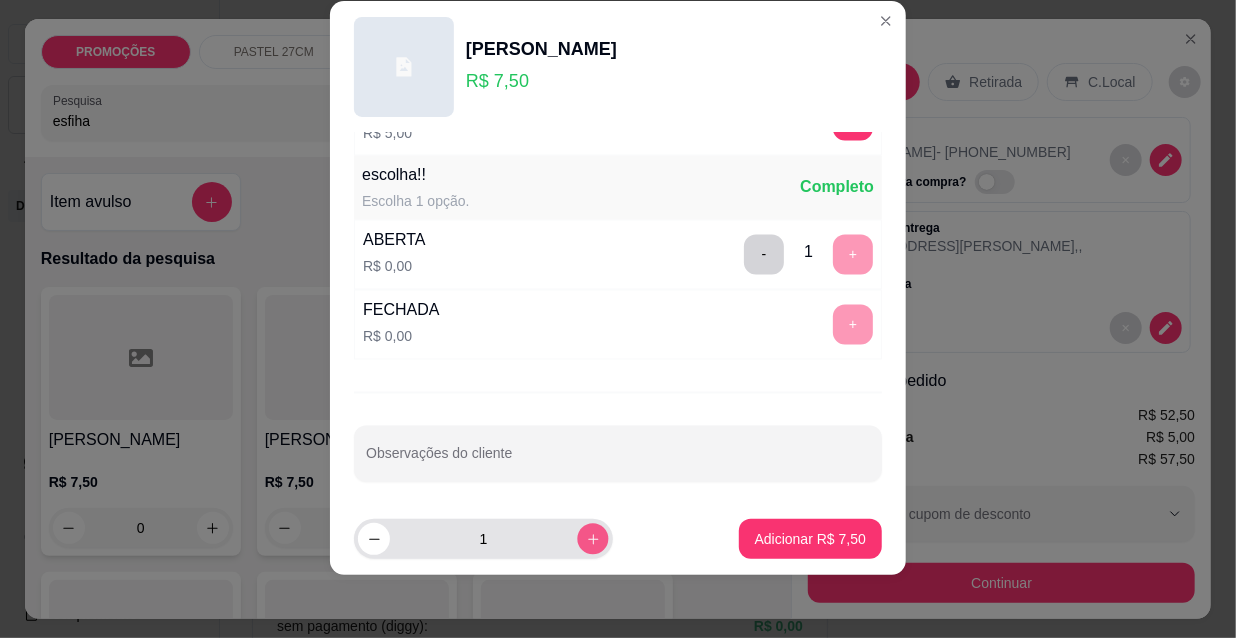 click 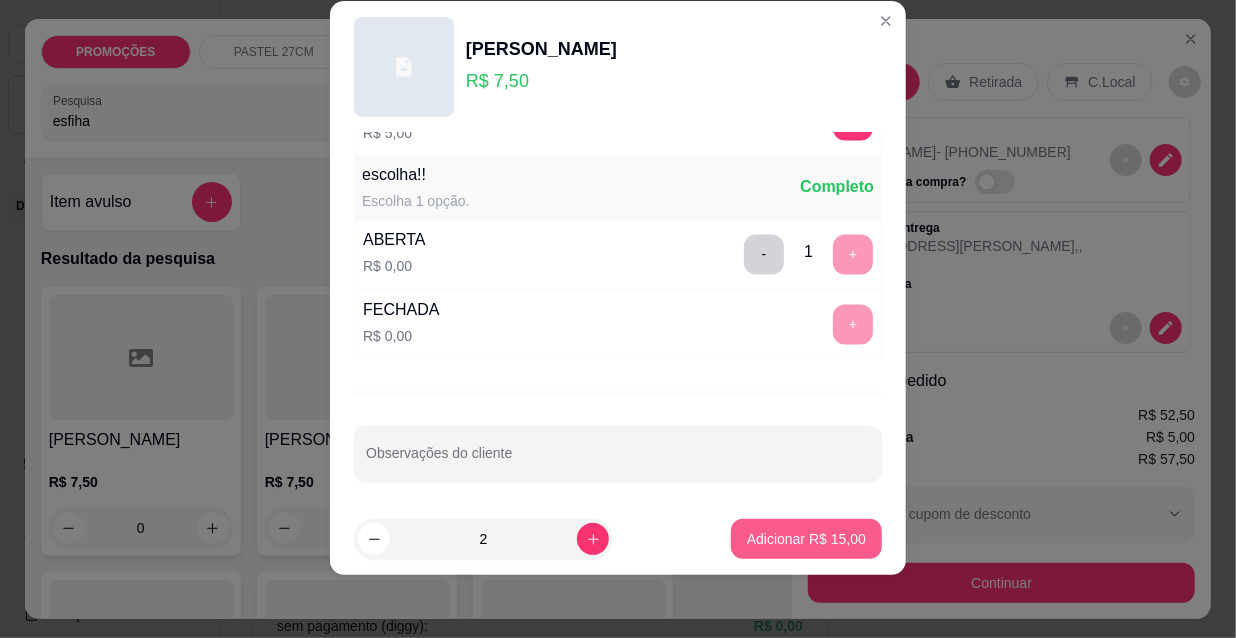 click on "Adicionar   R$ 15,00" at bounding box center (806, 539) 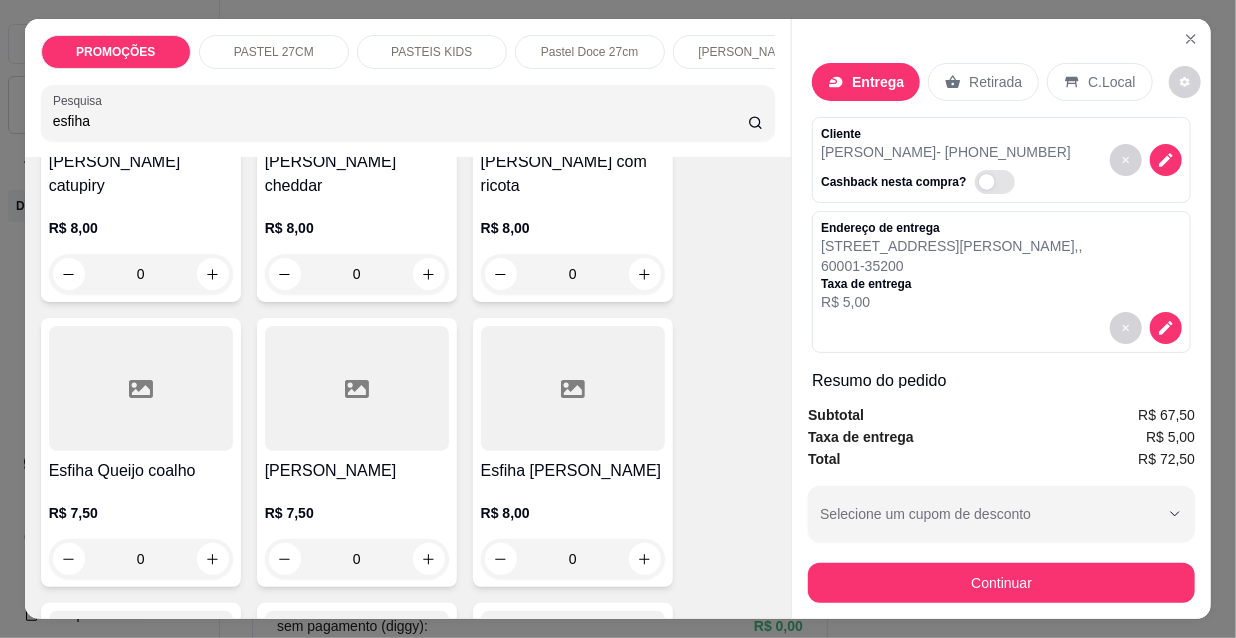 scroll, scrollTop: 3090, scrollLeft: 0, axis: vertical 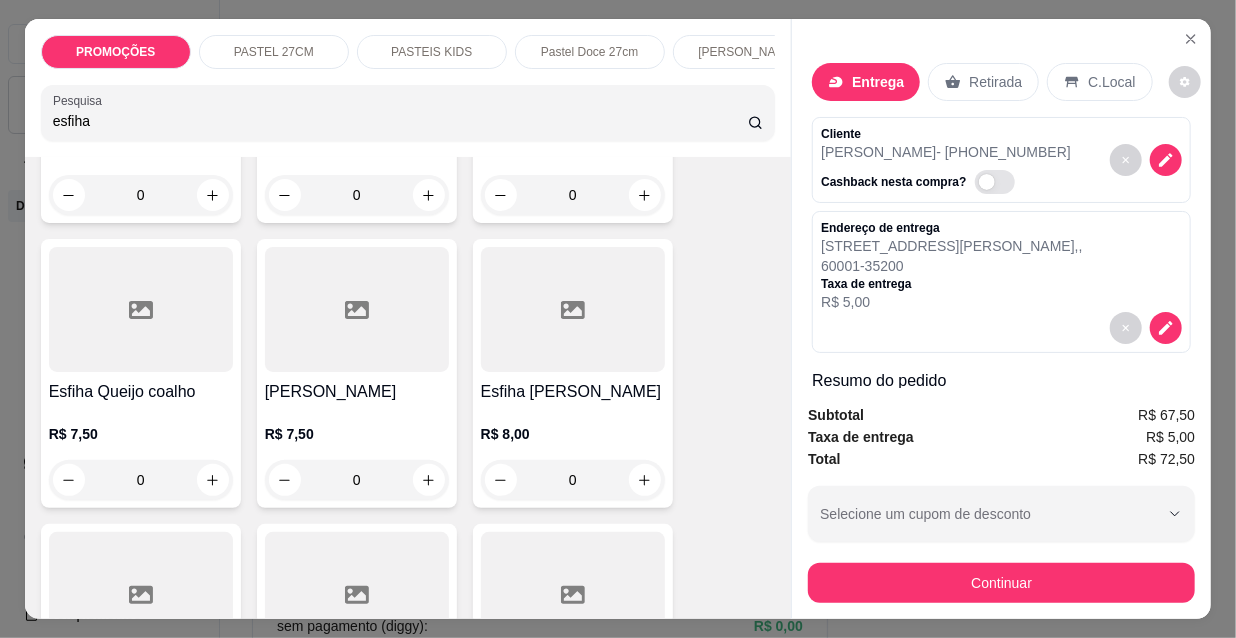 click on "R$ 7,50 0" at bounding box center [141, 452] 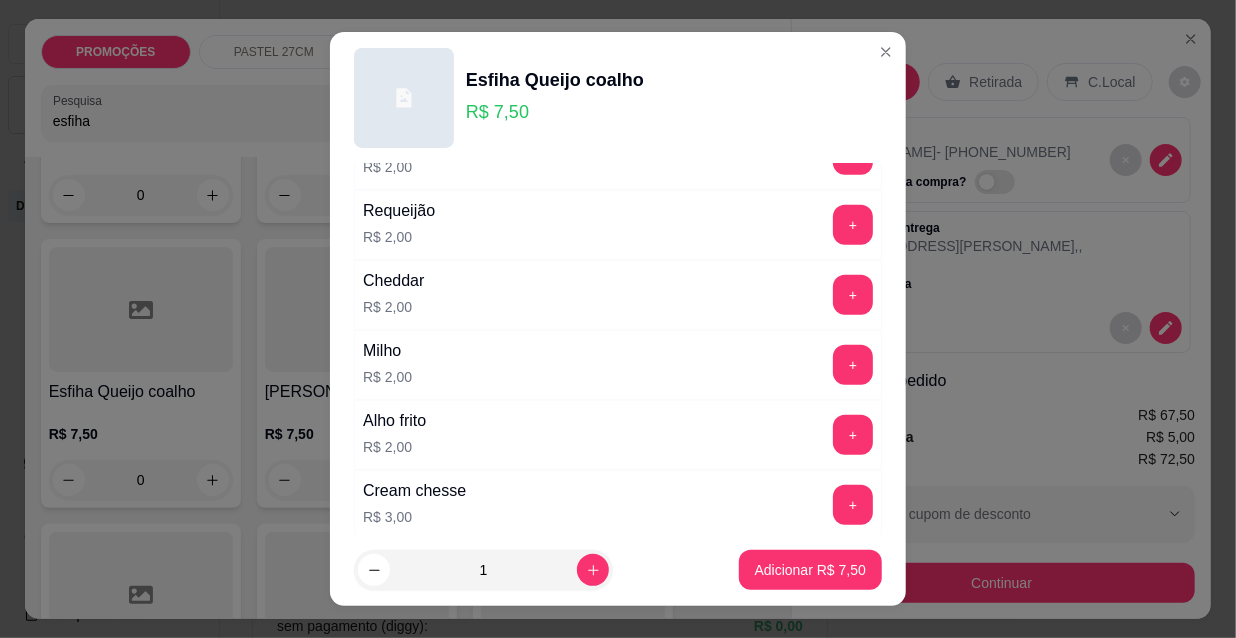 scroll, scrollTop: 1661, scrollLeft: 0, axis: vertical 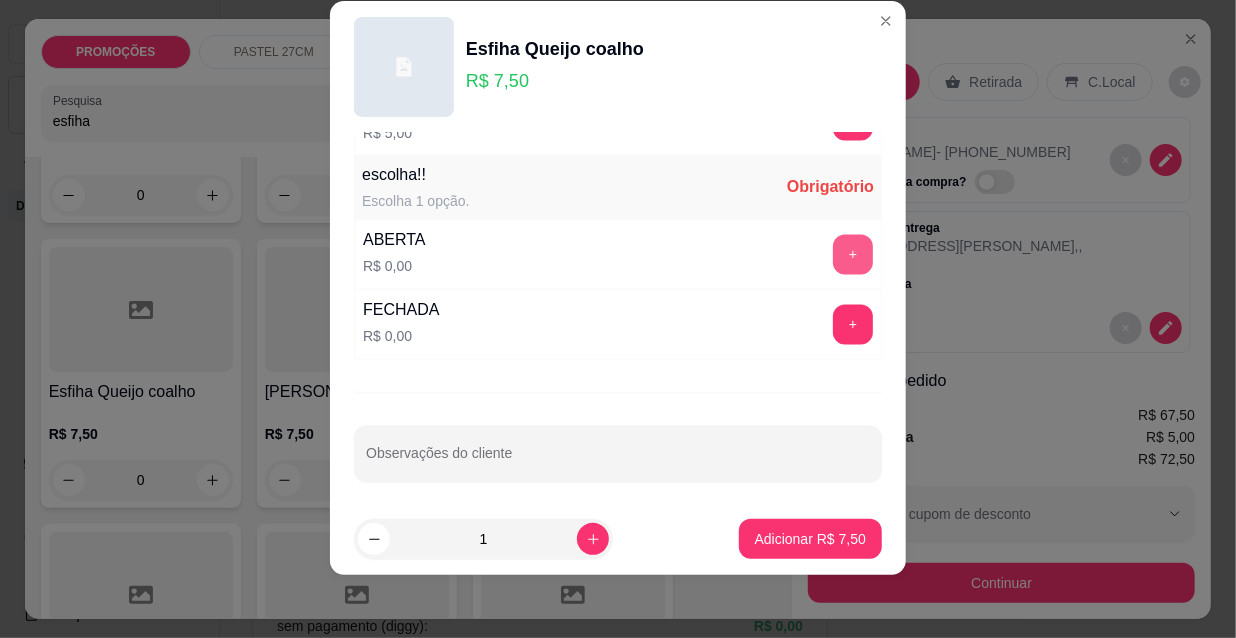 click on "+" at bounding box center [853, 255] 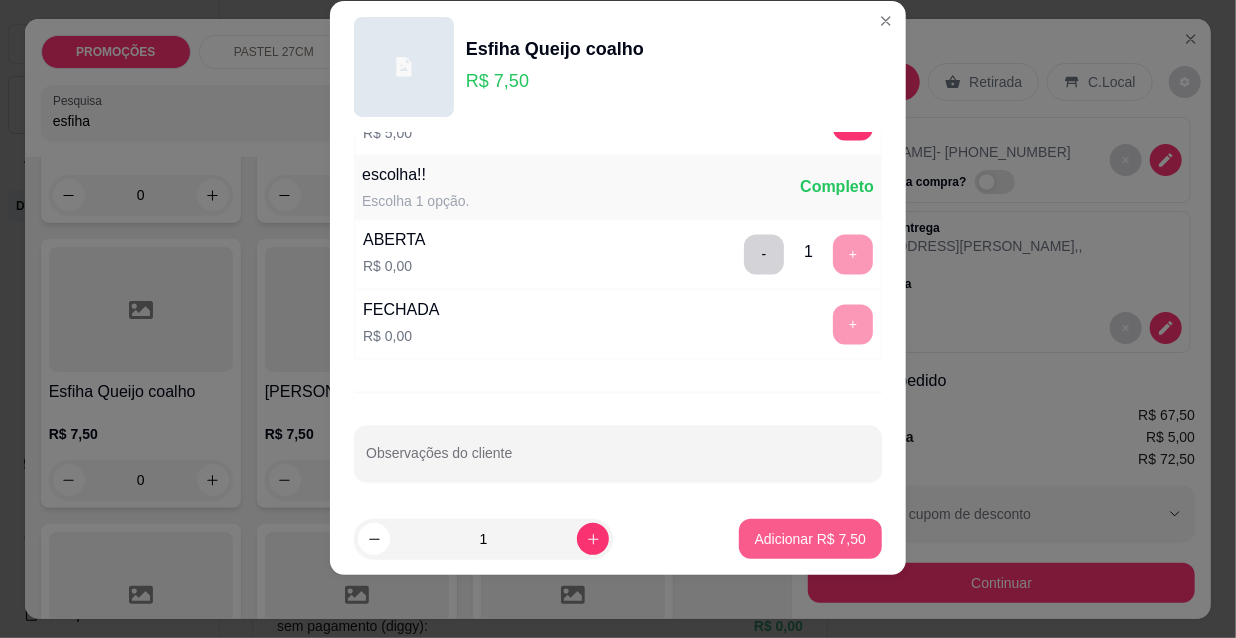 click on "1 Adicionar   R$ 7,50" at bounding box center [618, 539] 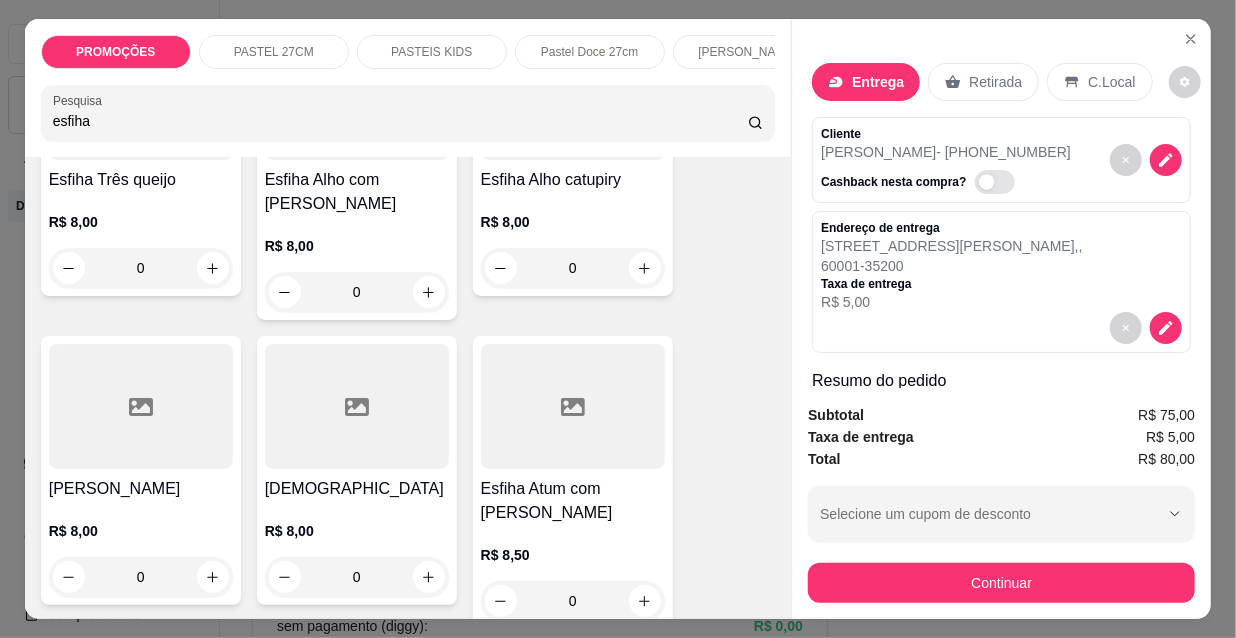 scroll, scrollTop: 0, scrollLeft: 0, axis: both 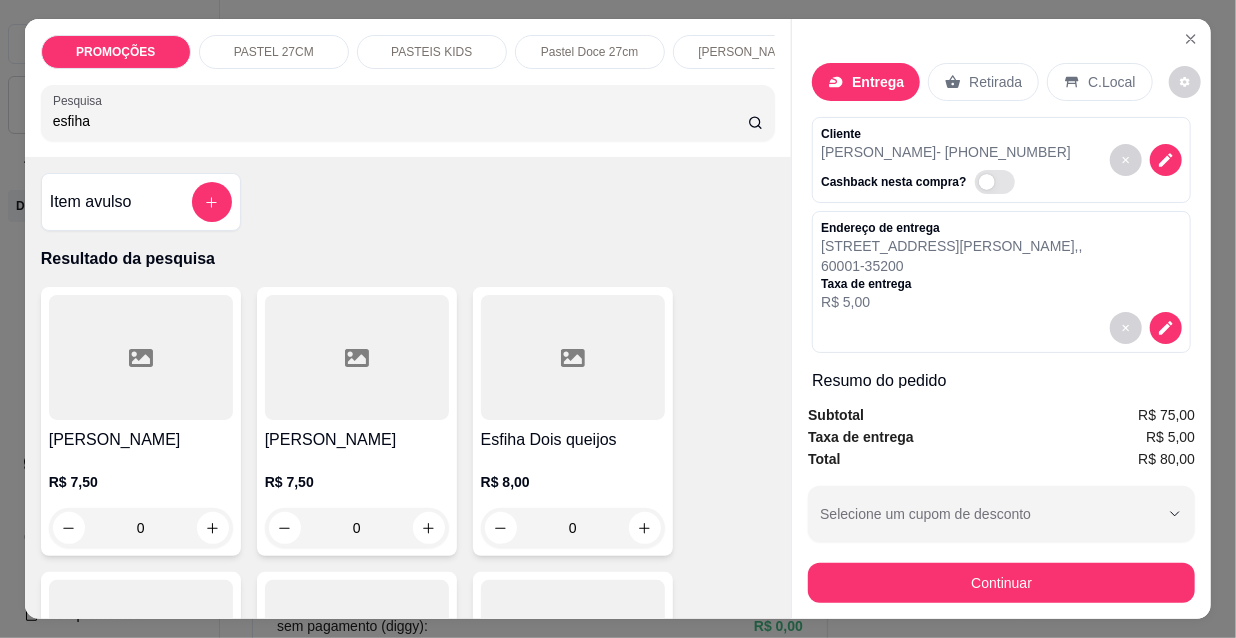 click on "esfiha" at bounding box center [408, 113] 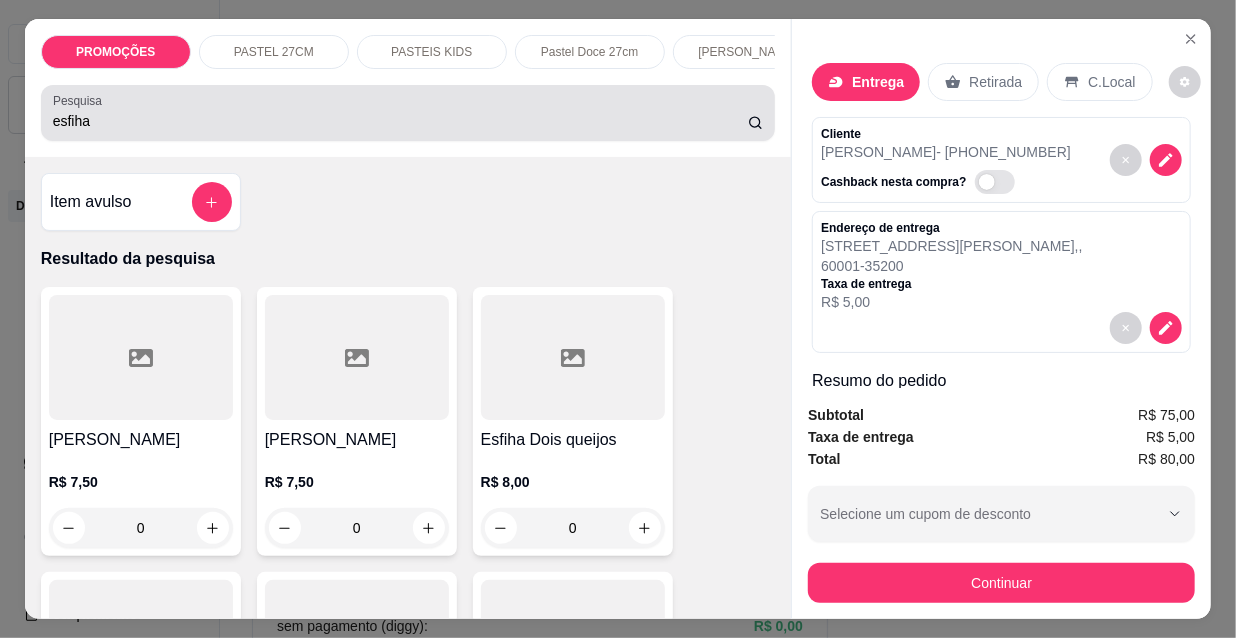 click on "esfiha" at bounding box center (408, 113) 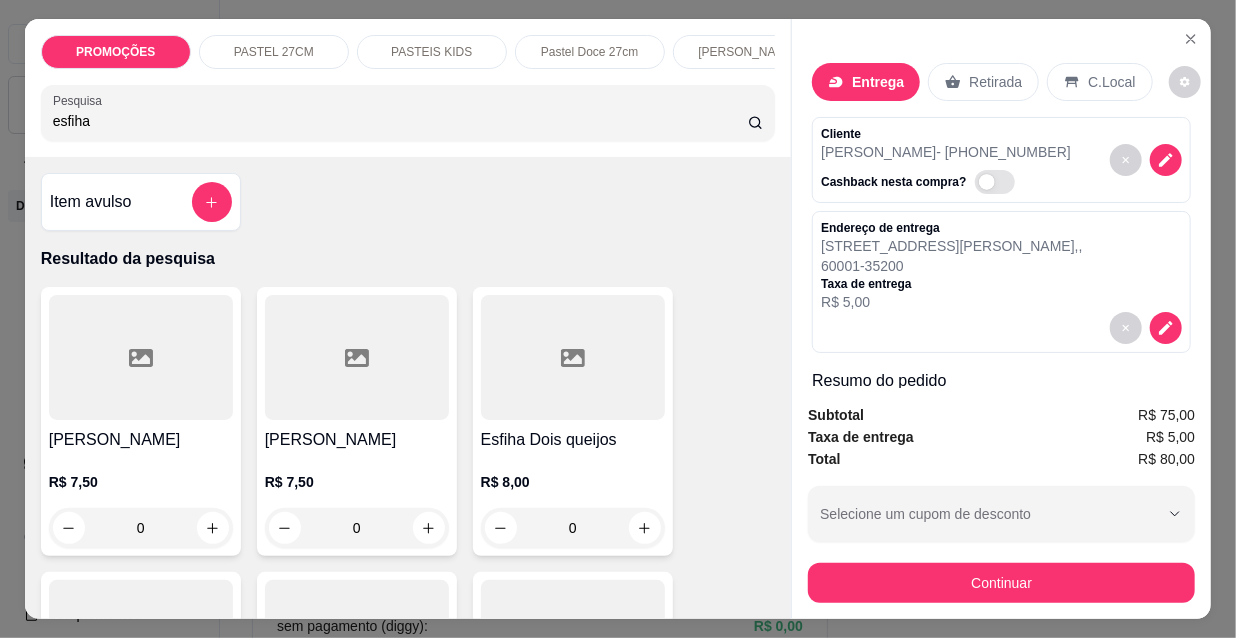 click on "esfiha" at bounding box center [400, 121] 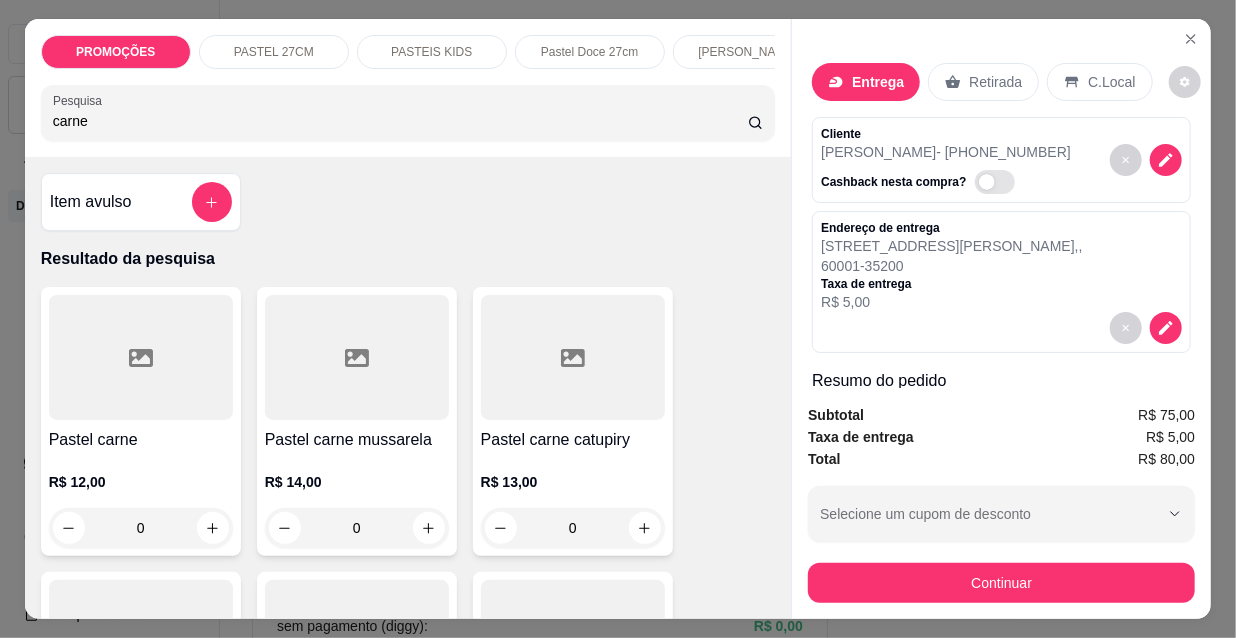 type on "carne" 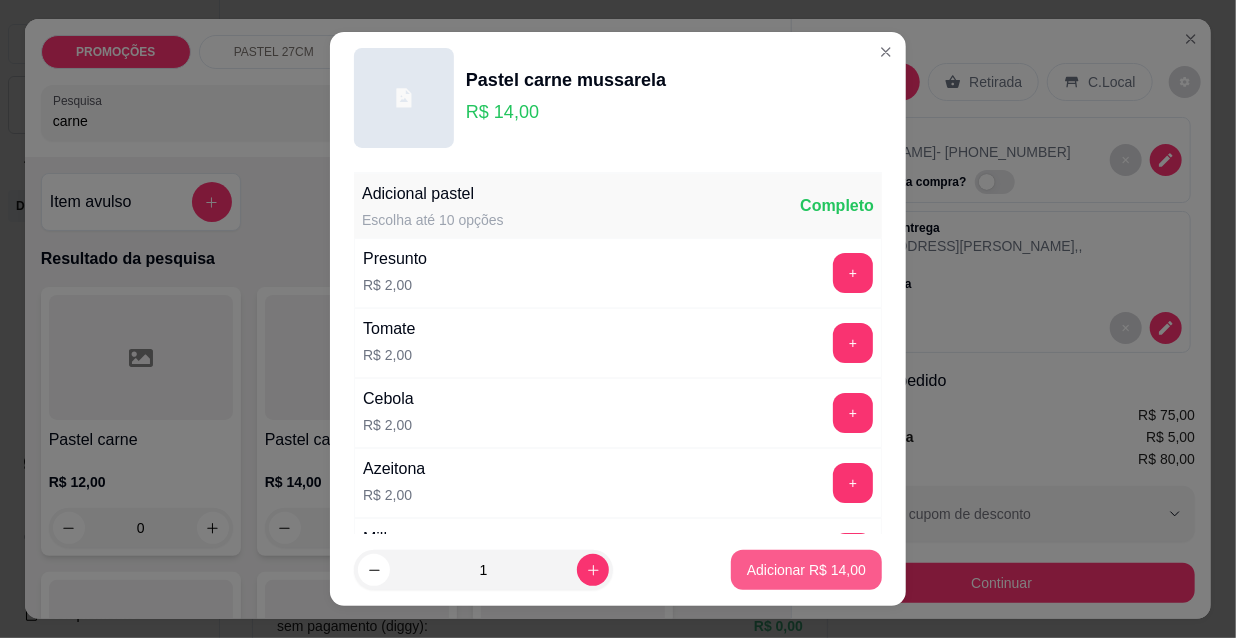 click on "Adicionar   R$ 14,00" at bounding box center (806, 570) 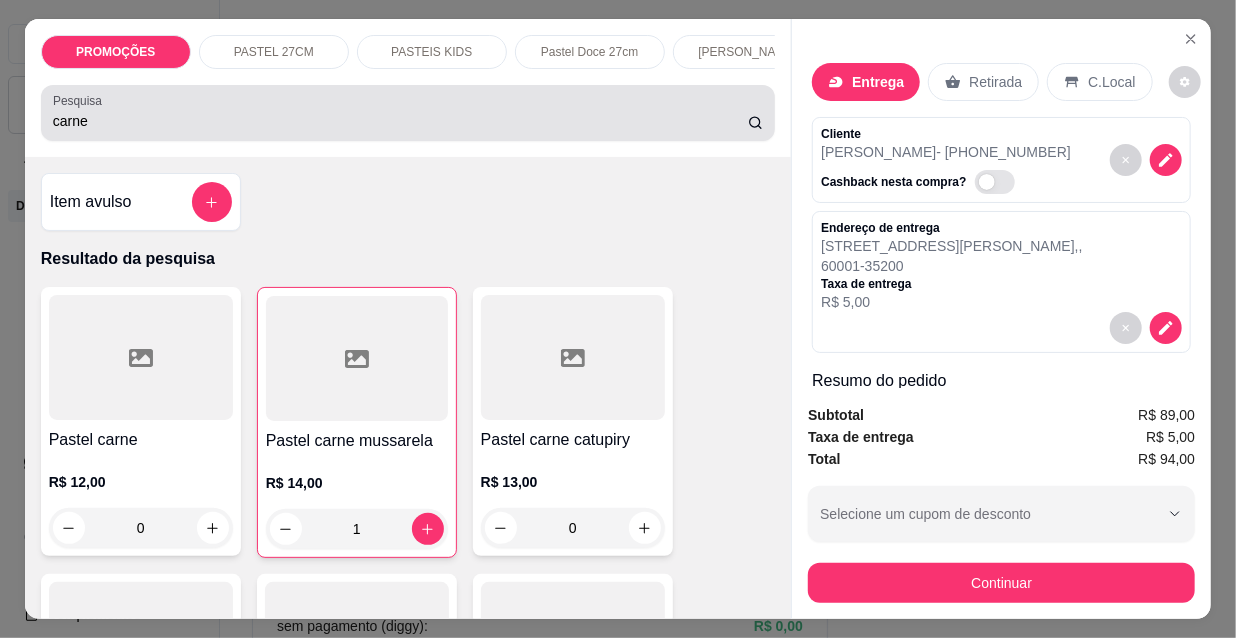 click on "Pesquisa carne" at bounding box center [408, 113] 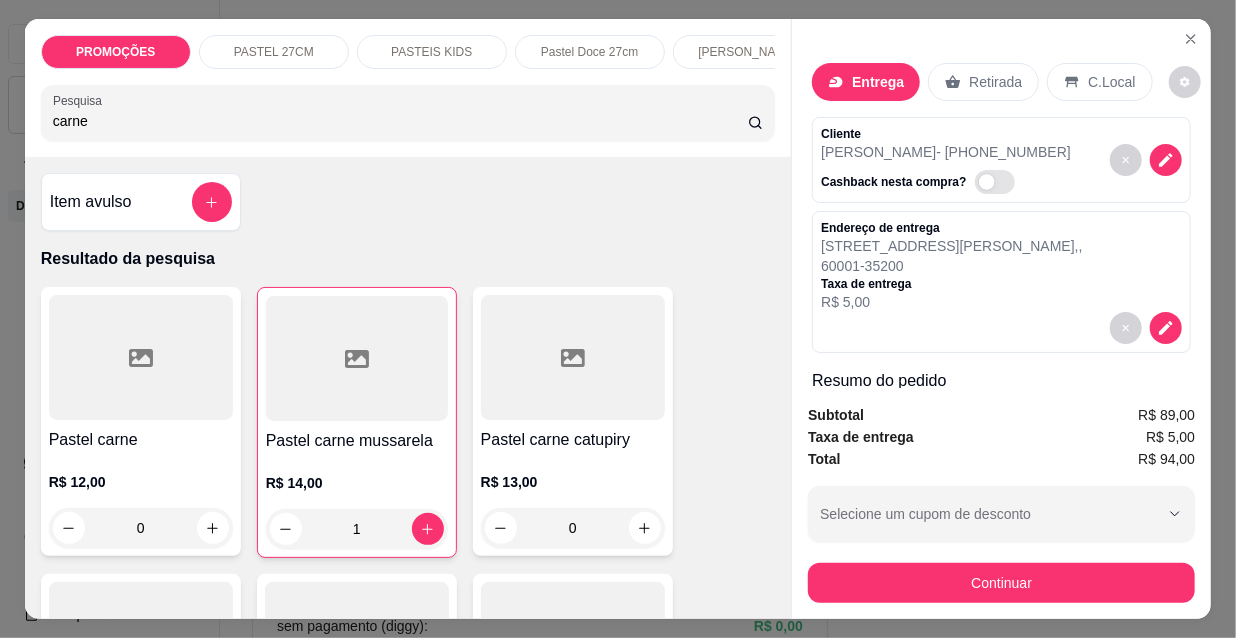 click on "carne" at bounding box center (400, 121) 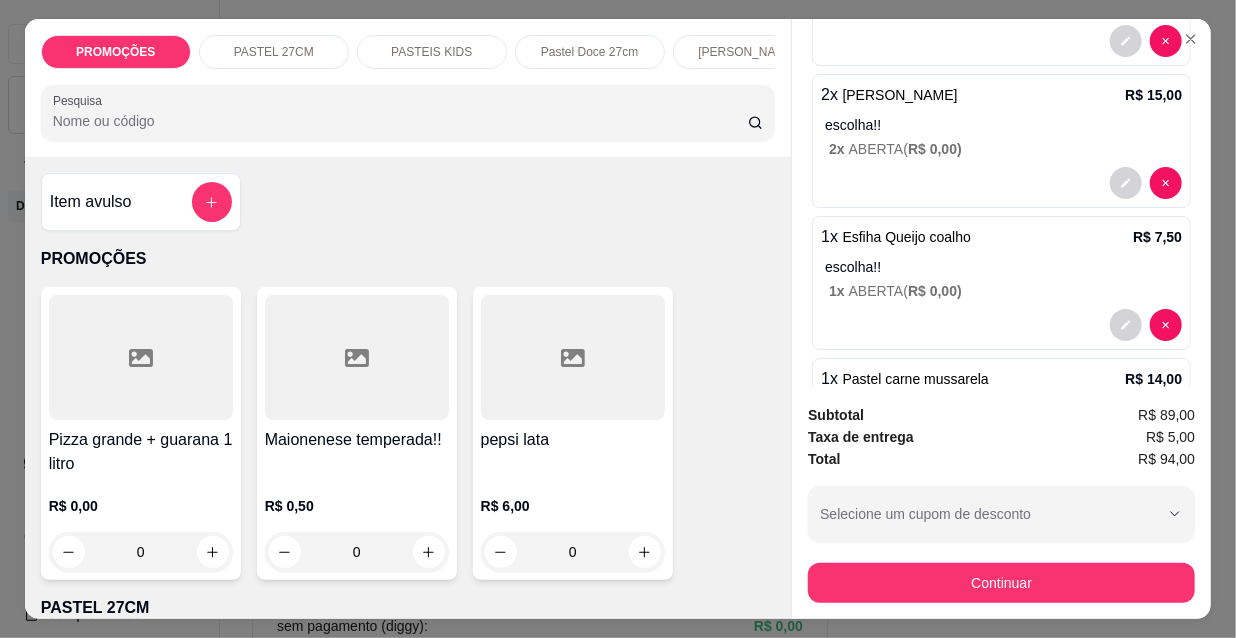 scroll, scrollTop: 740, scrollLeft: 0, axis: vertical 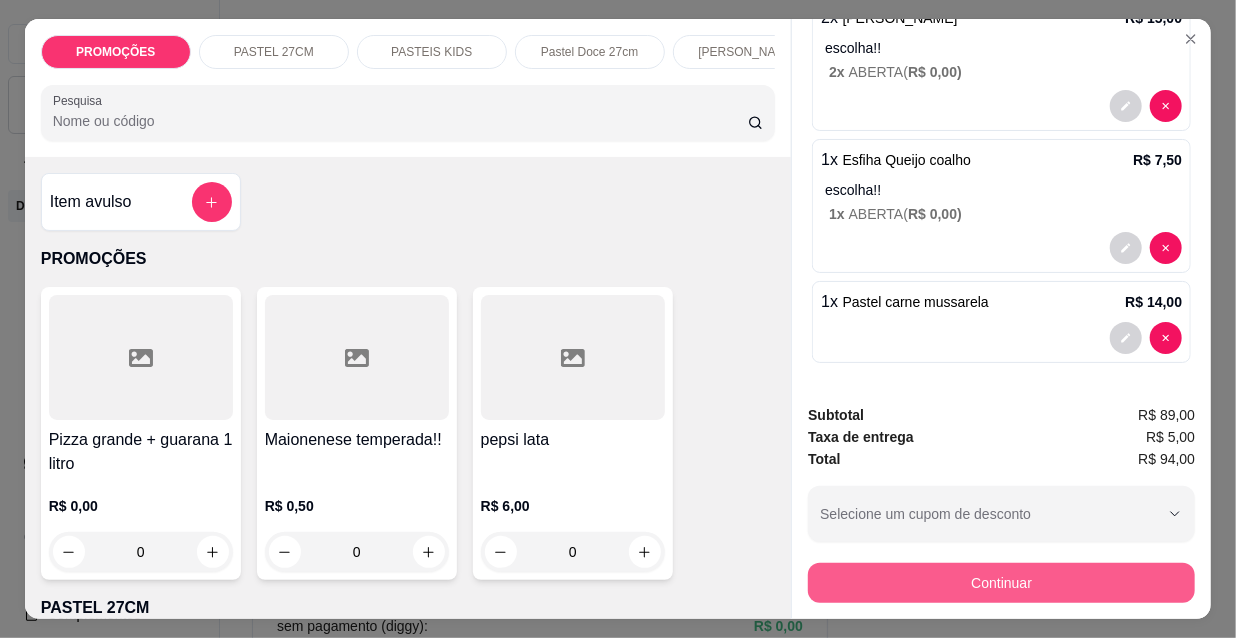 type 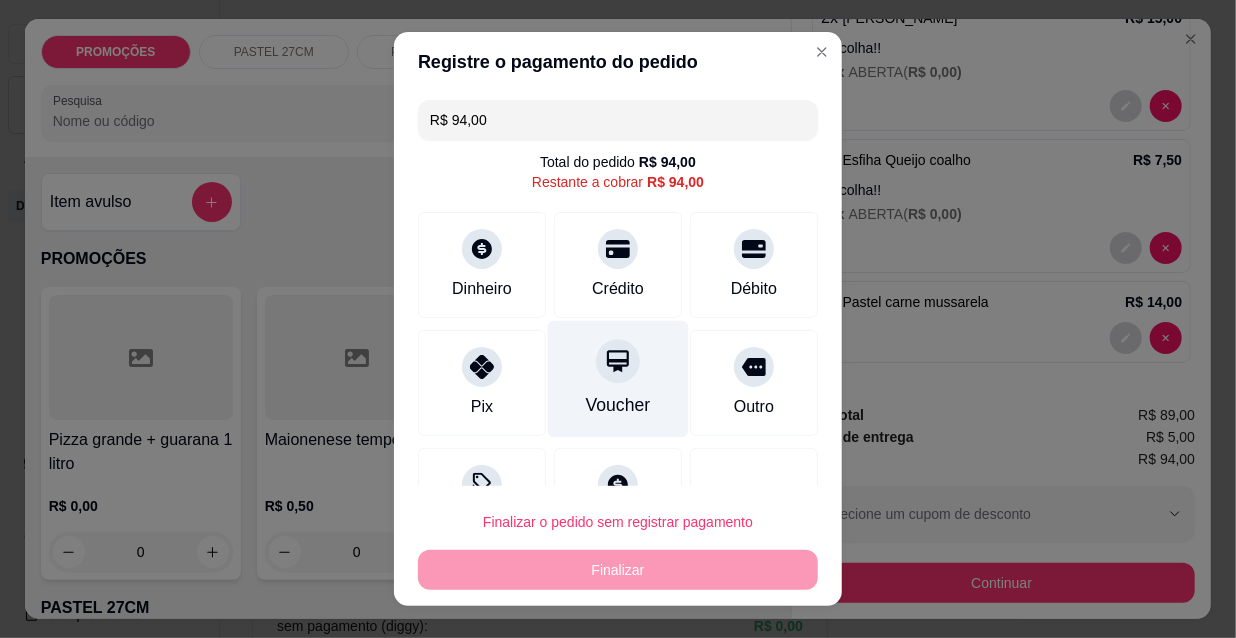scroll, scrollTop: 74, scrollLeft: 0, axis: vertical 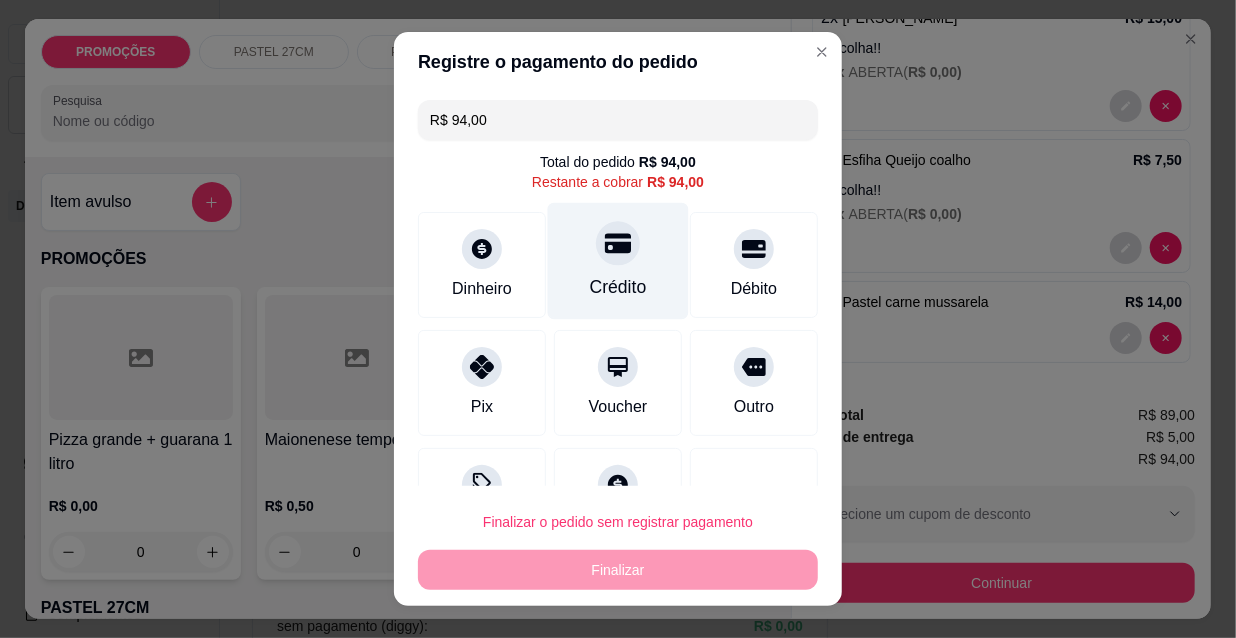 click on "Crédito" at bounding box center (618, 287) 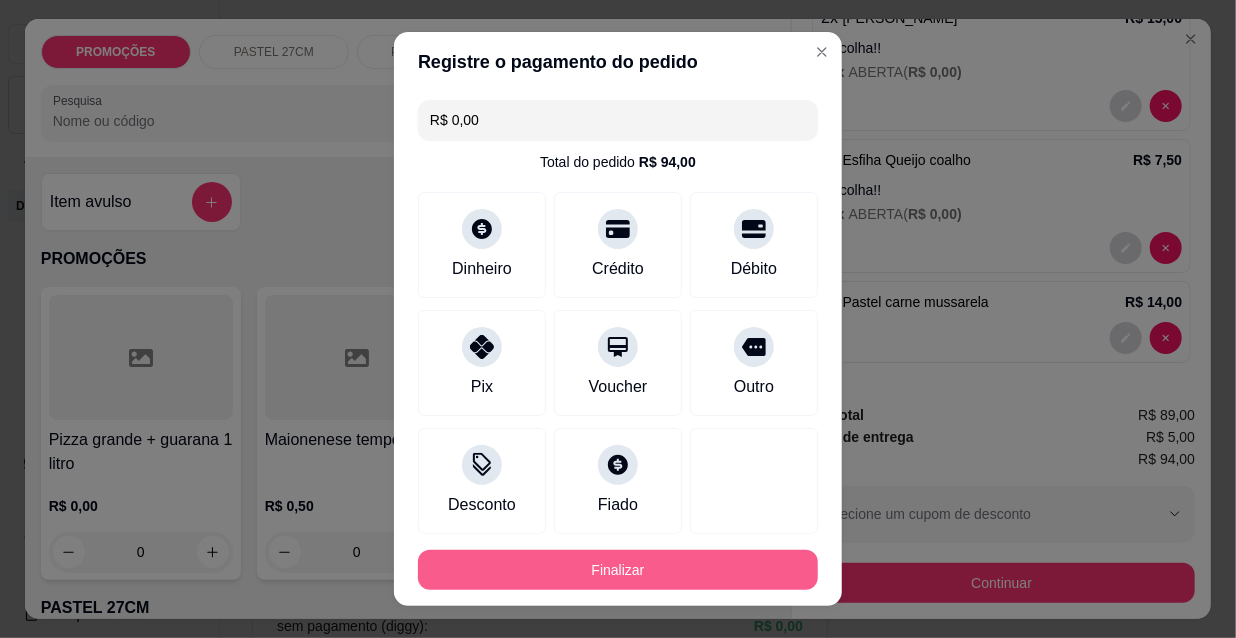 click on "Finalizar" at bounding box center (618, 570) 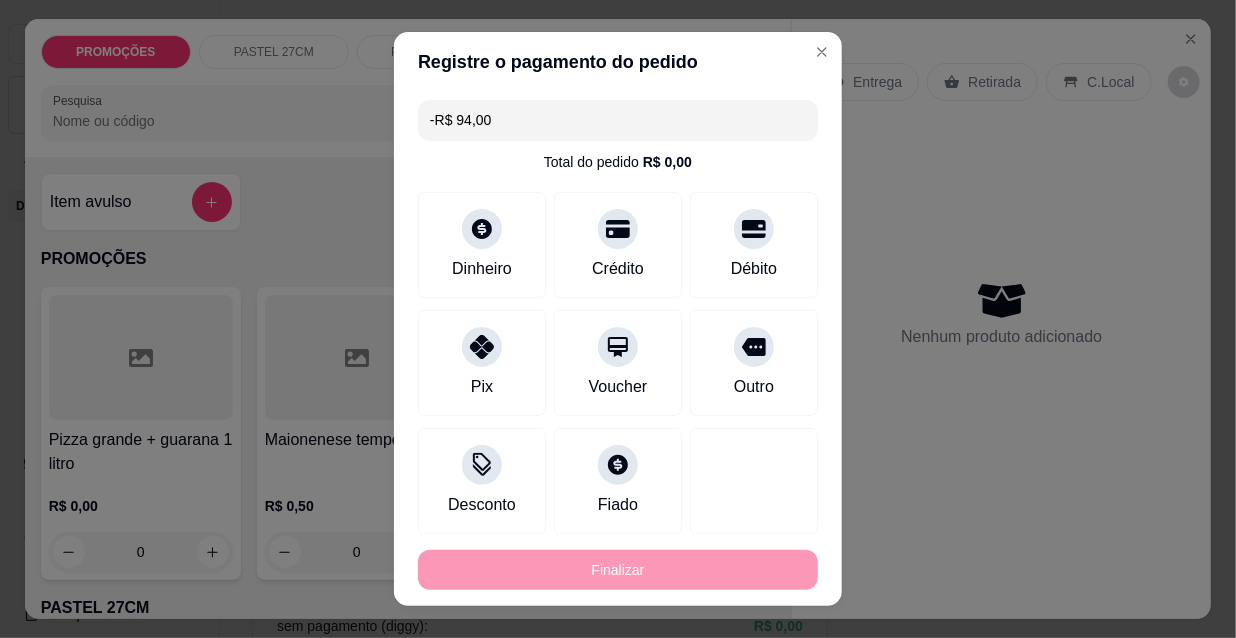 scroll, scrollTop: 0, scrollLeft: 0, axis: both 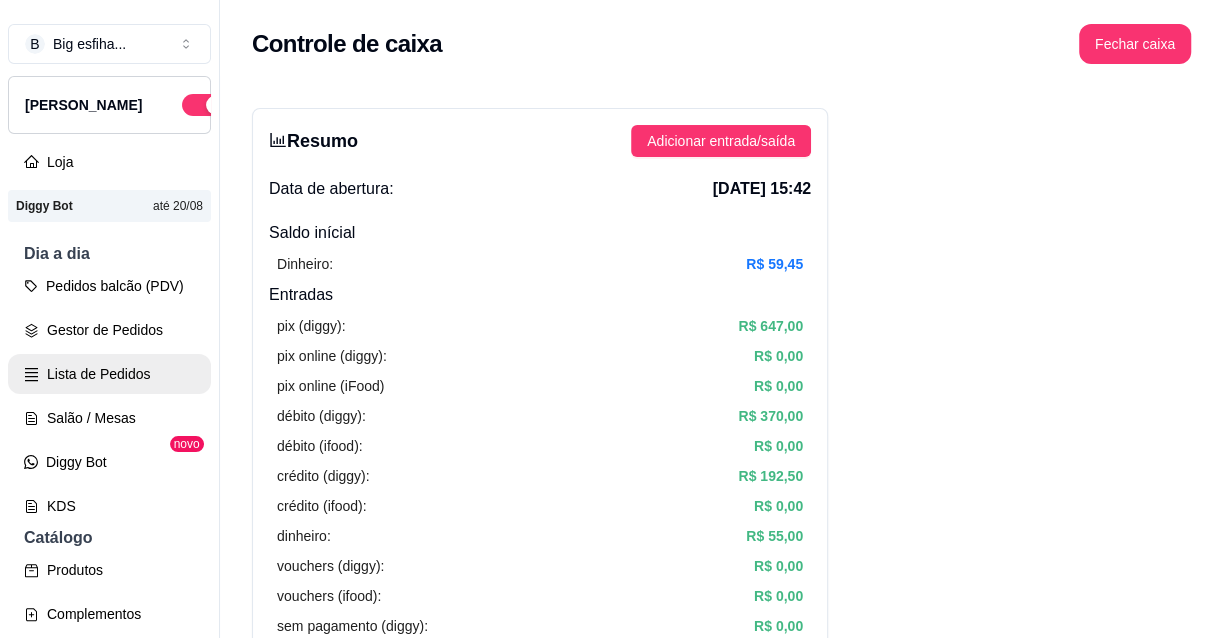 click on "Lista de Pedidos" at bounding box center (109, 374) 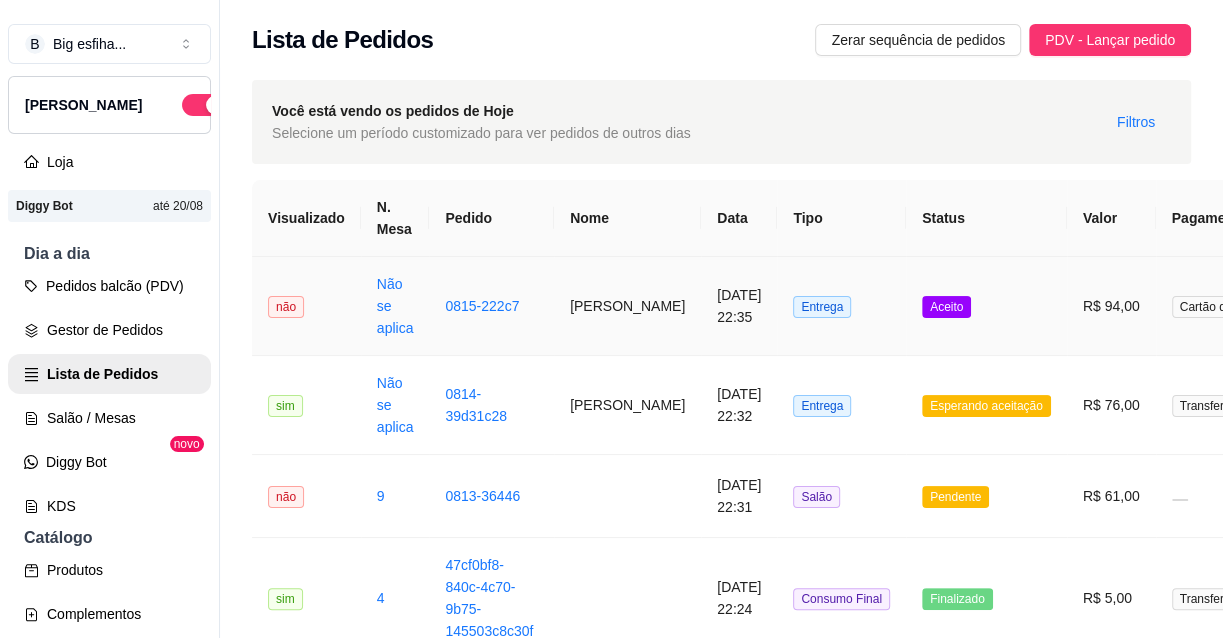 click on "[PERSON_NAME]" at bounding box center [627, 306] 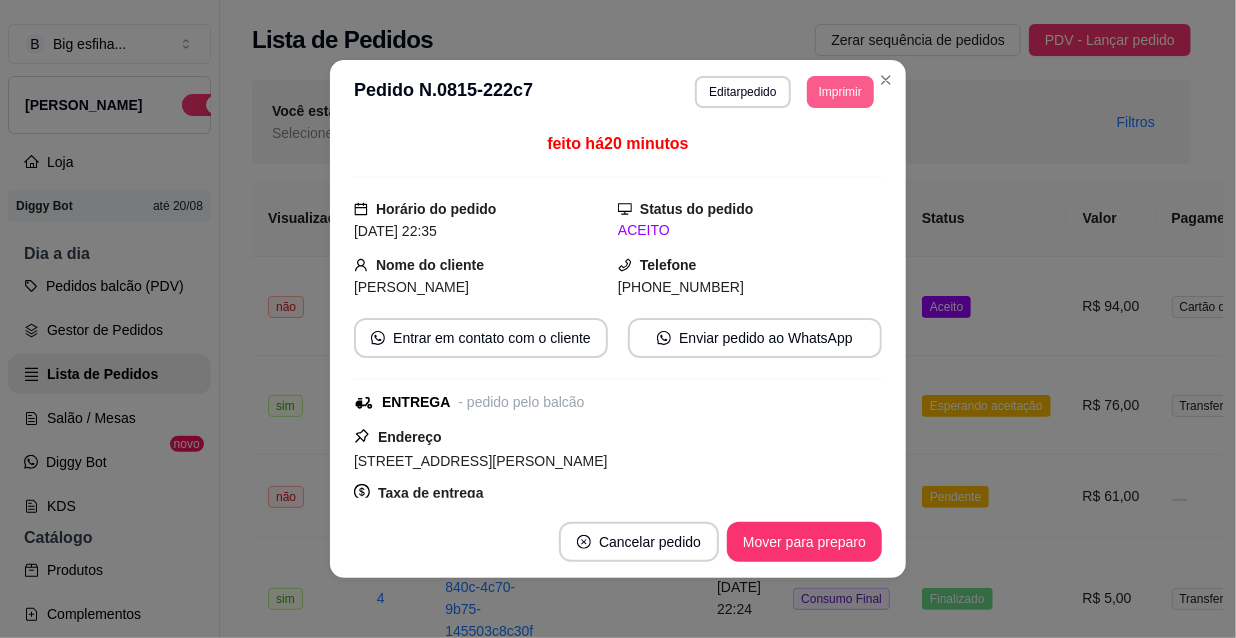 click on "Imprimir" at bounding box center [840, 92] 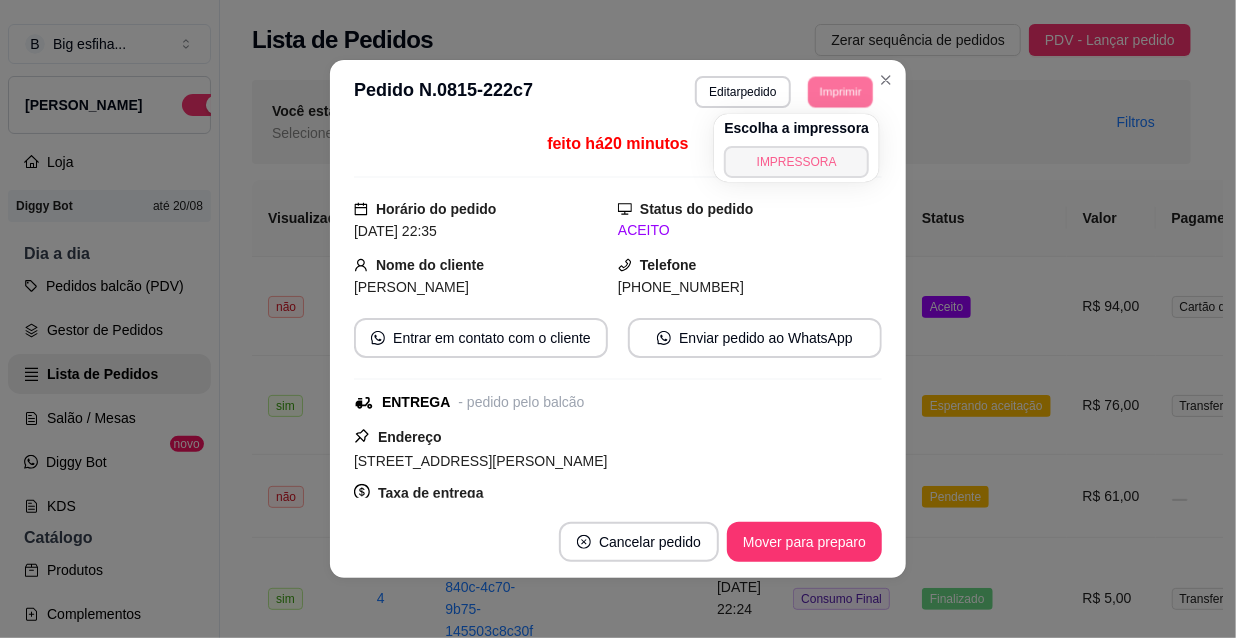 click on "IMPRESSORA" at bounding box center (796, 162) 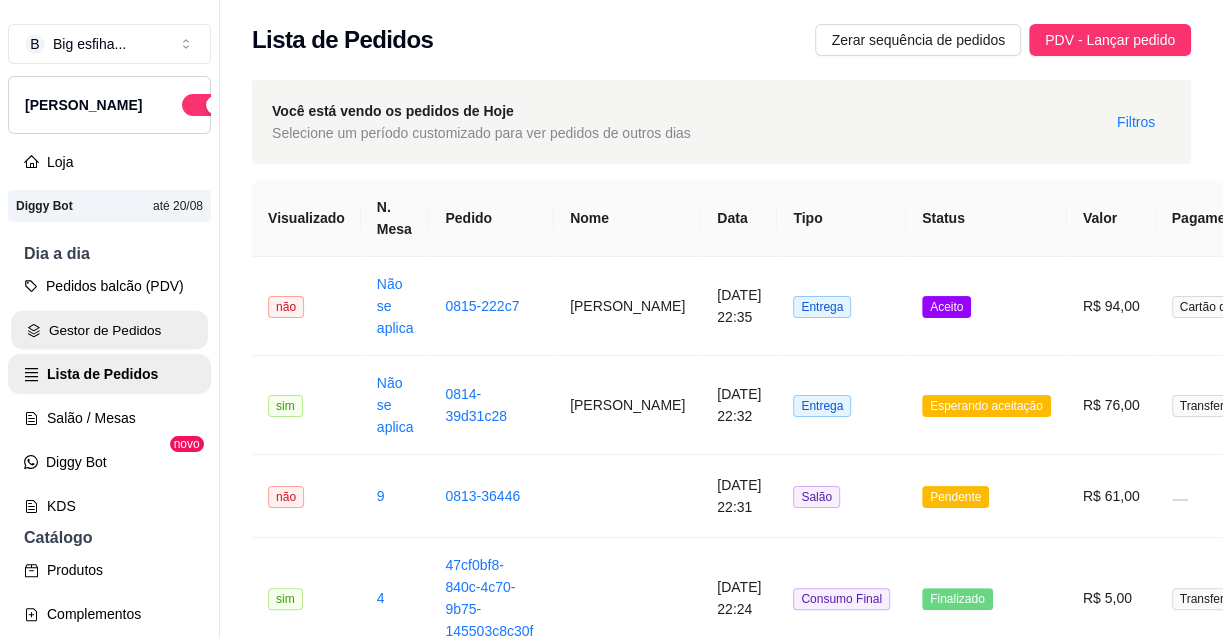 click on "Gestor de Pedidos" at bounding box center [109, 330] 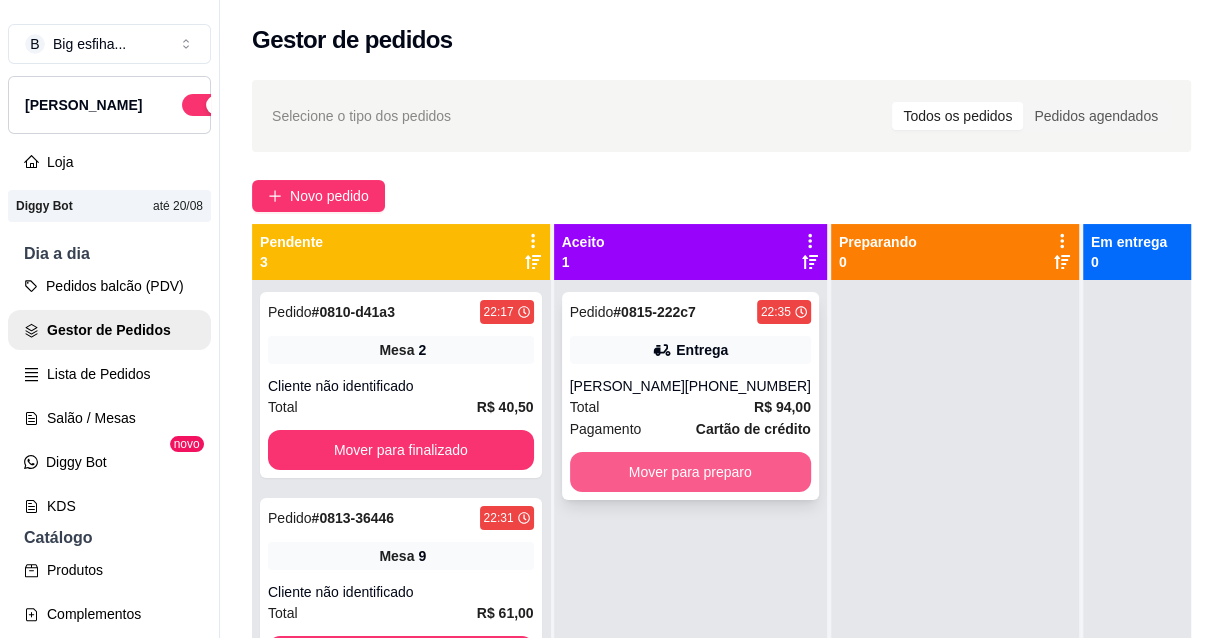 click on "Mover para preparo" at bounding box center [690, 472] 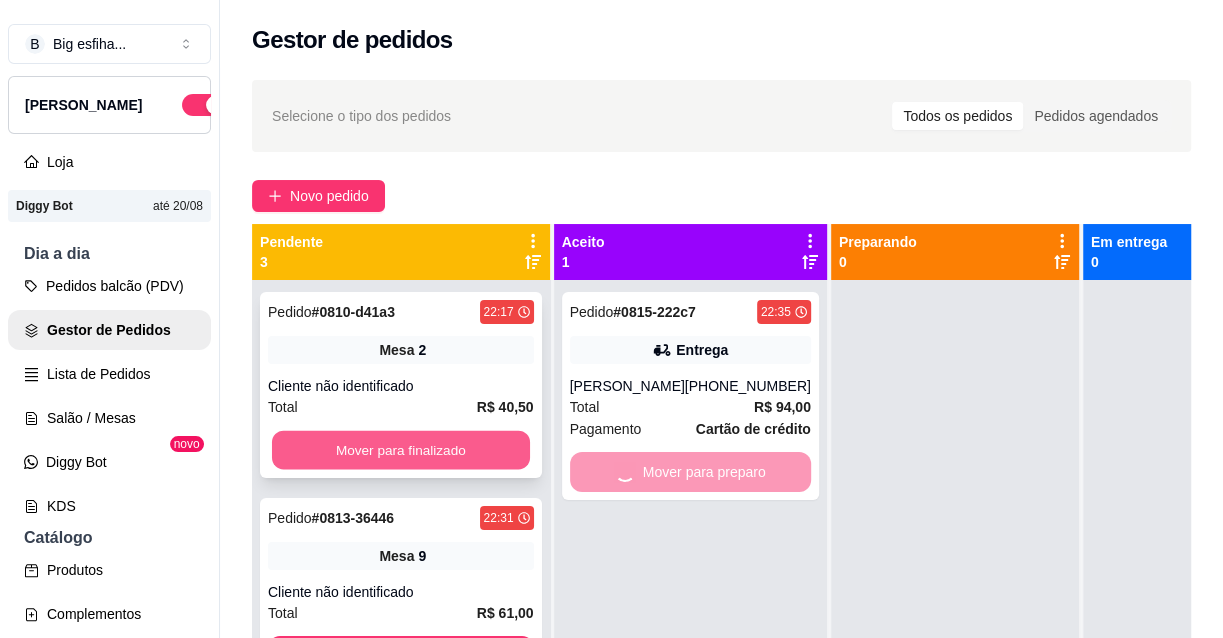 click on "Mover para finalizado" at bounding box center (401, 450) 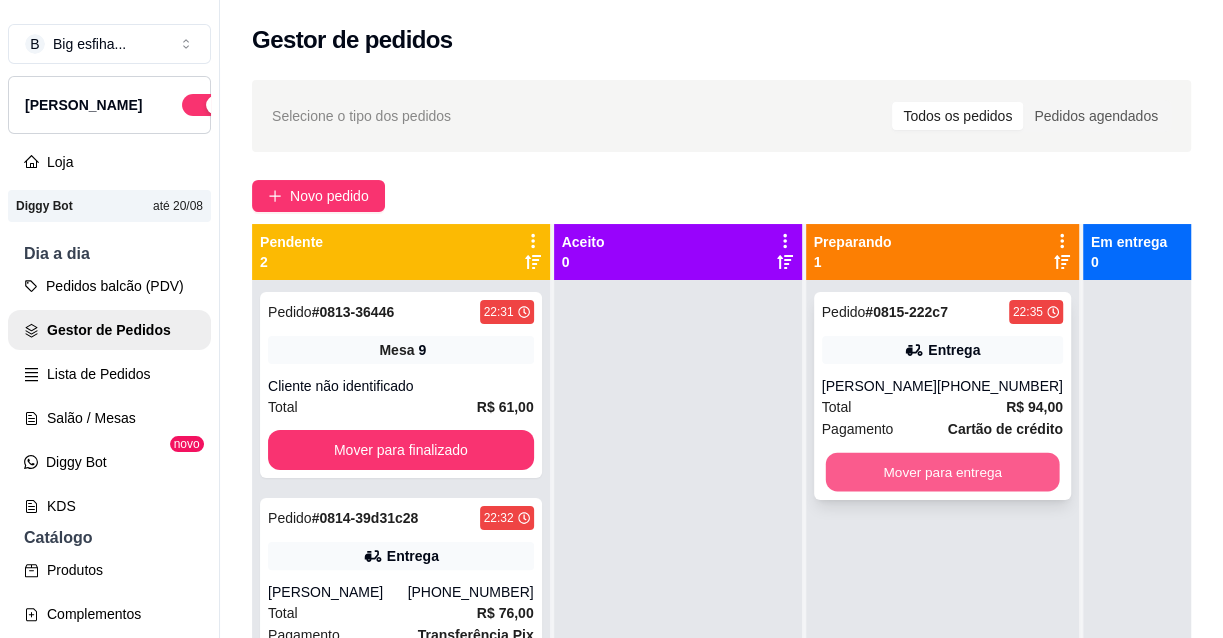 click on "Mover para entrega" at bounding box center [942, 472] 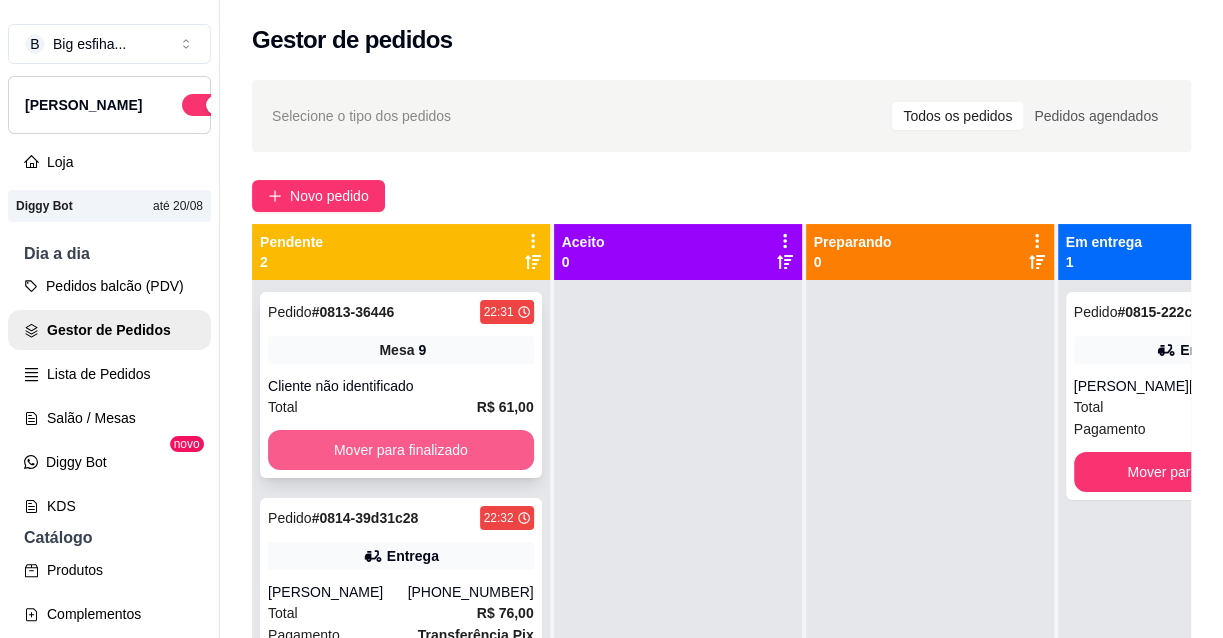 click on "Mover para finalizado" at bounding box center (401, 450) 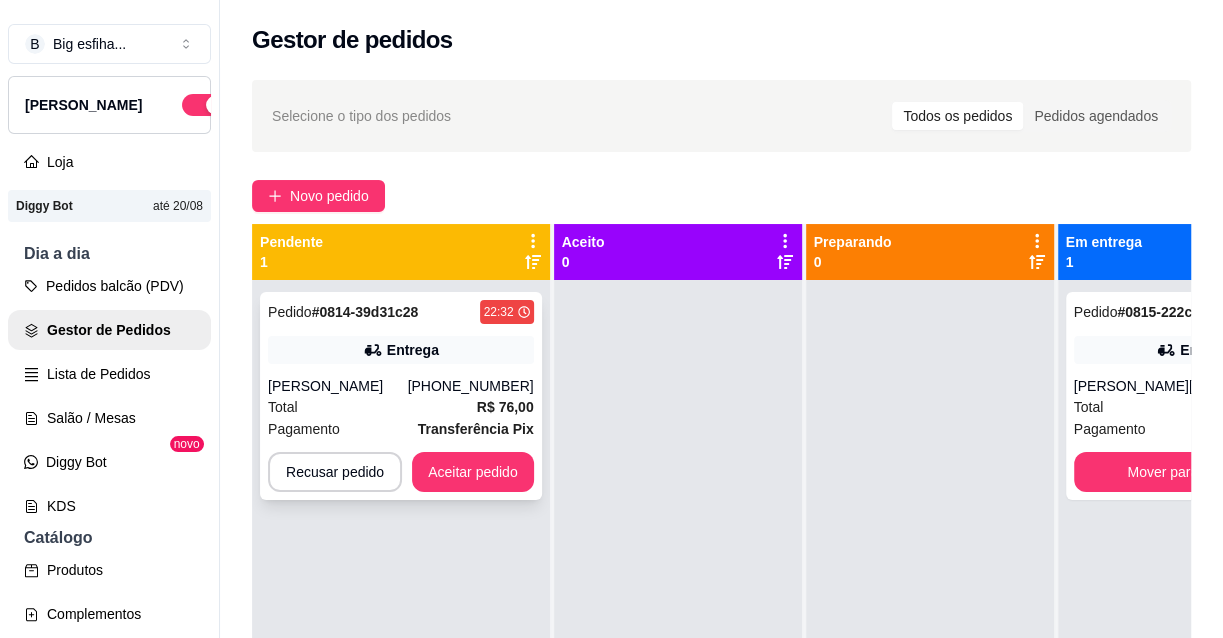 click on "Aceitar pedido" at bounding box center [473, 472] 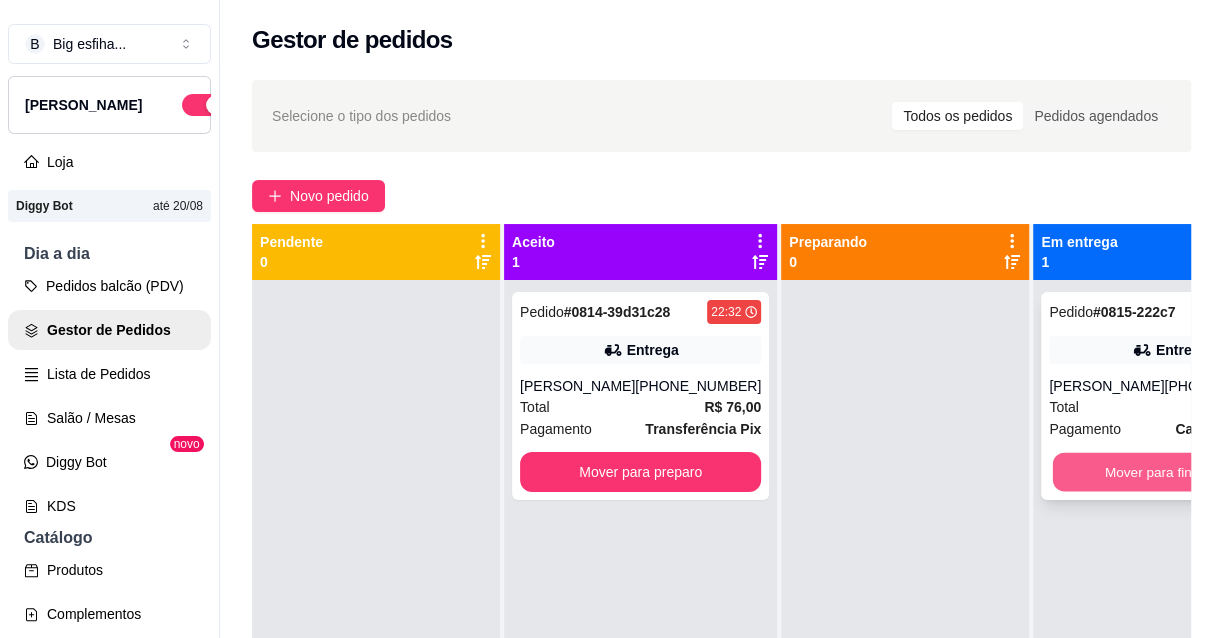 click on "Mover para finalizado" at bounding box center [1170, 472] 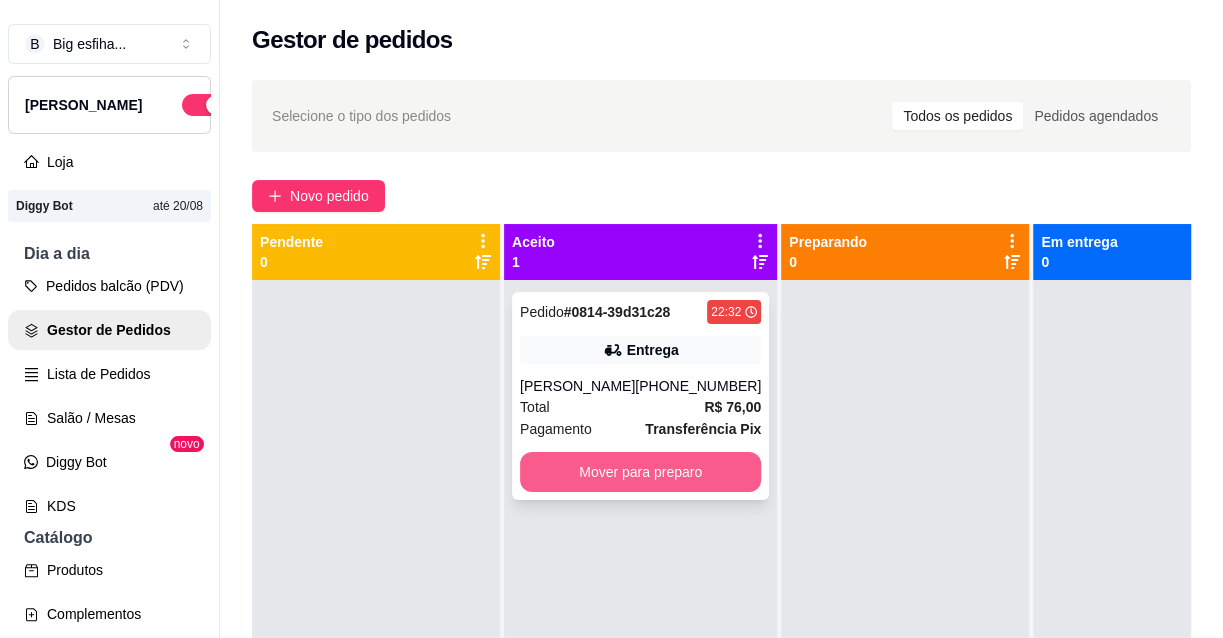 click on "Mover para preparo" at bounding box center (640, 472) 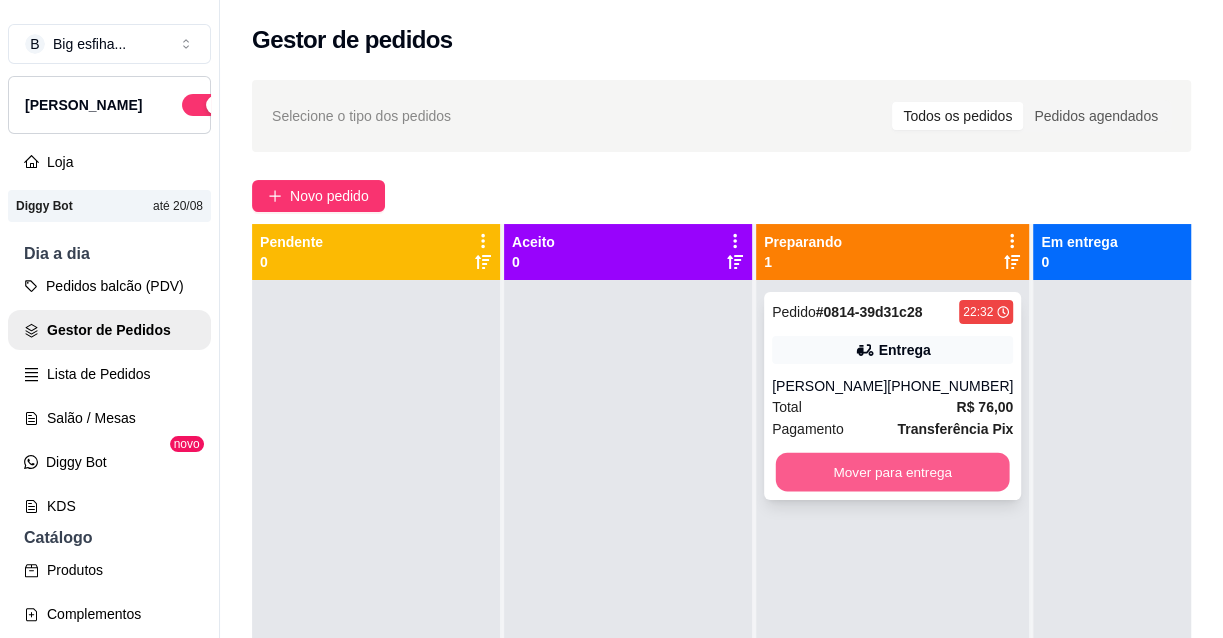 click on "Mover para entrega" at bounding box center [893, 472] 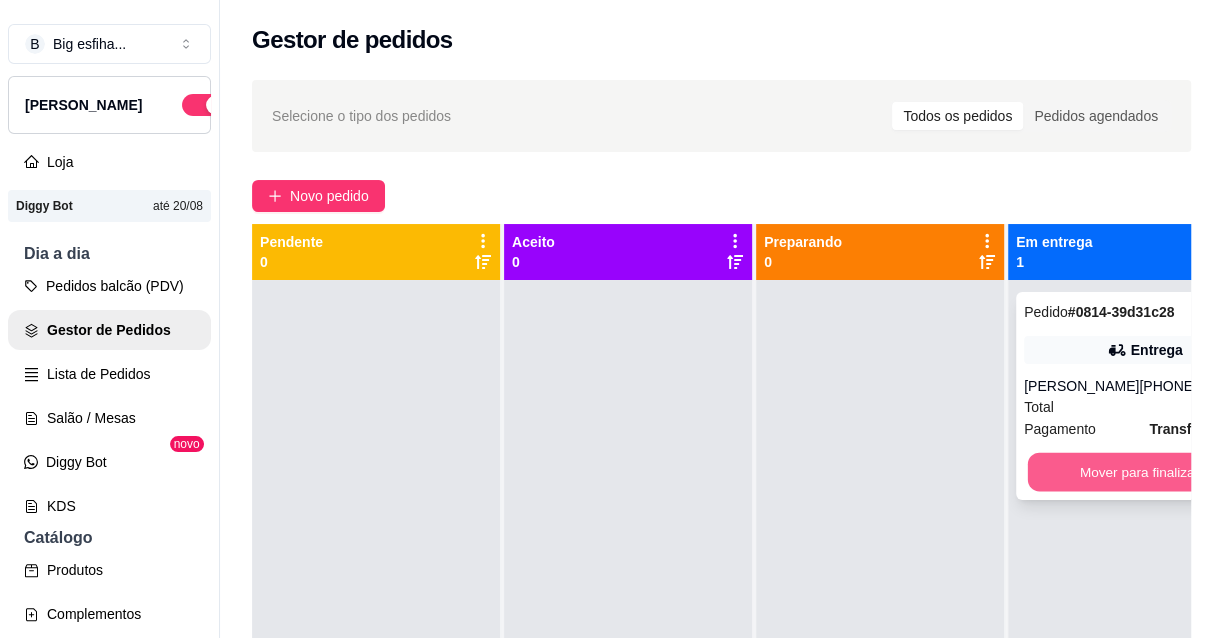 click on "Mover para finalizado" at bounding box center [1145, 472] 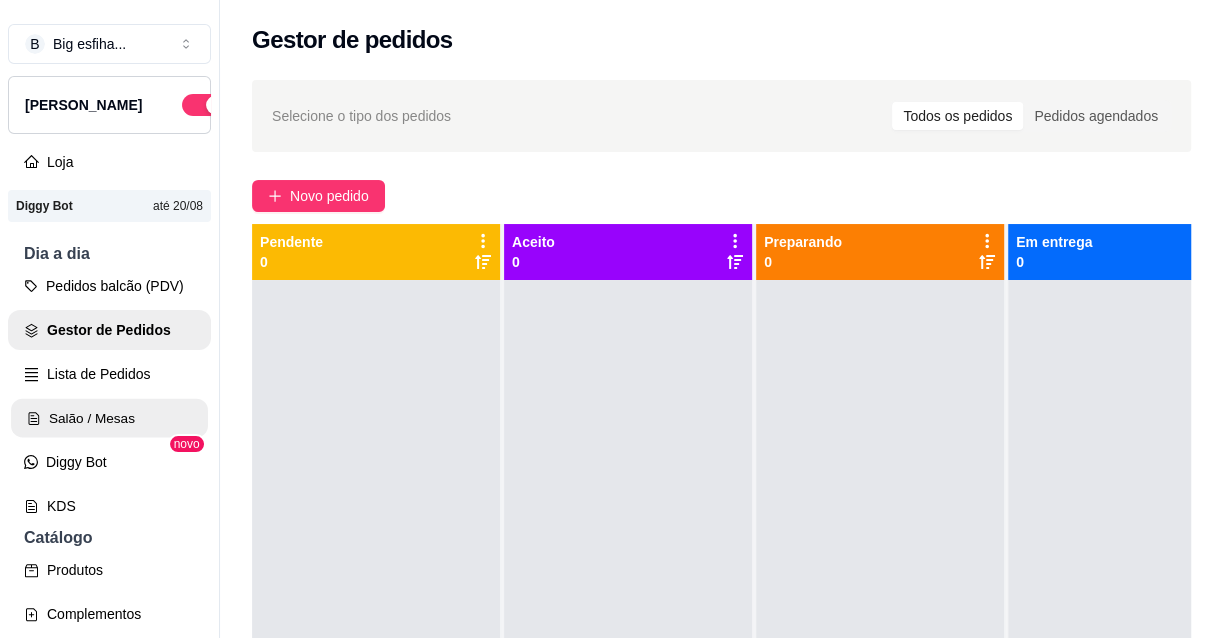 click on "Salão / Mesas" at bounding box center (109, 418) 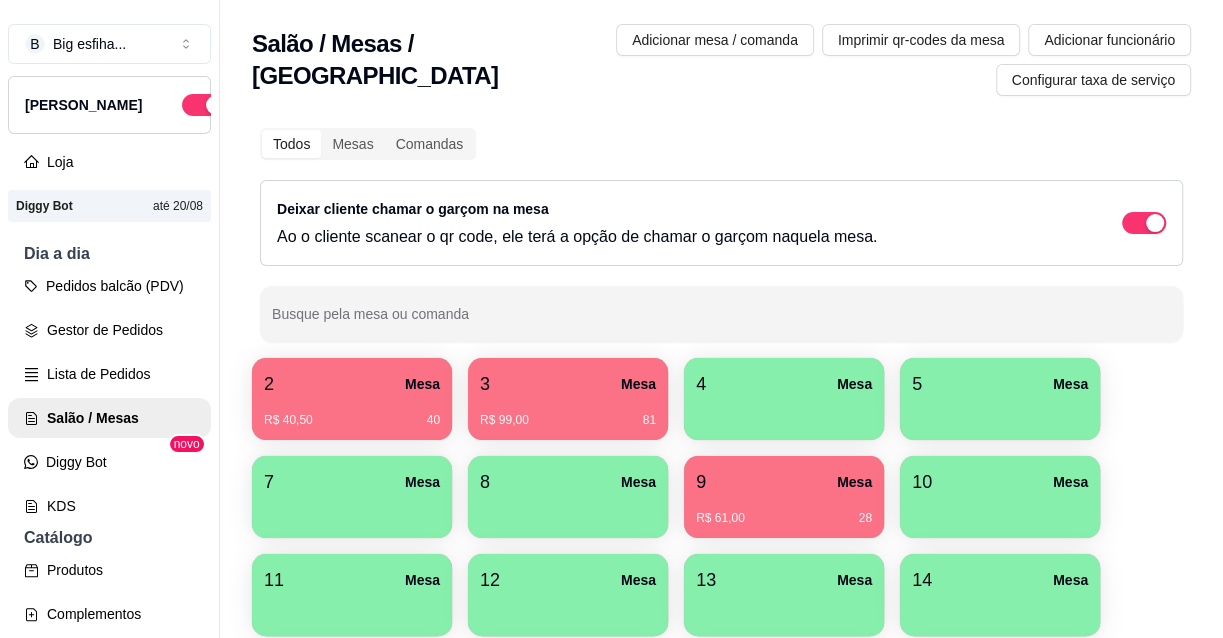 click on "2 Mesa" at bounding box center (352, 384) 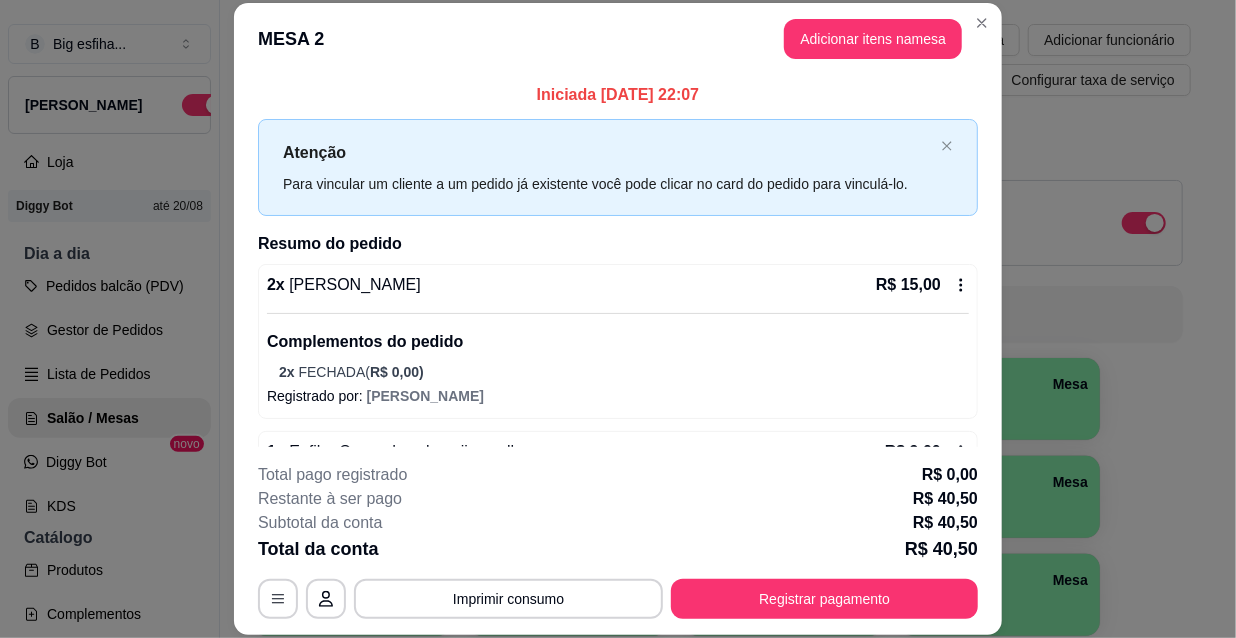 scroll, scrollTop: 480, scrollLeft: 0, axis: vertical 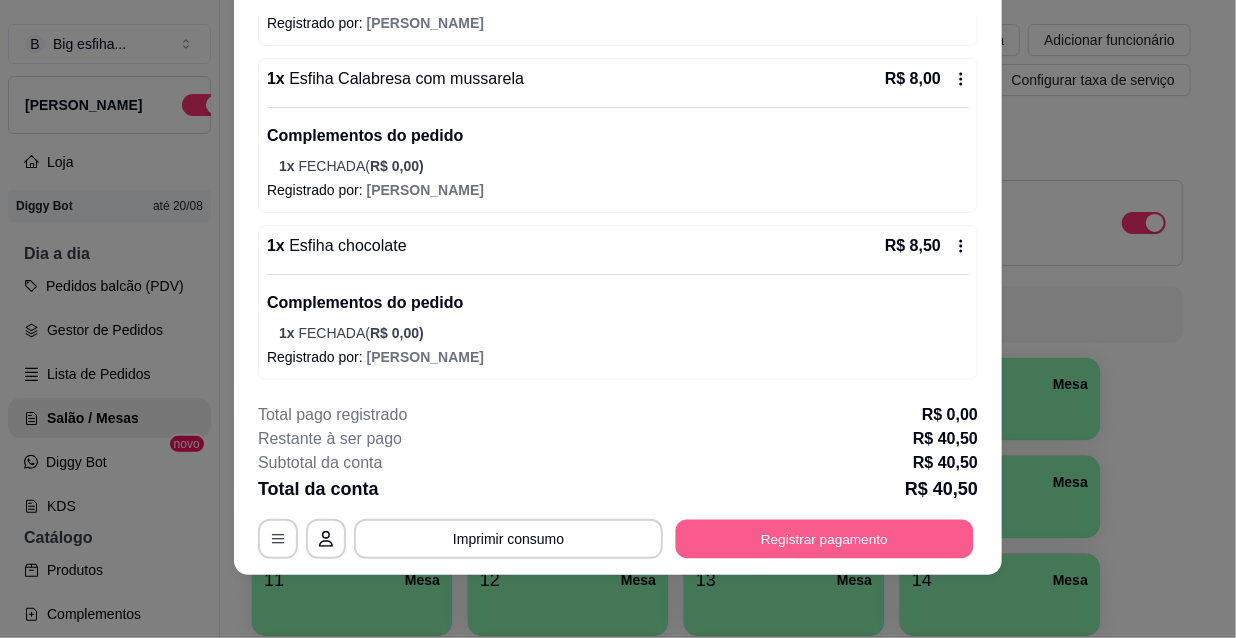 click on "Registrar pagamento" at bounding box center [825, 538] 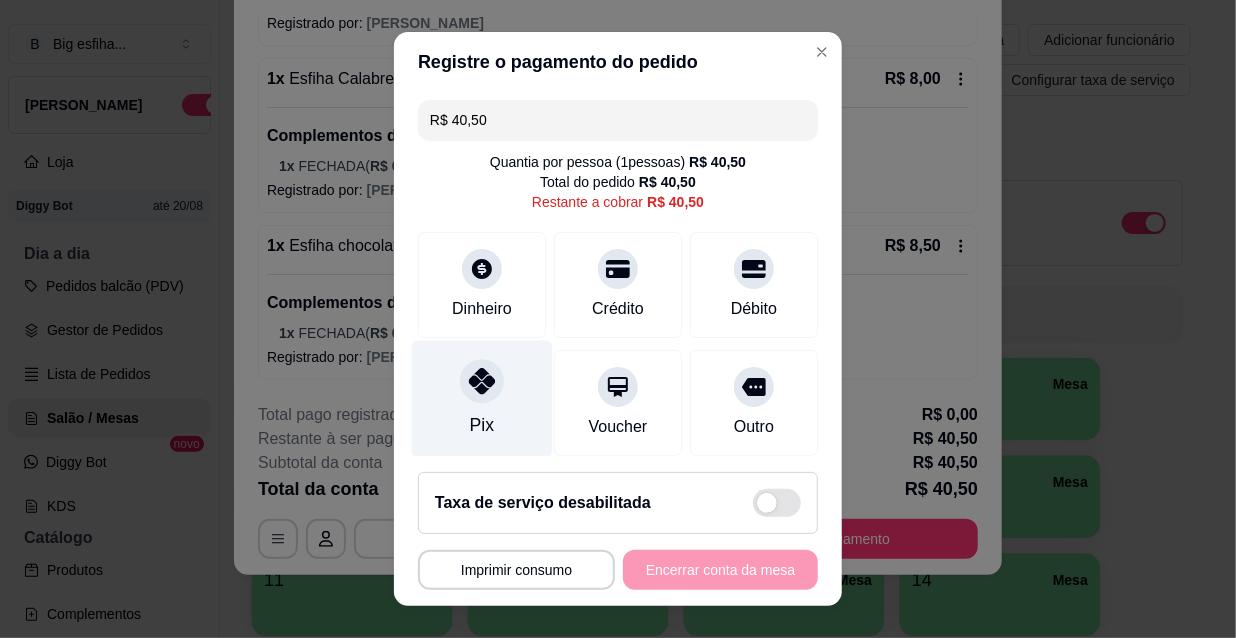 click at bounding box center [482, 381] 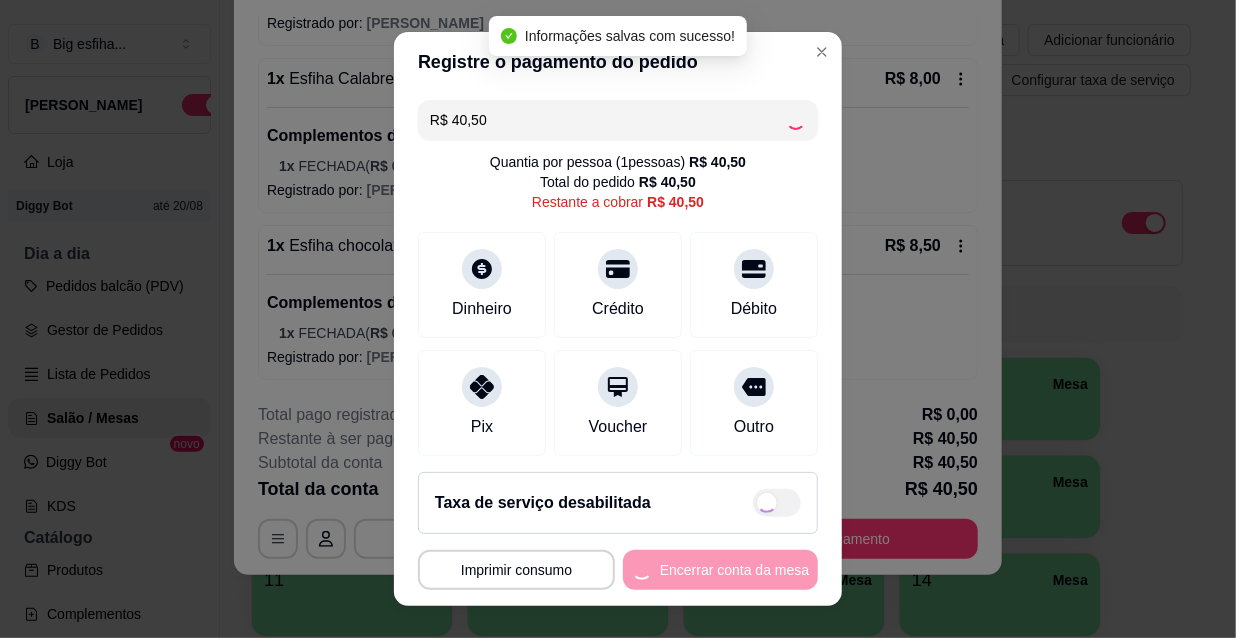 type on "R$ 0,00" 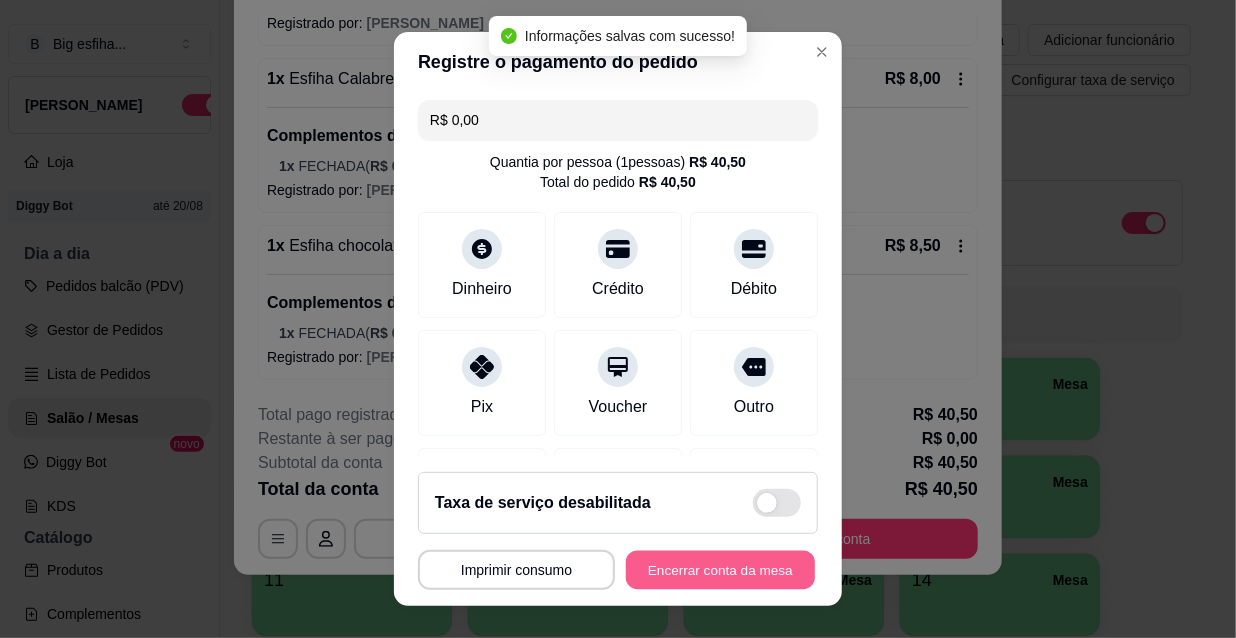 click on "Encerrar conta da mesa" at bounding box center [720, 570] 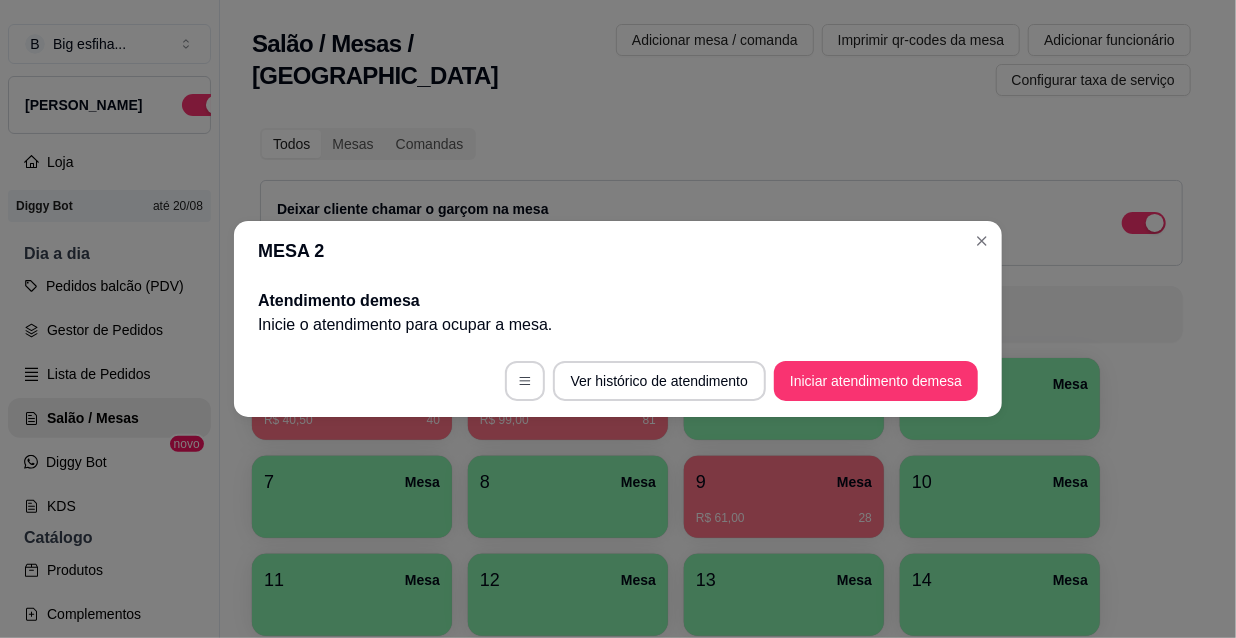 scroll, scrollTop: 0, scrollLeft: 0, axis: both 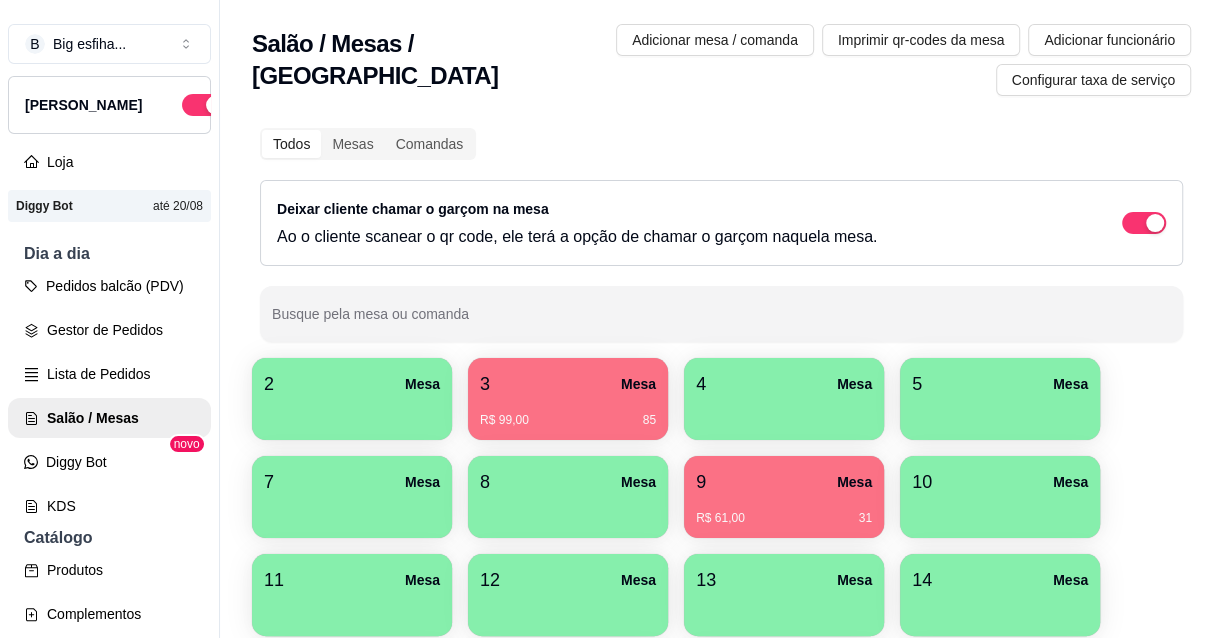 click on "R$ 61,00" at bounding box center (720, 518) 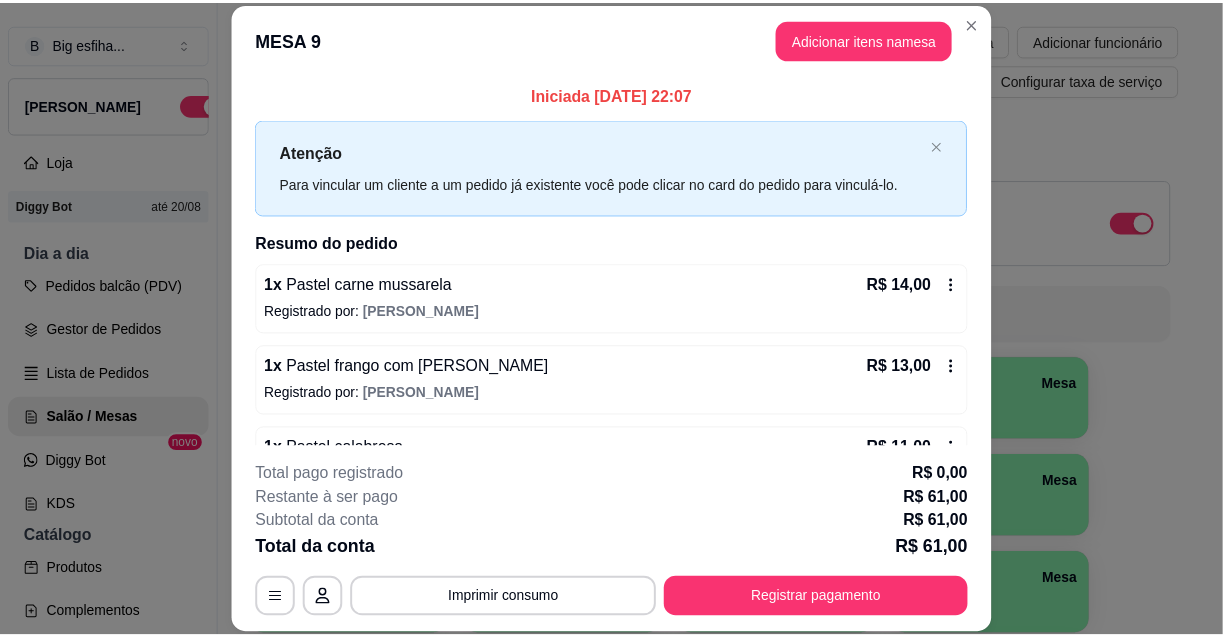 scroll, scrollTop: 60, scrollLeft: 0, axis: vertical 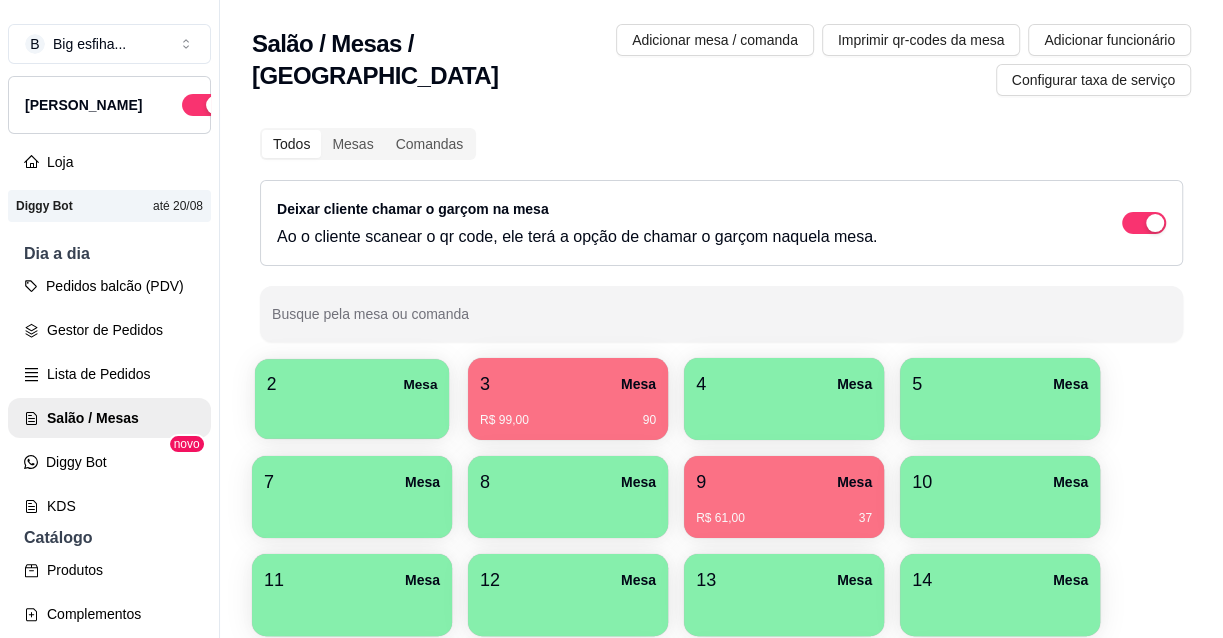 click on "Mesa" at bounding box center [420, 384] 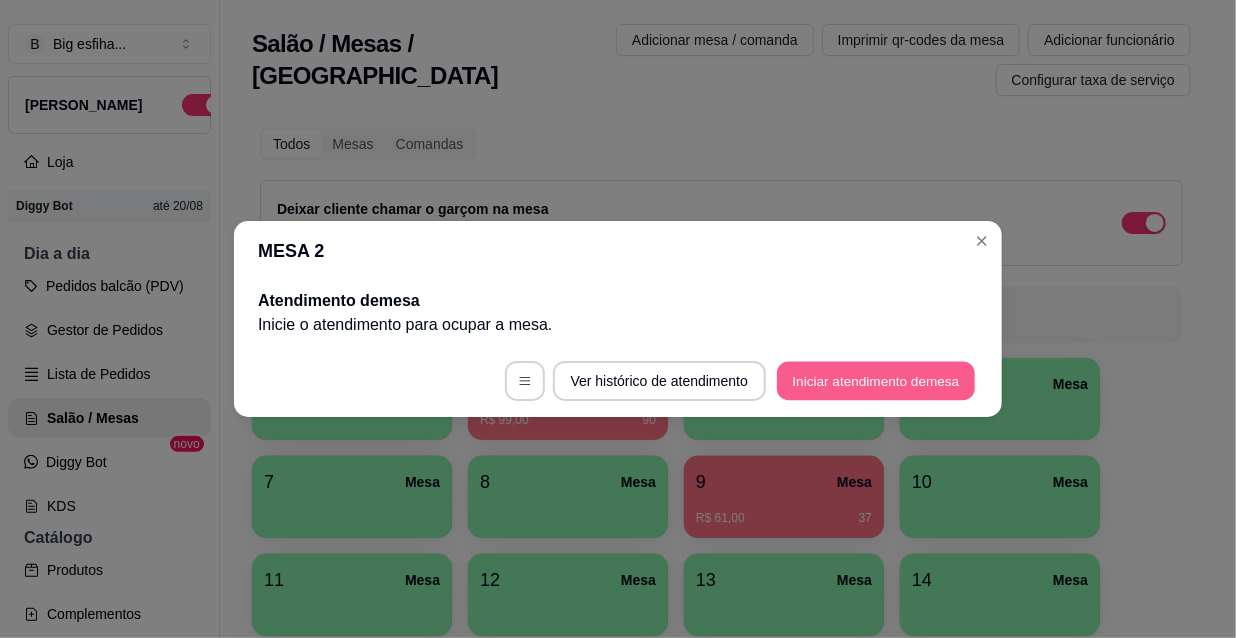 click on "Iniciar atendimento de  mesa" at bounding box center (876, 381) 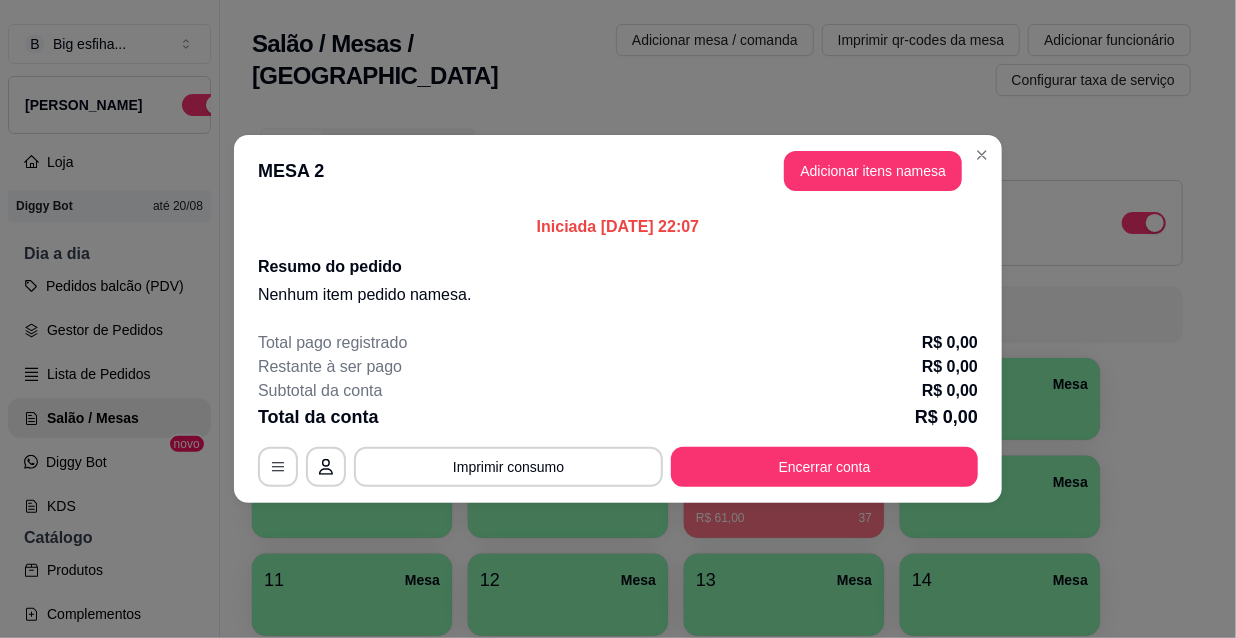 click on "MESA 2 Adicionar itens na  mesa" at bounding box center [618, 171] 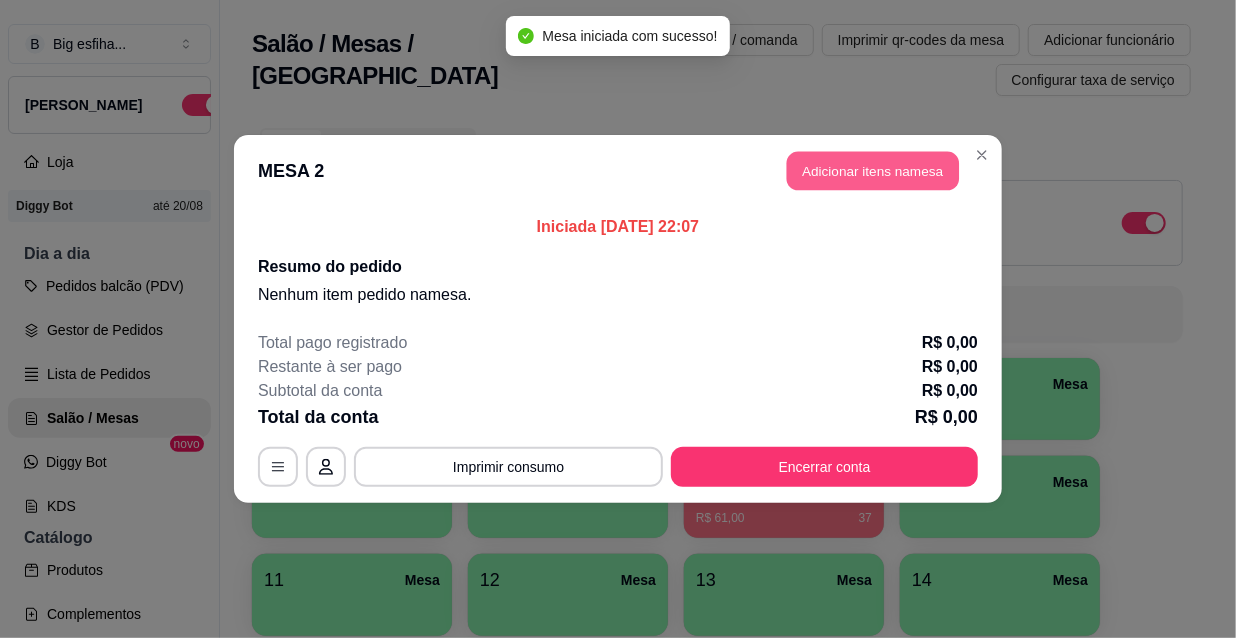 click on "Adicionar itens na  mesa" at bounding box center [873, 171] 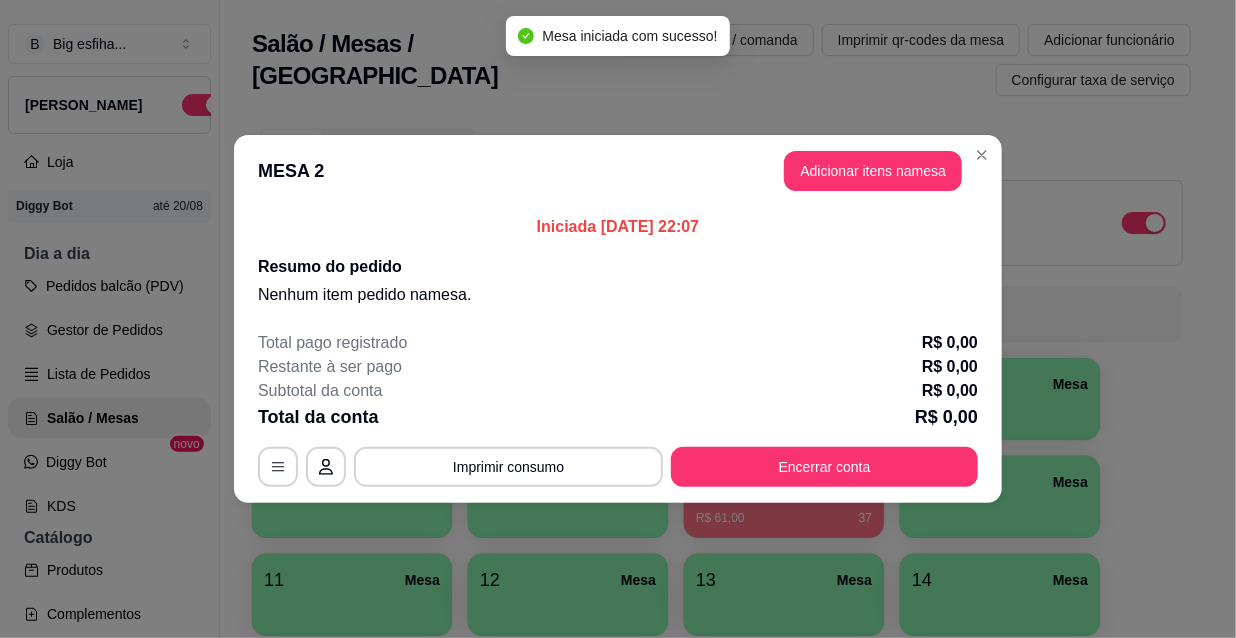 click on "Pesquisa" at bounding box center (408, 113) 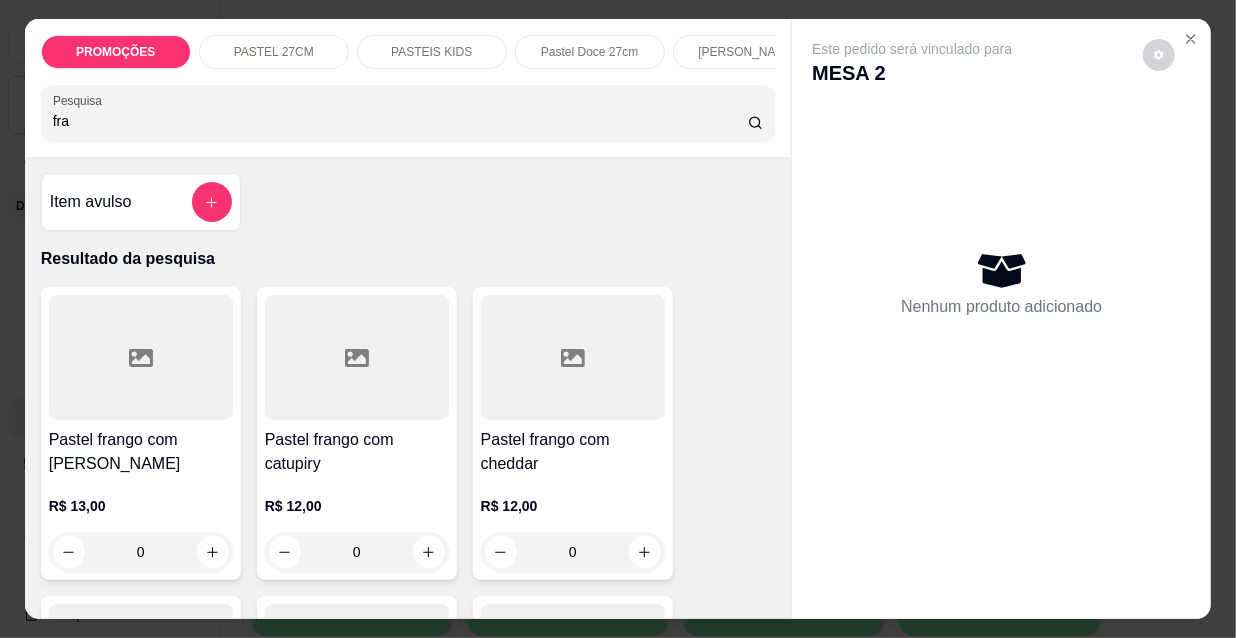 type on "fra" 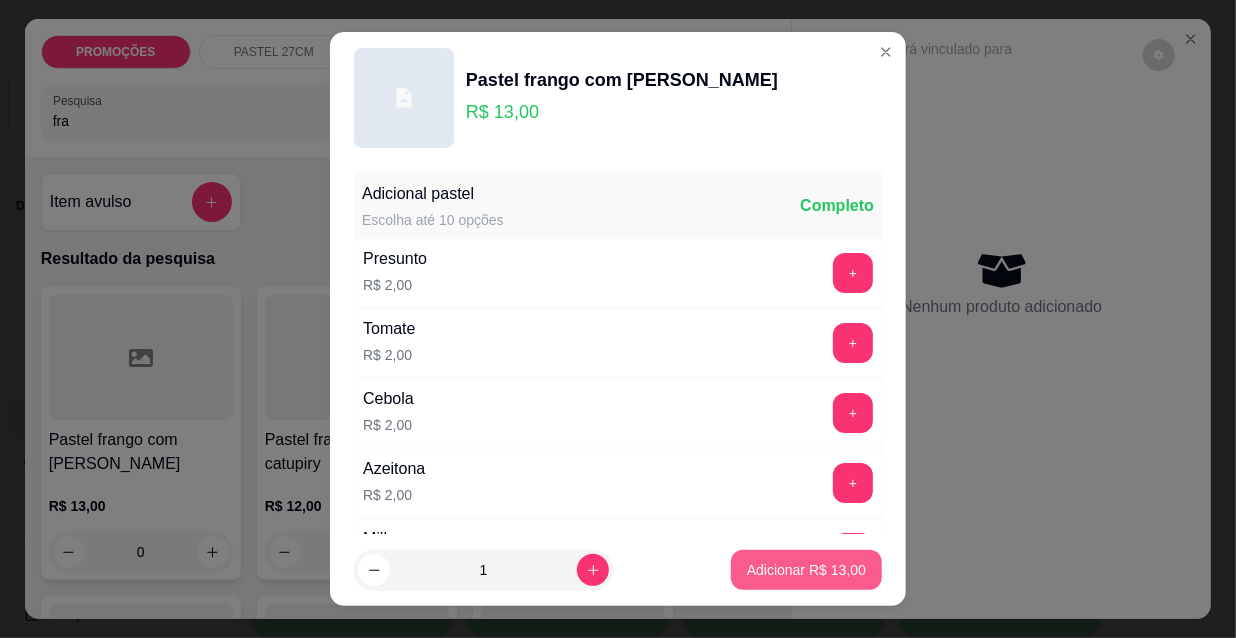 click on "Adicionar   R$ 13,00" at bounding box center (806, 570) 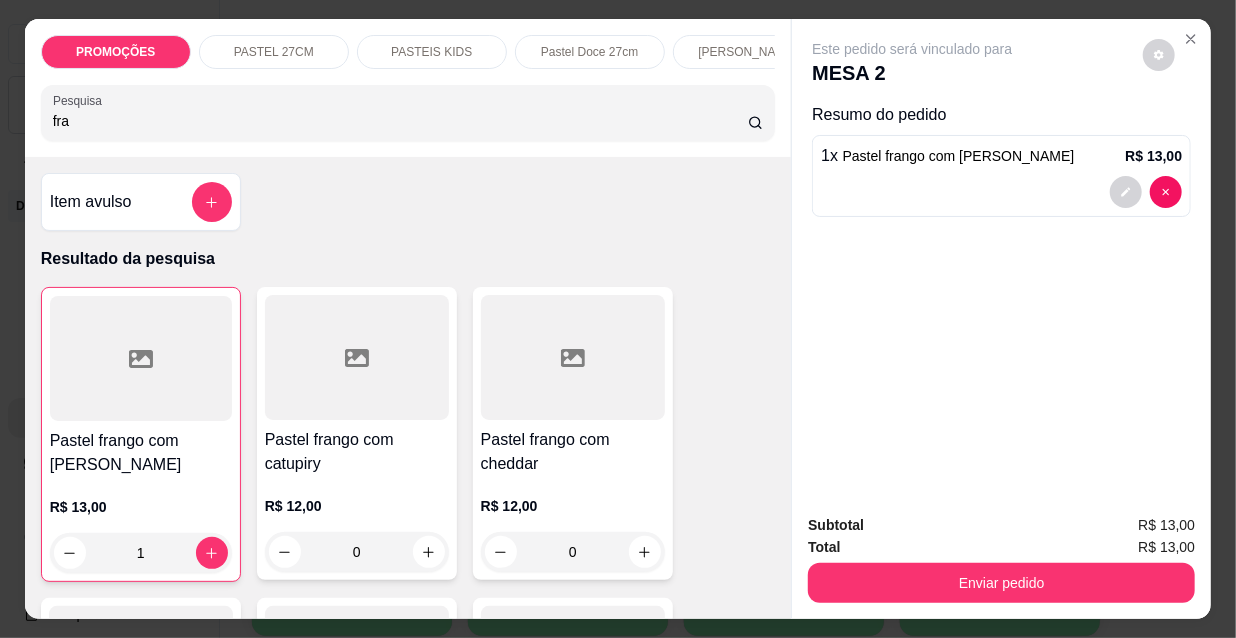 type on "1" 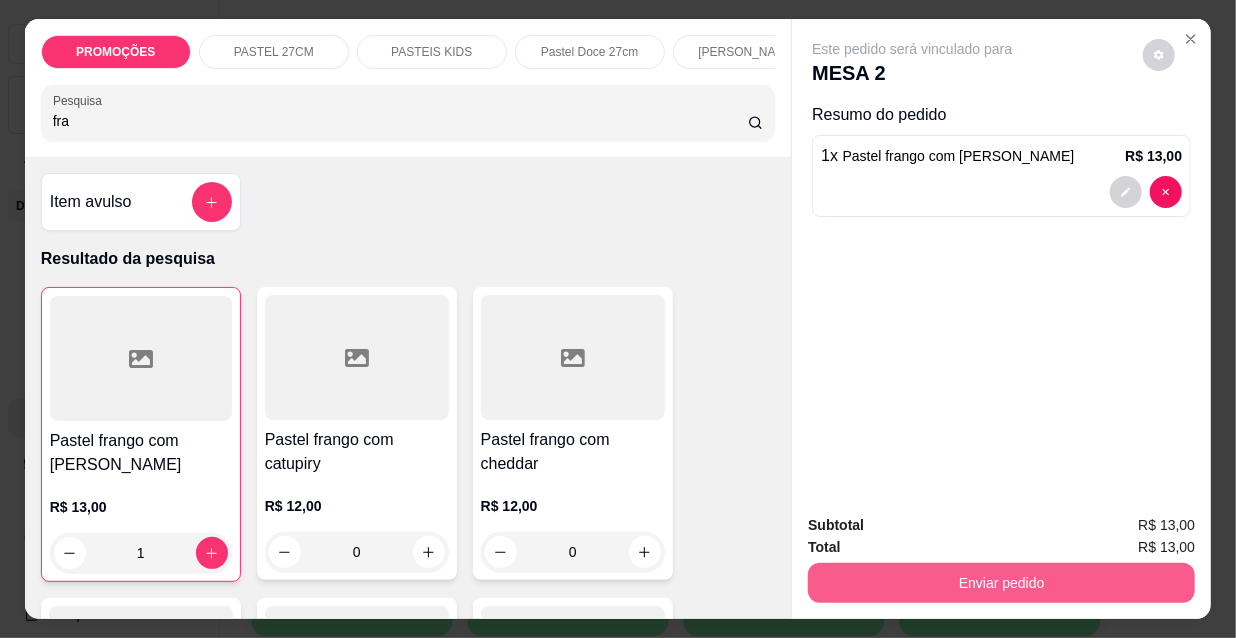 click on "Enviar pedido" at bounding box center (1001, 583) 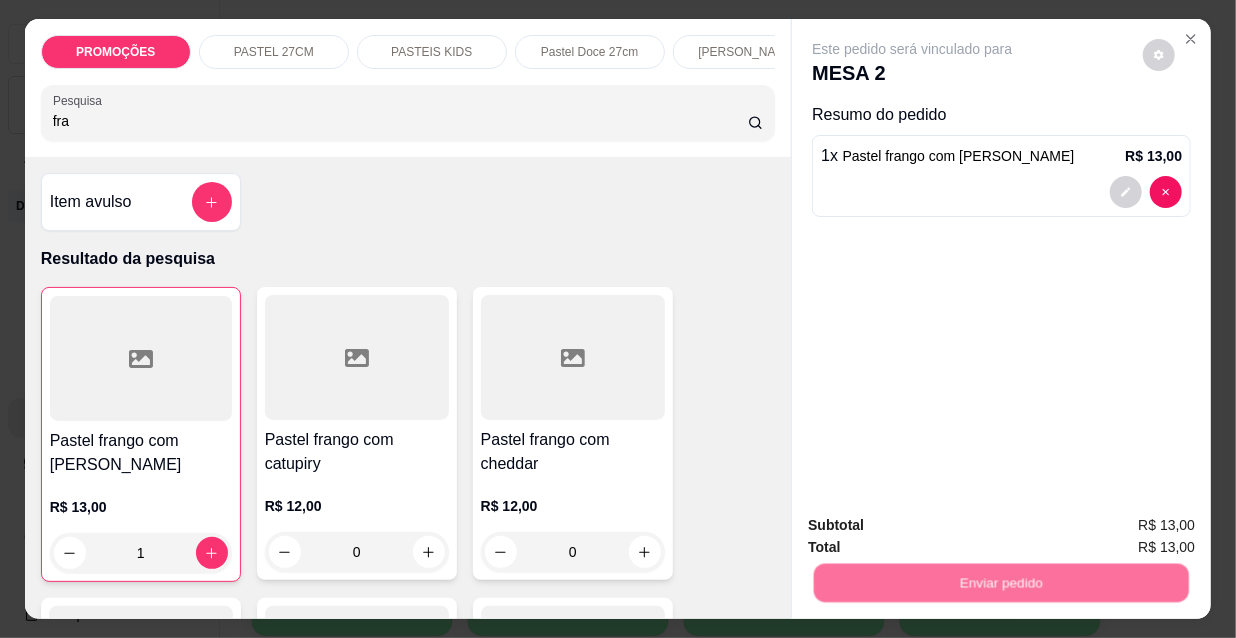 click on "Não registrar e enviar pedido" at bounding box center (937, 527) 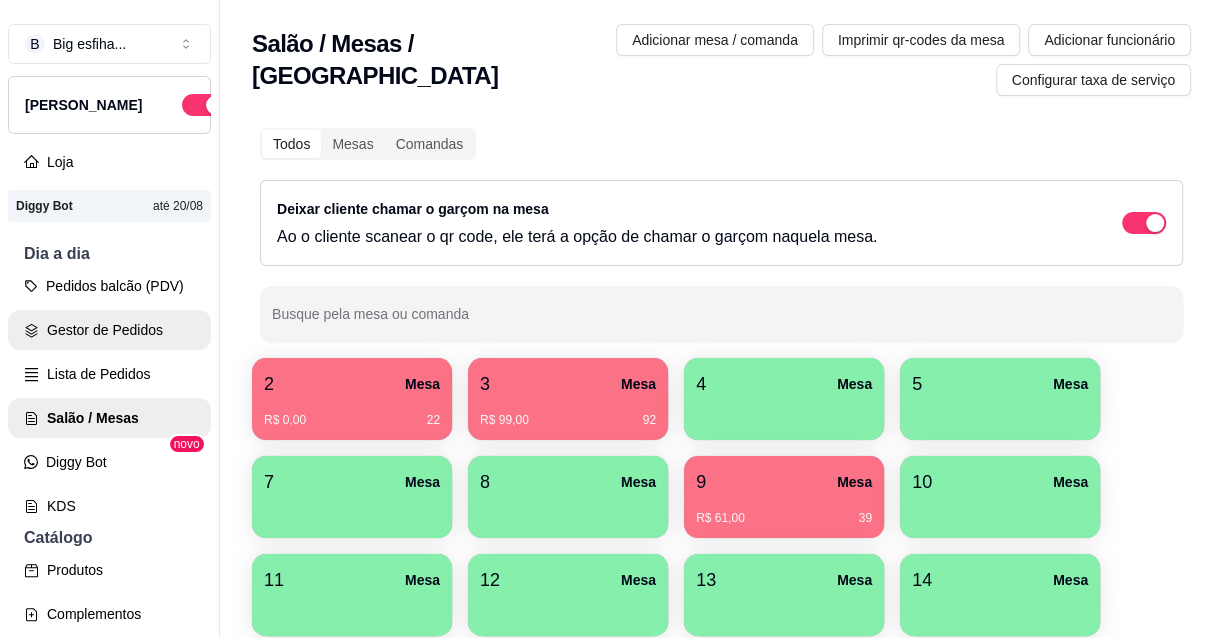 click on "Gestor de Pedidos" at bounding box center [109, 330] 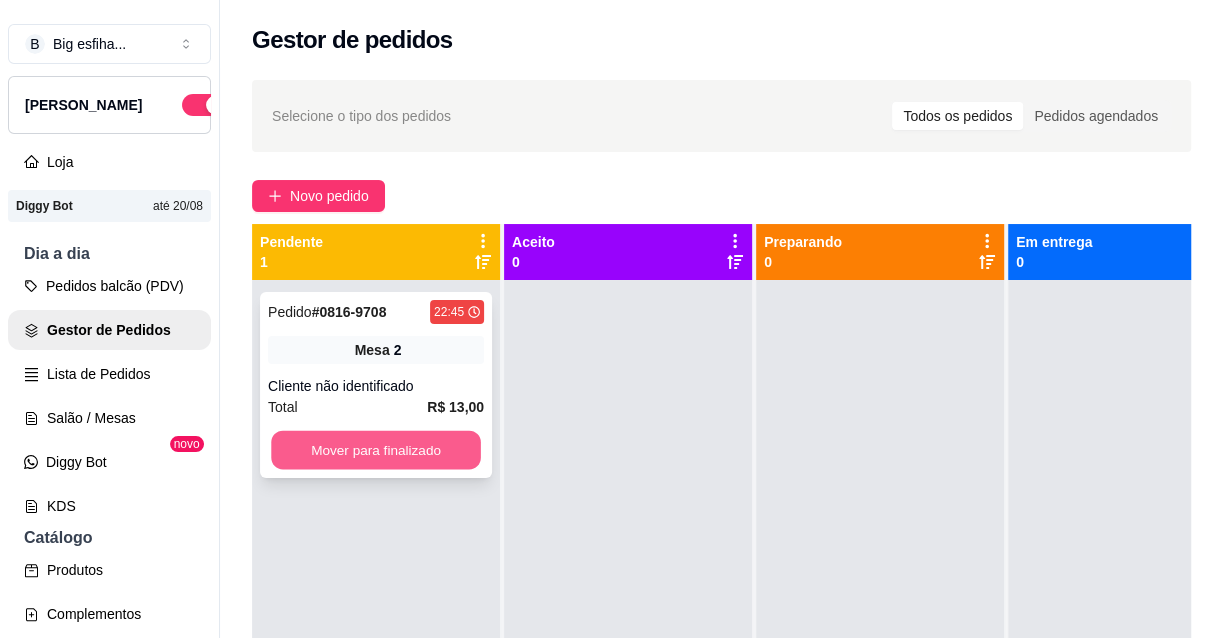 click on "Mover para finalizado" at bounding box center [376, 450] 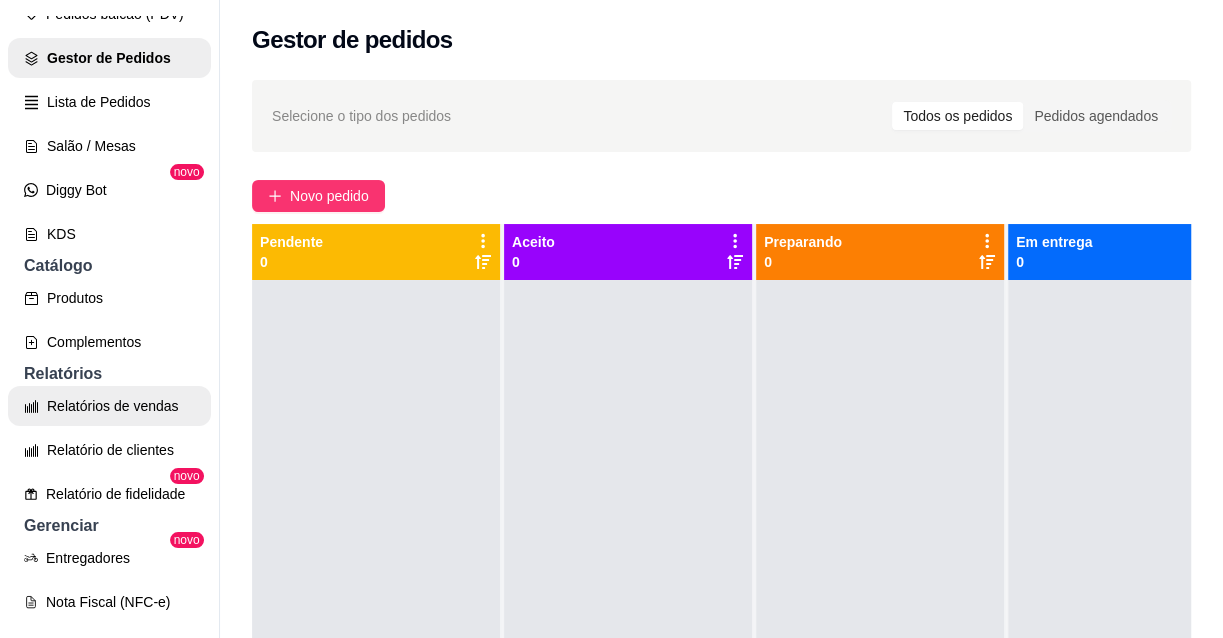 scroll, scrollTop: 363, scrollLeft: 0, axis: vertical 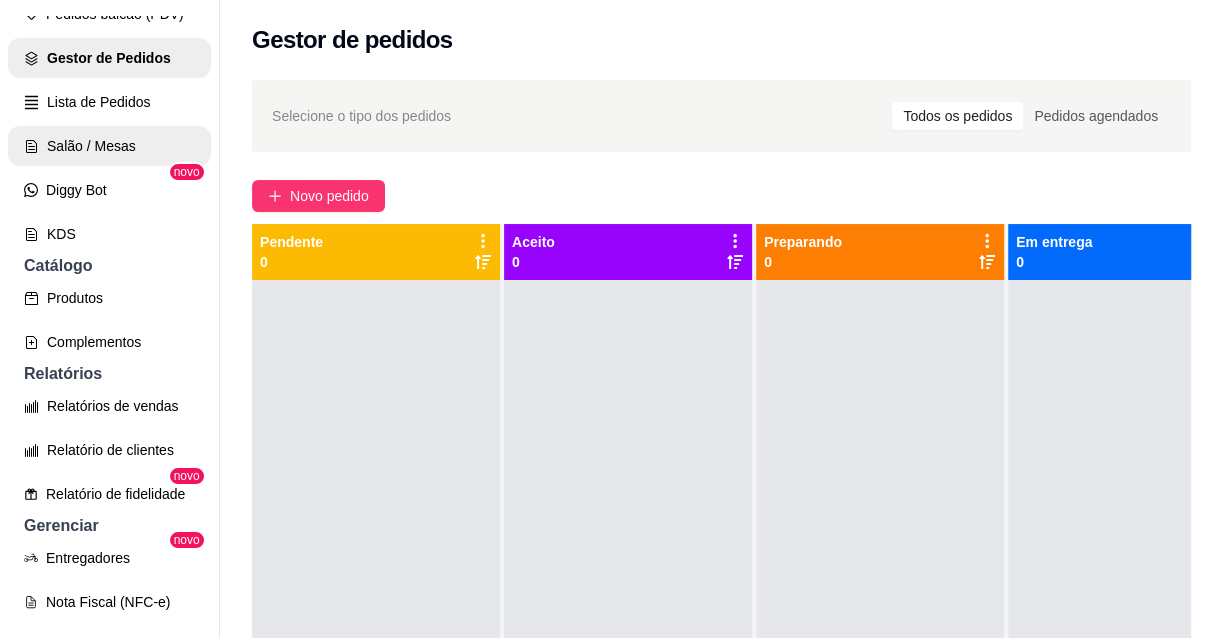 click on "Salão / Mesas" at bounding box center [109, 146] 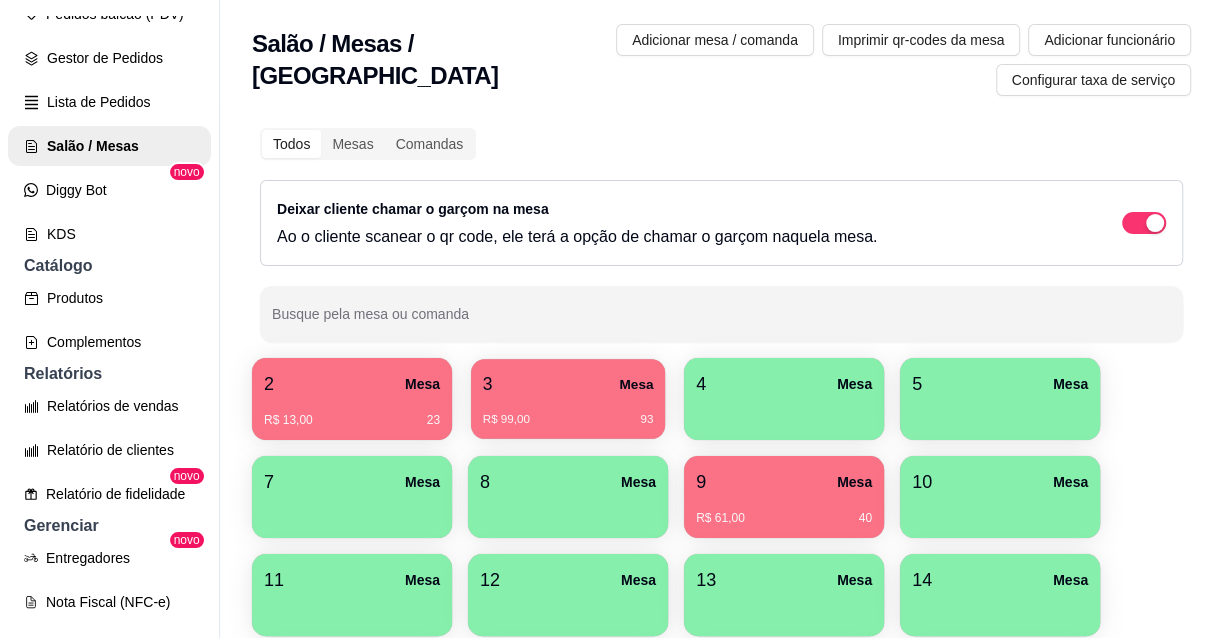 click on "R$ 99,00 93" at bounding box center [568, 412] 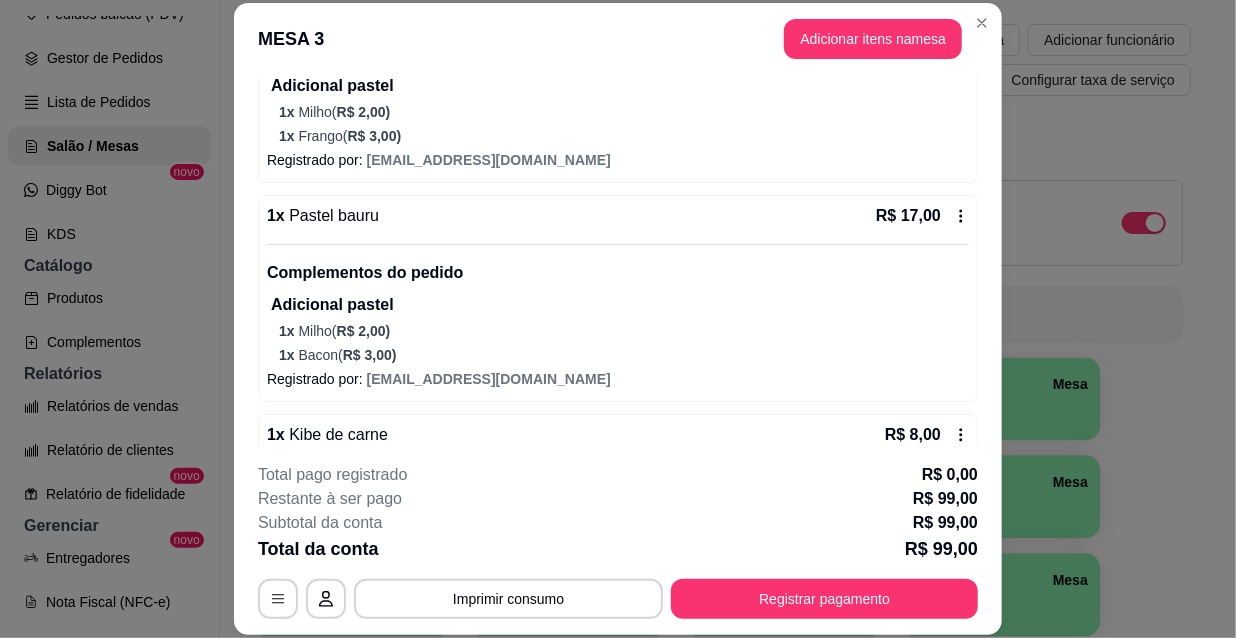 scroll, scrollTop: 454, scrollLeft: 0, axis: vertical 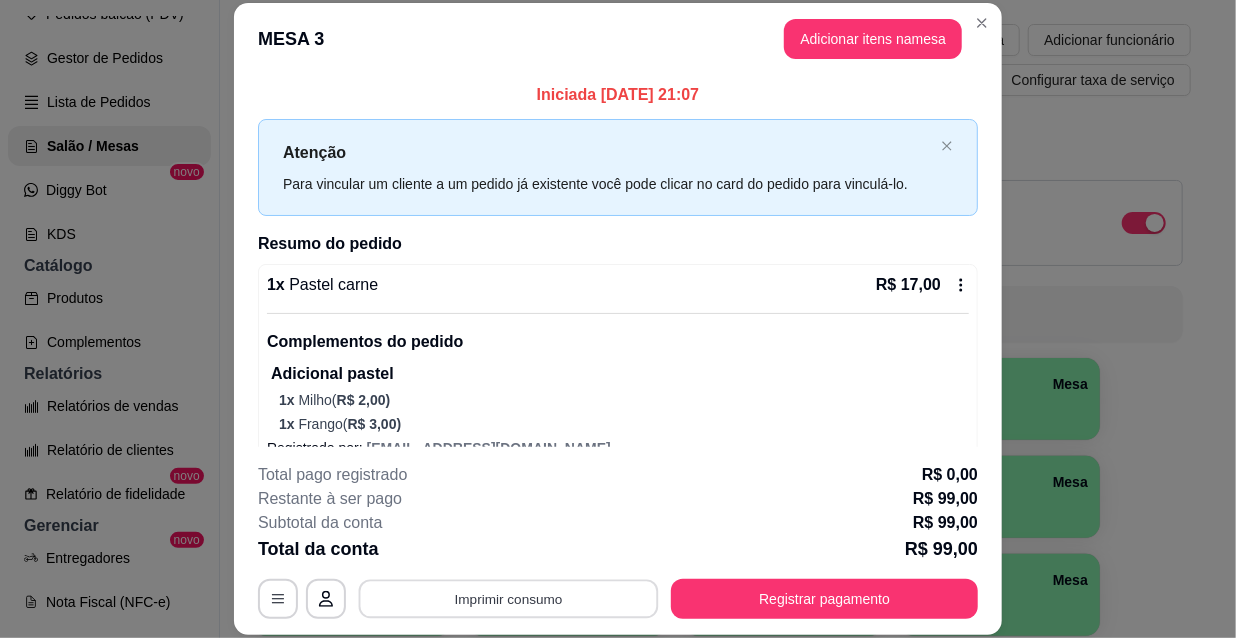 click on "Imprimir consumo" at bounding box center (509, 598) 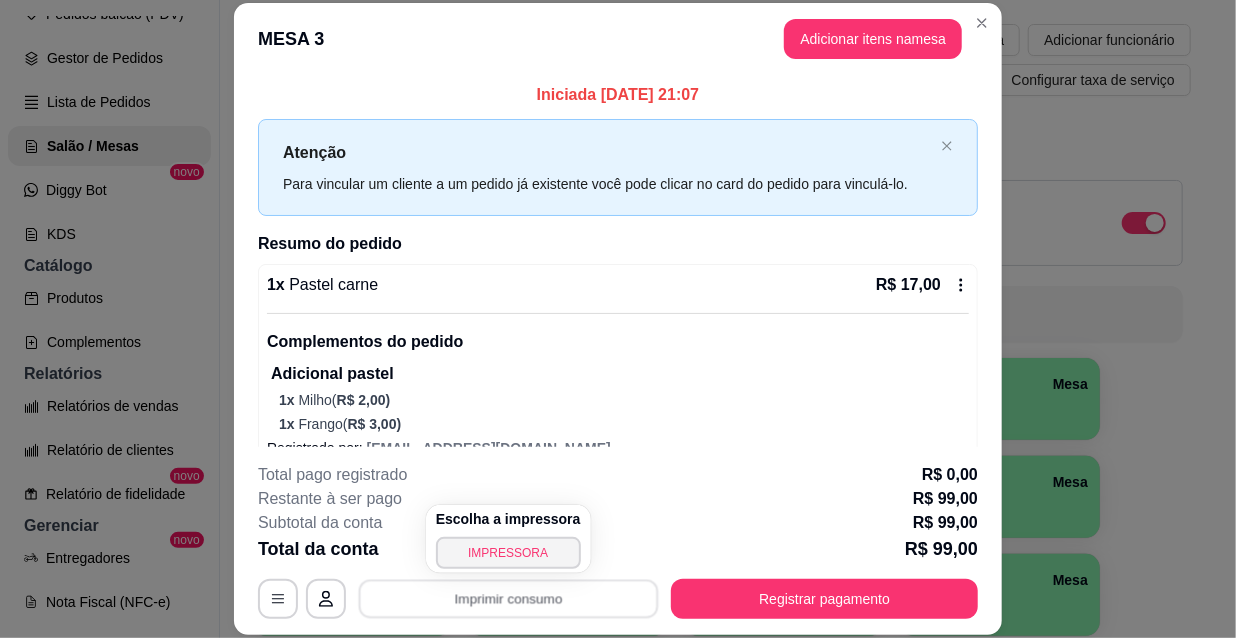 click on "Escolha a impressora IMPRESSORA" at bounding box center [508, 539] 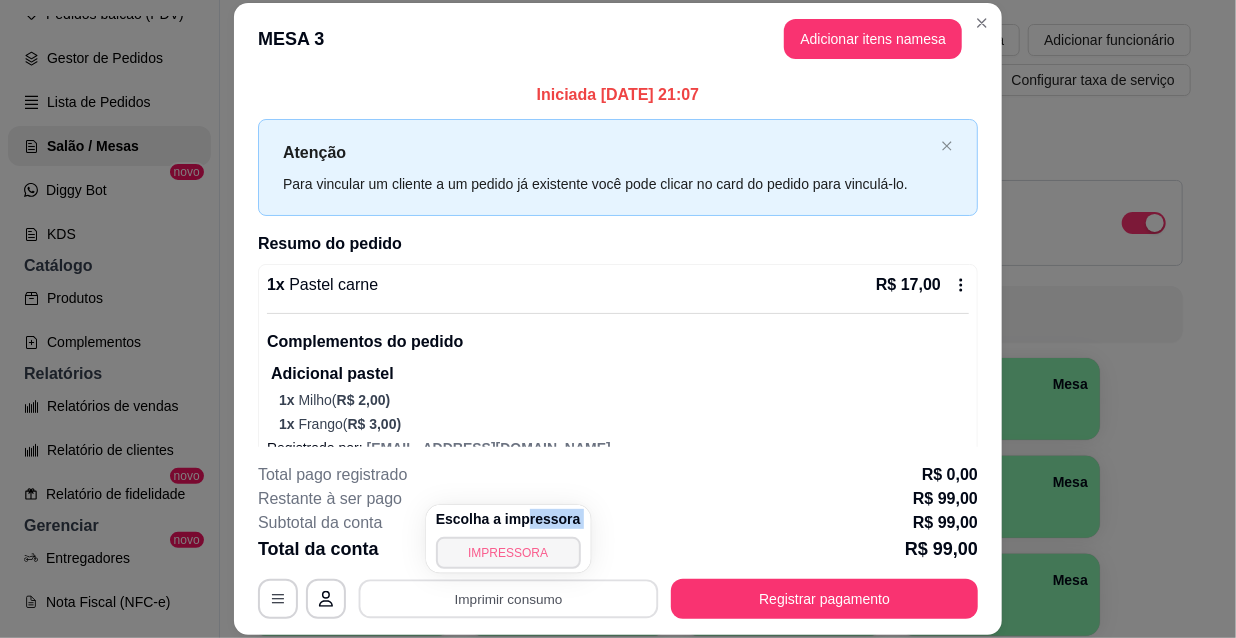 click on "IMPRESSORA" at bounding box center [508, 553] 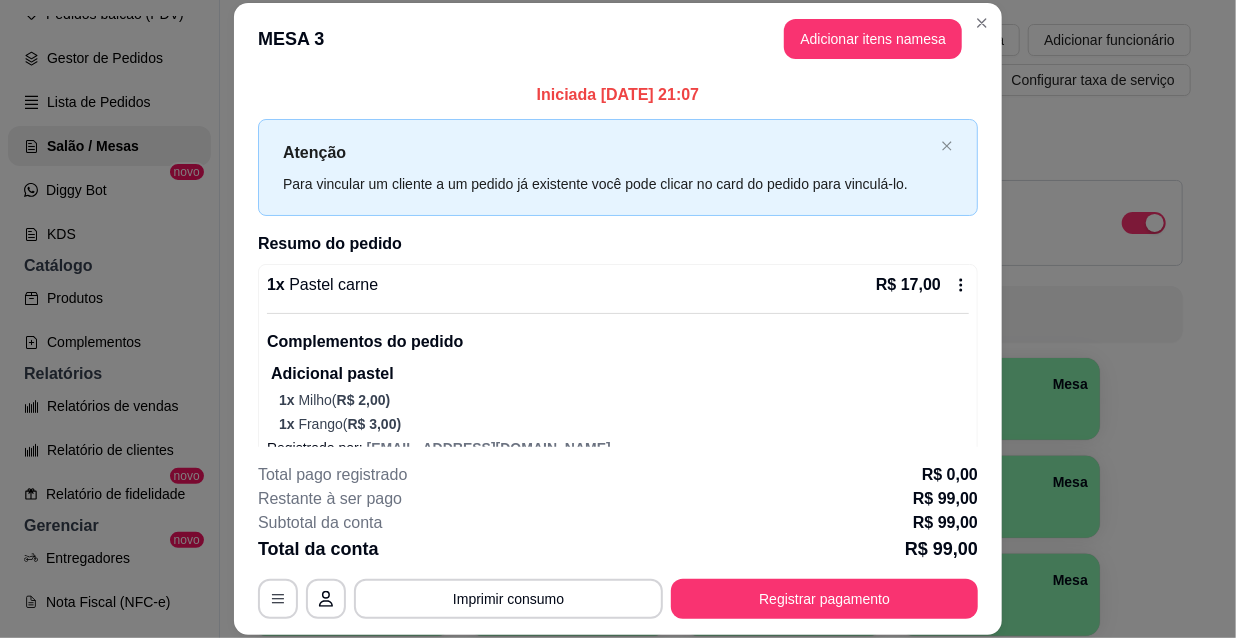 type 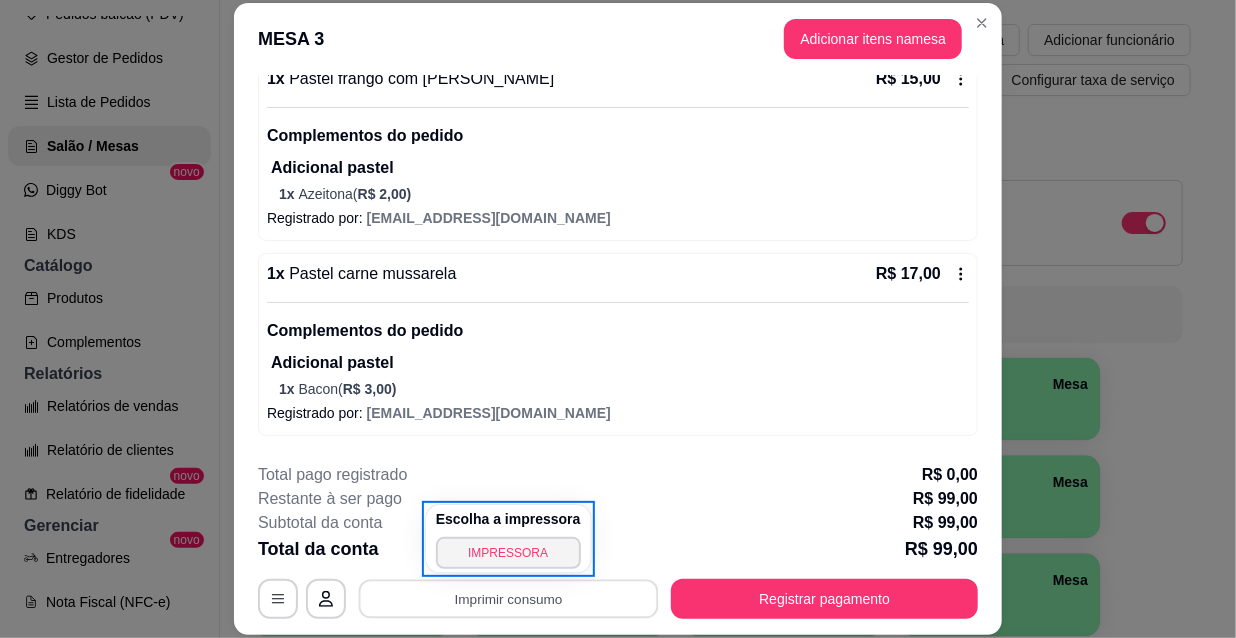 scroll, scrollTop: 727, scrollLeft: 0, axis: vertical 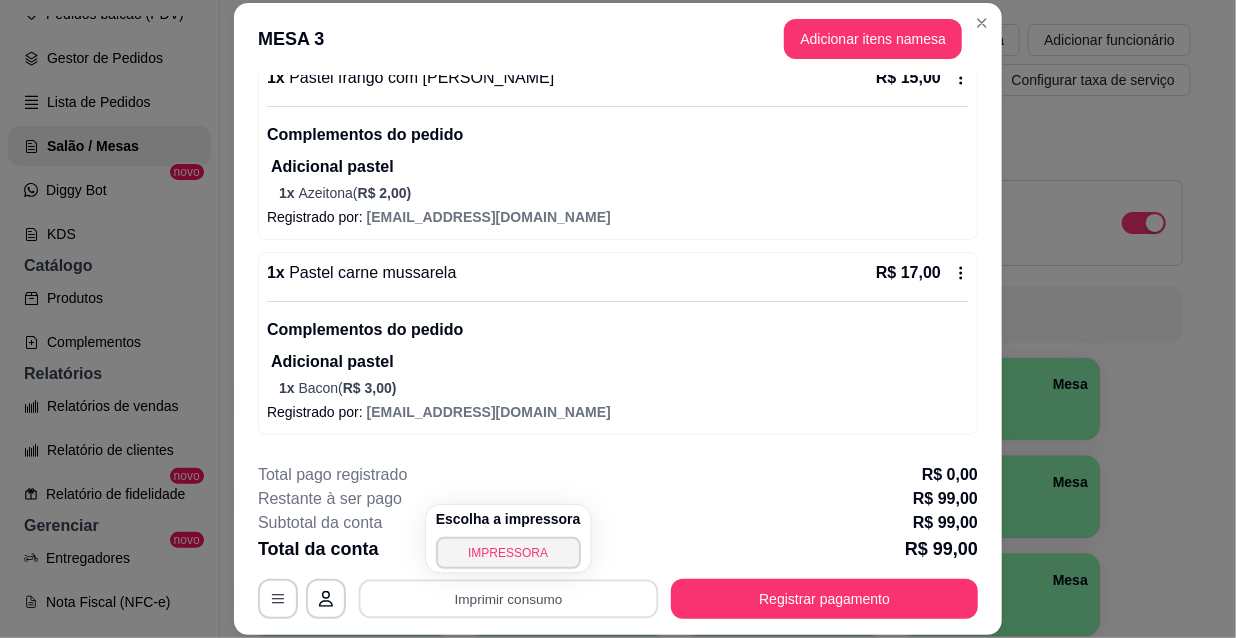 click on "**********" at bounding box center (618, 541) 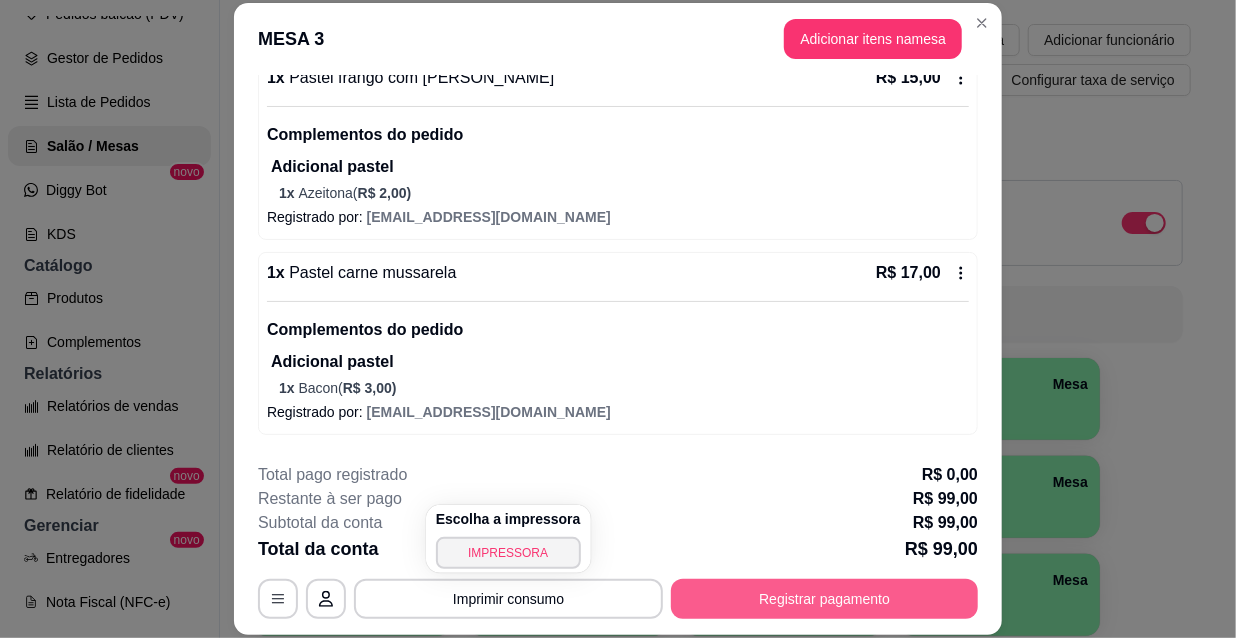 click on "Registrar pagamento" at bounding box center [824, 599] 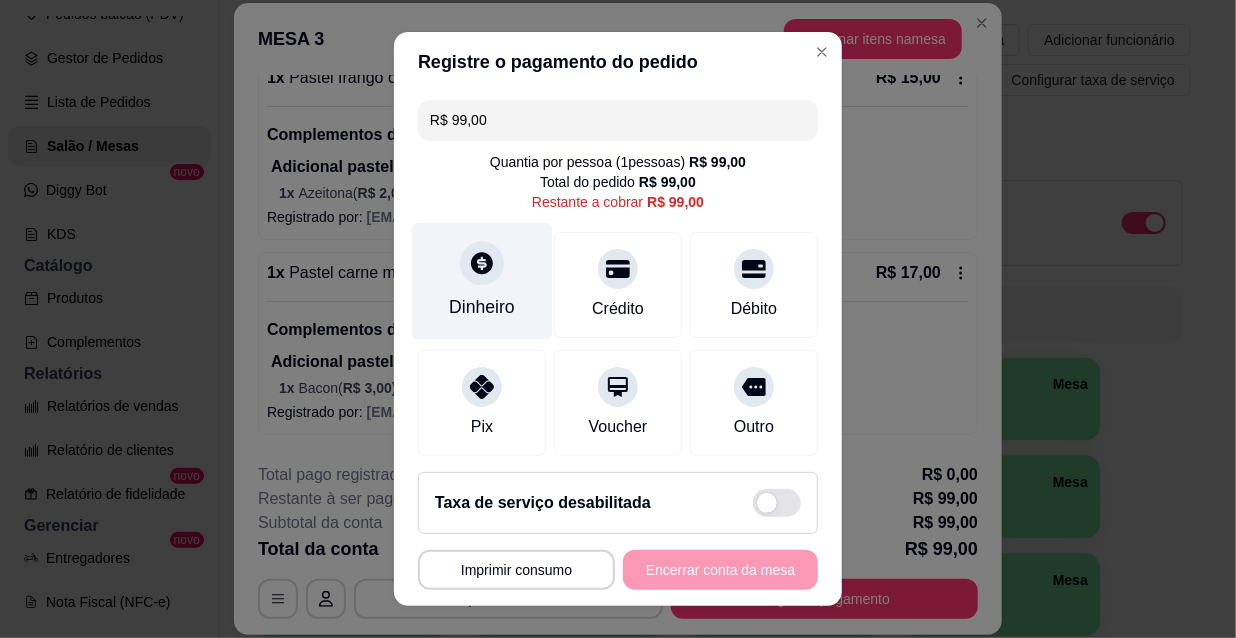 click at bounding box center [482, 263] 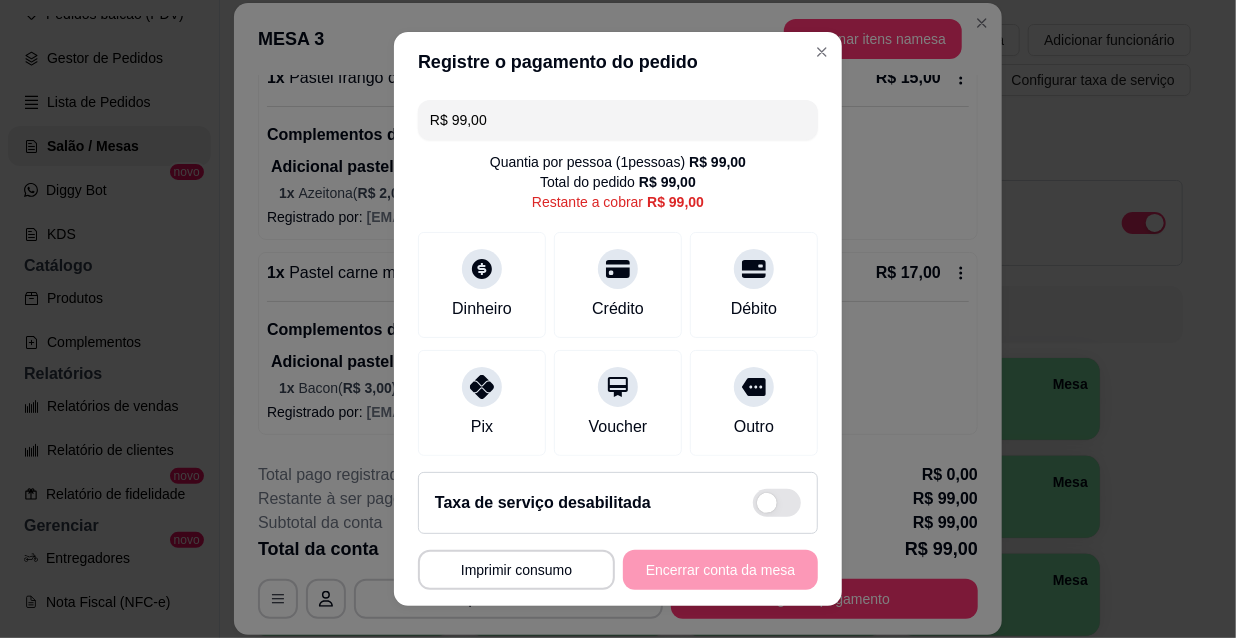click on "0,00" at bounding box center [618, 300] 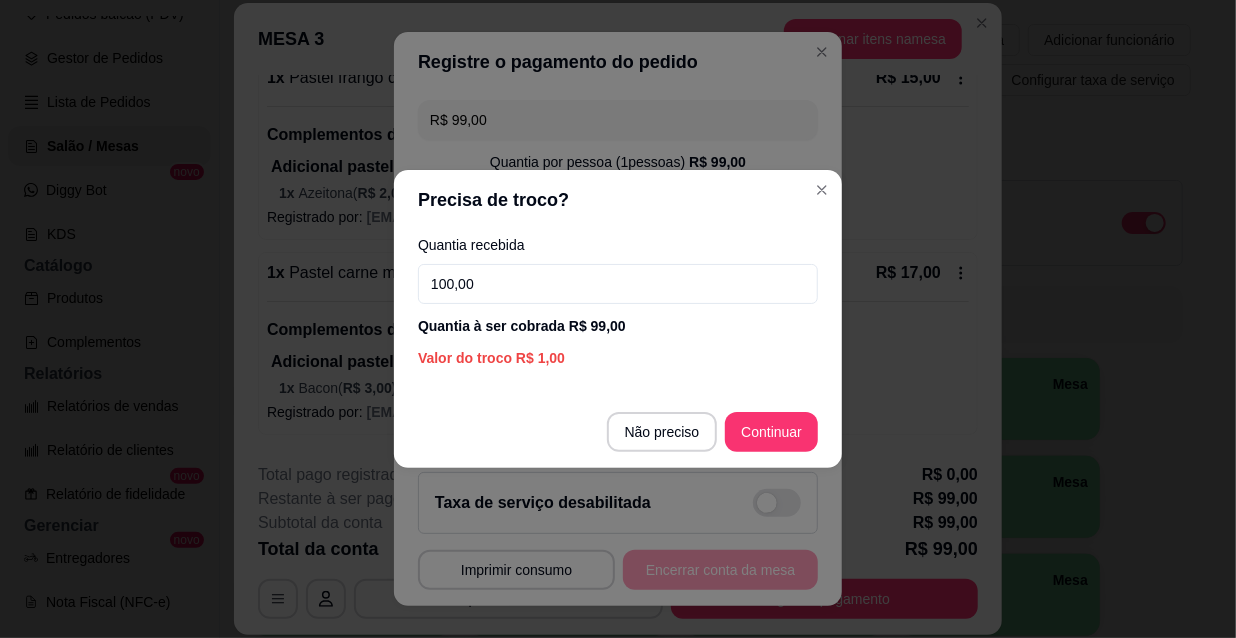 type on "100,00" 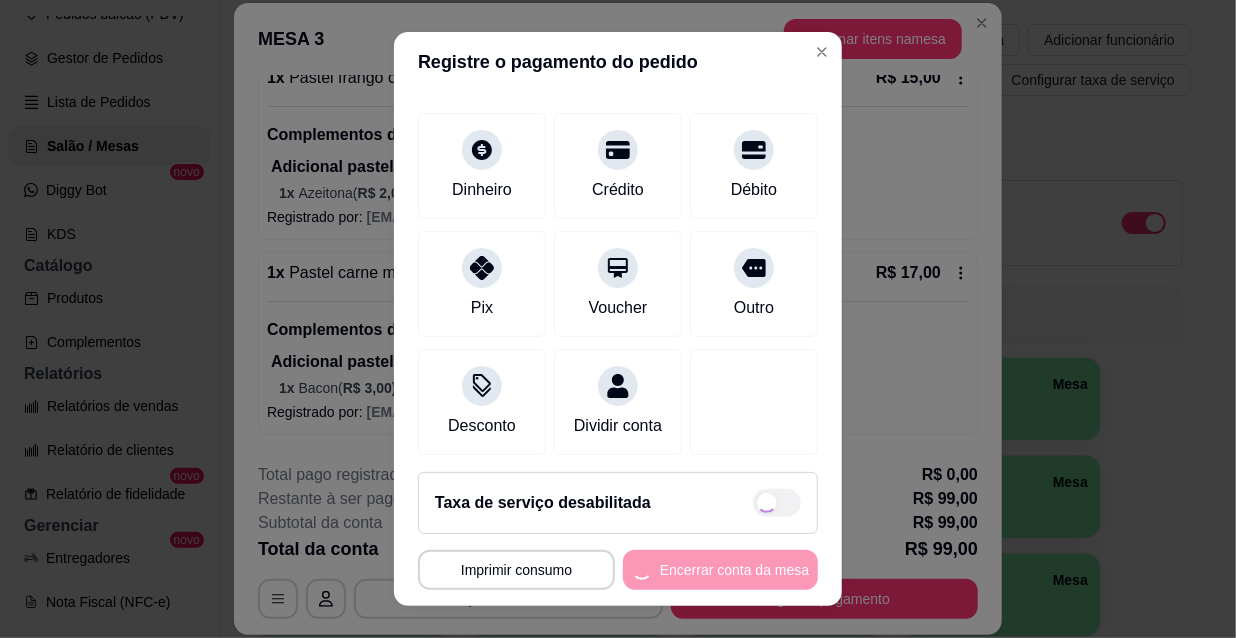 type on "R$ 0,00" 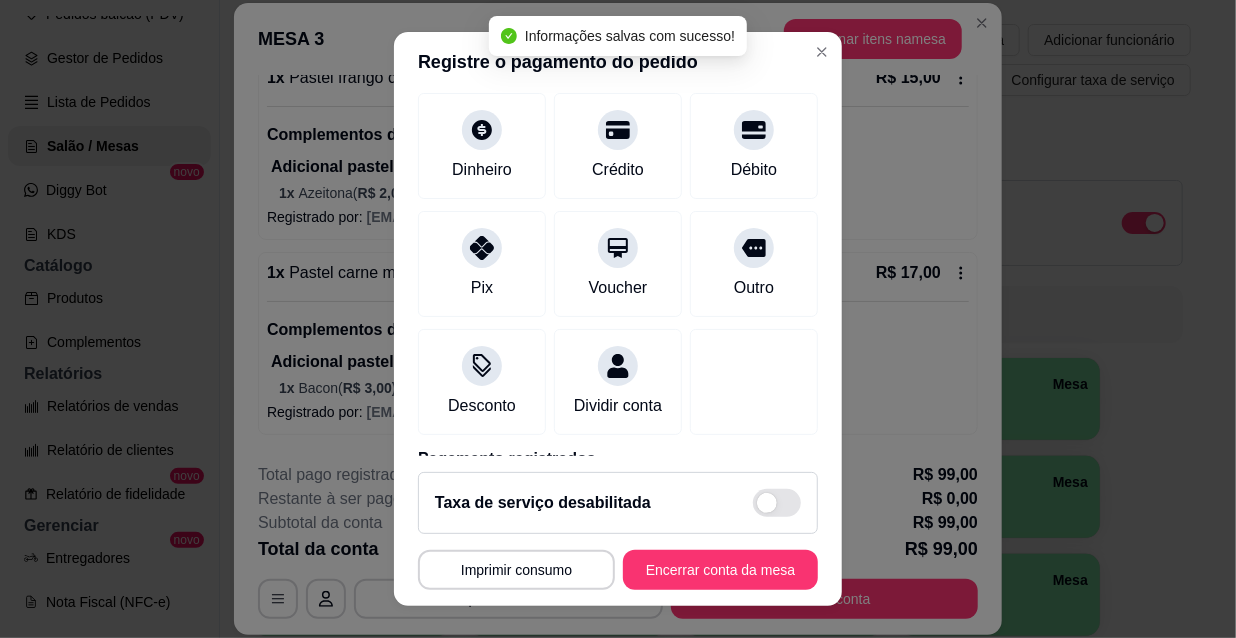 scroll, scrollTop: 129, scrollLeft: 0, axis: vertical 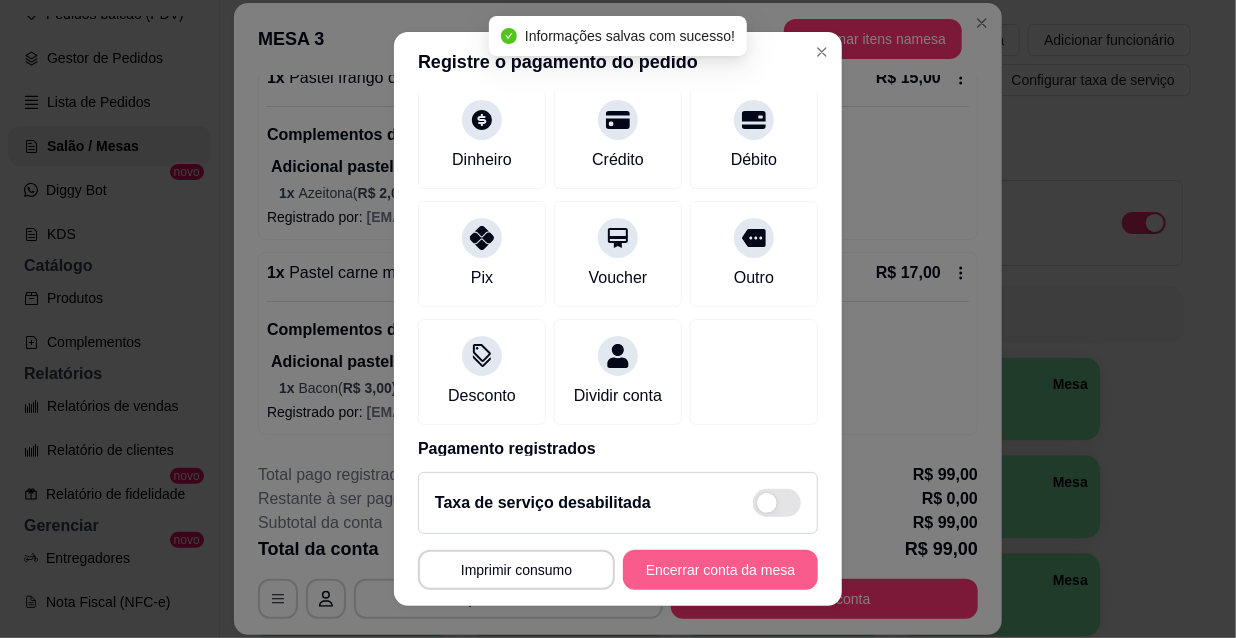 click on "Encerrar conta da mesa" at bounding box center [720, 570] 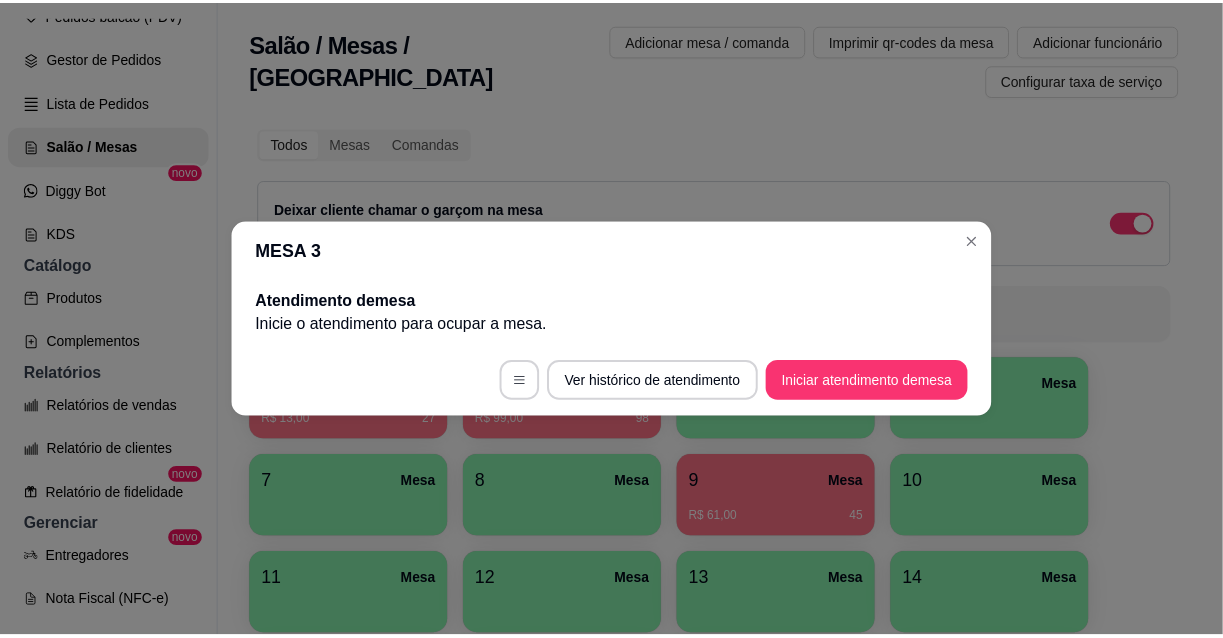 scroll, scrollTop: 0, scrollLeft: 0, axis: both 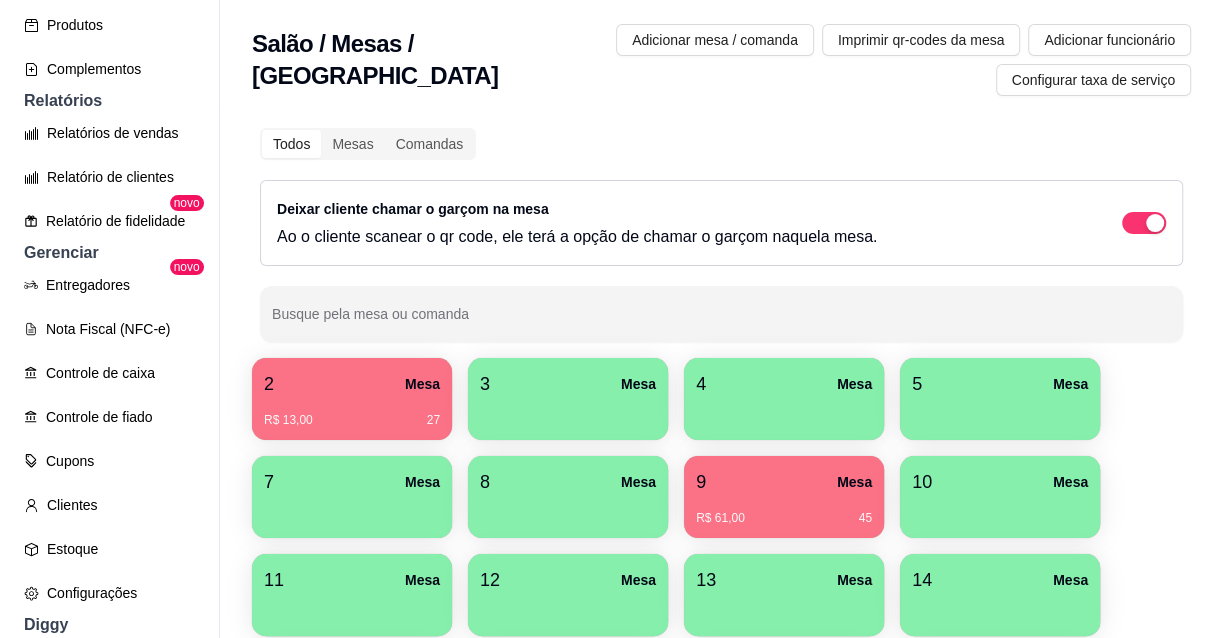 click on "R$ 13,00 27" at bounding box center (352, 420) 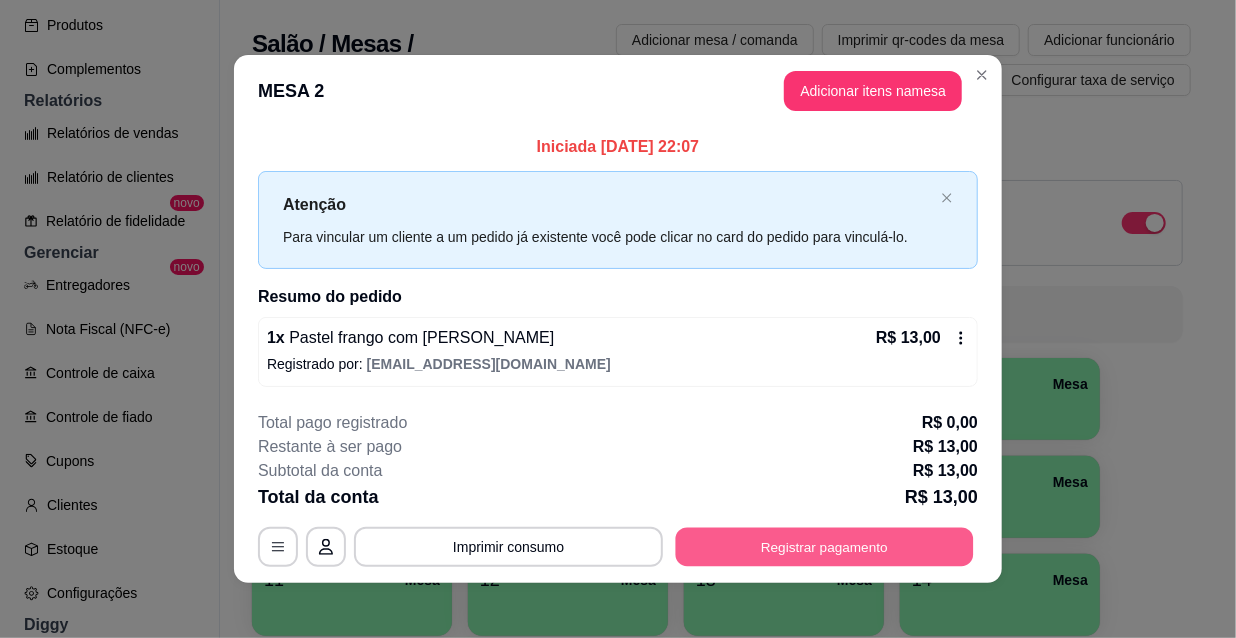 click on "Registrar pagamento" at bounding box center [825, 546] 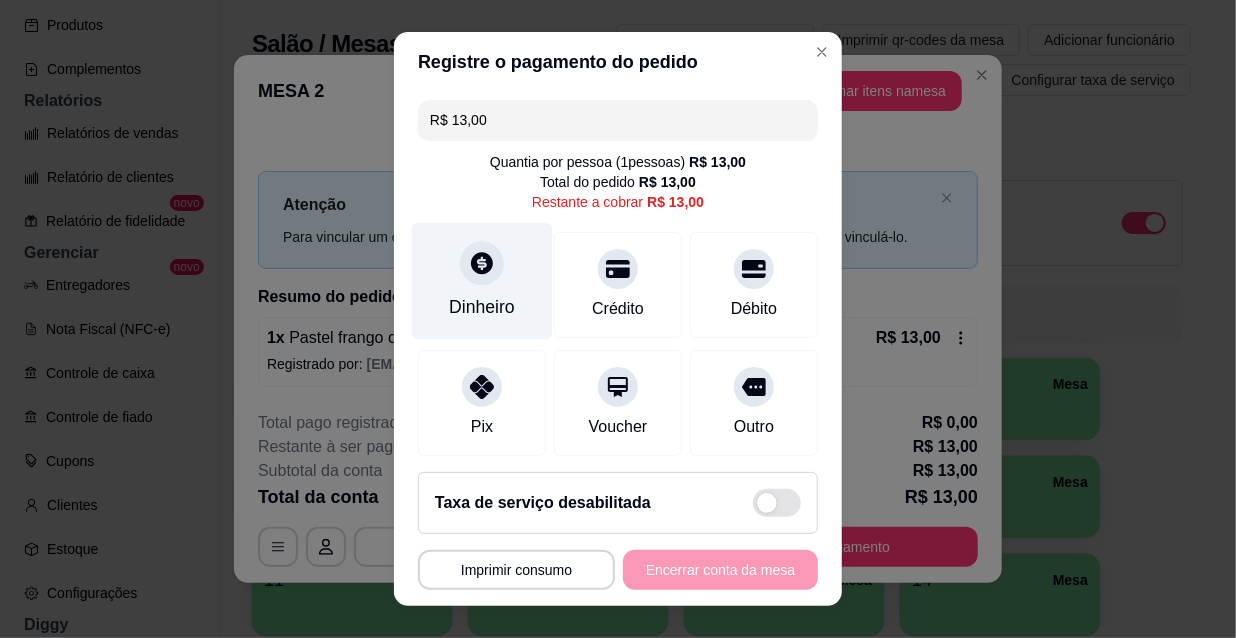click 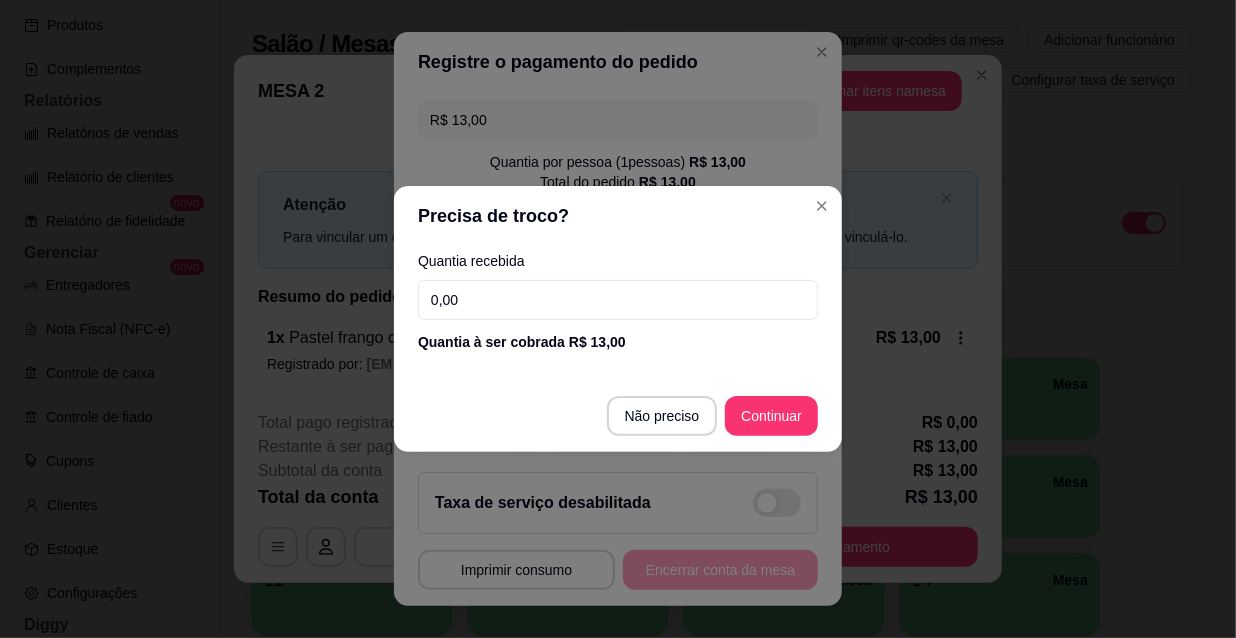 click on "Quantia recebida 0,00 Quantia à ser cobrada   R$ 13,00" at bounding box center [618, 303] 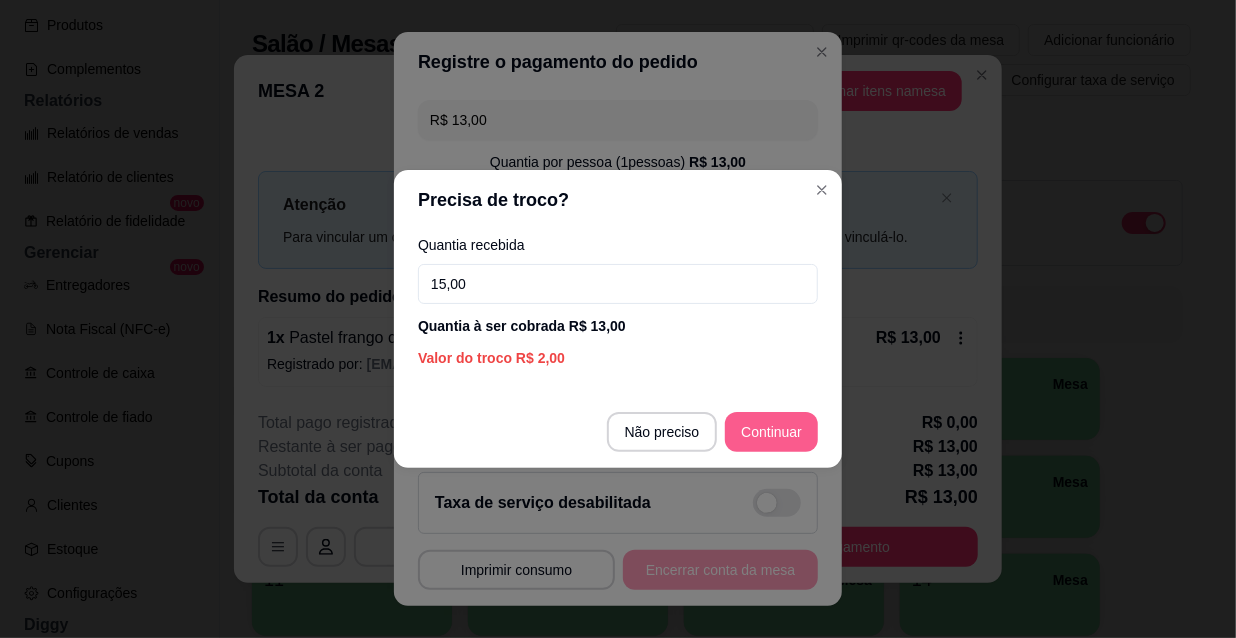 type on "15,00" 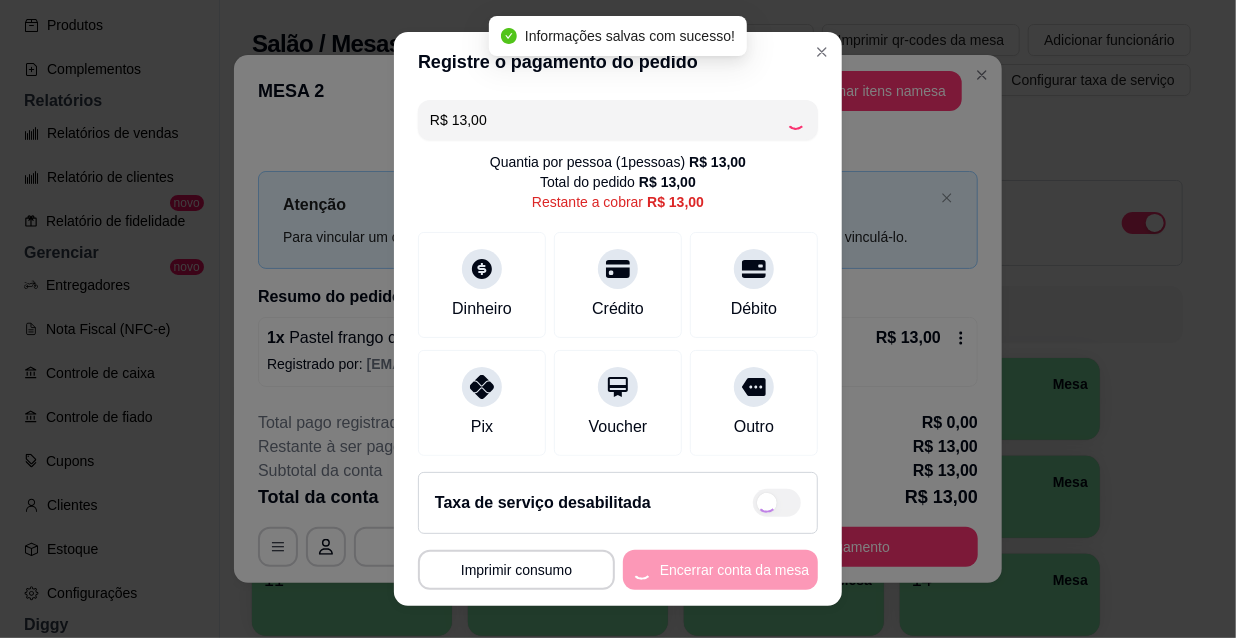 type on "R$ 0,00" 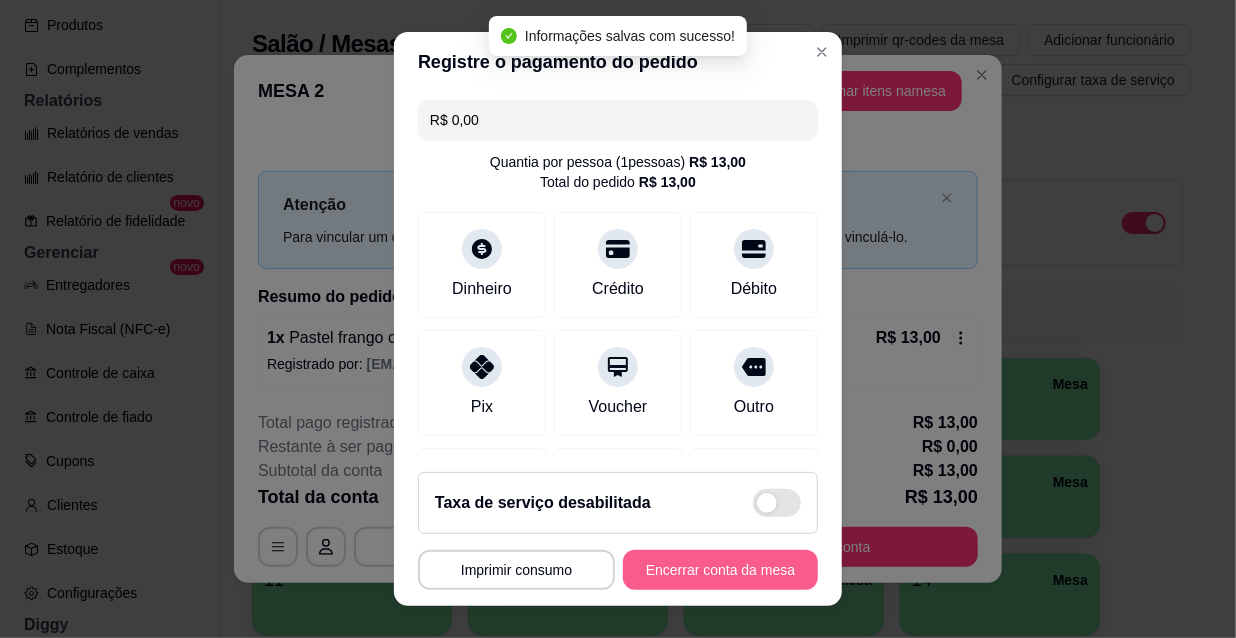click on "Encerrar conta da mesa" at bounding box center (720, 570) 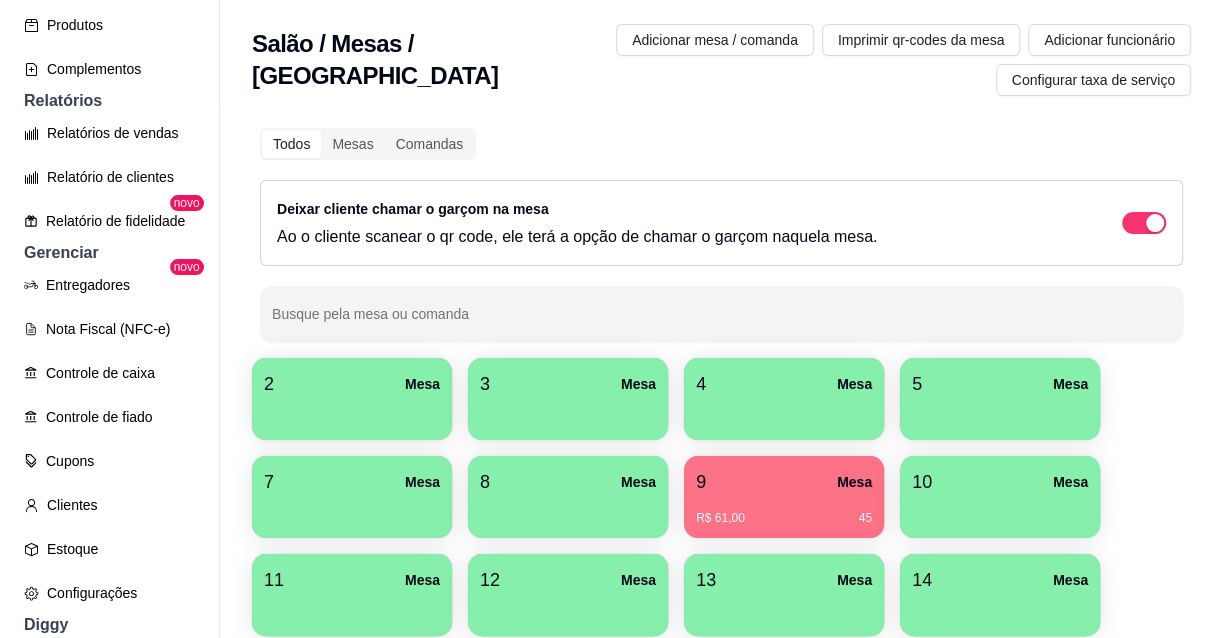click on "Mesa" at bounding box center [854, 482] 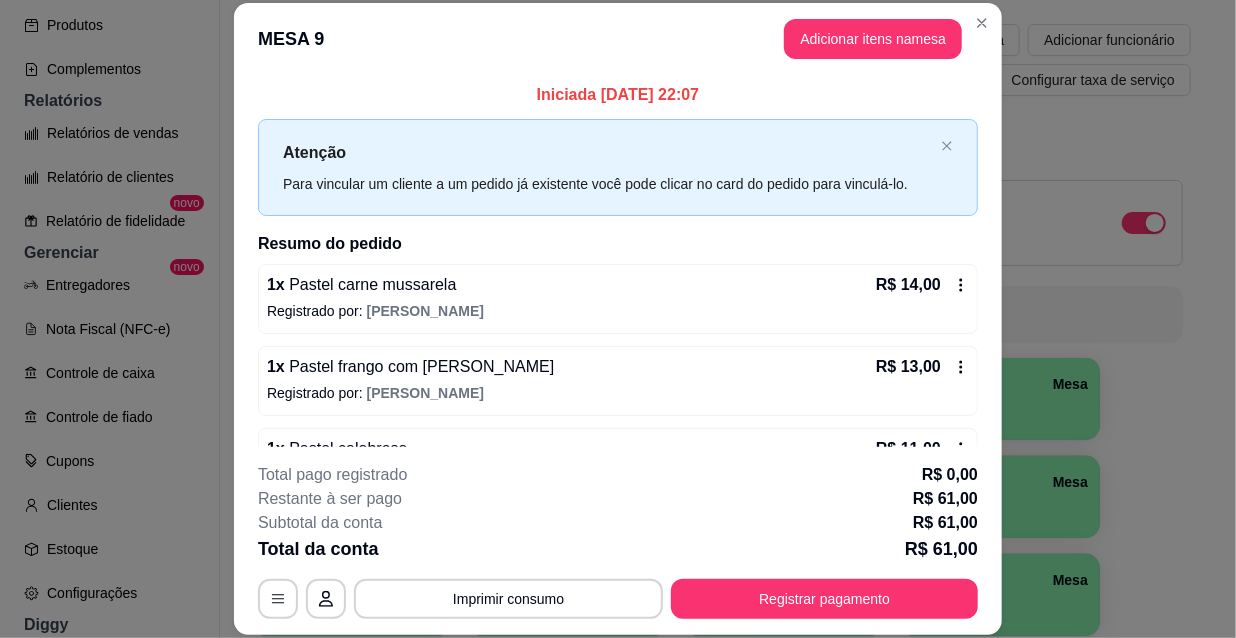 scroll, scrollTop: 221, scrollLeft: 0, axis: vertical 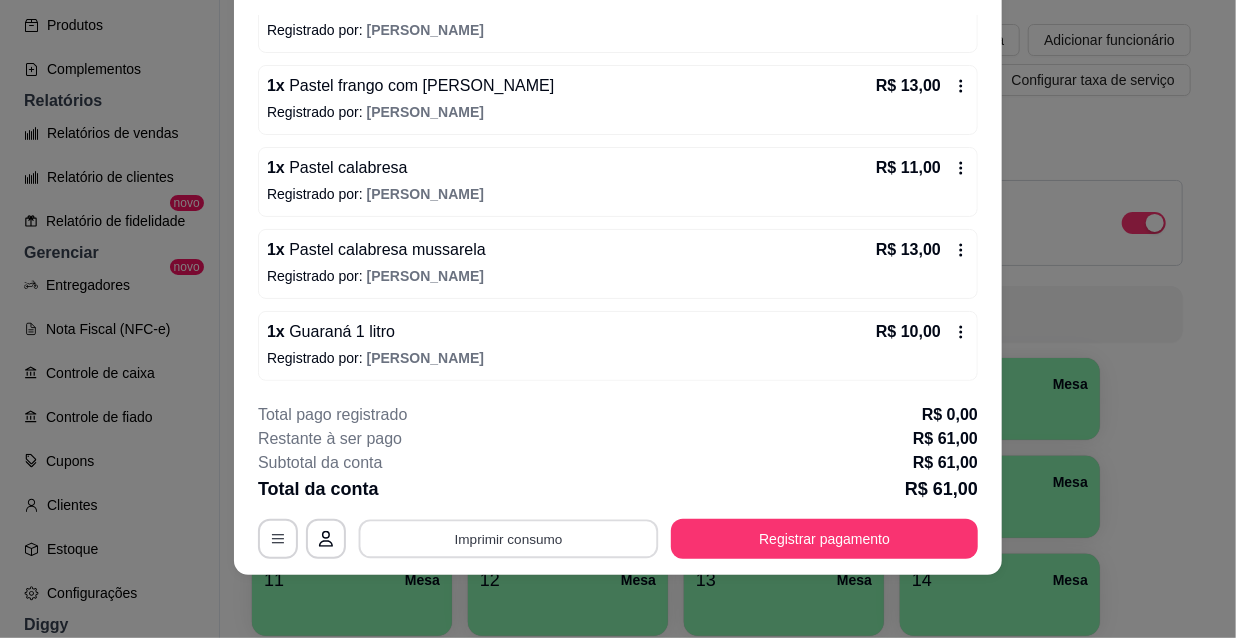 click on "Imprimir consumo" at bounding box center (509, 538) 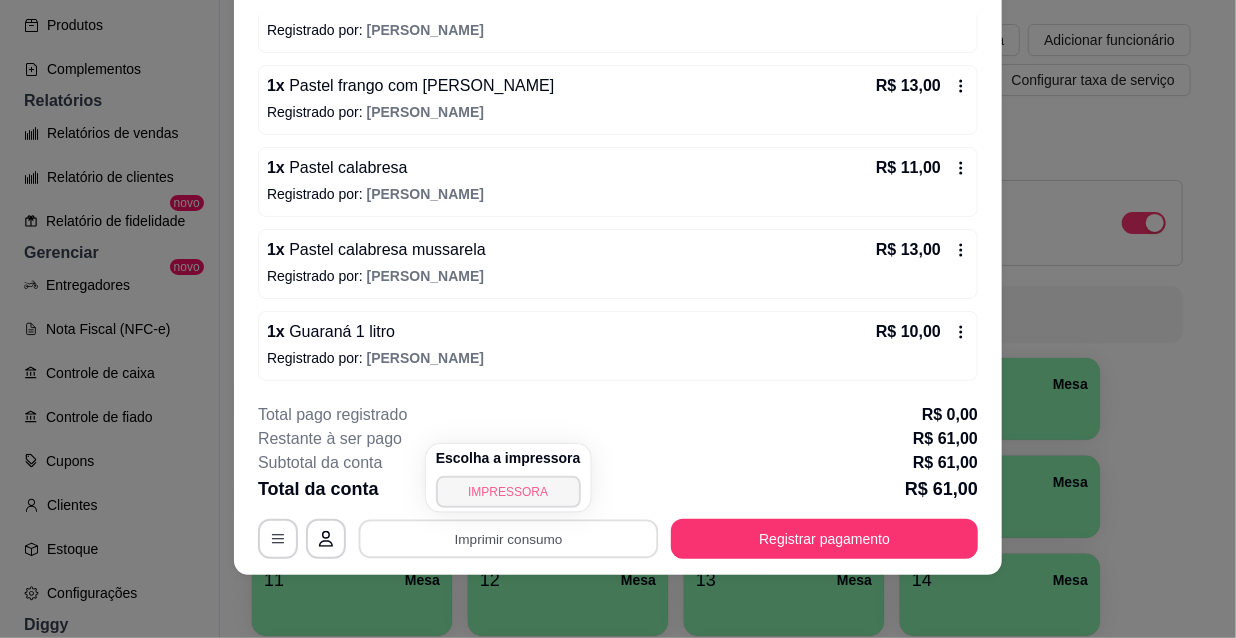 click on "IMPRESSORA" at bounding box center [508, 492] 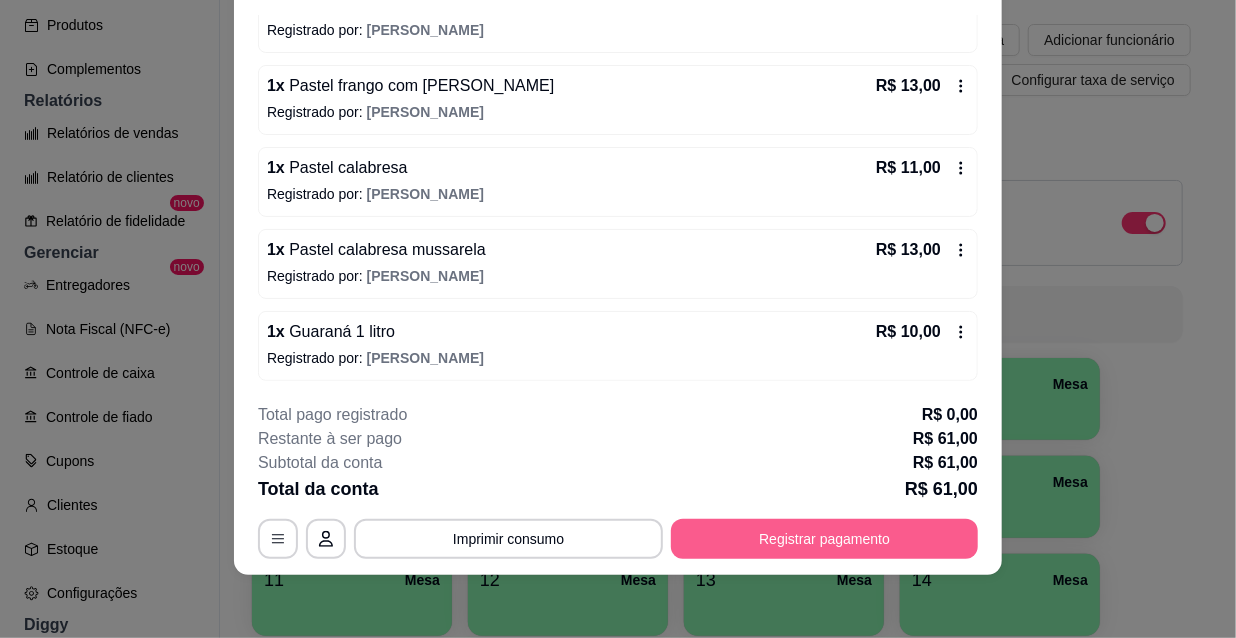 click on "Registrar pagamento" at bounding box center (824, 539) 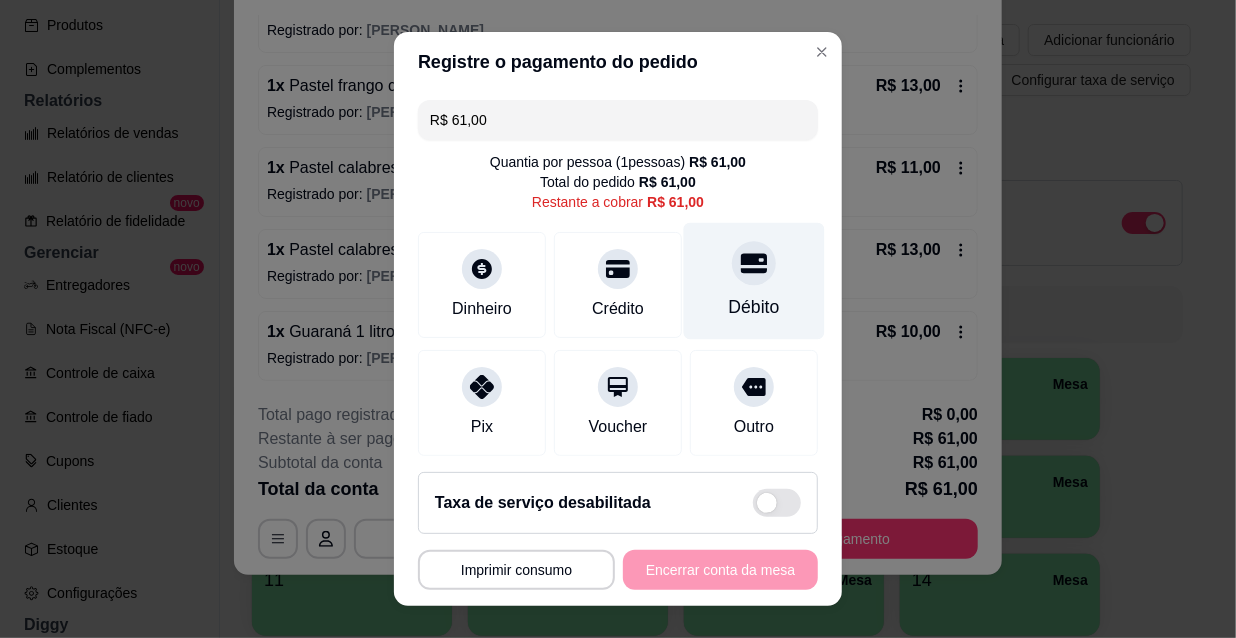 click 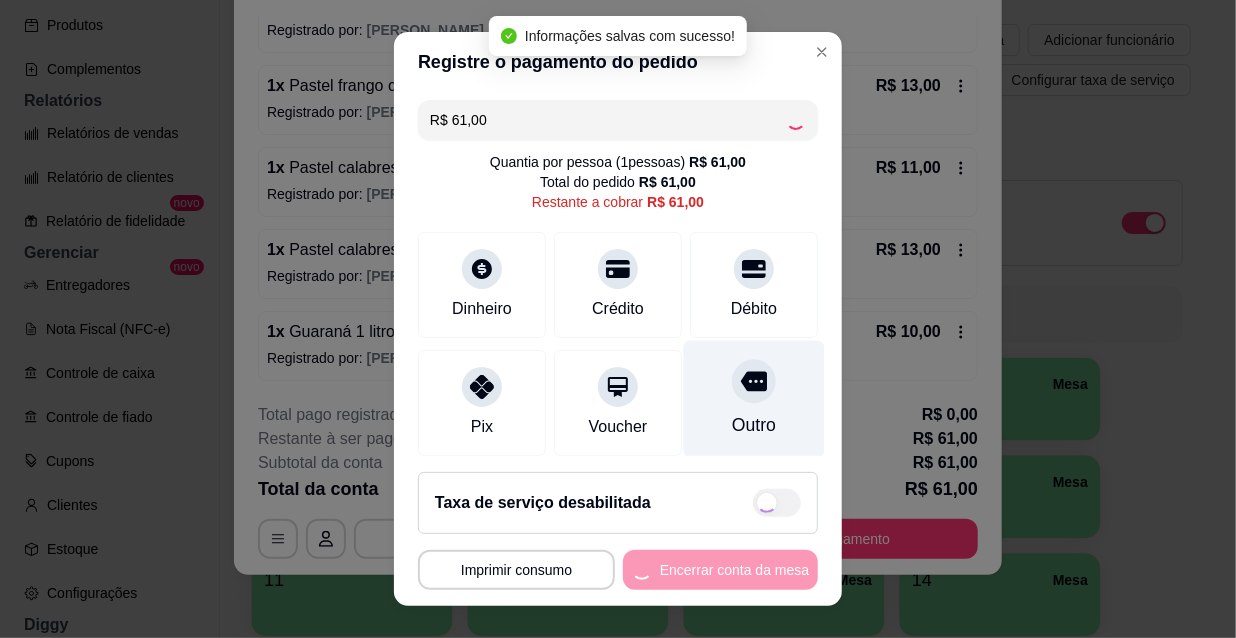 type on "R$ 0,00" 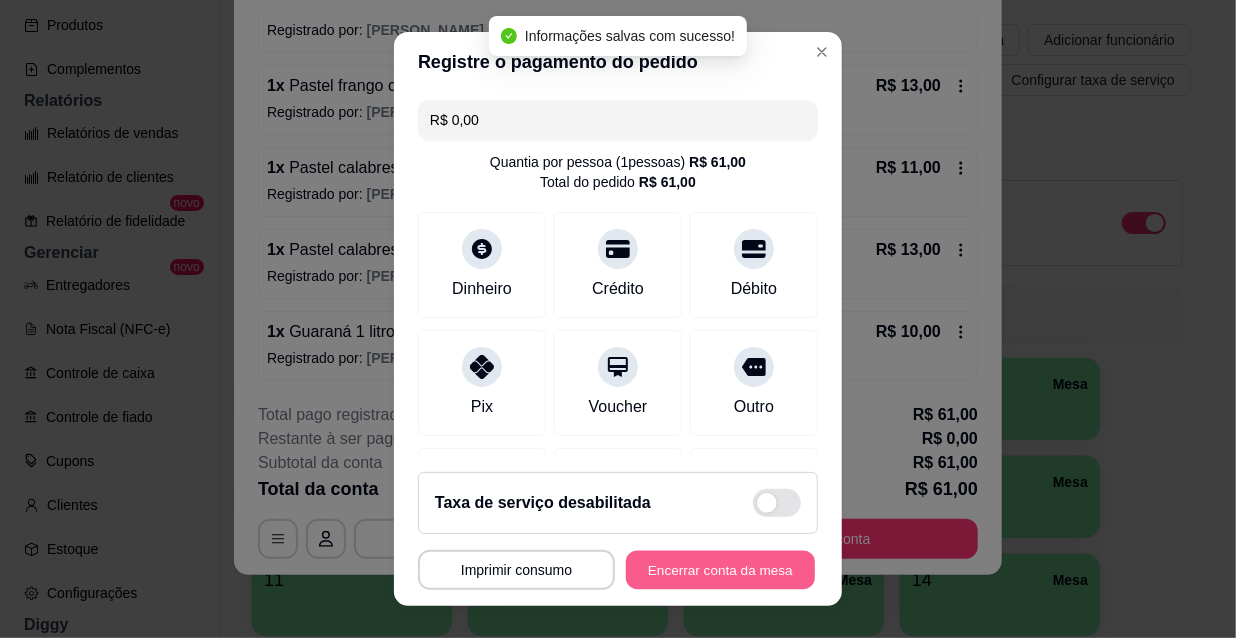 click on "Encerrar conta da mesa" at bounding box center [720, 570] 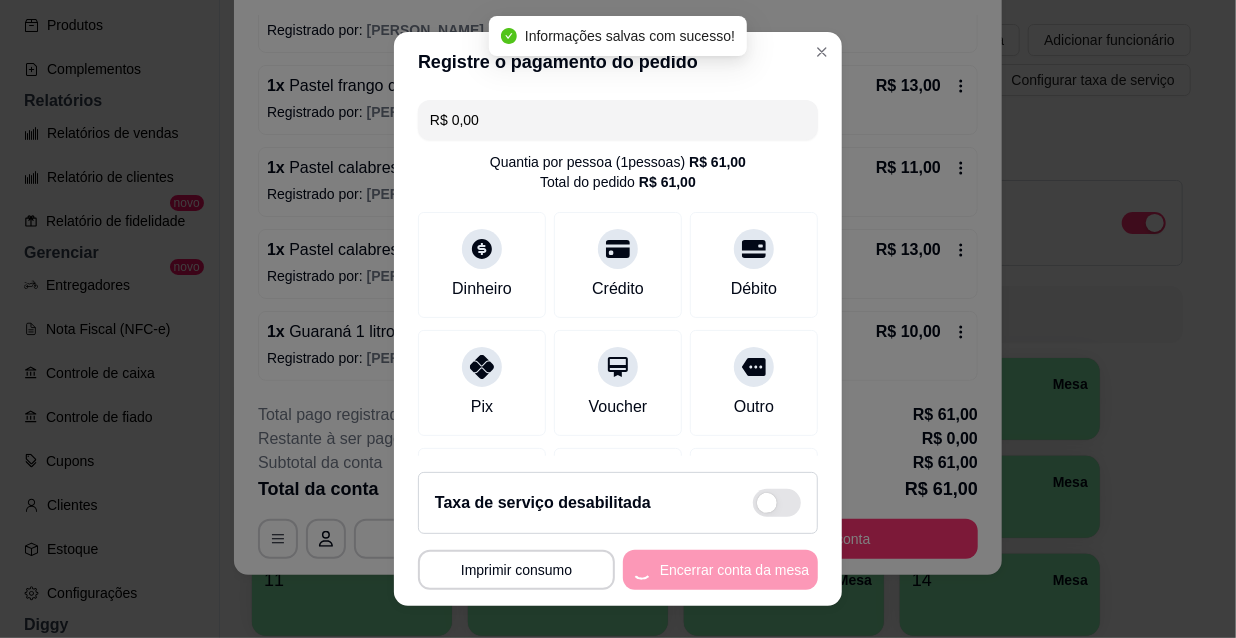 scroll, scrollTop: 0, scrollLeft: 0, axis: both 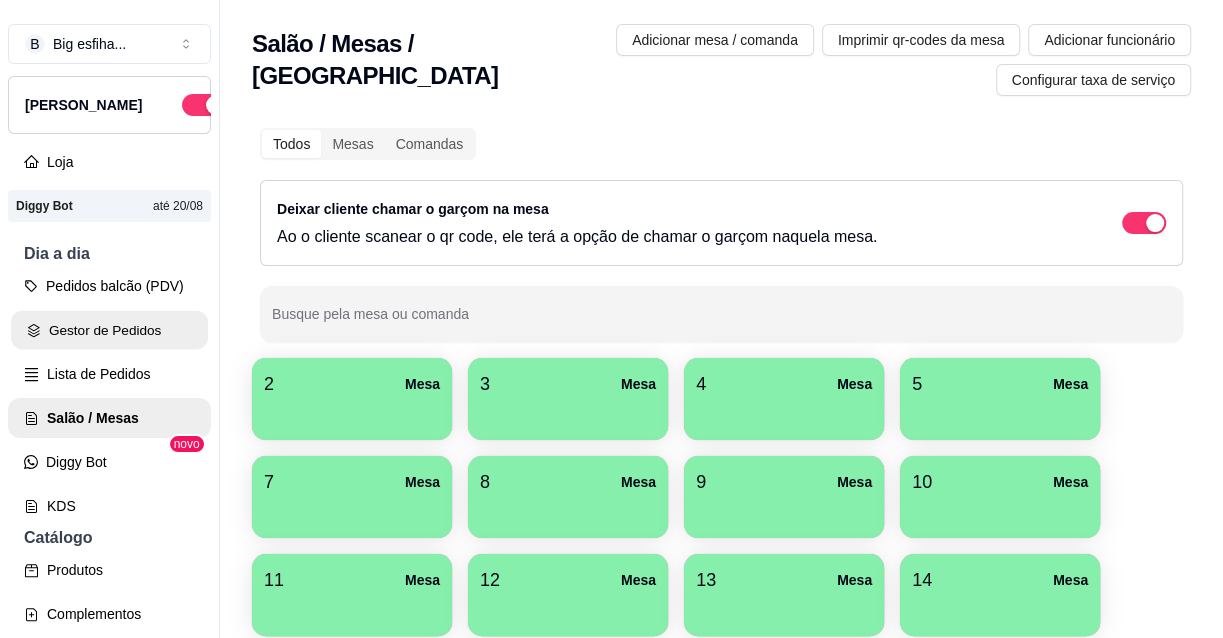 click on "Gestor de Pedidos" at bounding box center [109, 330] 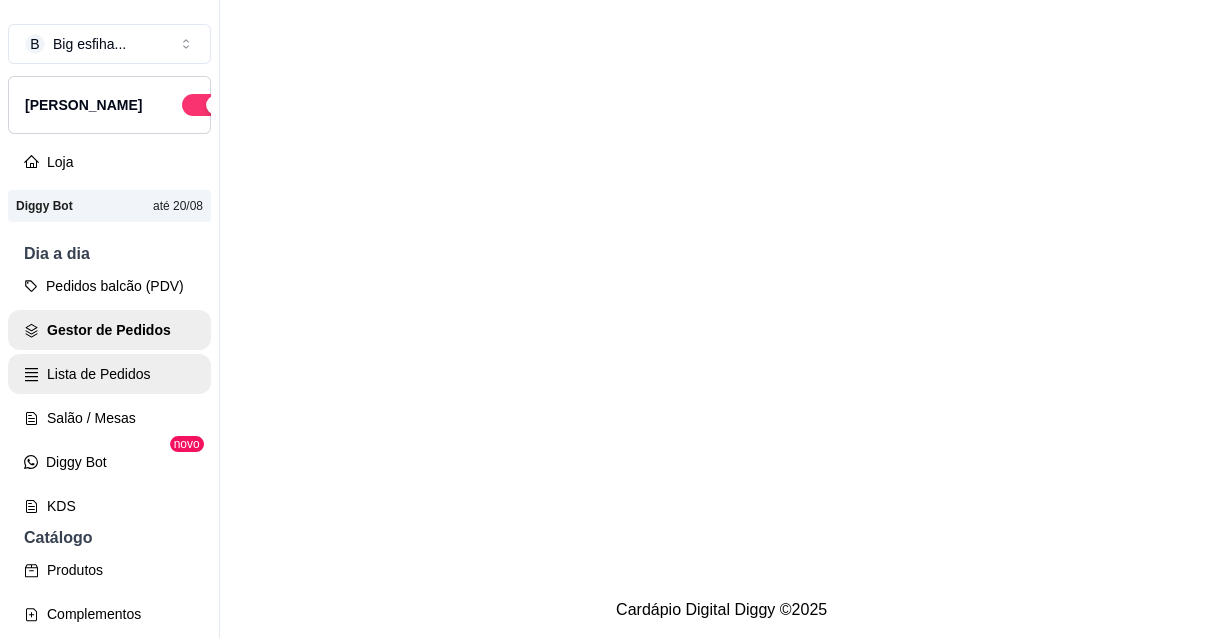click on "Lista de Pedidos" at bounding box center (109, 374) 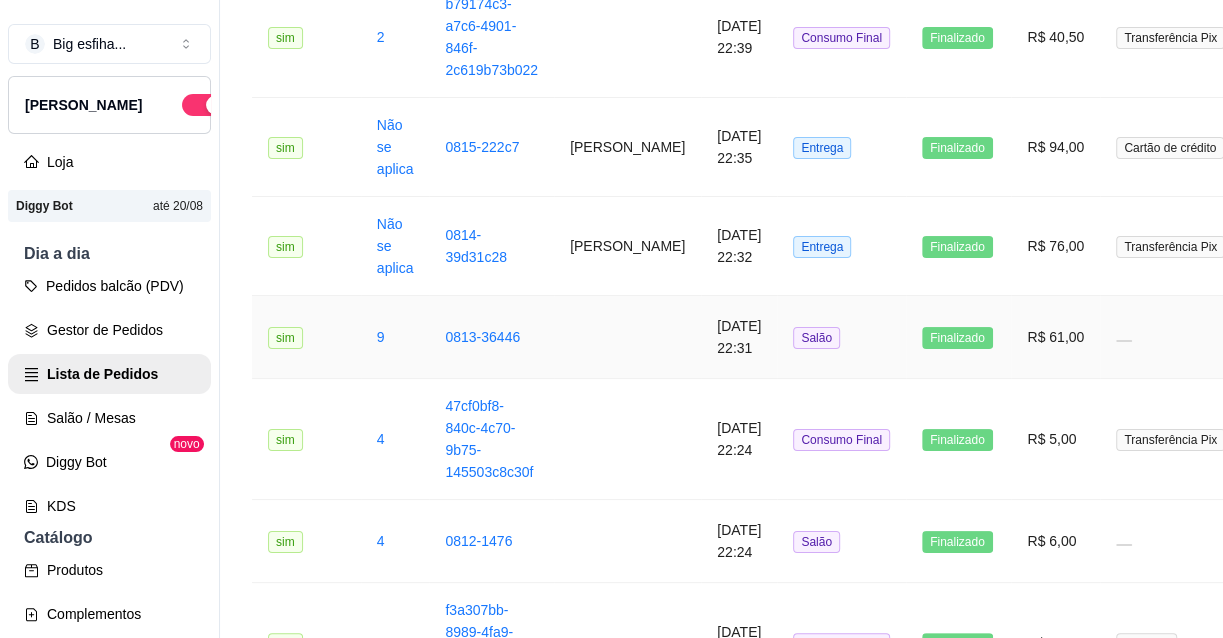 scroll, scrollTop: 727, scrollLeft: 0, axis: vertical 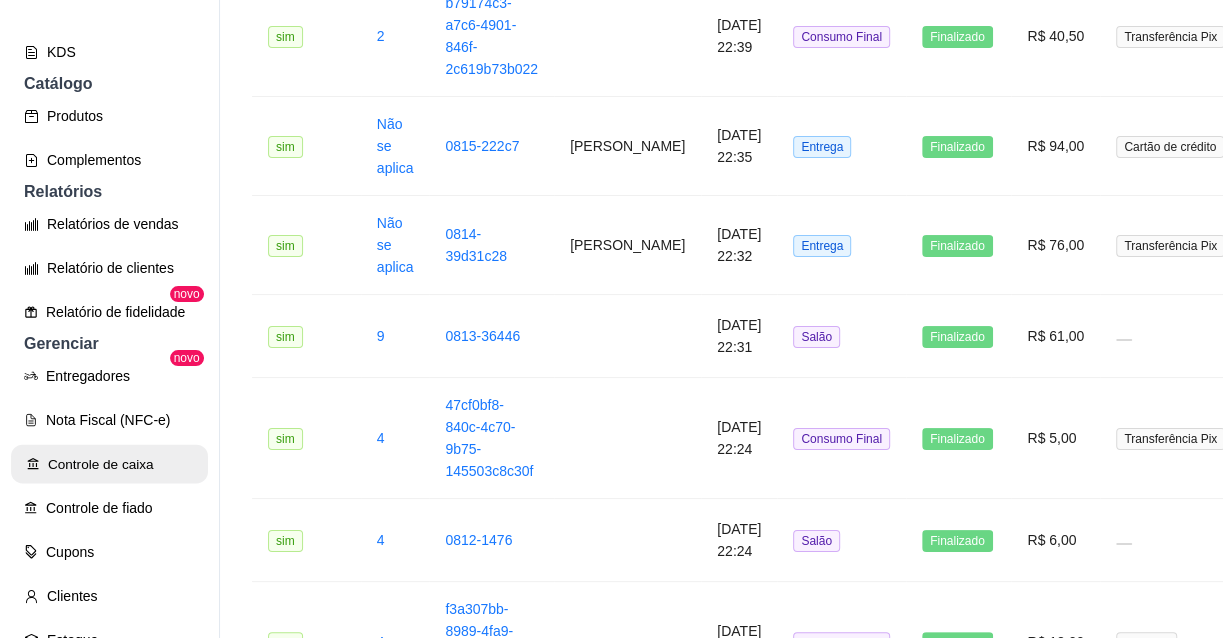 click on "Controle de caixa" at bounding box center [109, 464] 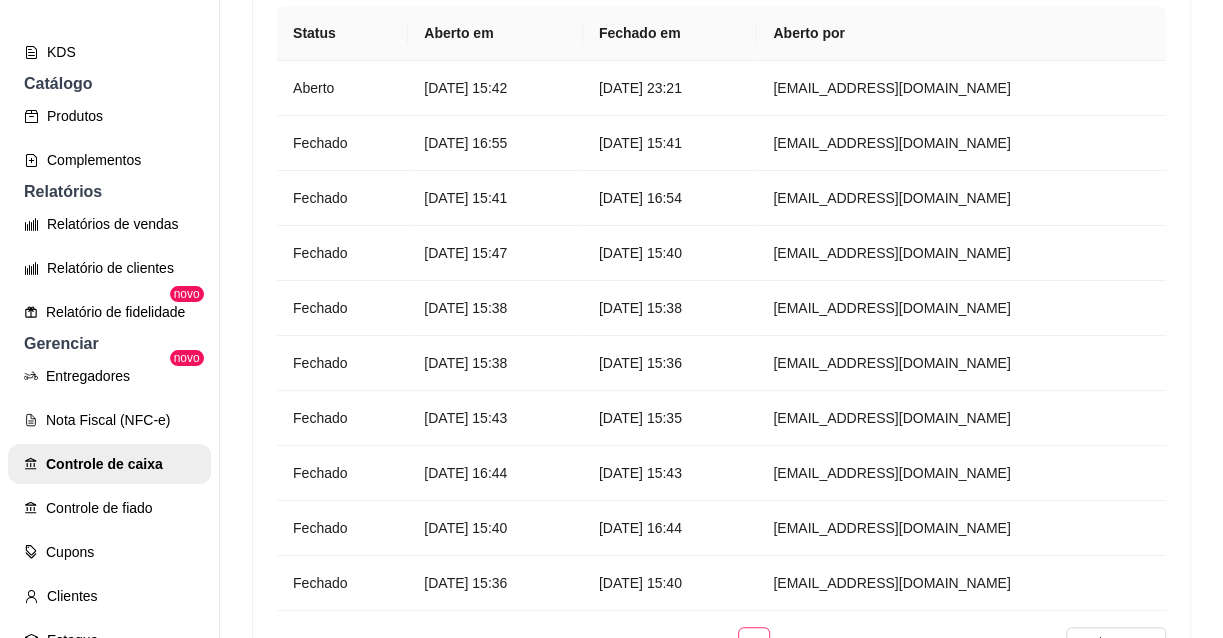 scroll, scrollTop: 0, scrollLeft: 0, axis: both 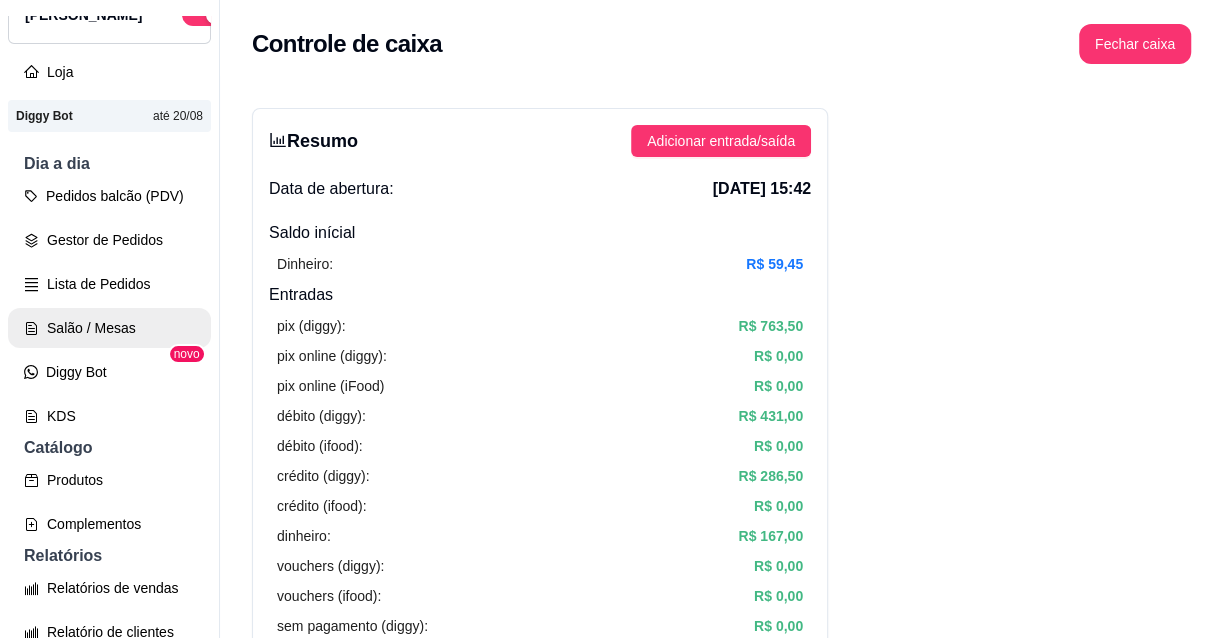 click on "Salão / Mesas" at bounding box center (109, 328) 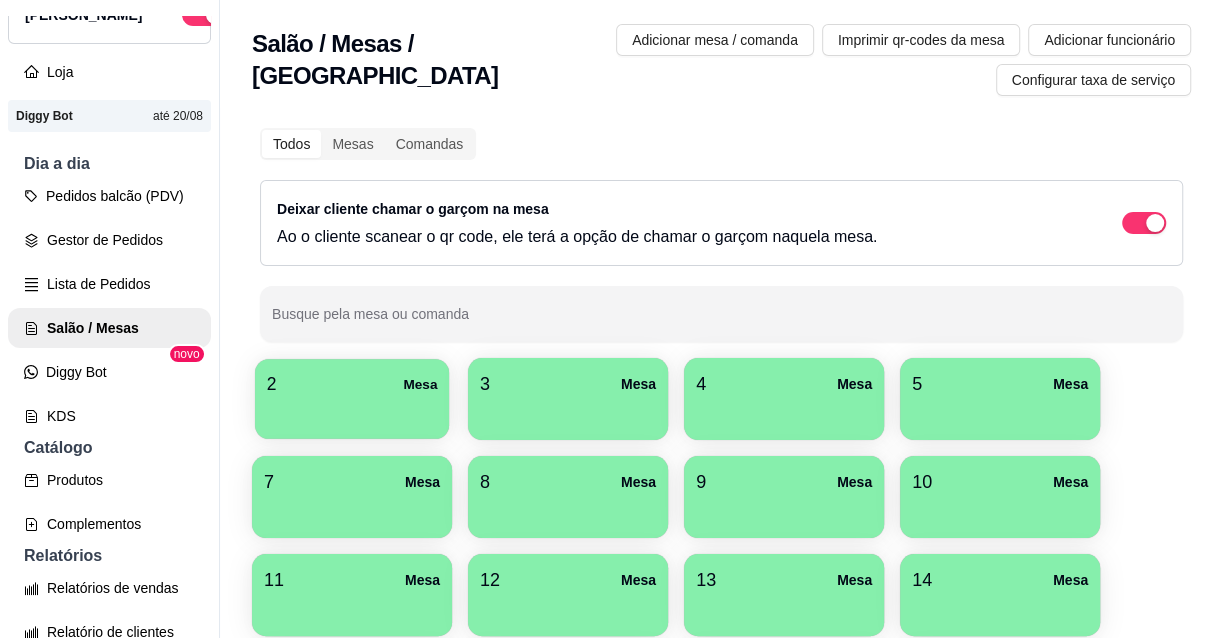 click on "2 Mesa" at bounding box center [352, 384] 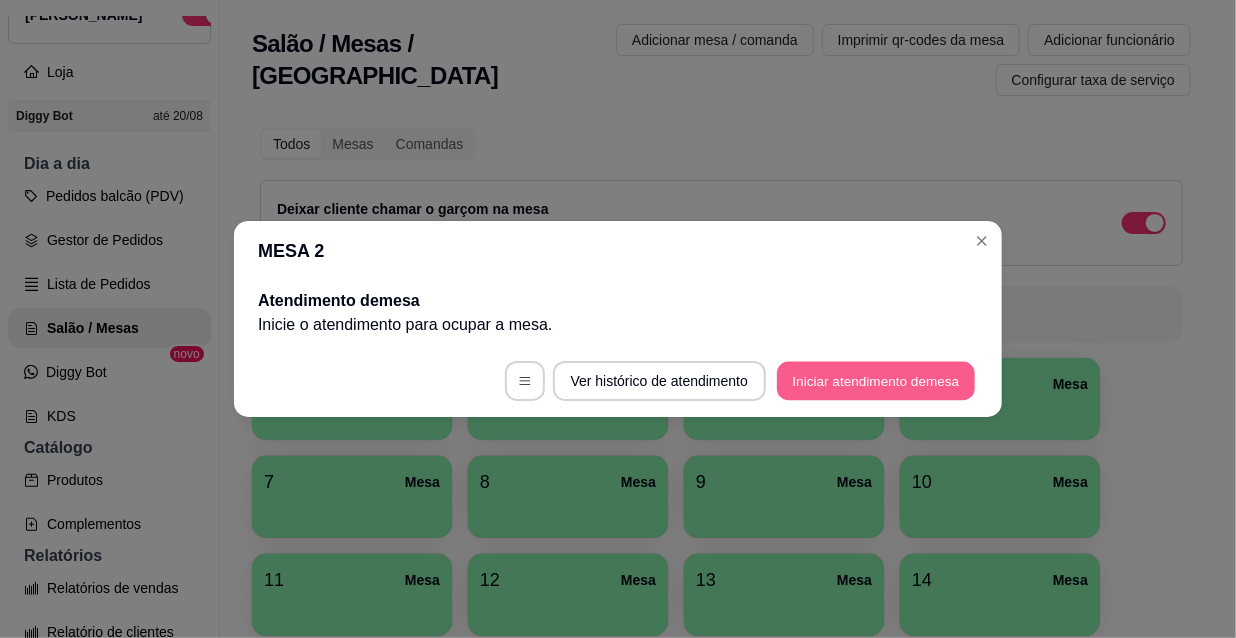 click on "Iniciar atendimento de  mesa" at bounding box center (876, 381) 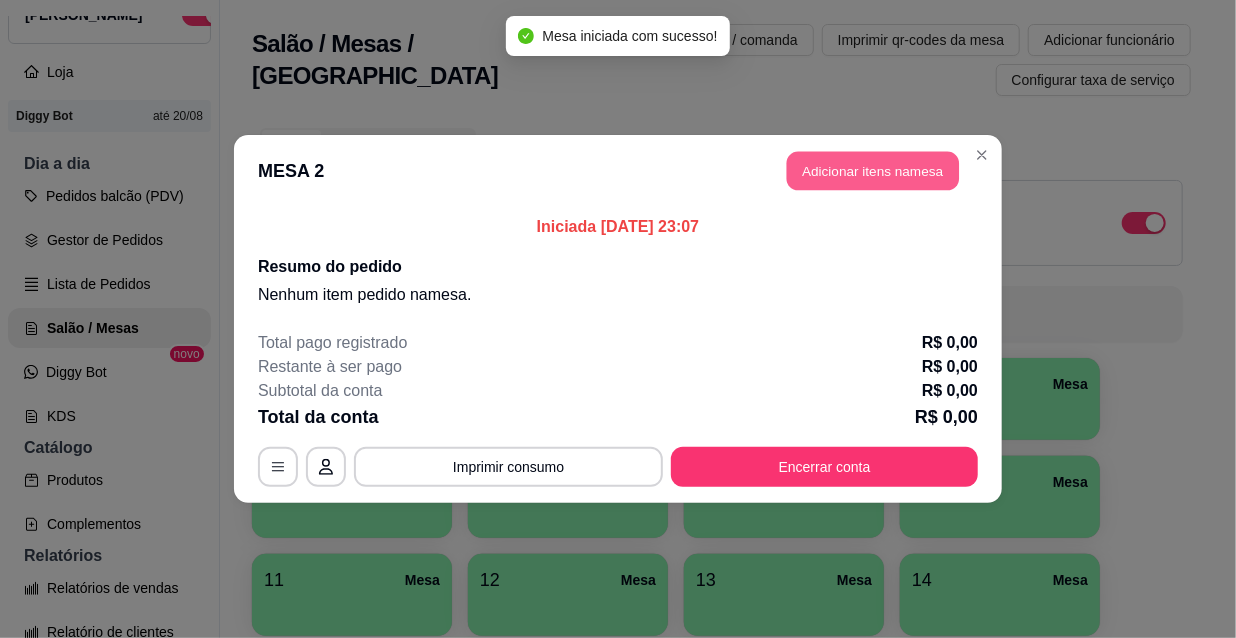 click on "Adicionar itens na  mesa" at bounding box center [873, 171] 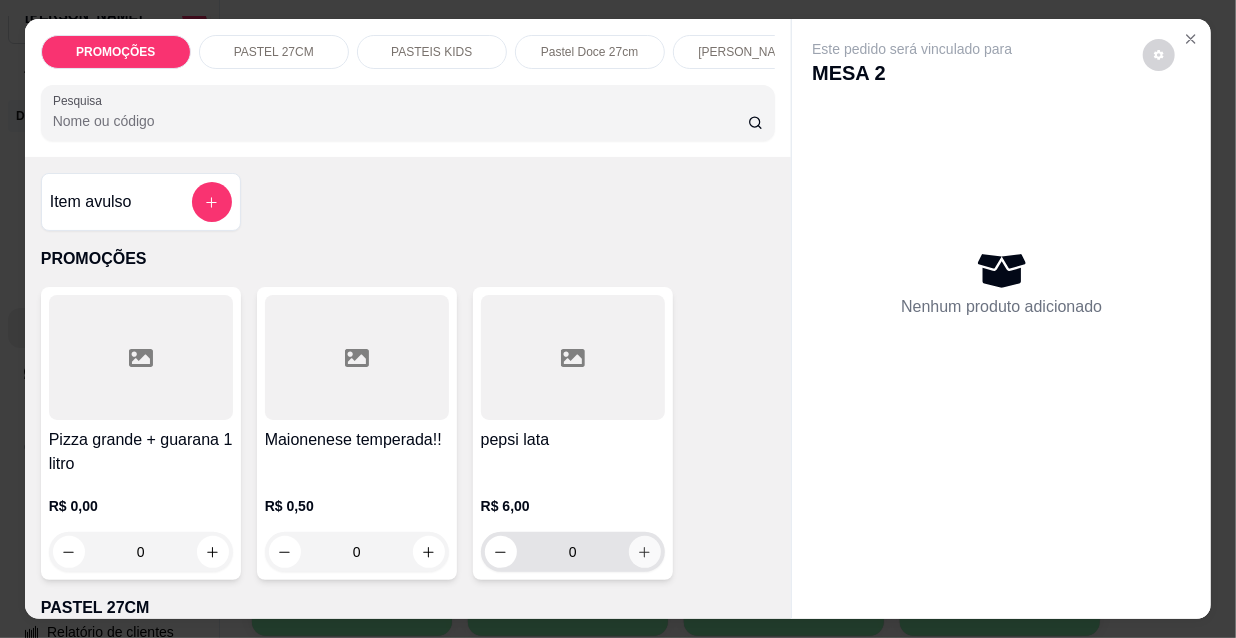 click at bounding box center (645, 552) 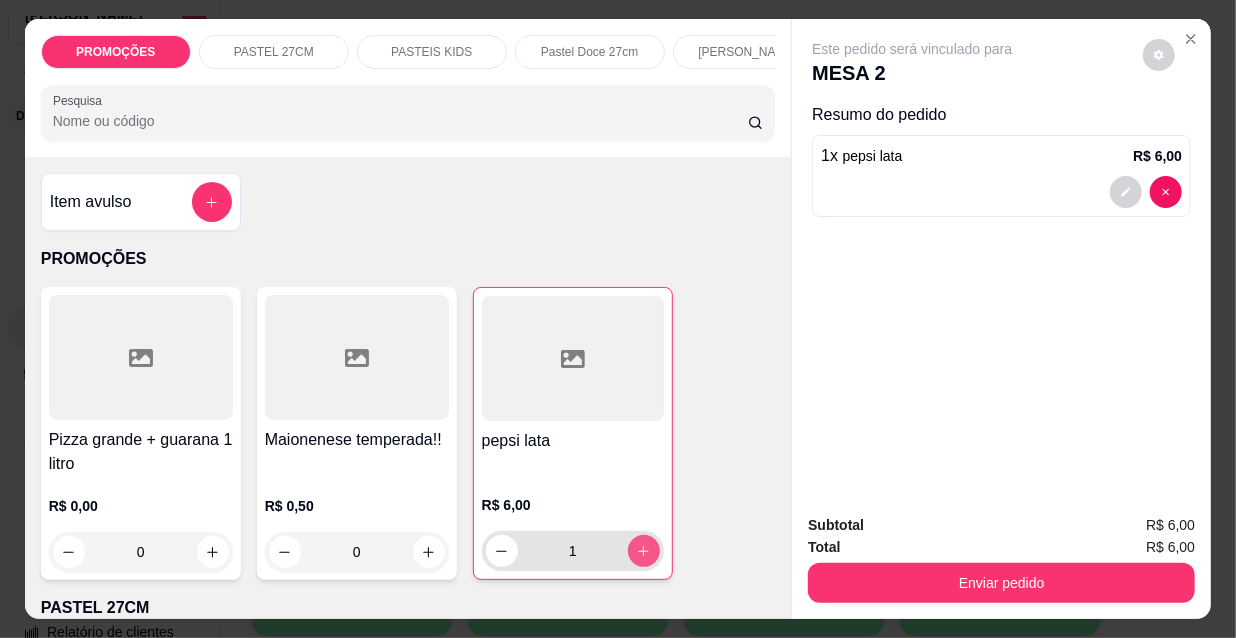 type on "1" 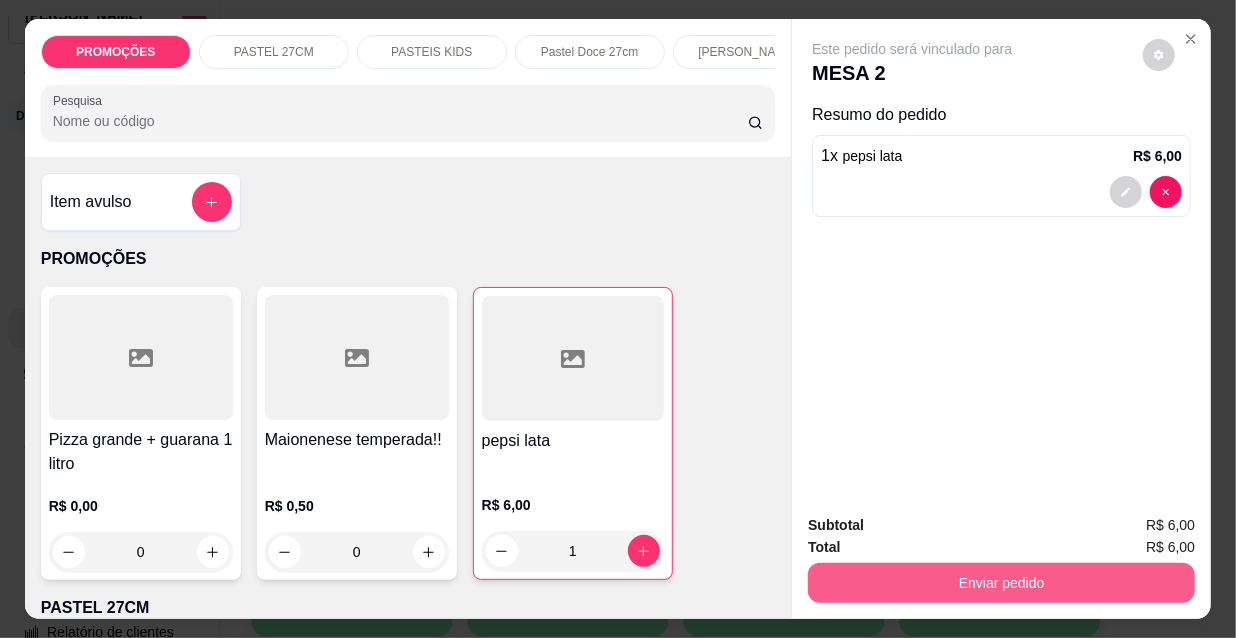 click on "Enviar pedido" at bounding box center (1001, 583) 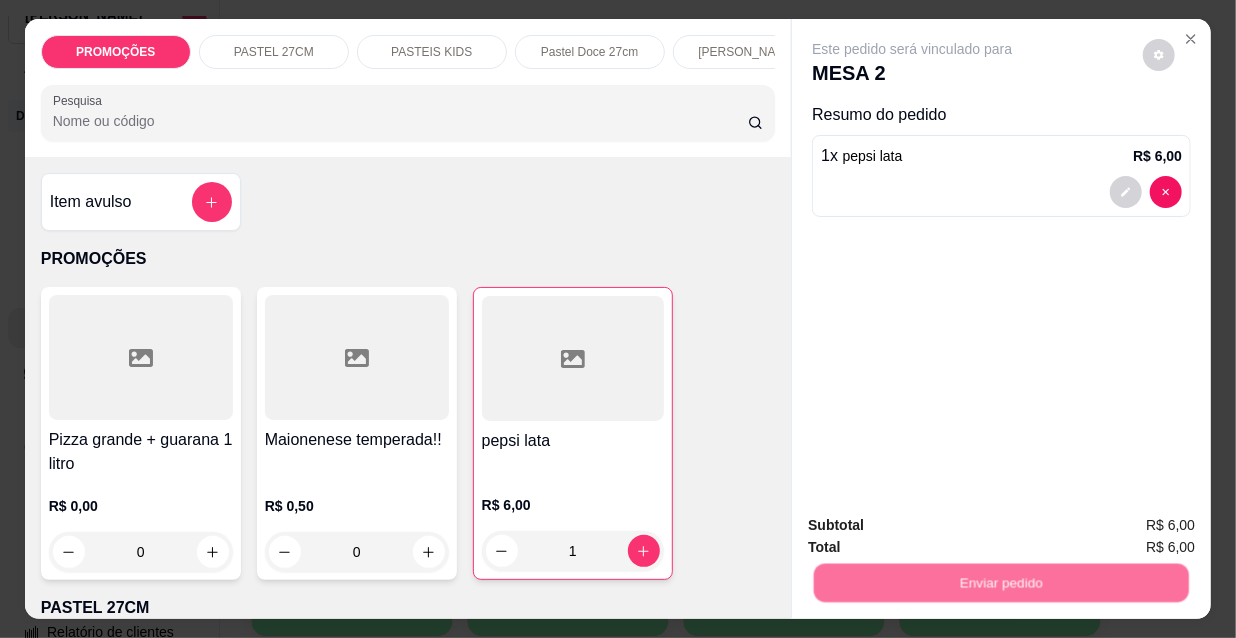 click on "Não registrar e enviar pedido" at bounding box center (937, 527) 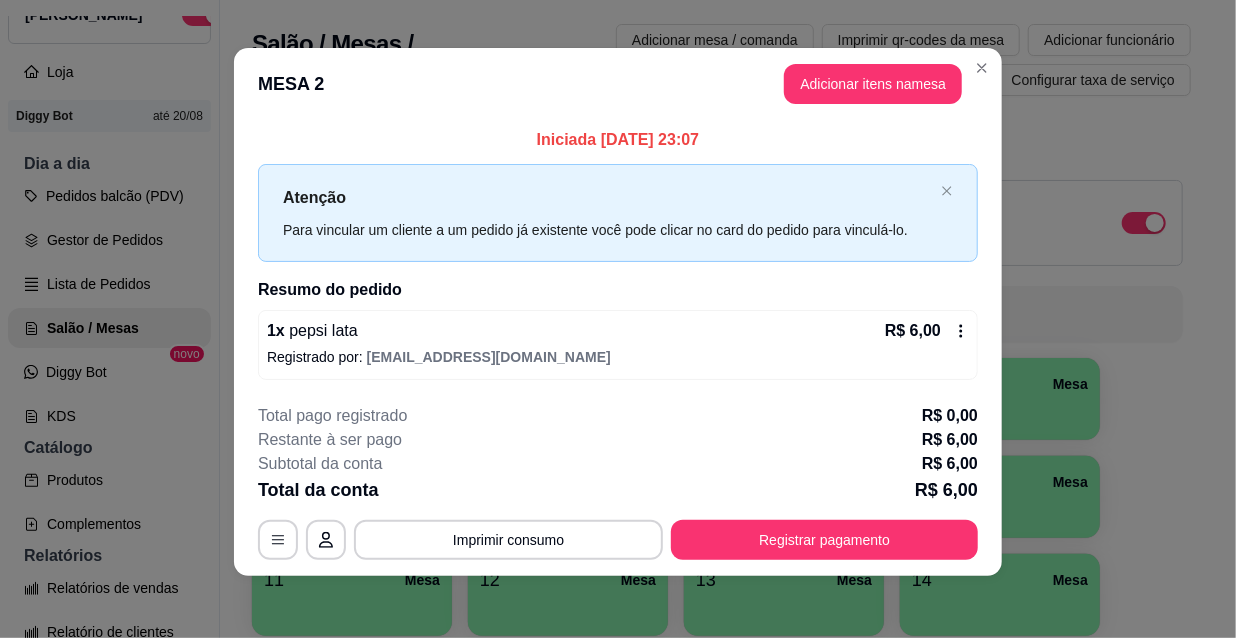 scroll, scrollTop: 8, scrollLeft: 0, axis: vertical 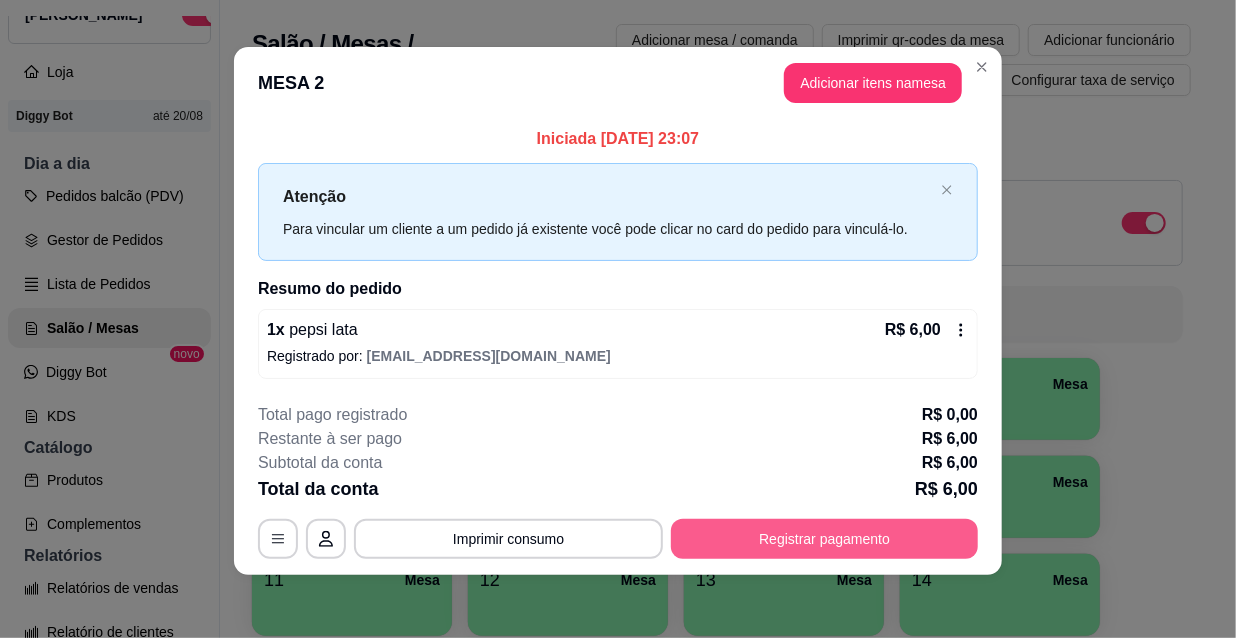 click on "Registrar pagamento" at bounding box center (824, 539) 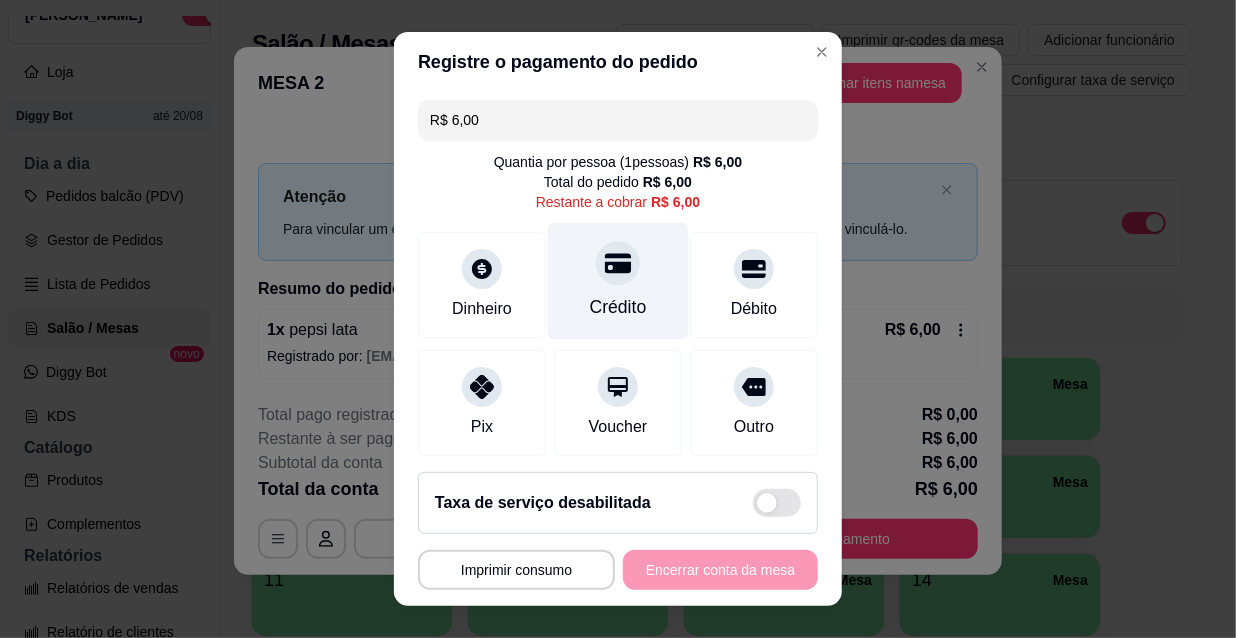 click on "Crédito" at bounding box center (618, 281) 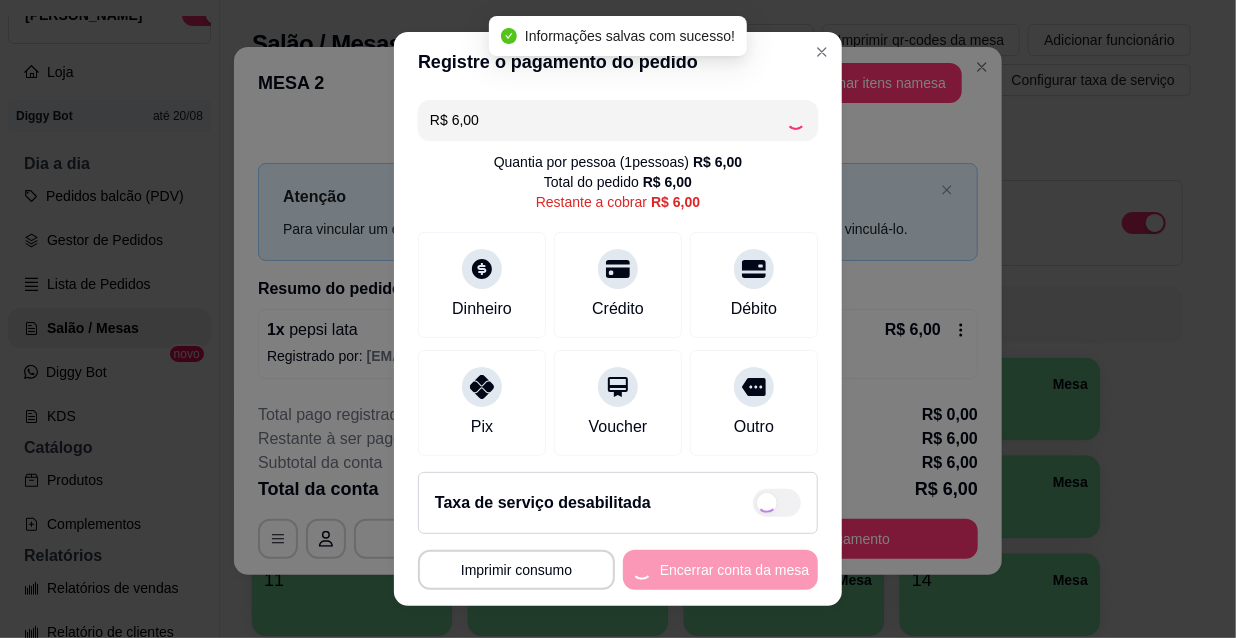 type on "R$ 0,00" 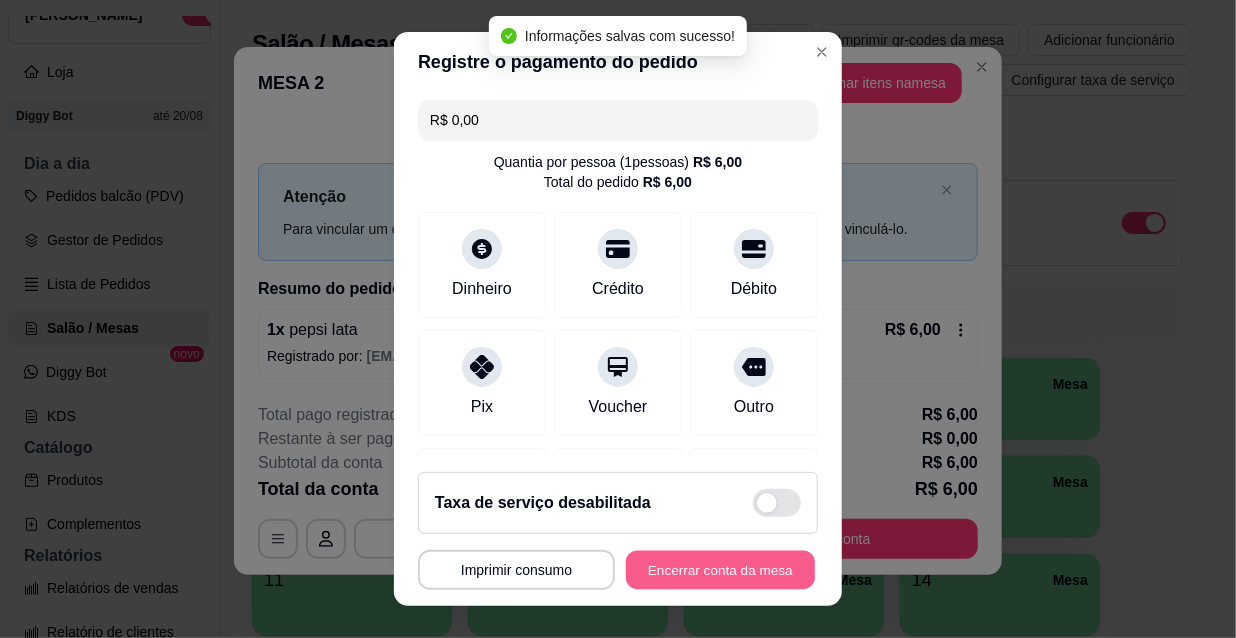 click on "Encerrar conta da mesa" at bounding box center (720, 570) 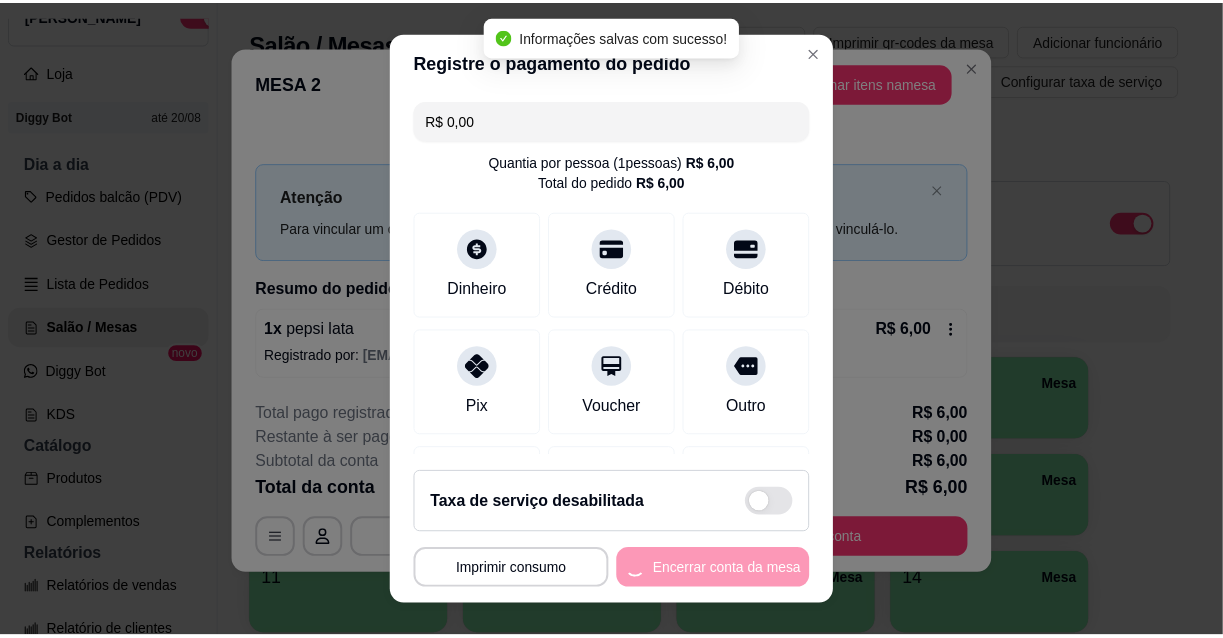 scroll, scrollTop: 0, scrollLeft: 0, axis: both 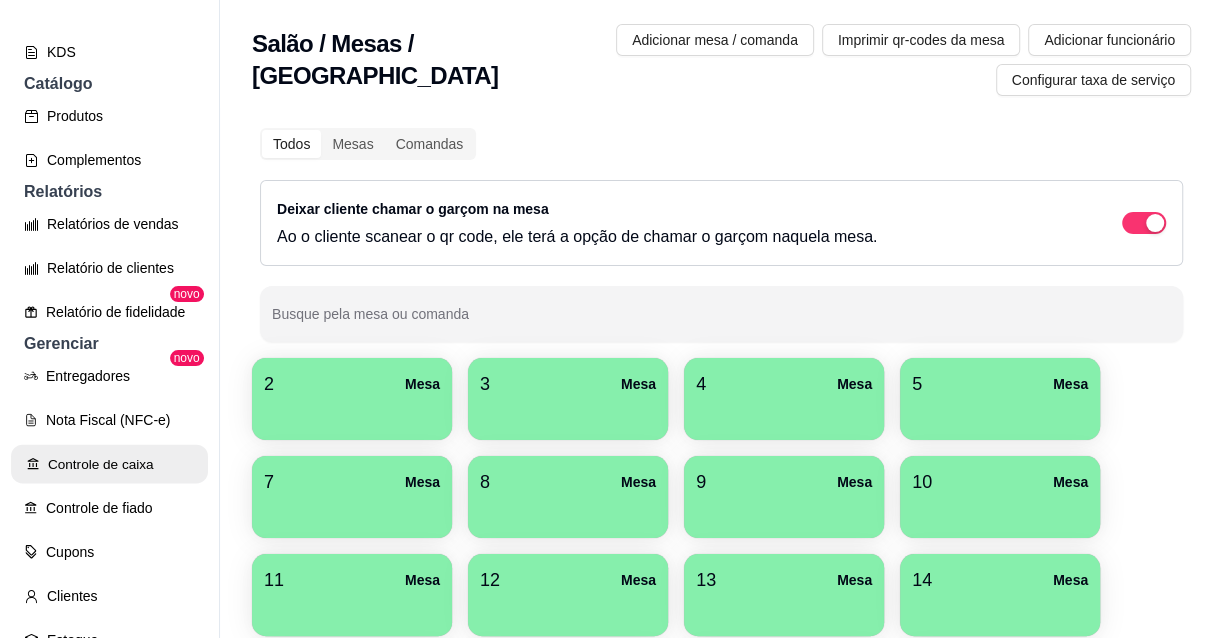 click on "Controle de caixa" at bounding box center [109, 464] 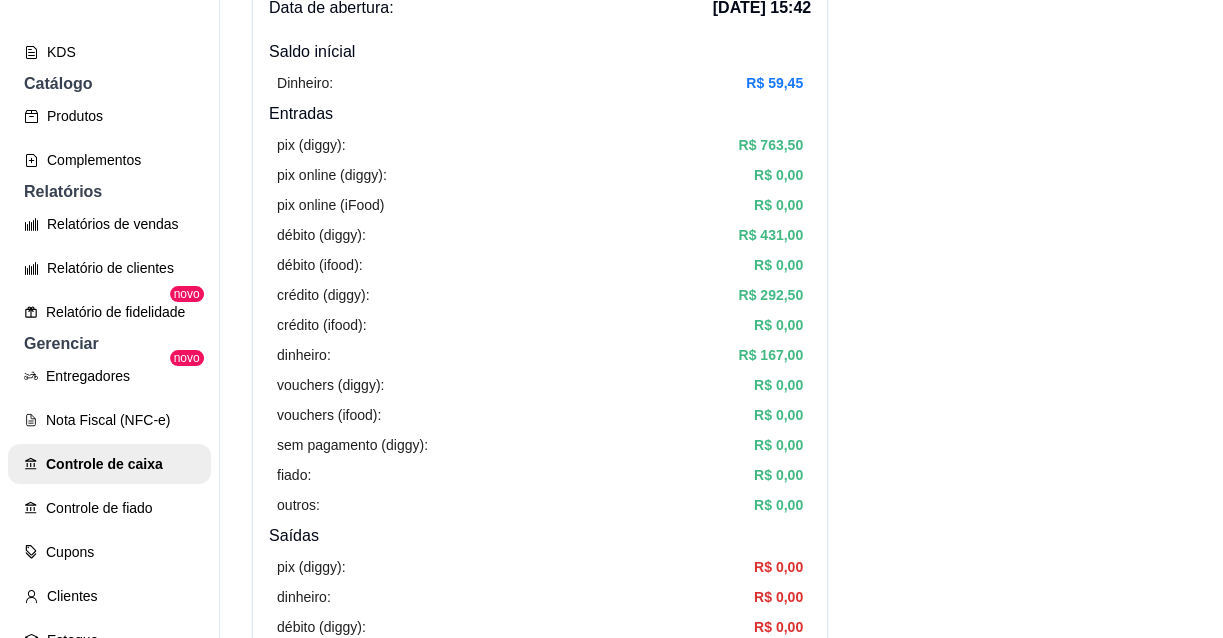 scroll, scrollTop: 0, scrollLeft: 0, axis: both 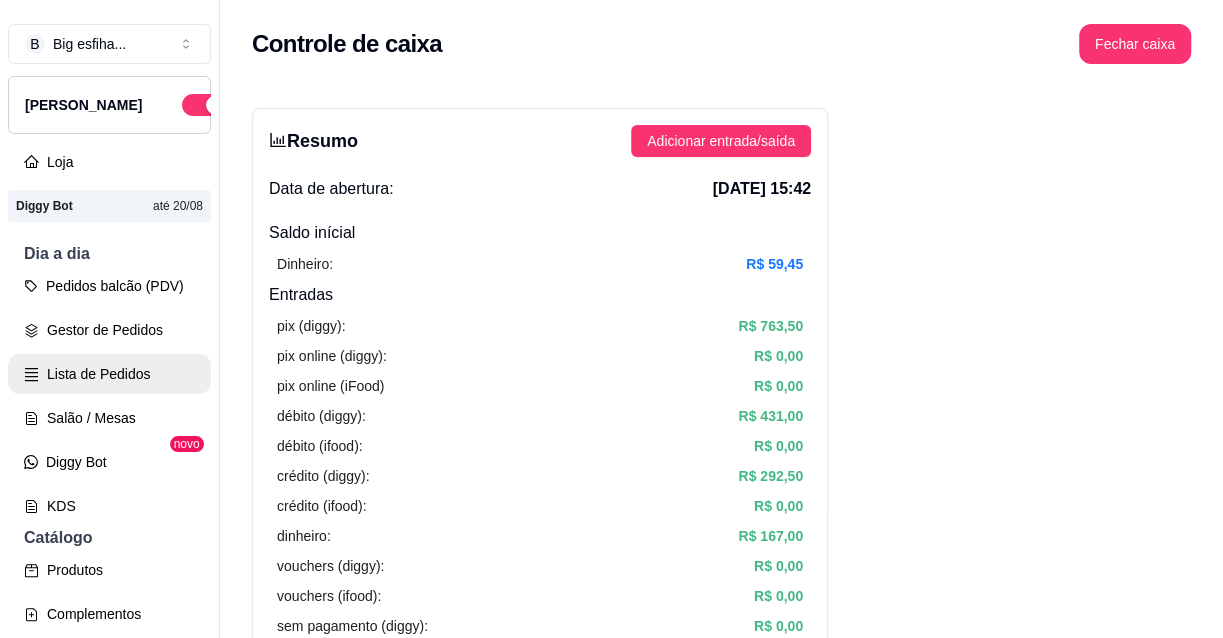 click on "Lista de Pedidos" at bounding box center [109, 374] 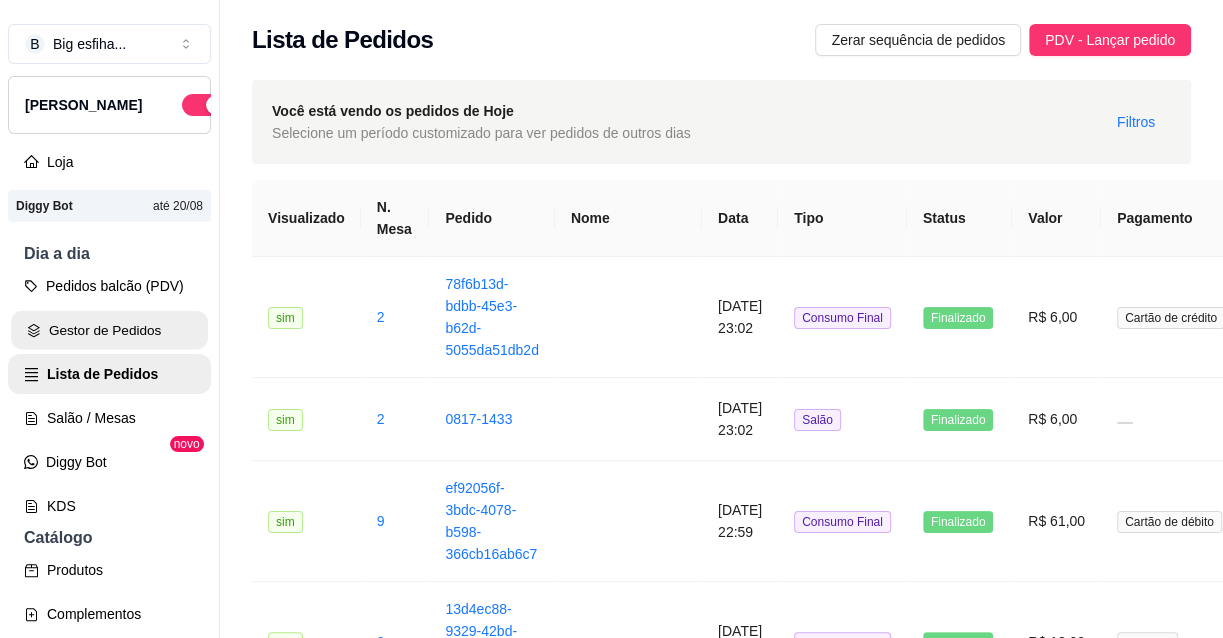 click on "Gestor de Pedidos" at bounding box center [109, 330] 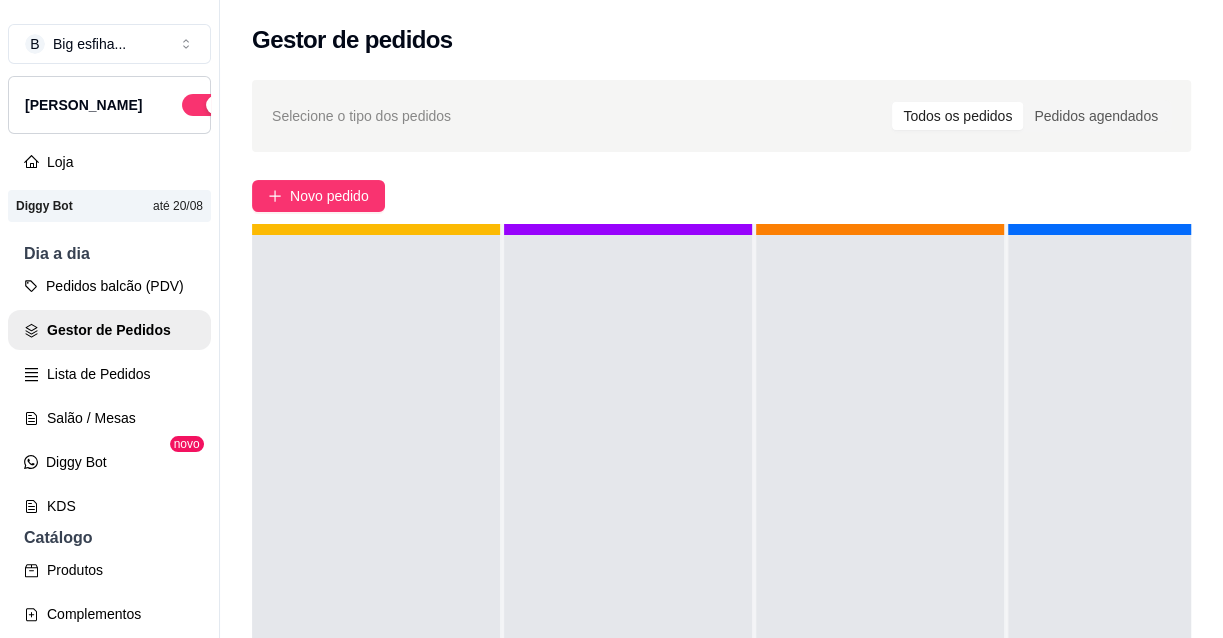 scroll, scrollTop: 70, scrollLeft: 0, axis: vertical 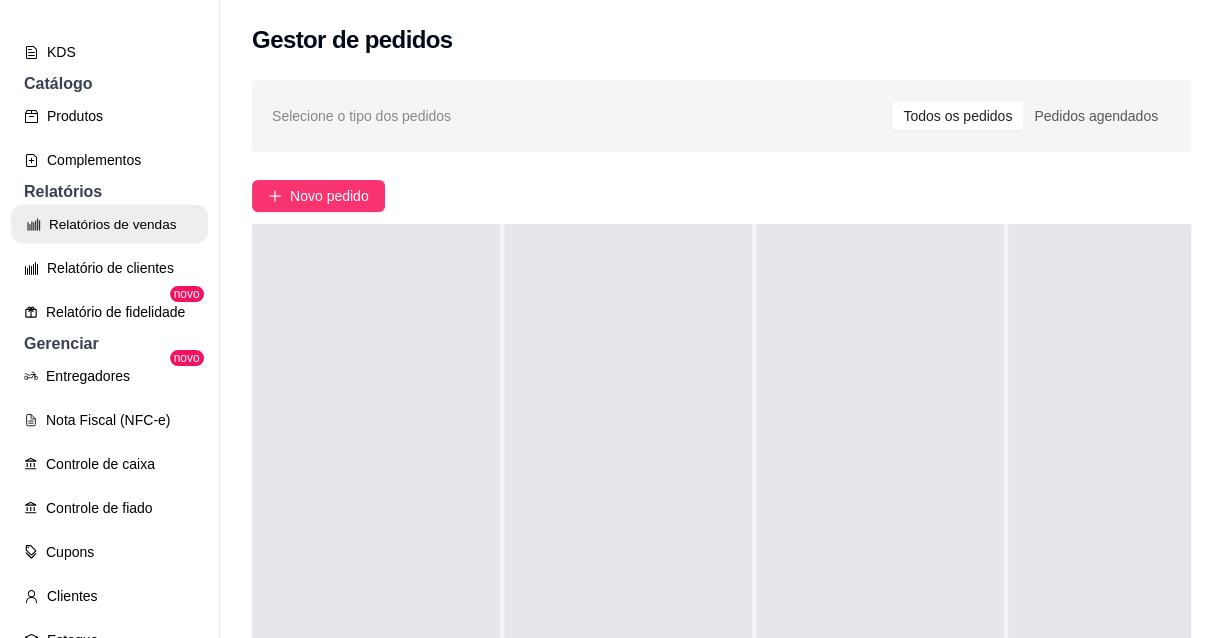 click on "Relatórios de vendas" at bounding box center (109, 224) 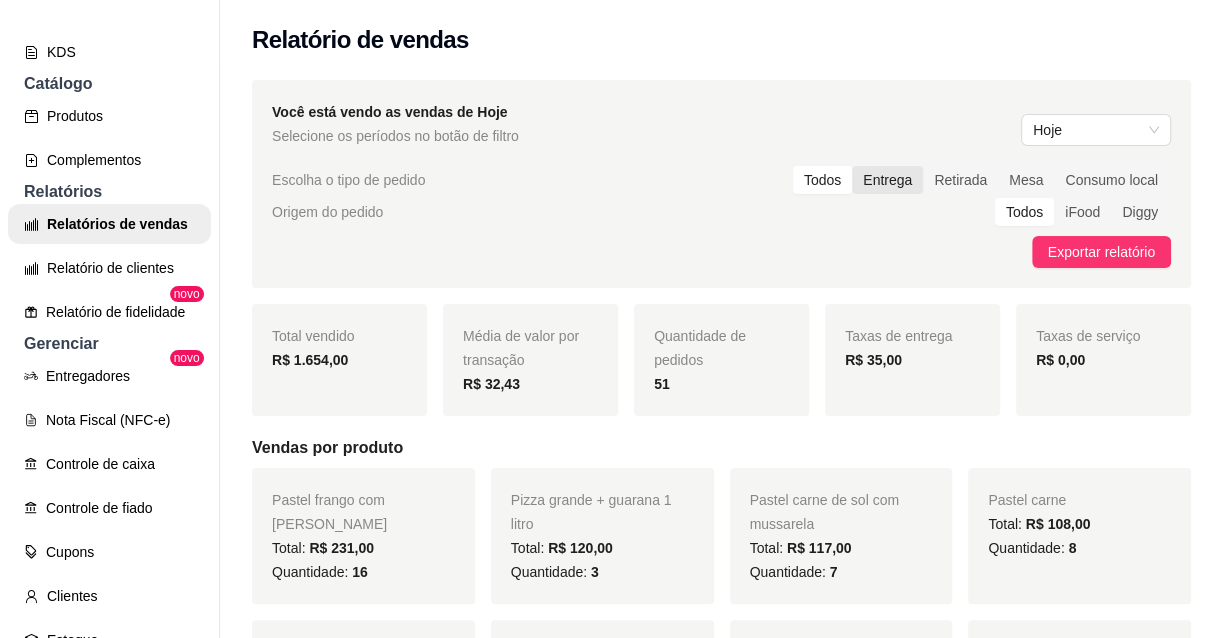 click on "Entrega" at bounding box center [887, 180] 